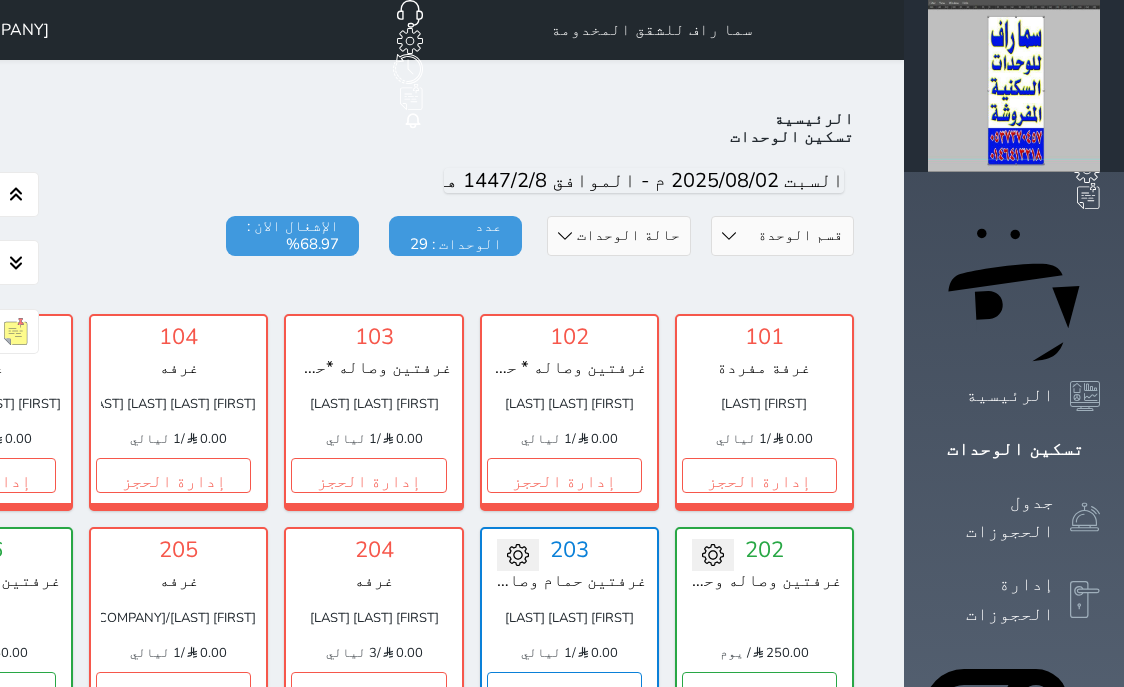 scroll, scrollTop: 841, scrollLeft: 0, axis: vertical 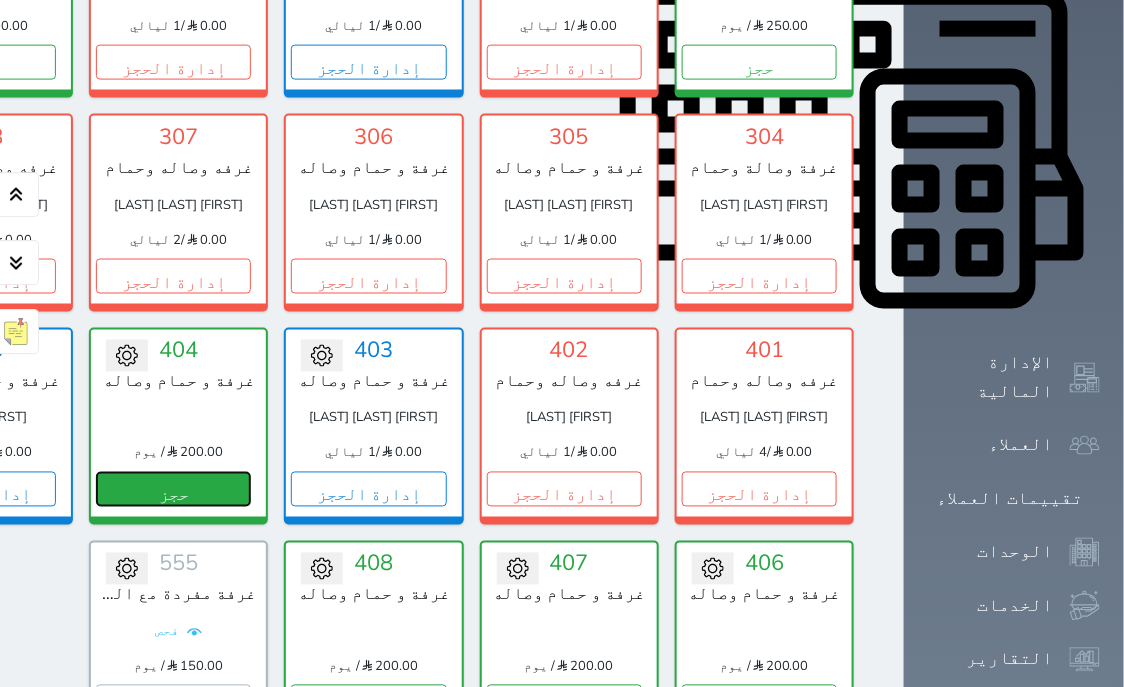 click on "حجز" at bounding box center [173, 488] 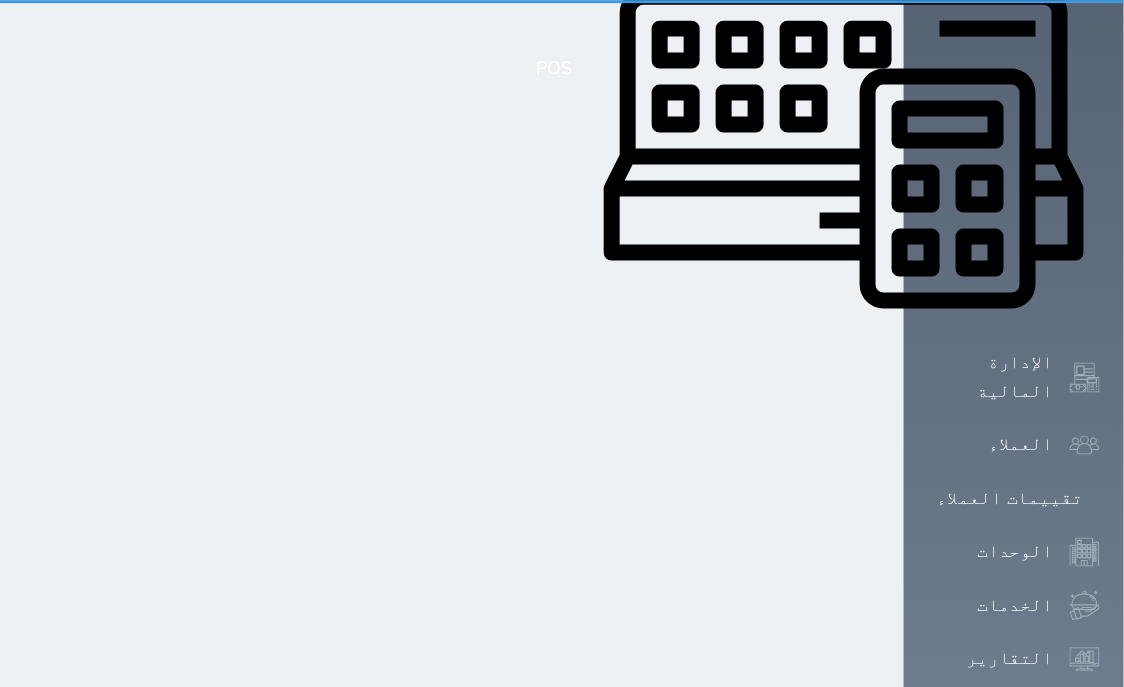 scroll, scrollTop: 147, scrollLeft: 0, axis: vertical 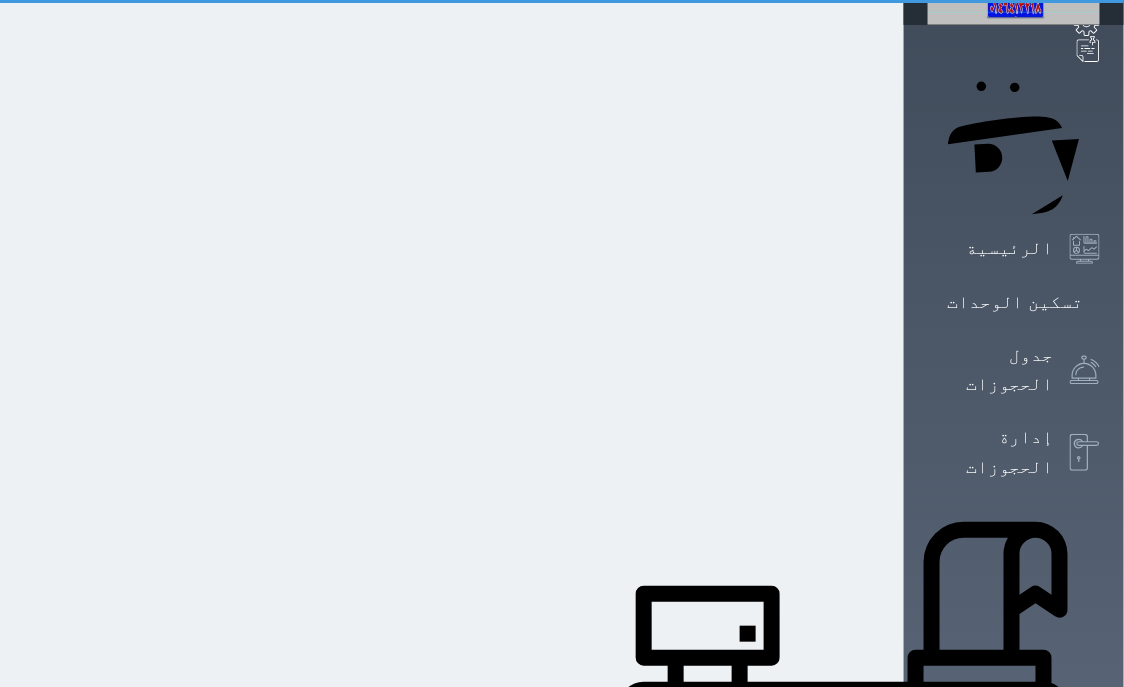 select on "1" 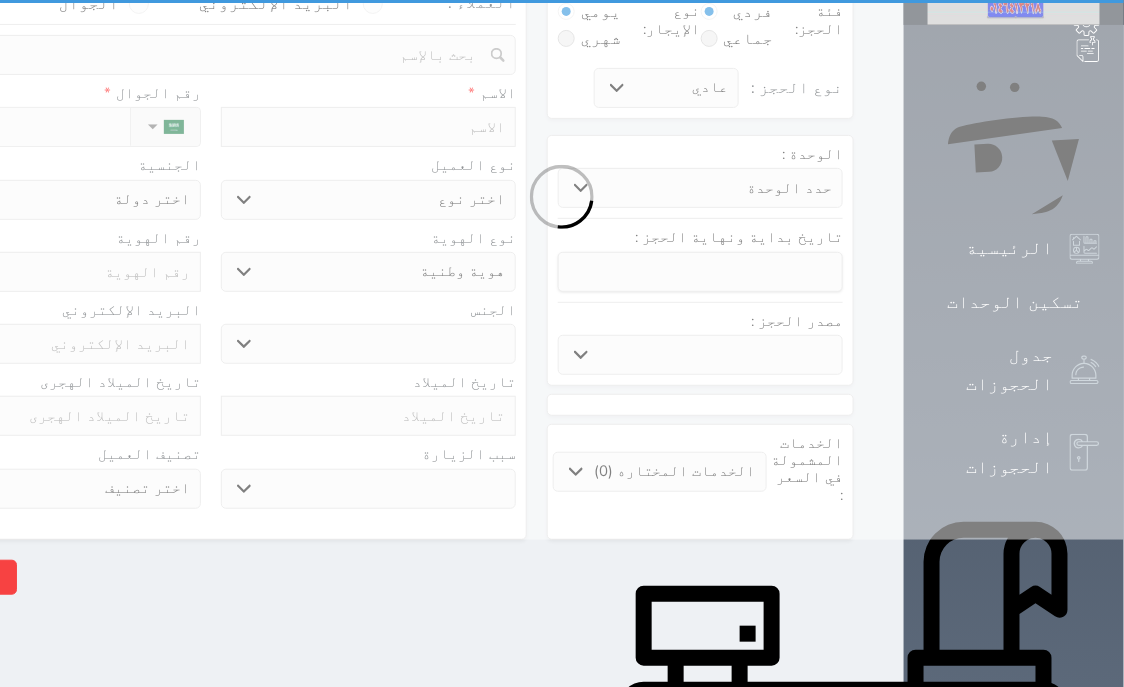 scroll, scrollTop: 0, scrollLeft: 0, axis: both 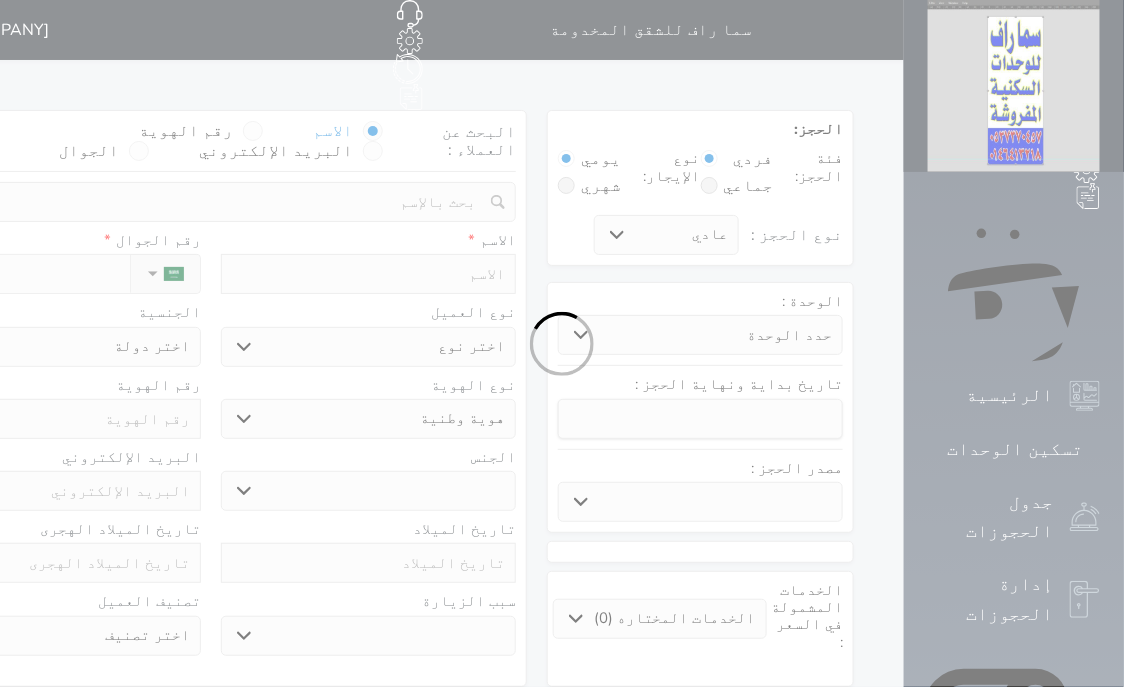 select 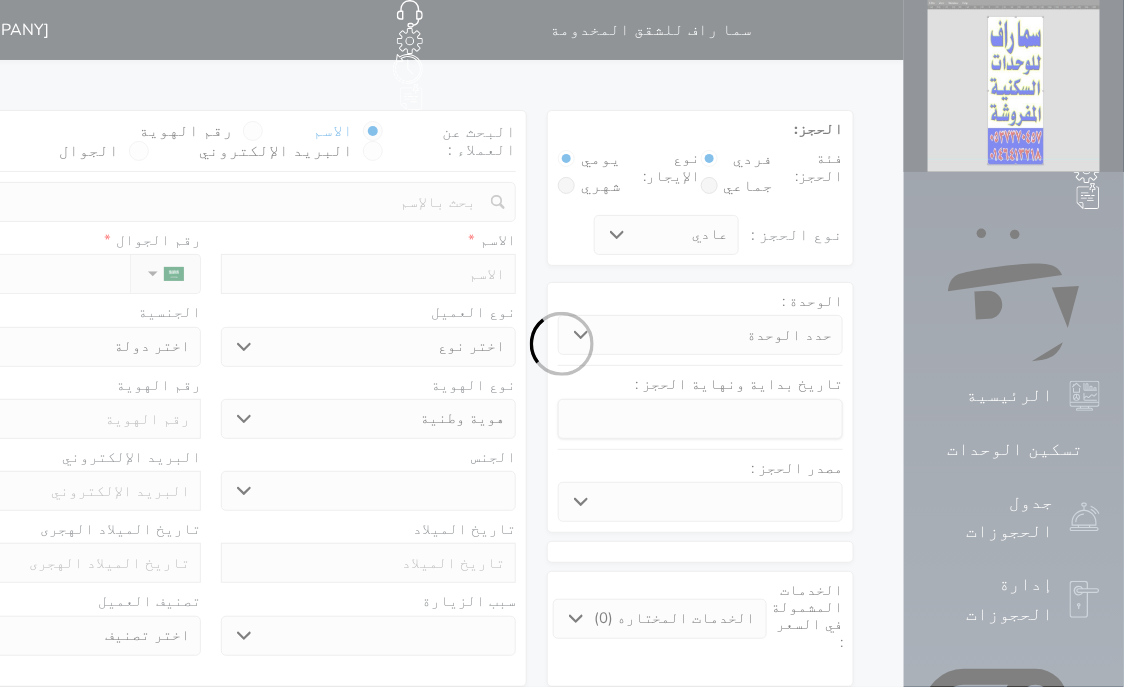 select 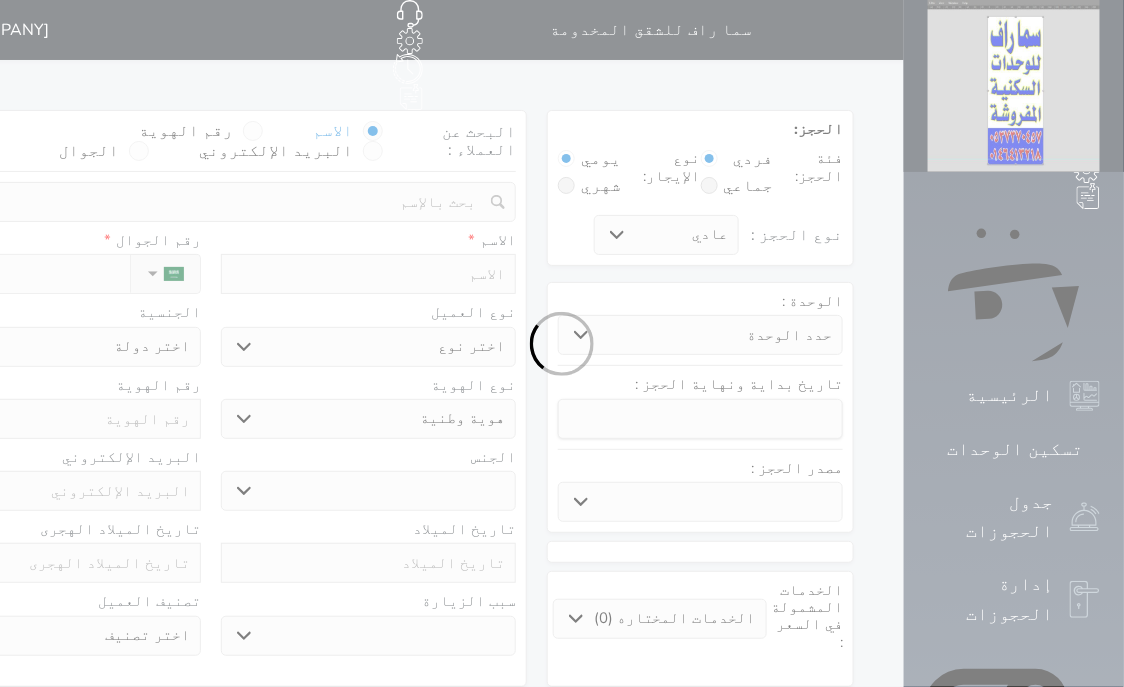 select 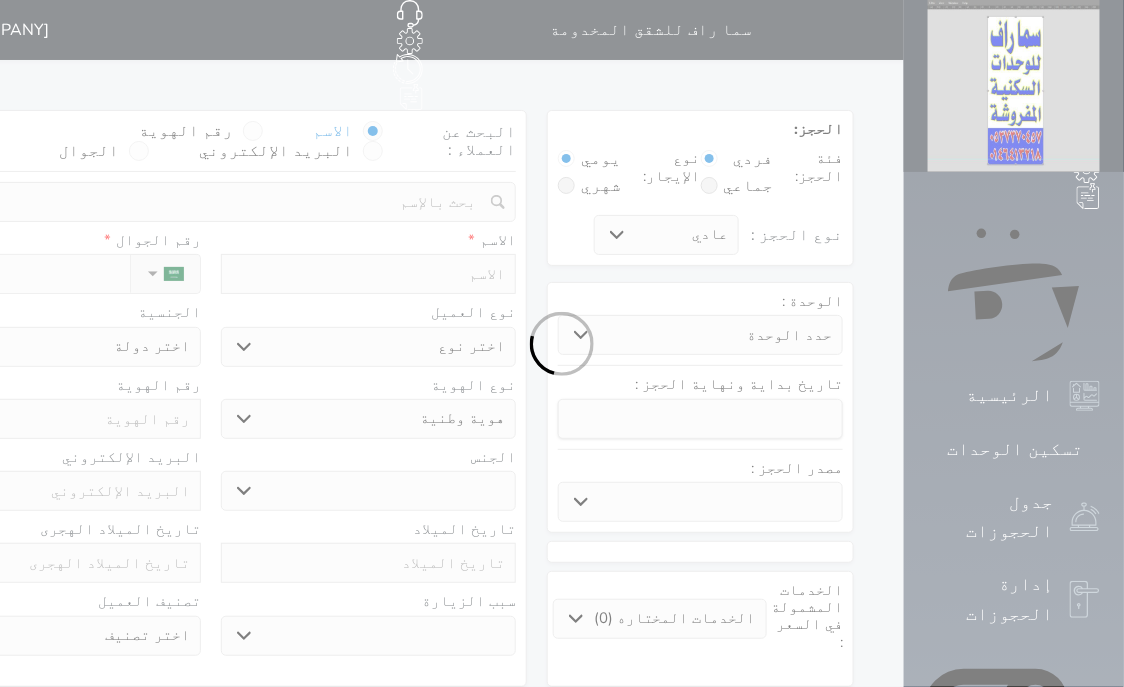 select 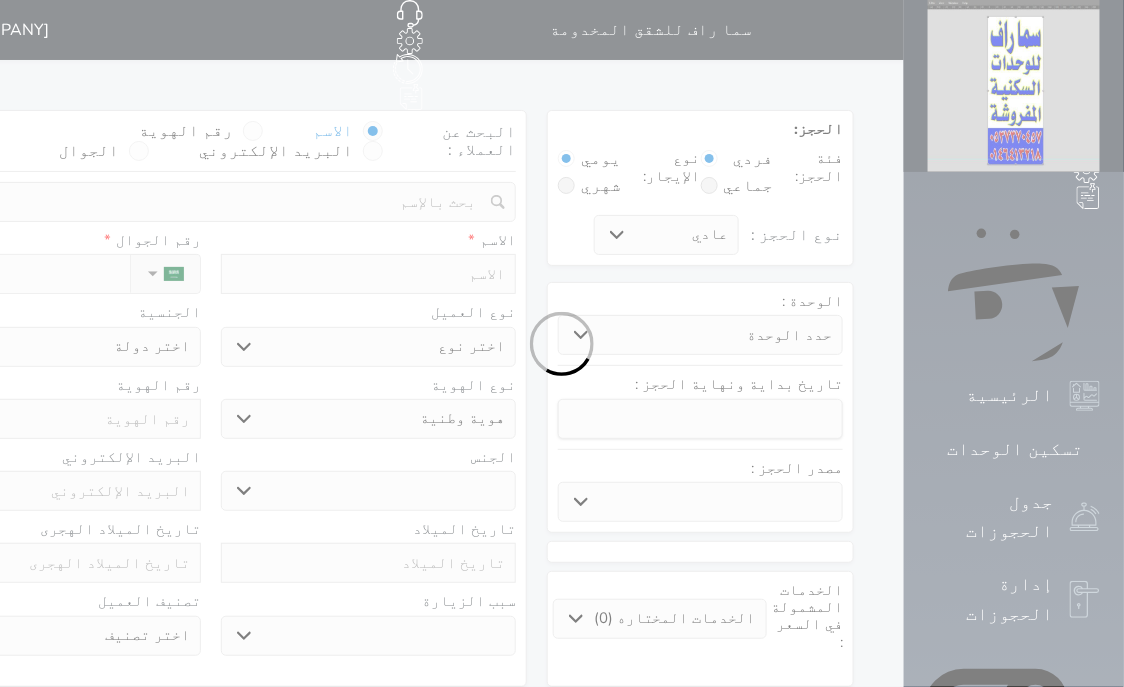 select 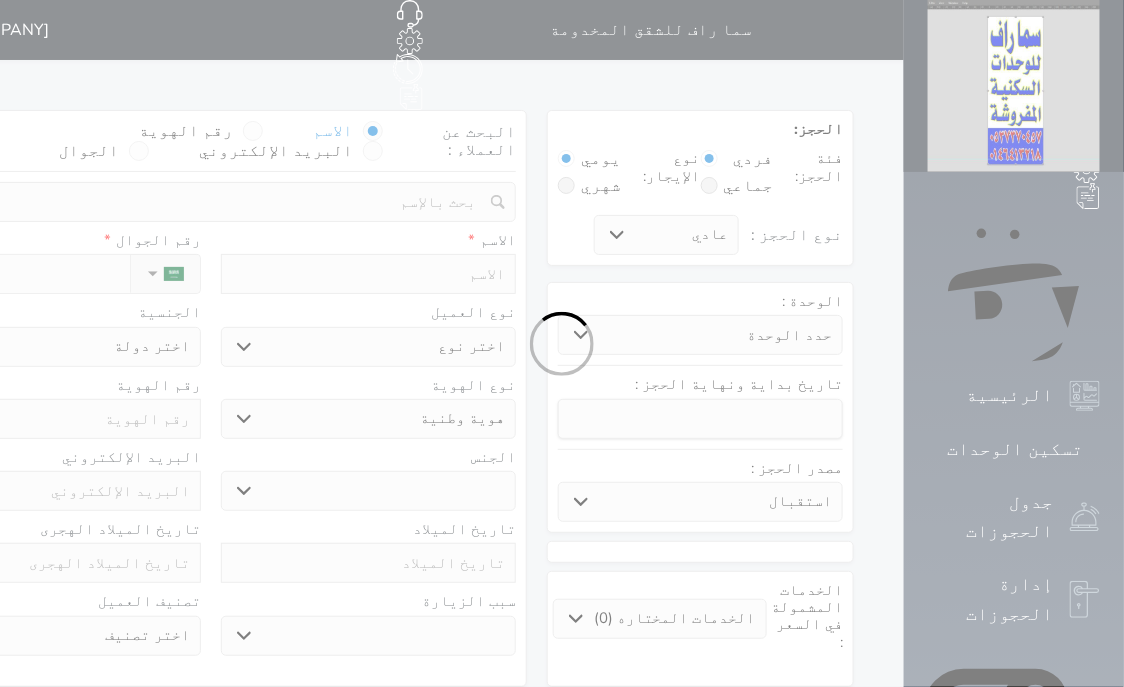 select 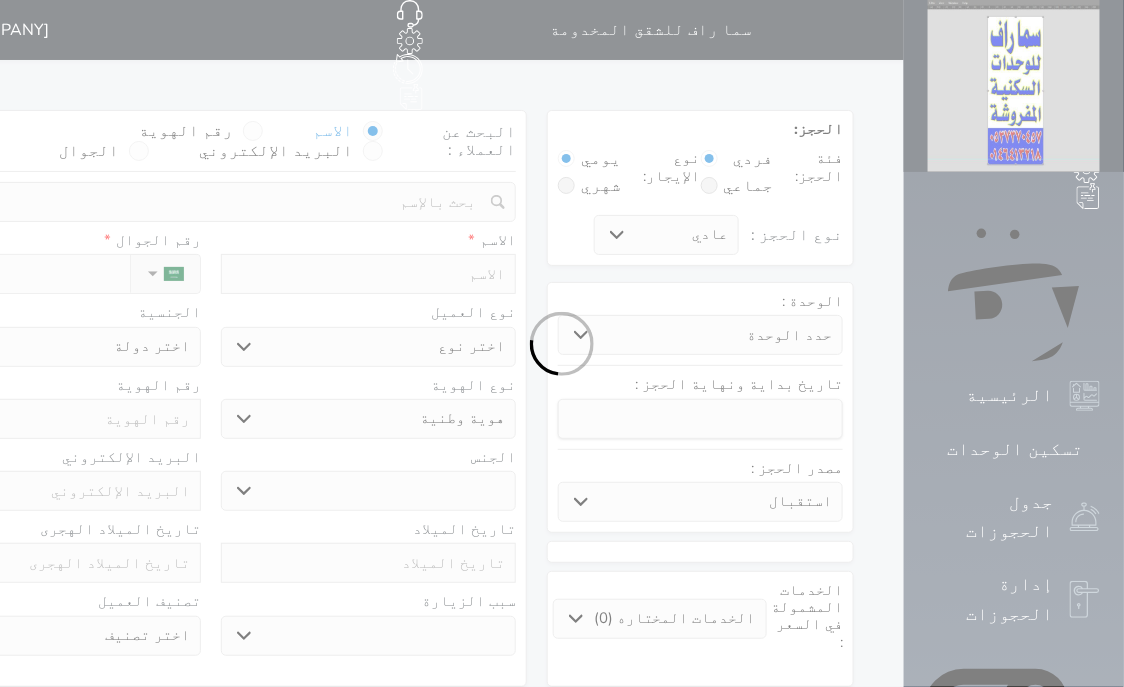 select 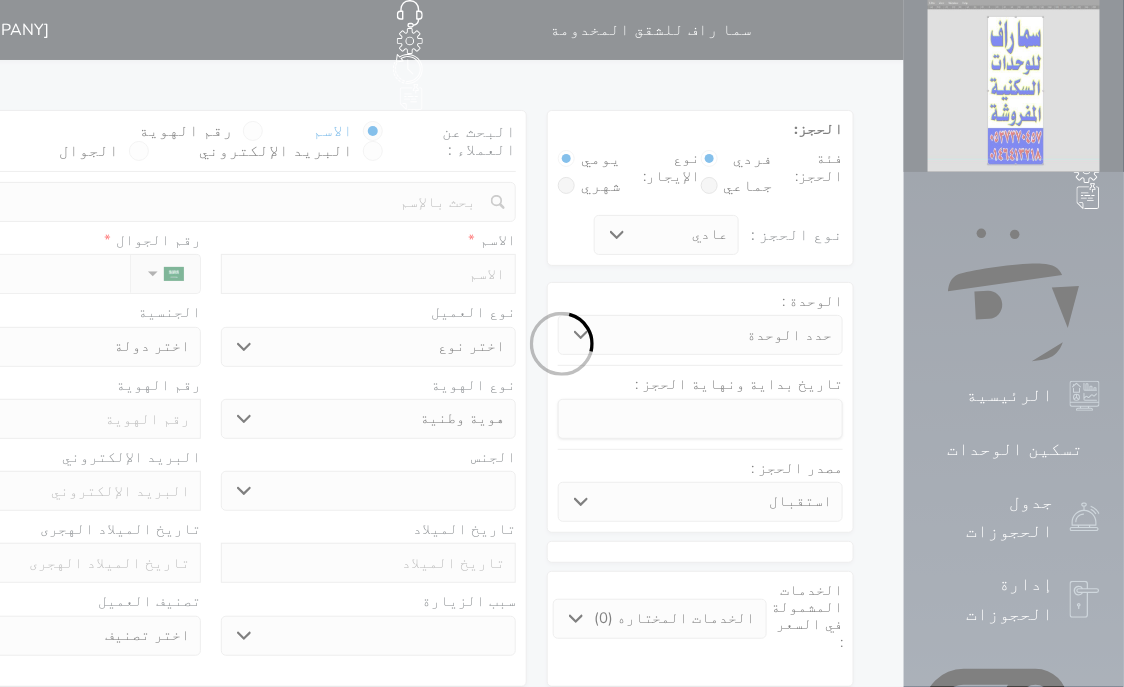 select 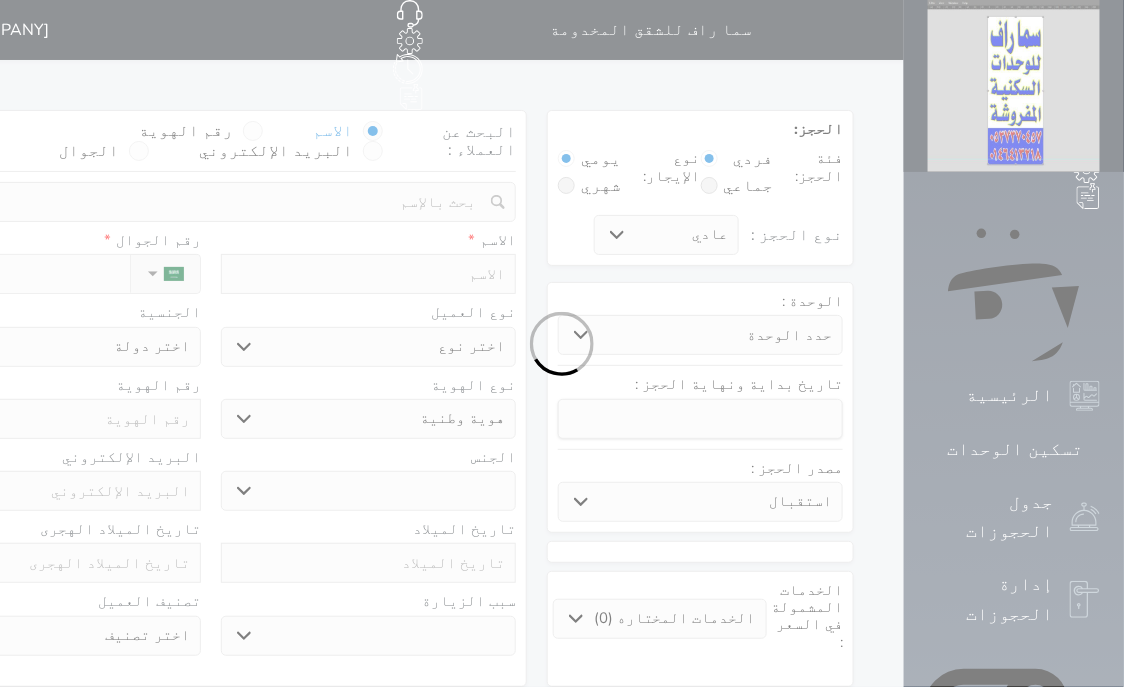 select 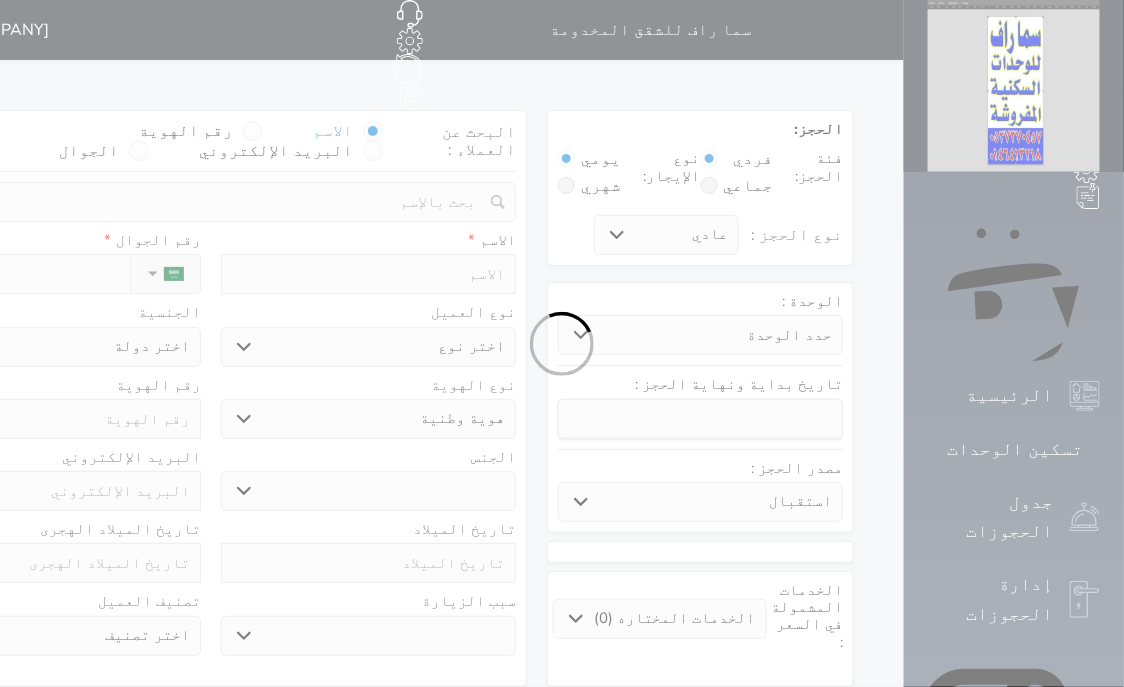 select 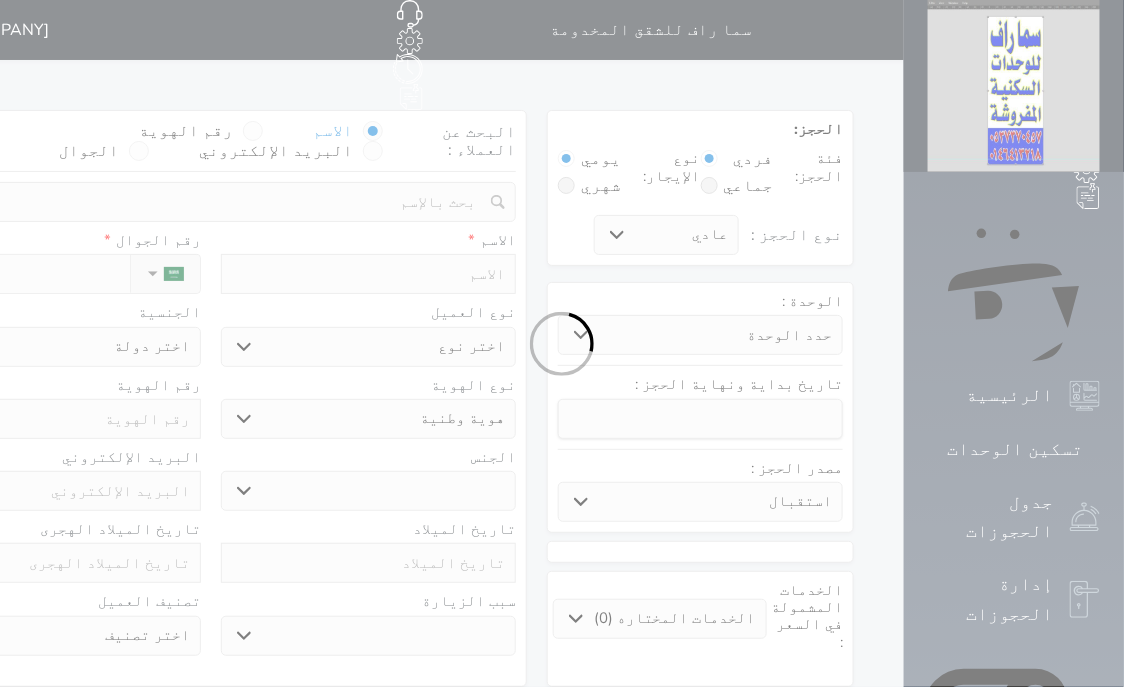 select 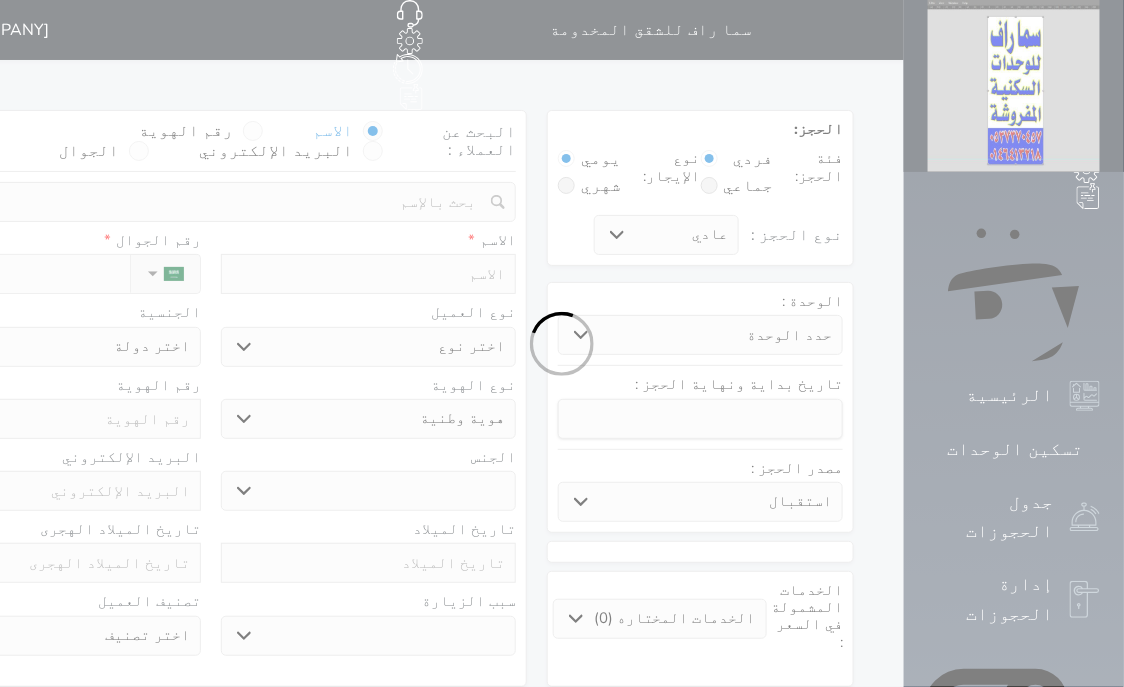 select 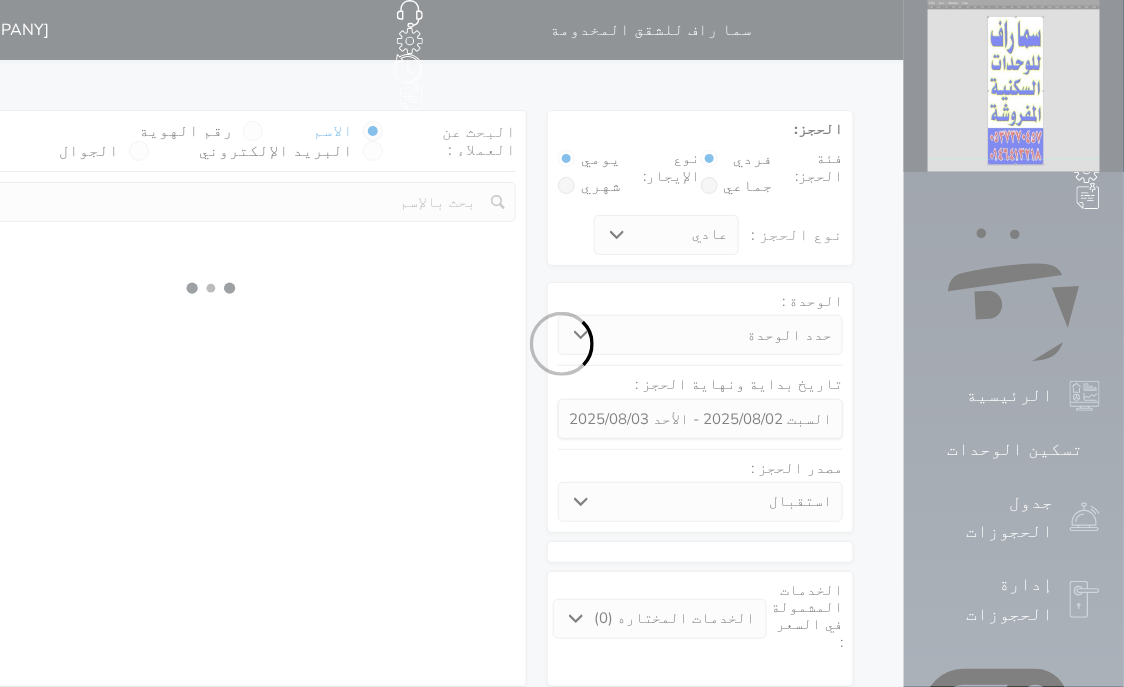 select 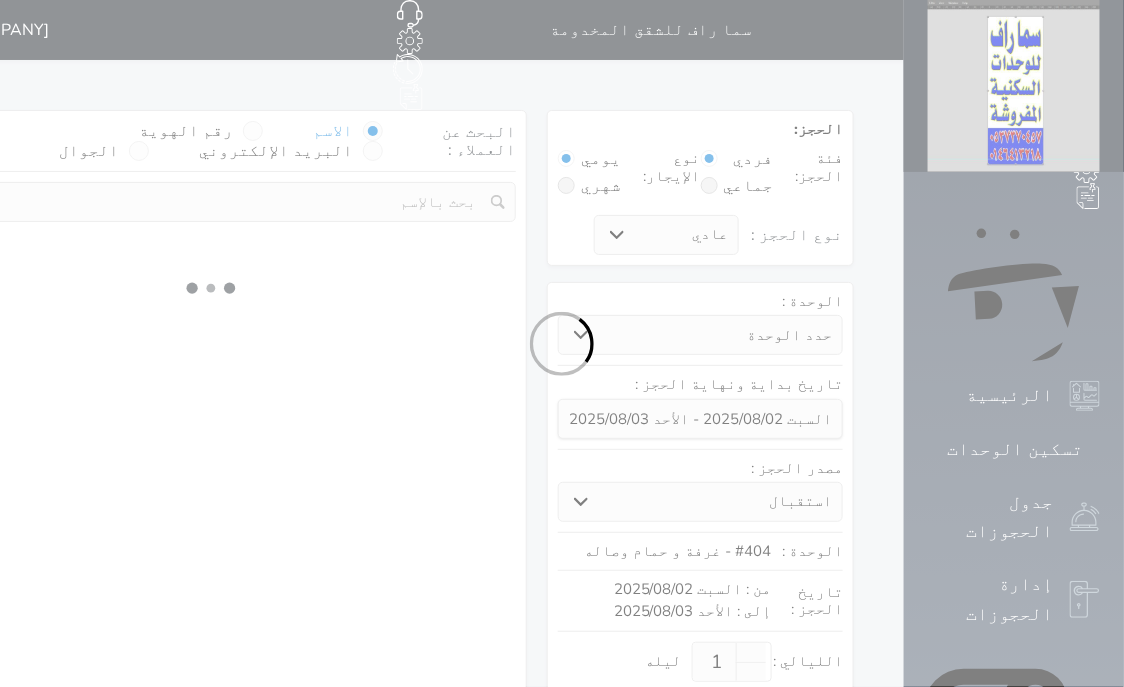 select on "1" 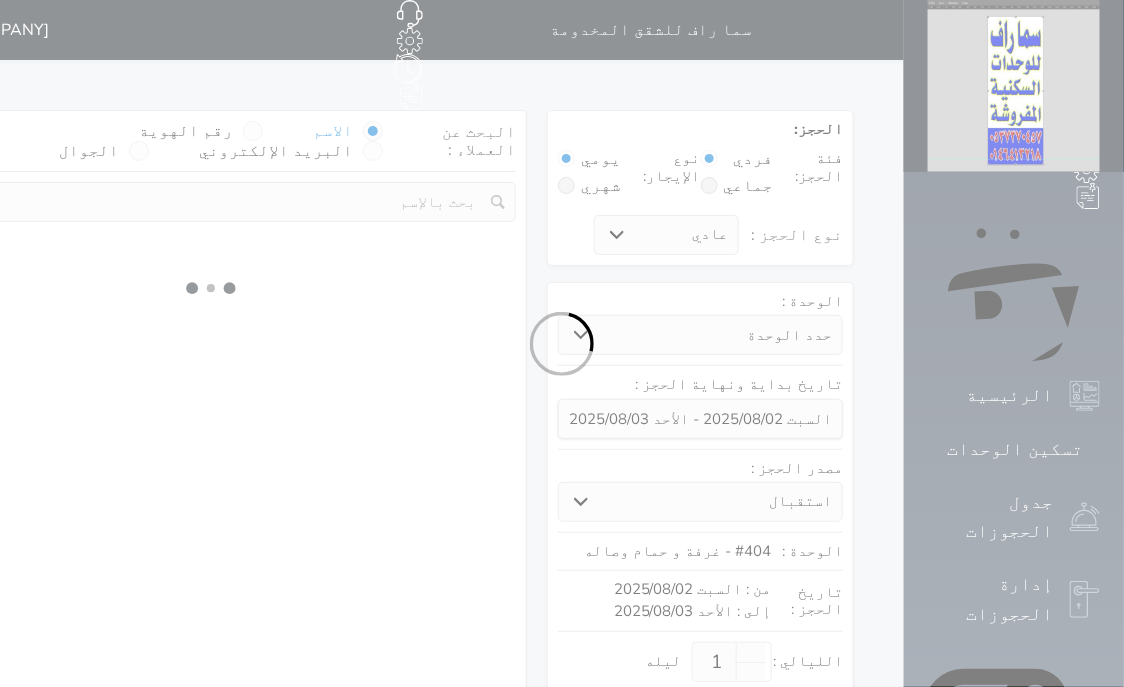 select on "113" 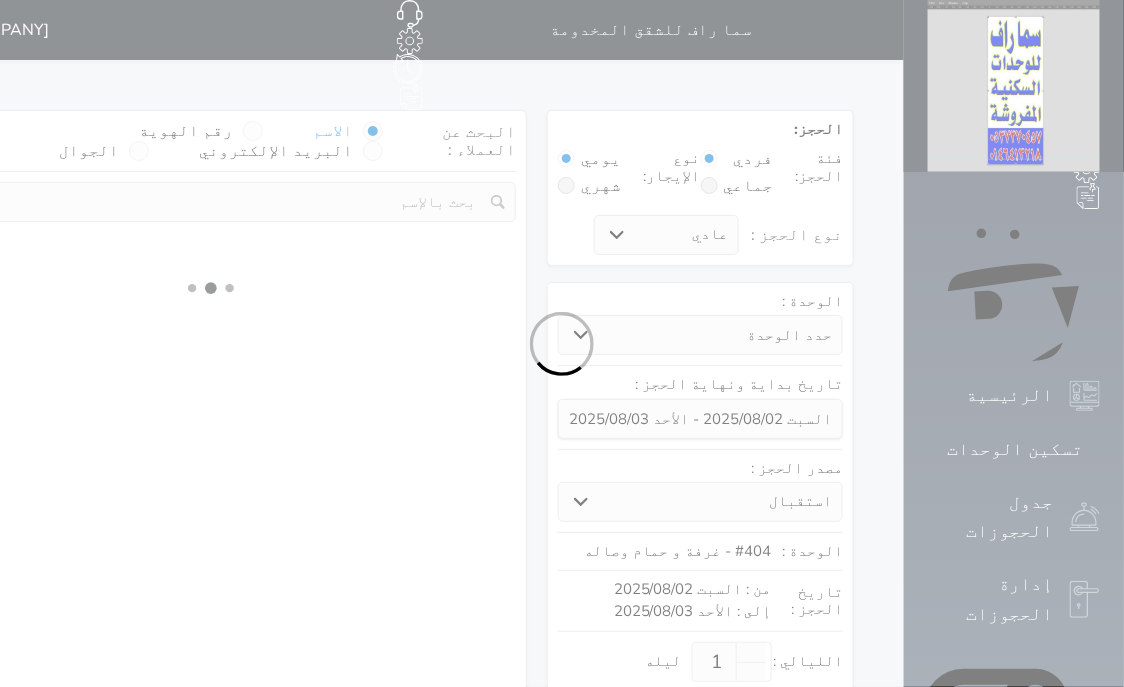 select on "1" 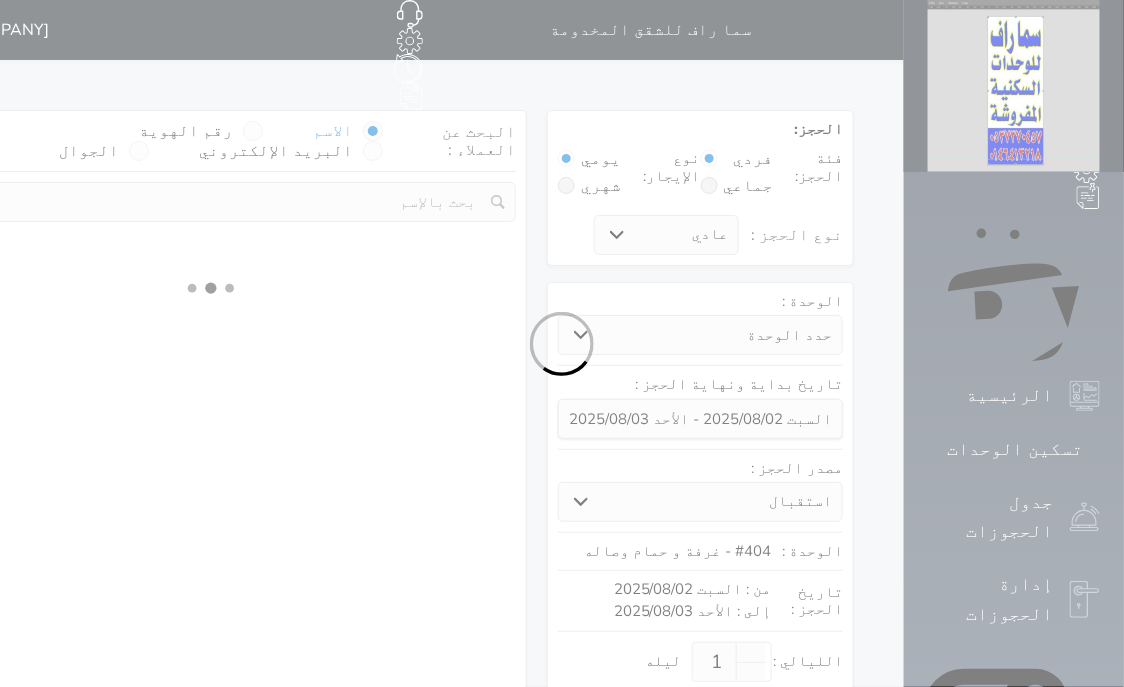 select 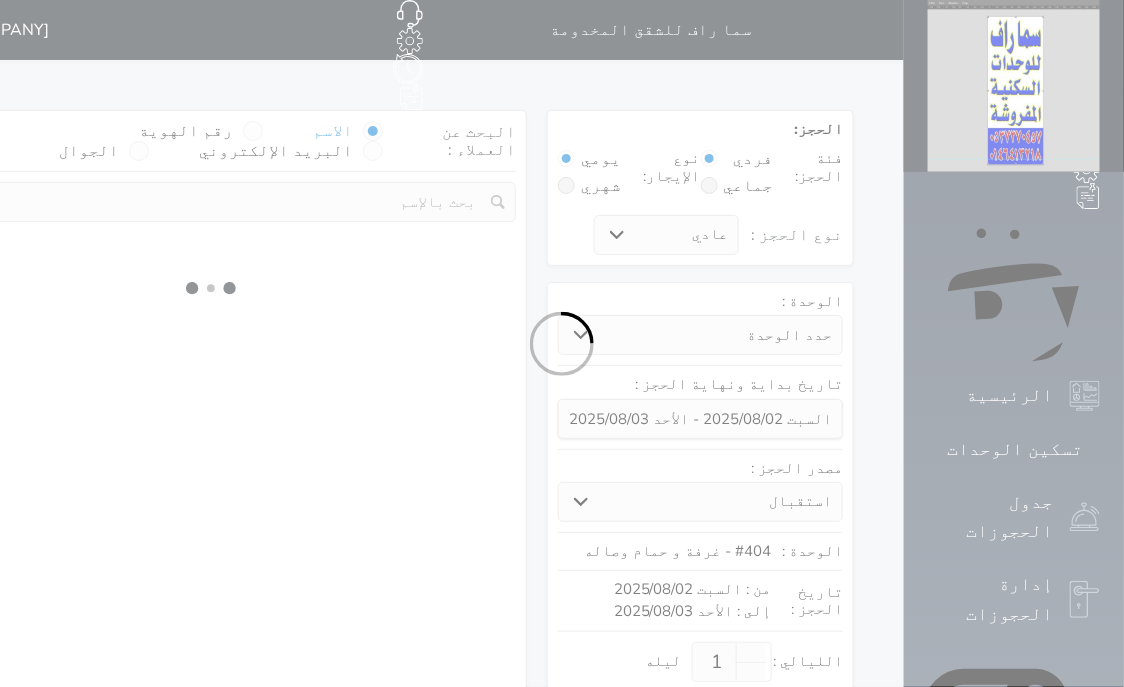 select on "7" 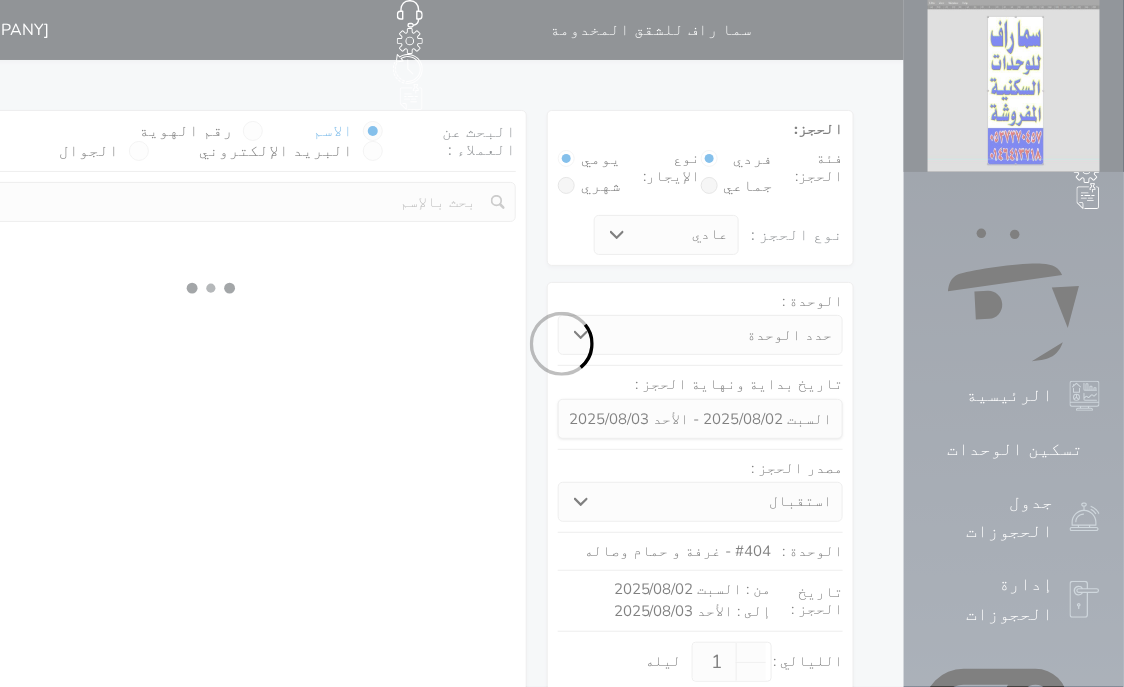 select 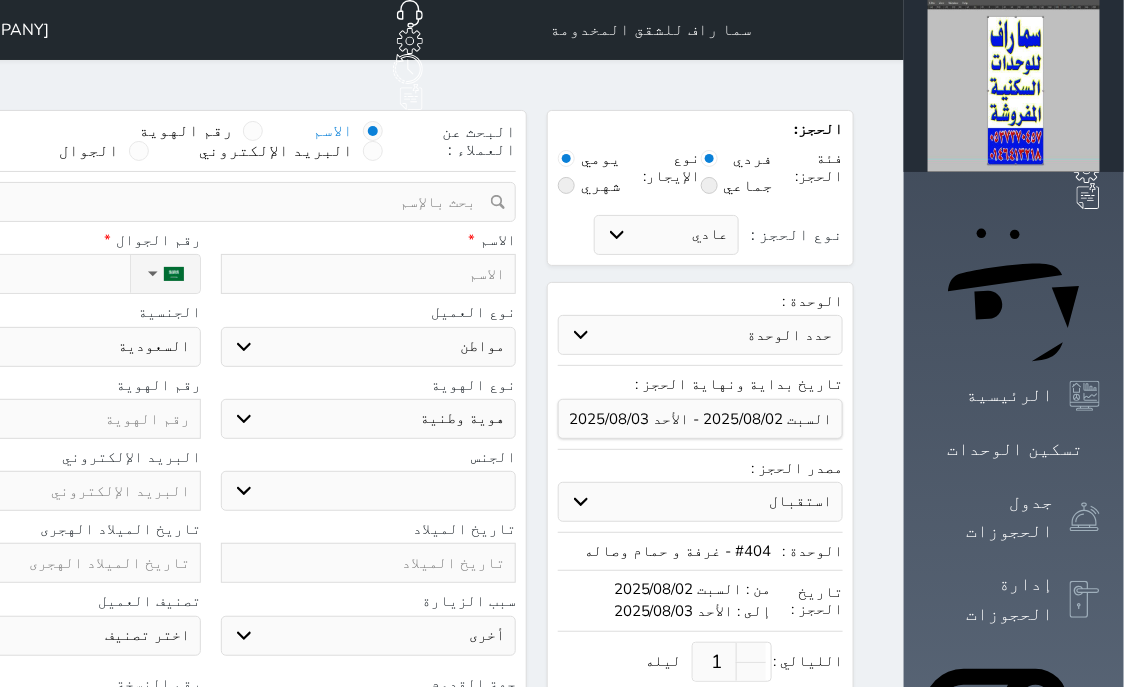select 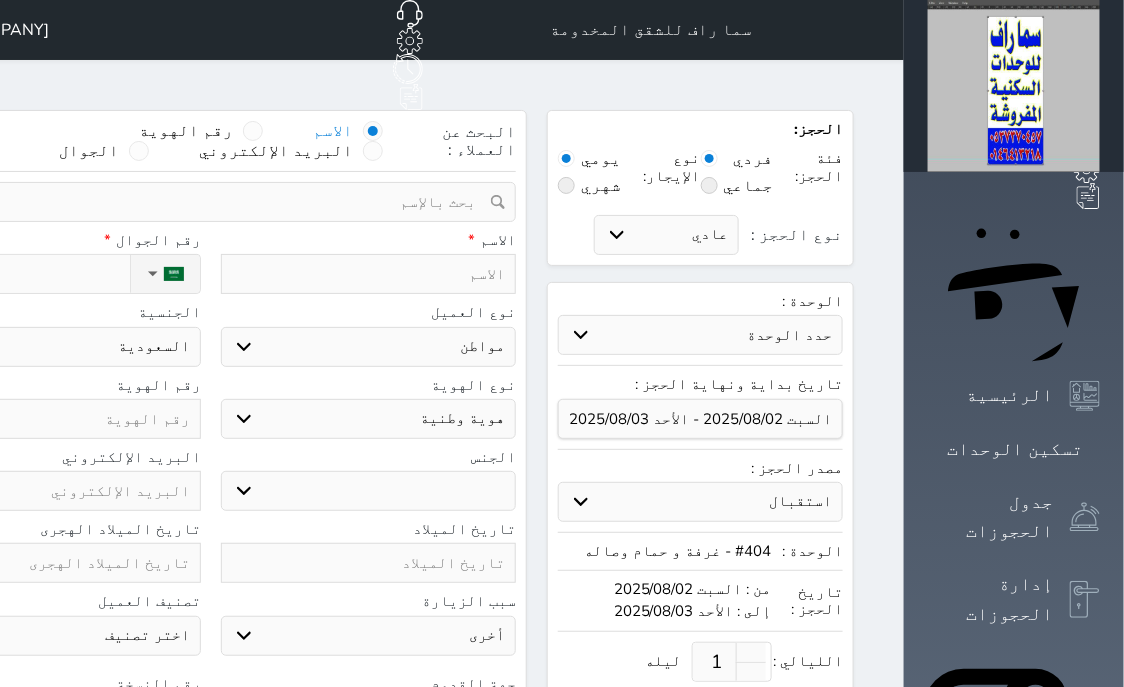 select 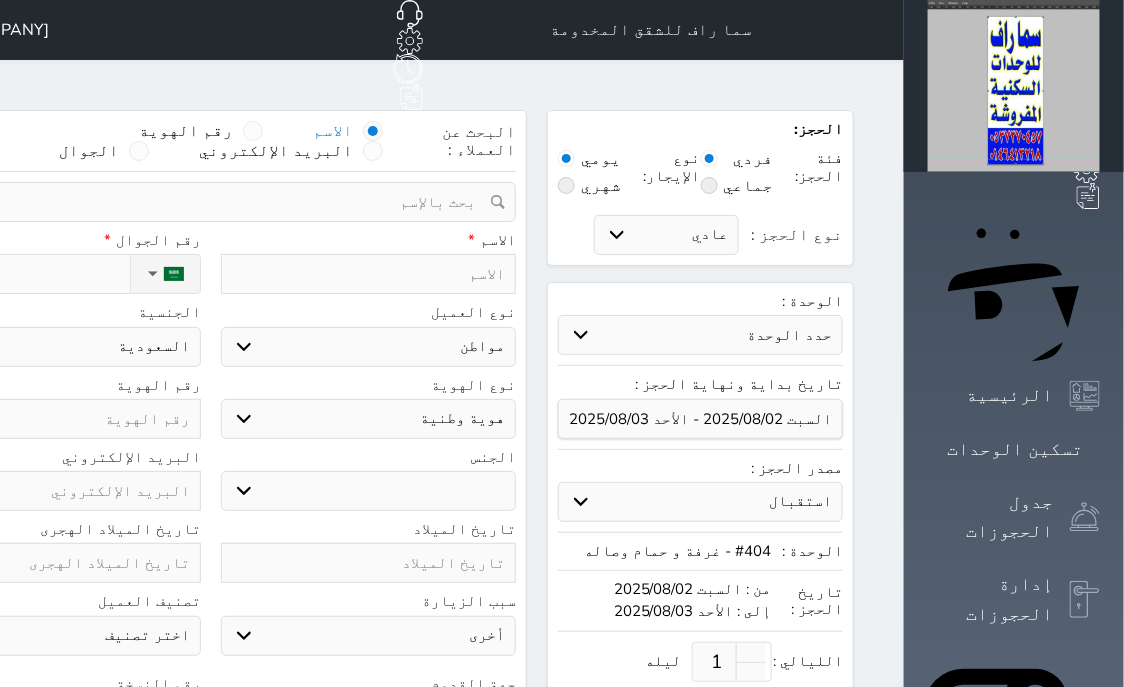 select 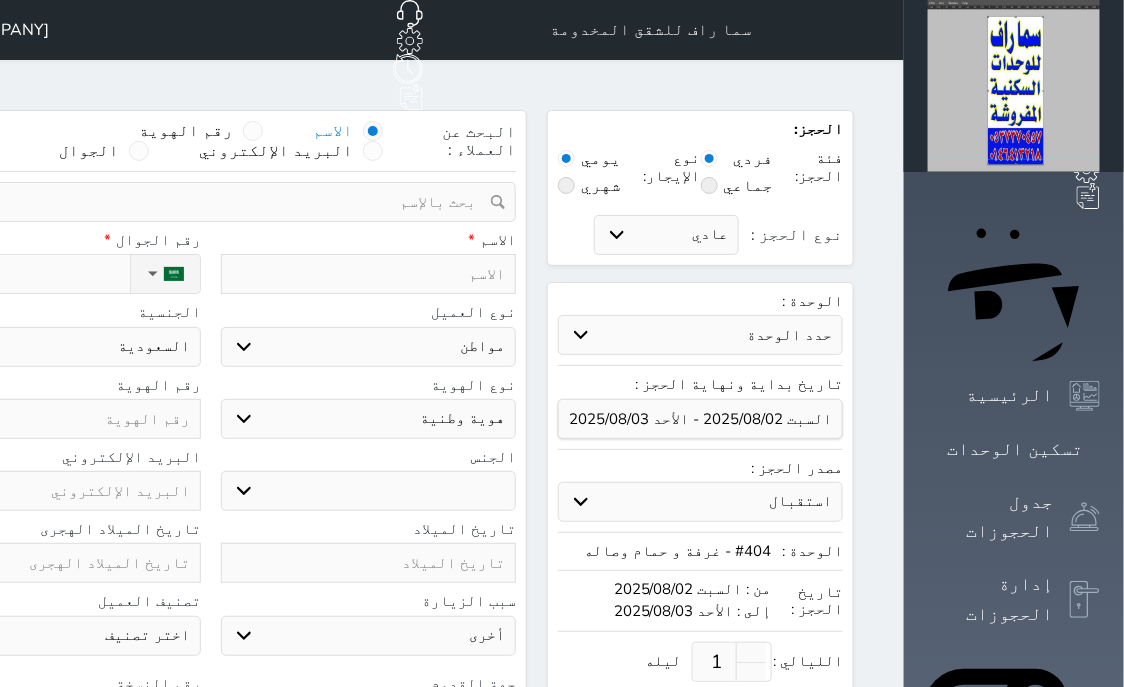select 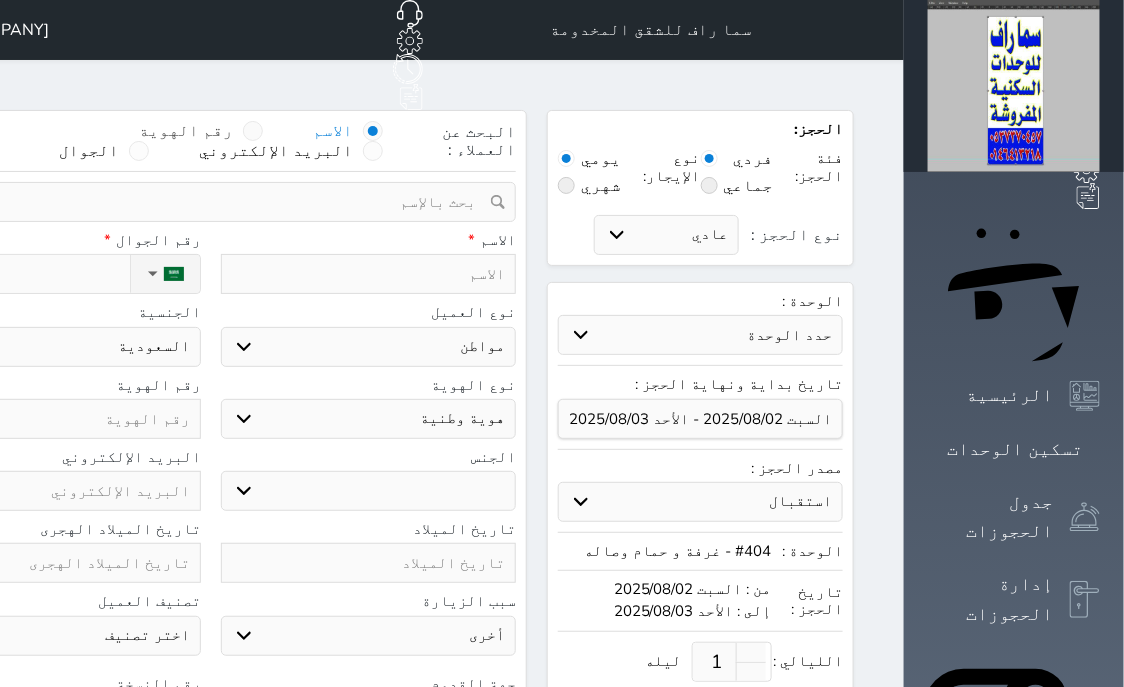 click at bounding box center (253, 131) 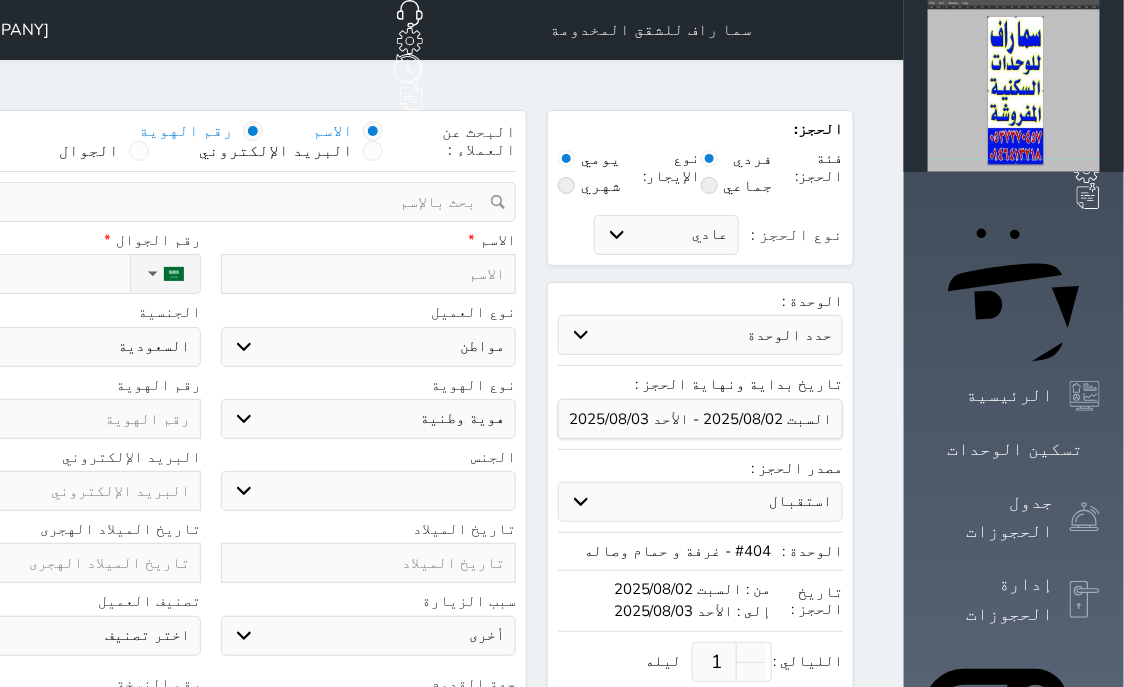 select 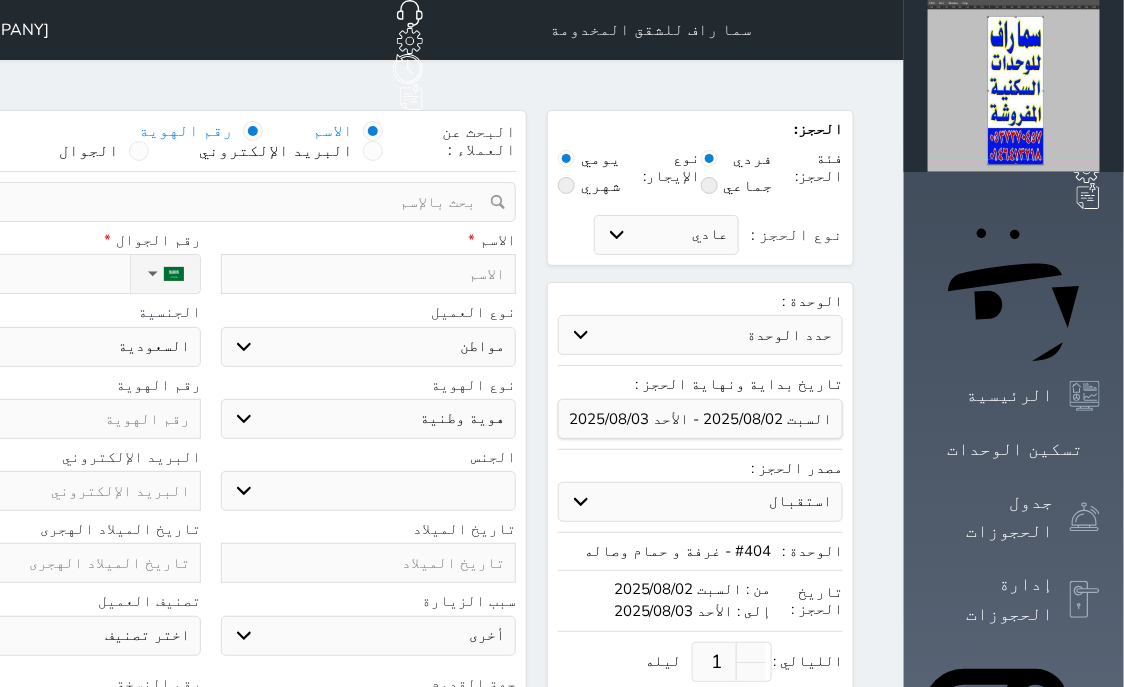 select 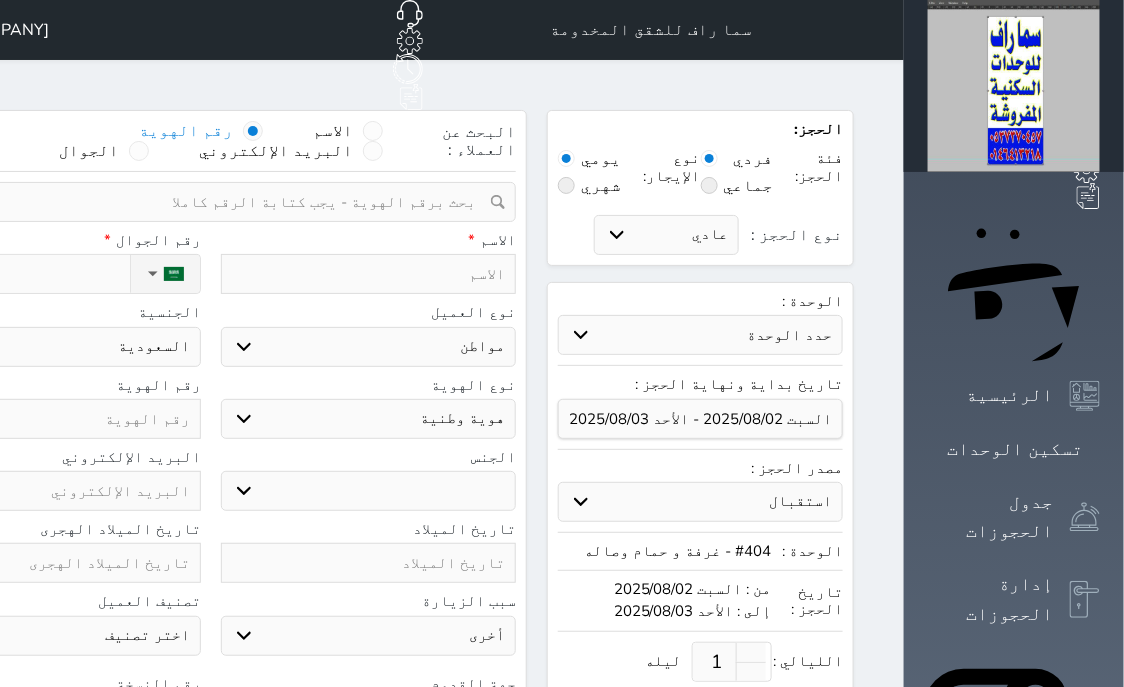 select 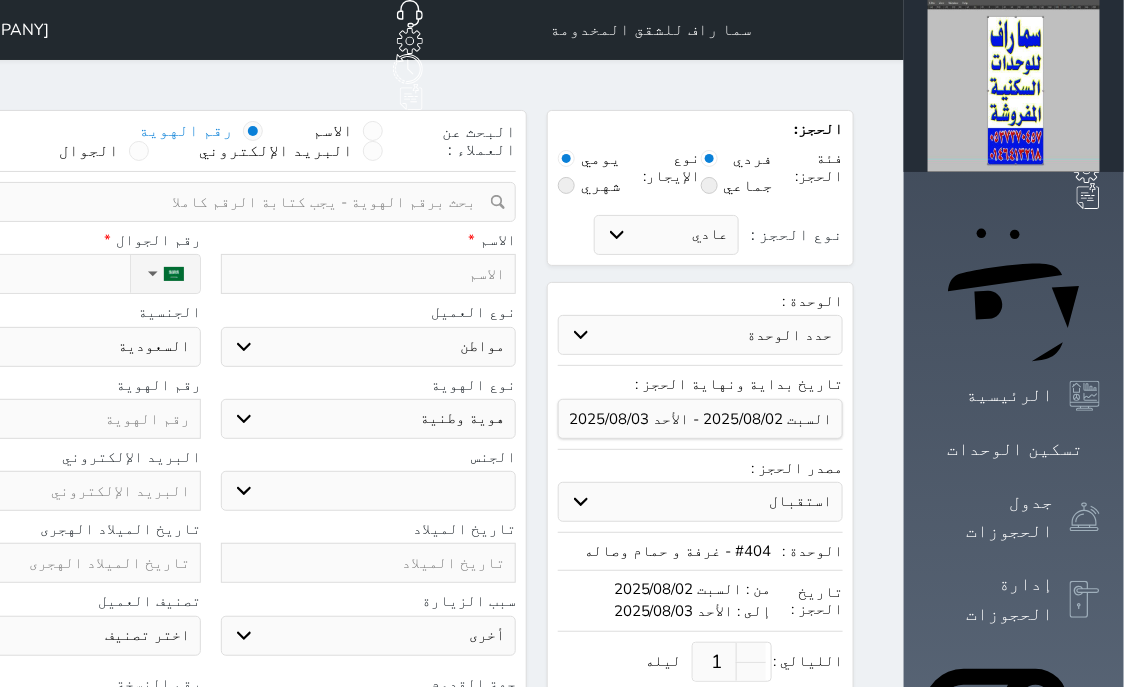 click at bounding box center (203, 202) 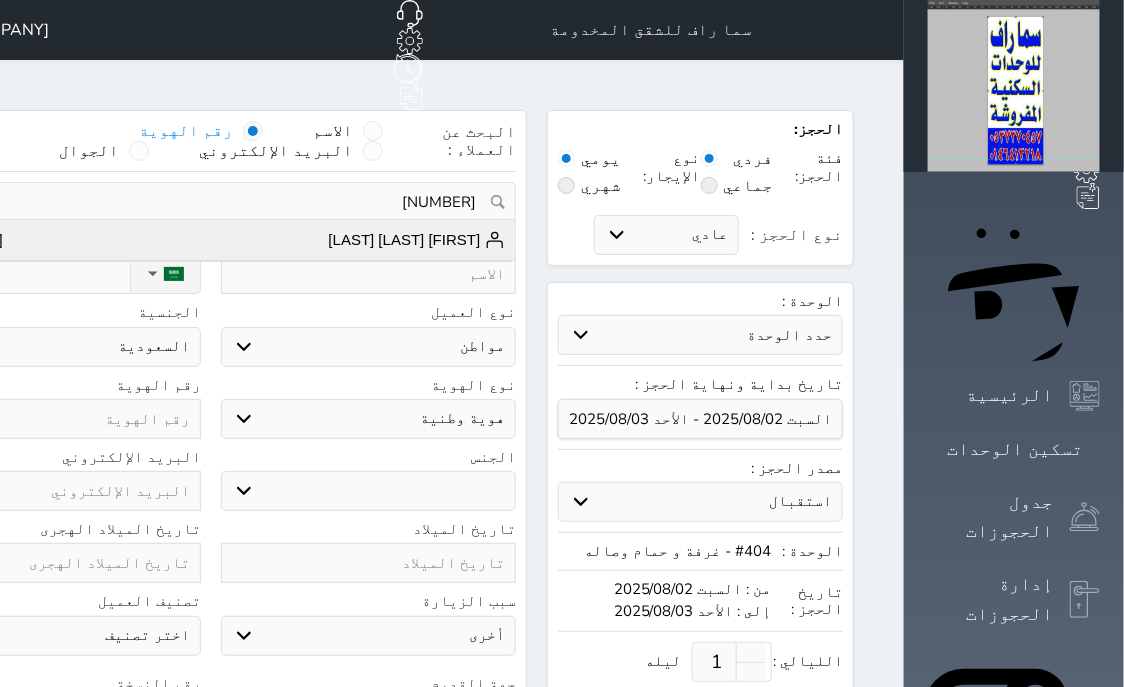 click on "[FIRST] [LAST] [LAST]" at bounding box center [417, 240] 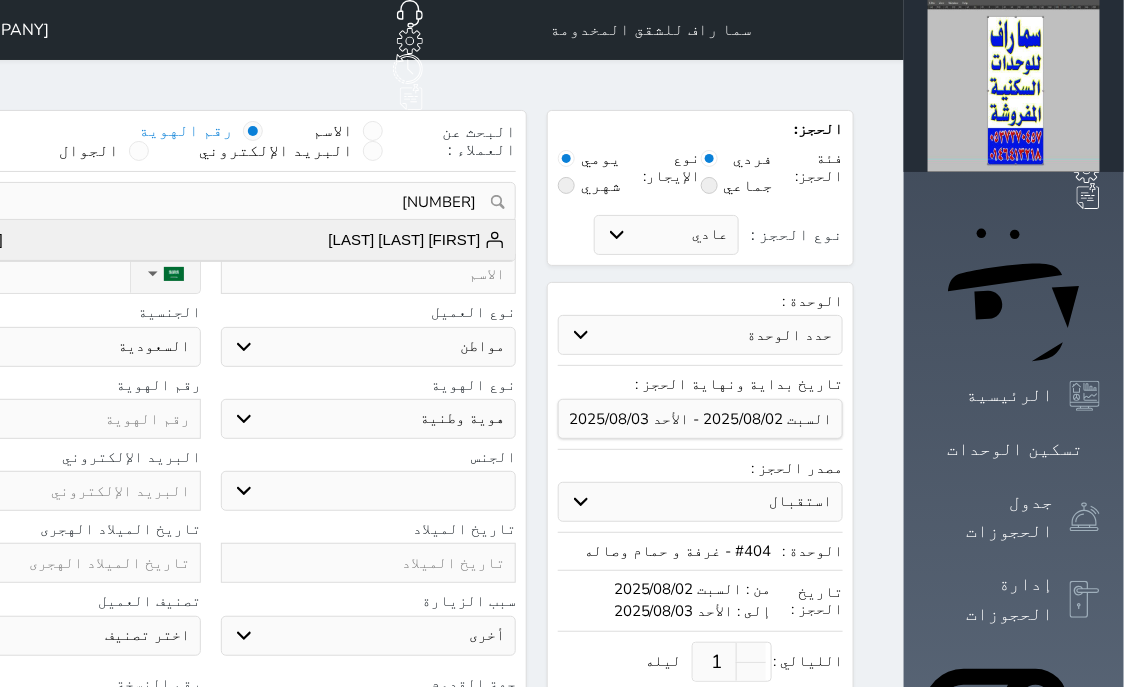 type on "[FIRST] [LAST] [LAST]  ||  [PHONE]" 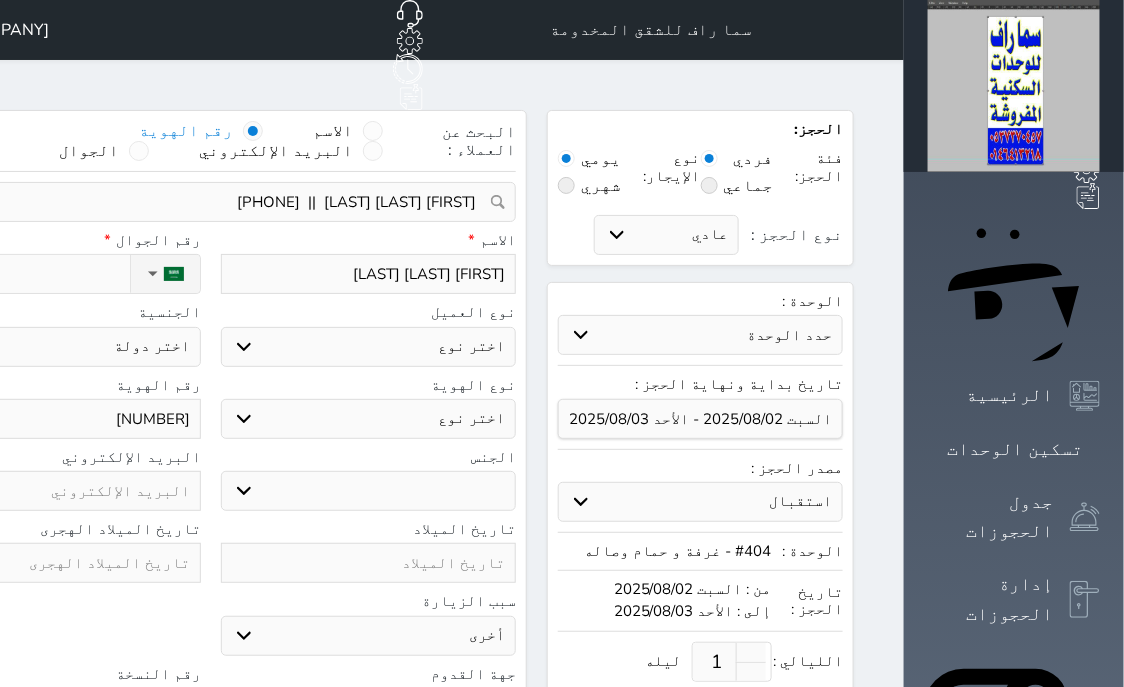 select 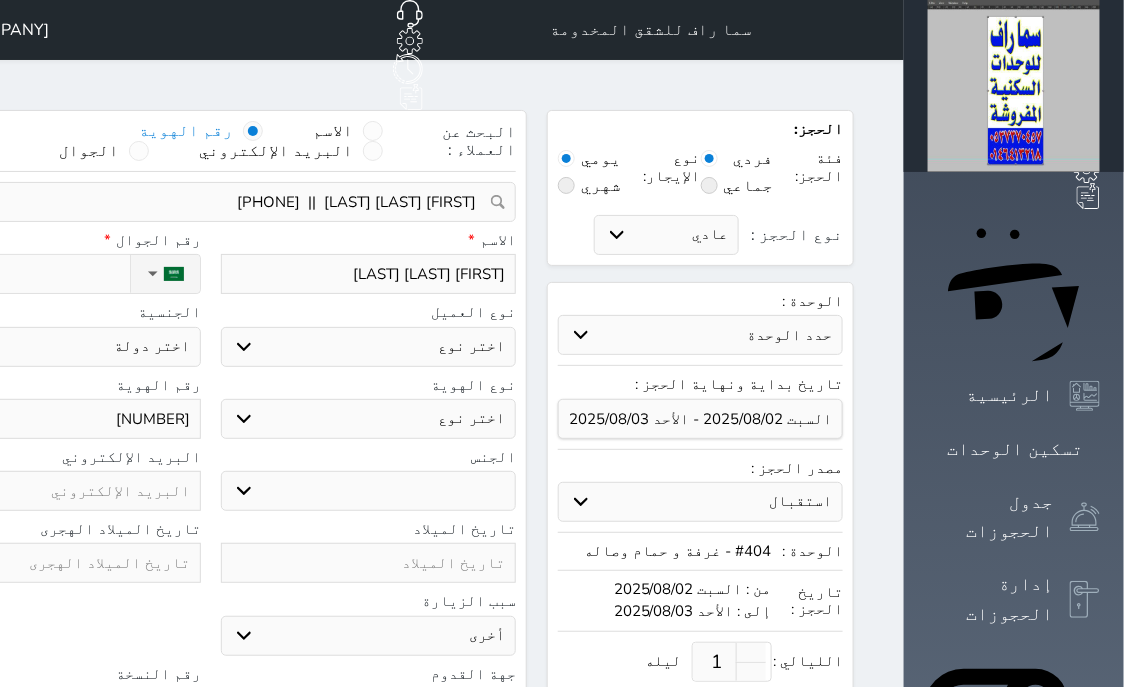 select 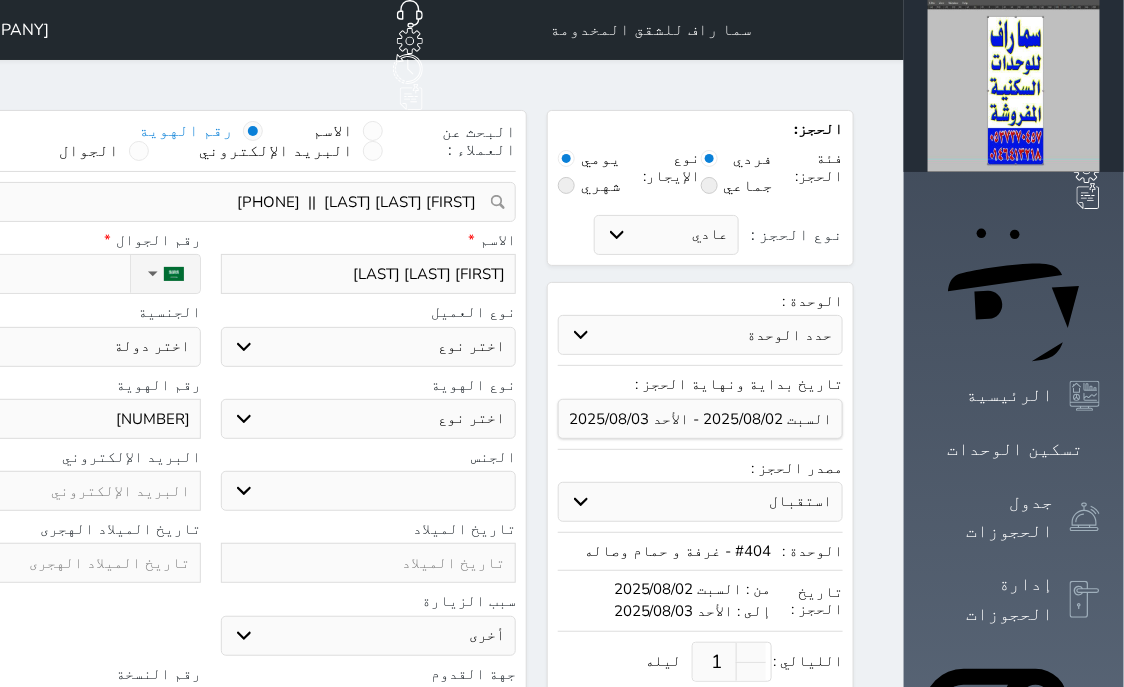 select 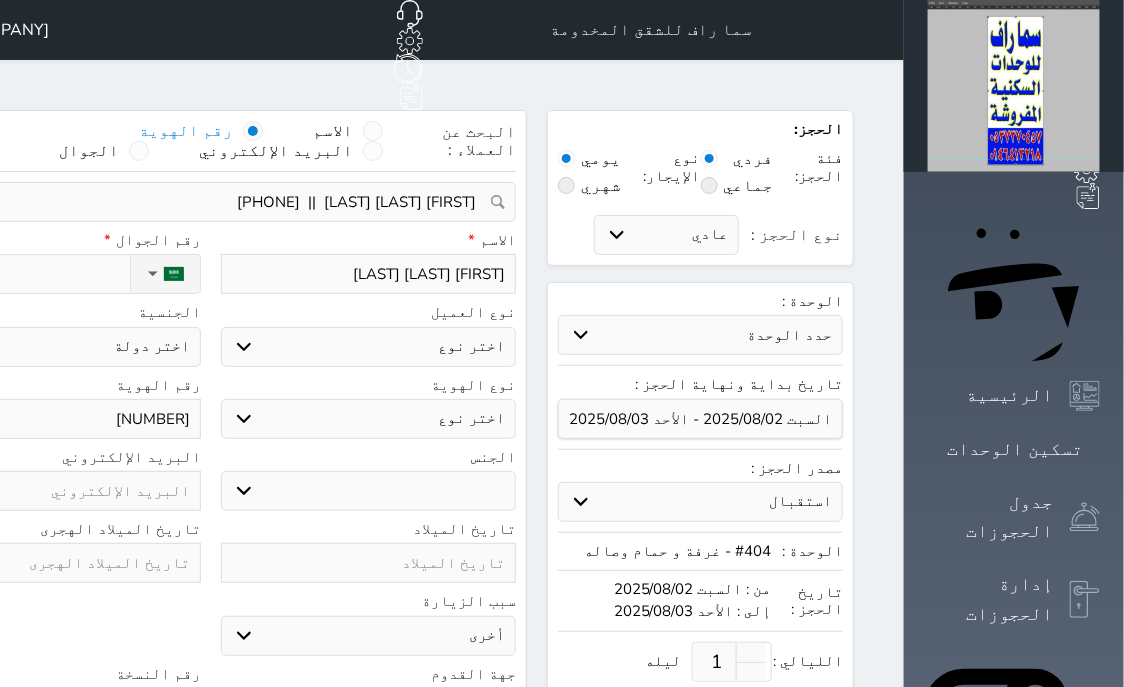 select 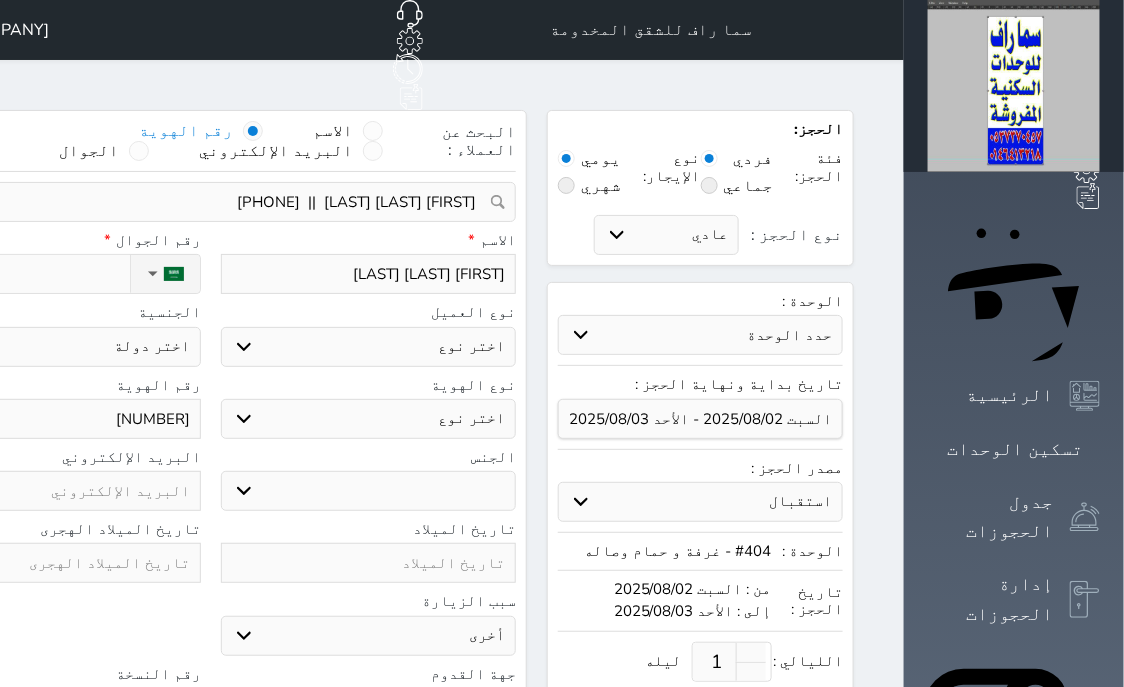 click on "اختر نوع   مواطن مواطن خليجي زائر مقيم" at bounding box center (369, 347) 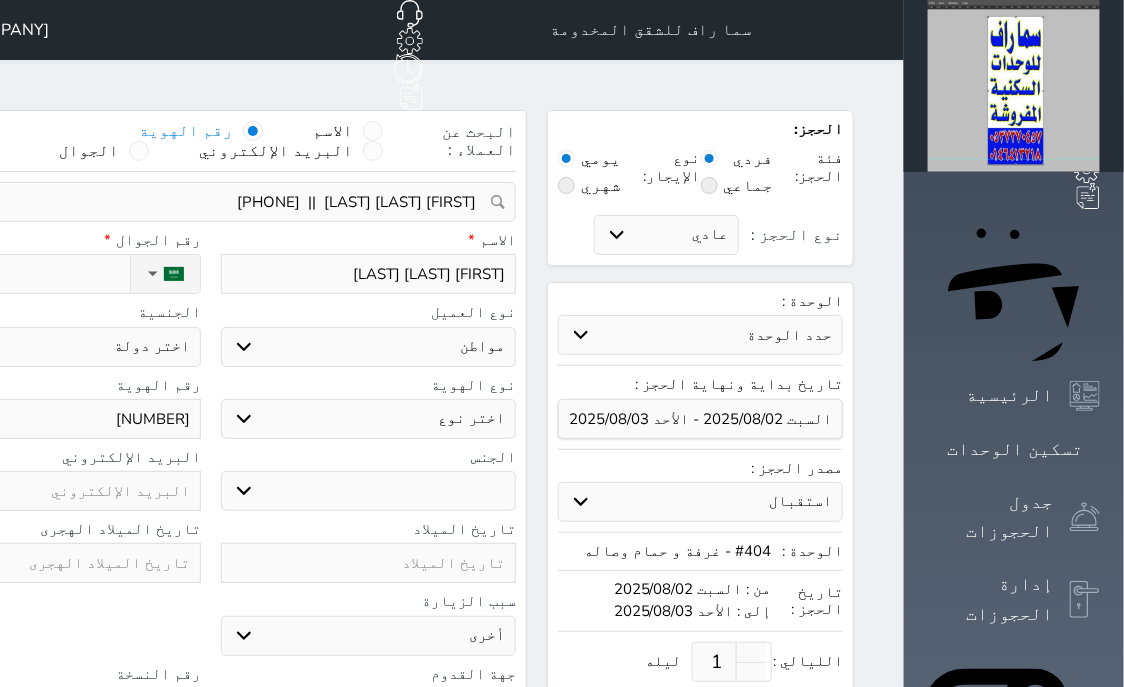 select on "113" 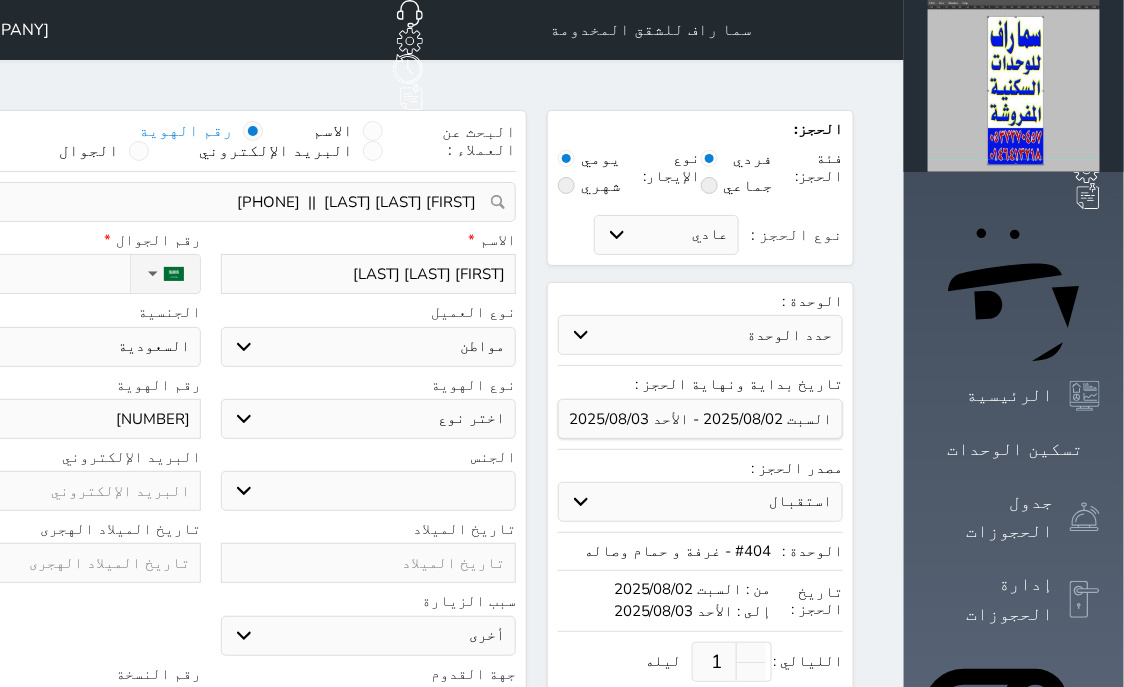click on "اختر نوع   هوية وطنية هوية عائلية جواز السفر" at bounding box center [369, 419] 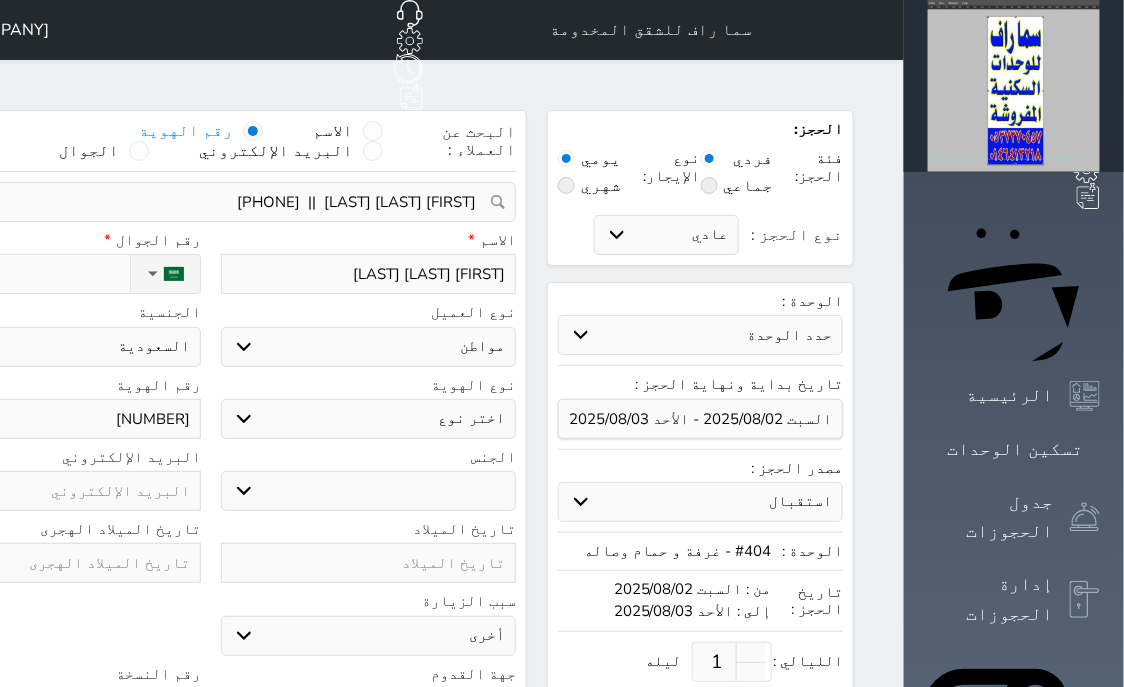 select on "1" 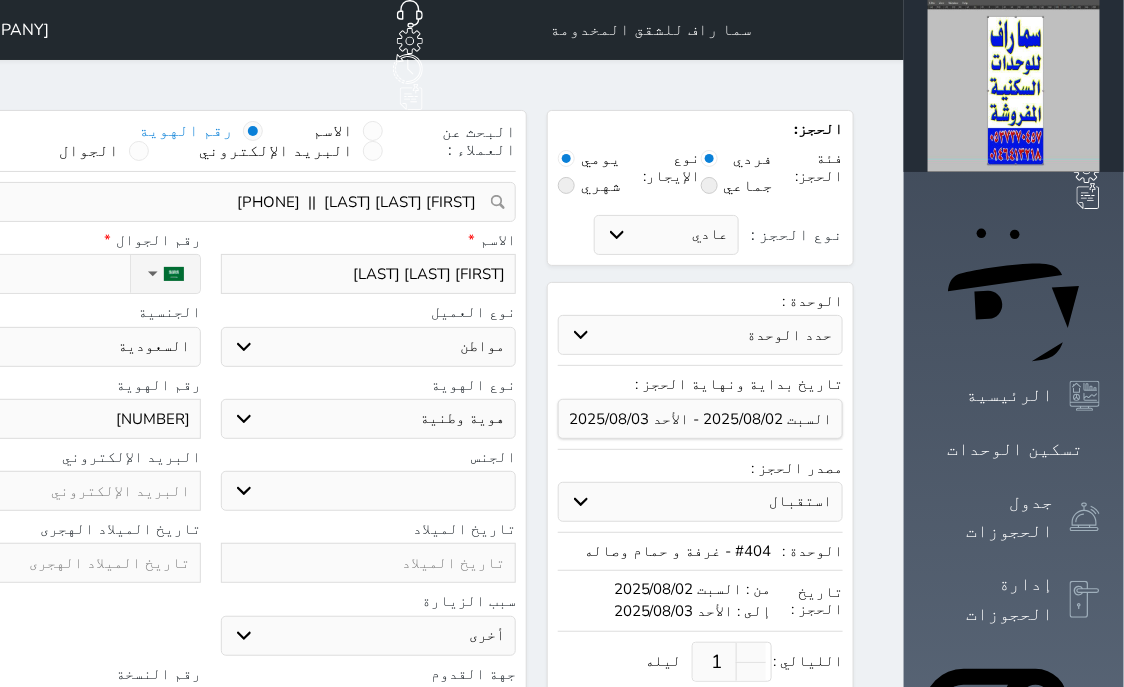 select 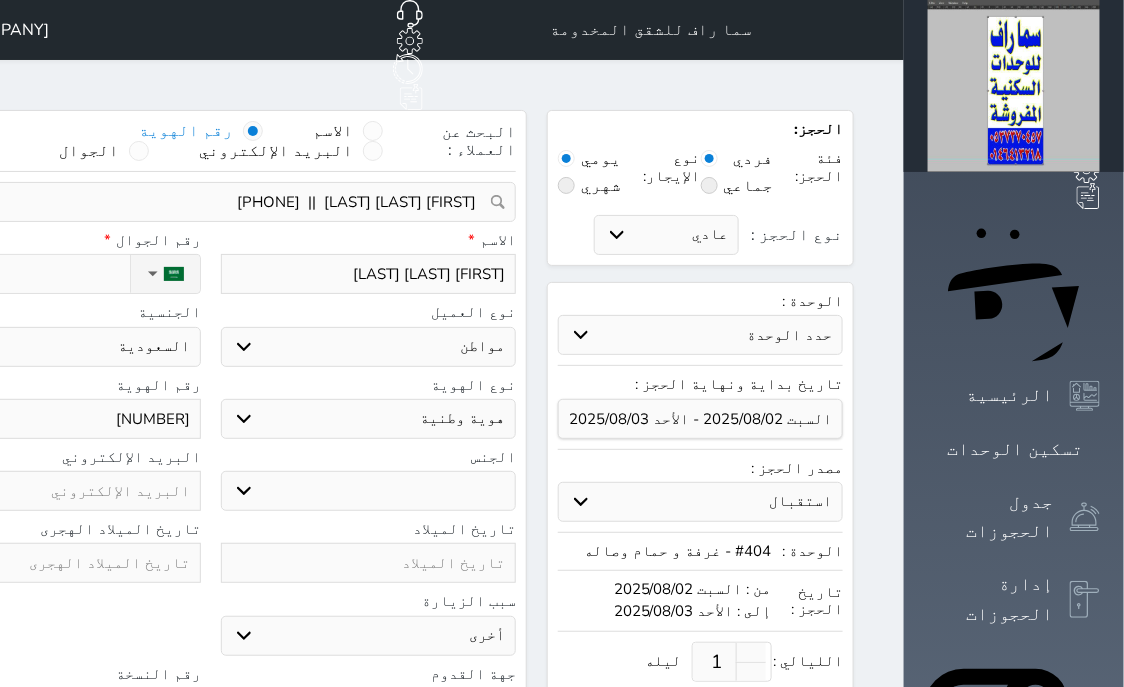 click on "ذكر   انثى" at bounding box center [369, 491] 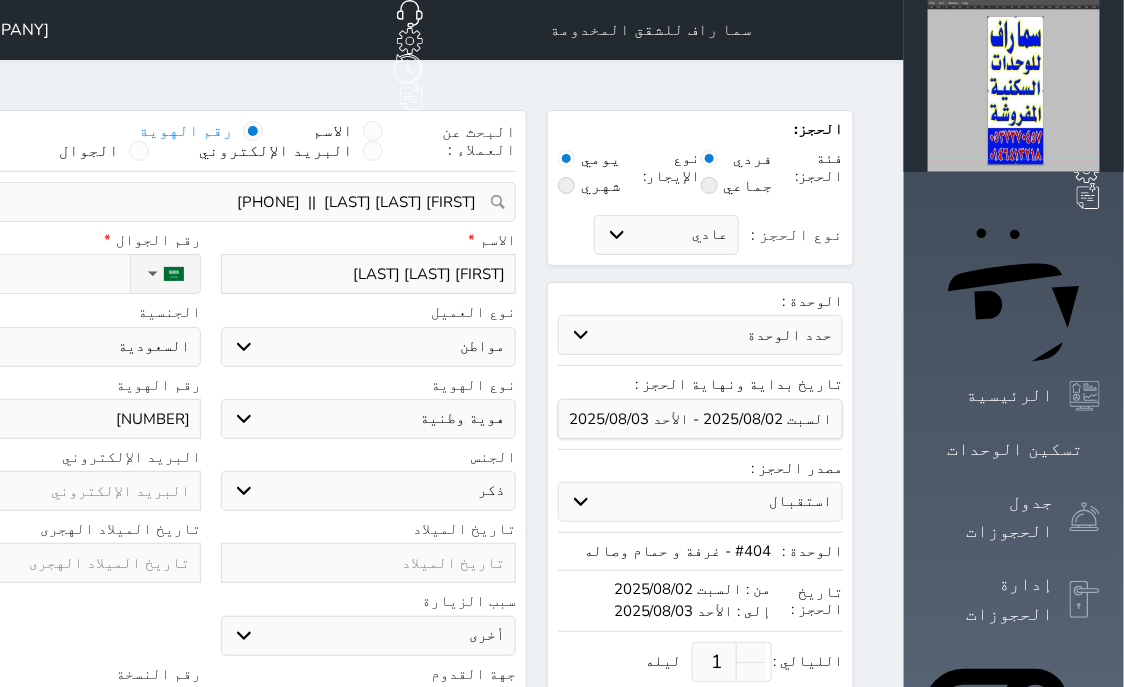 click at bounding box center (53, 708) 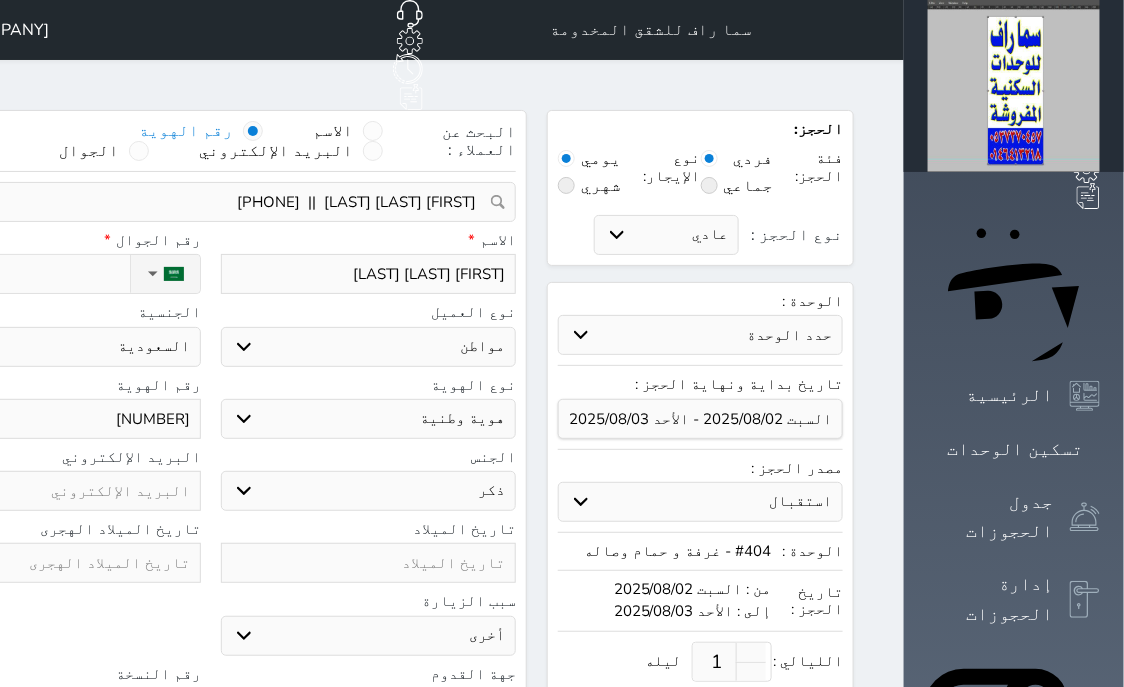 select 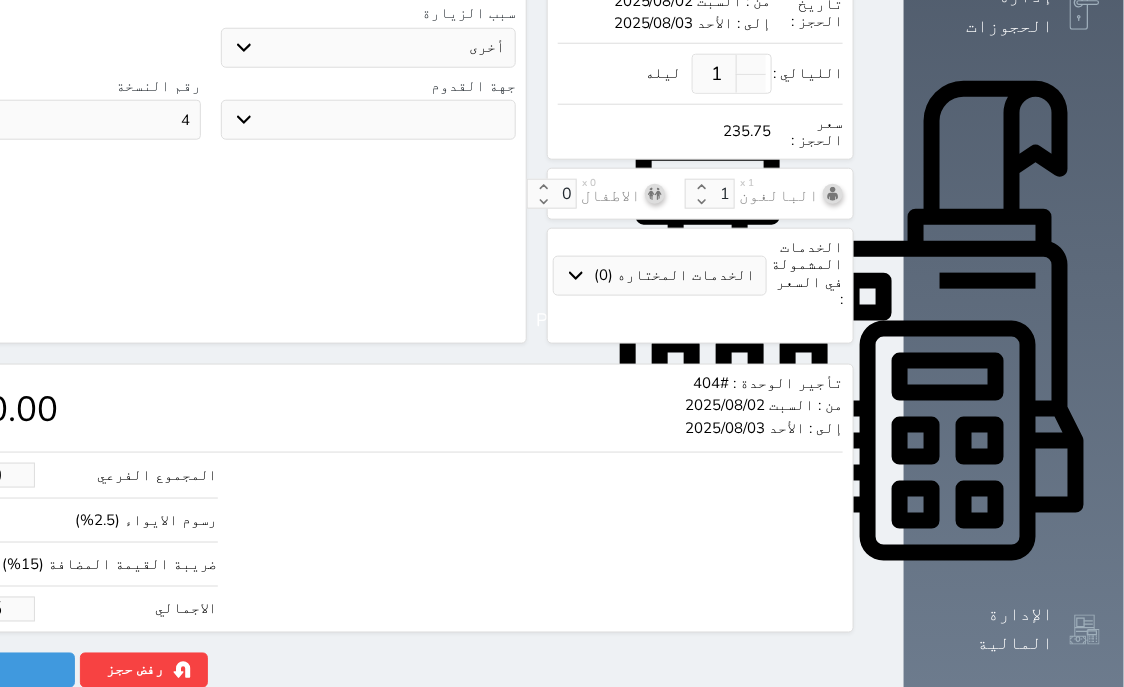 scroll, scrollTop: 621, scrollLeft: 0, axis: vertical 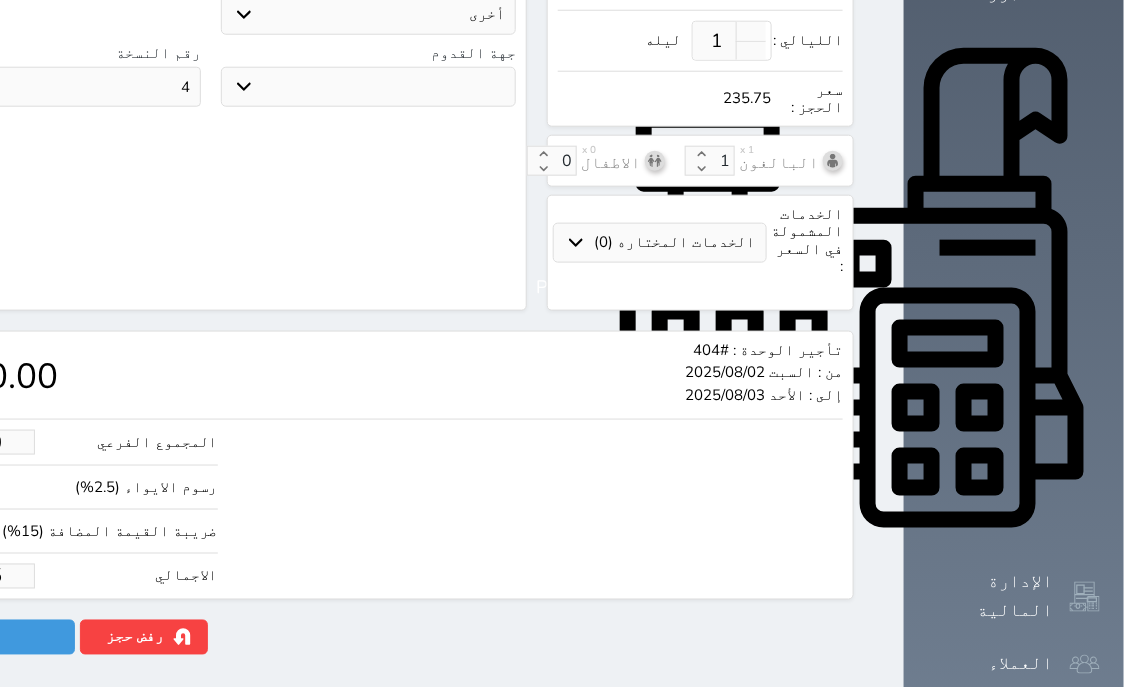 type on "4" 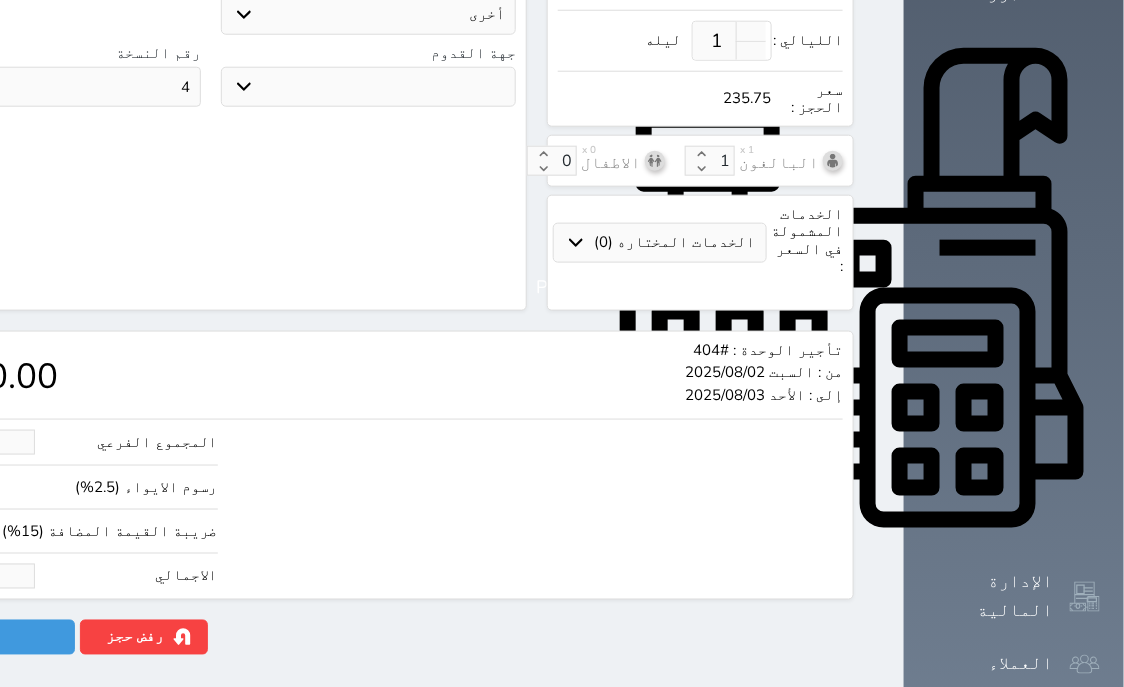 type on "19.51" 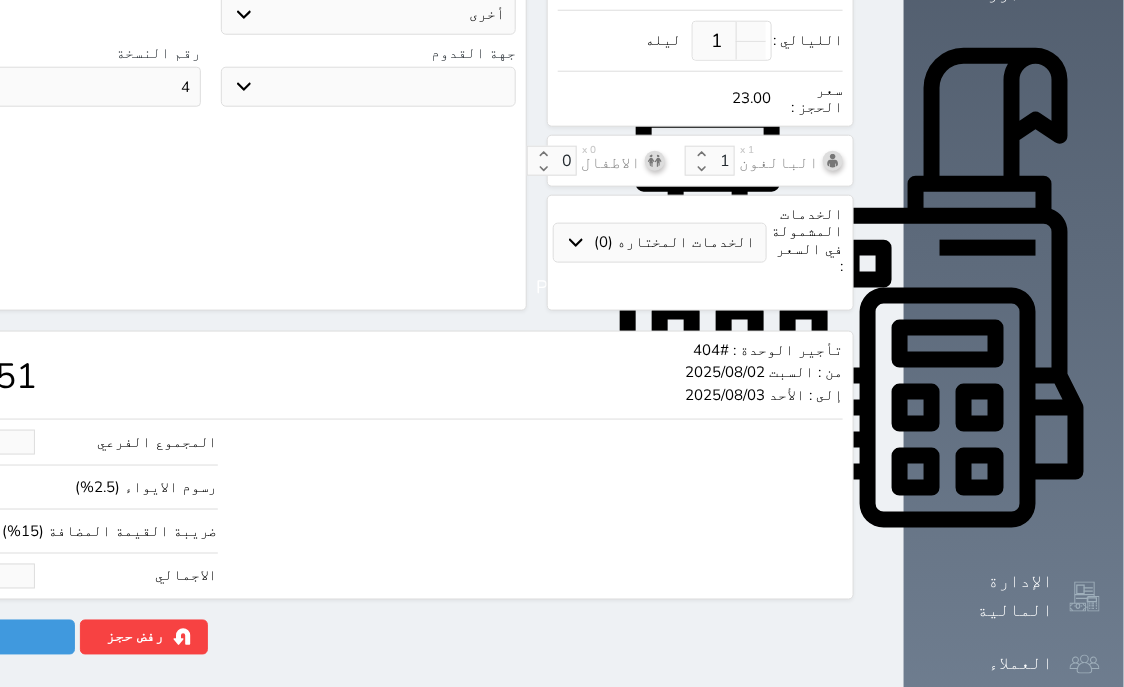 type on "195.12" 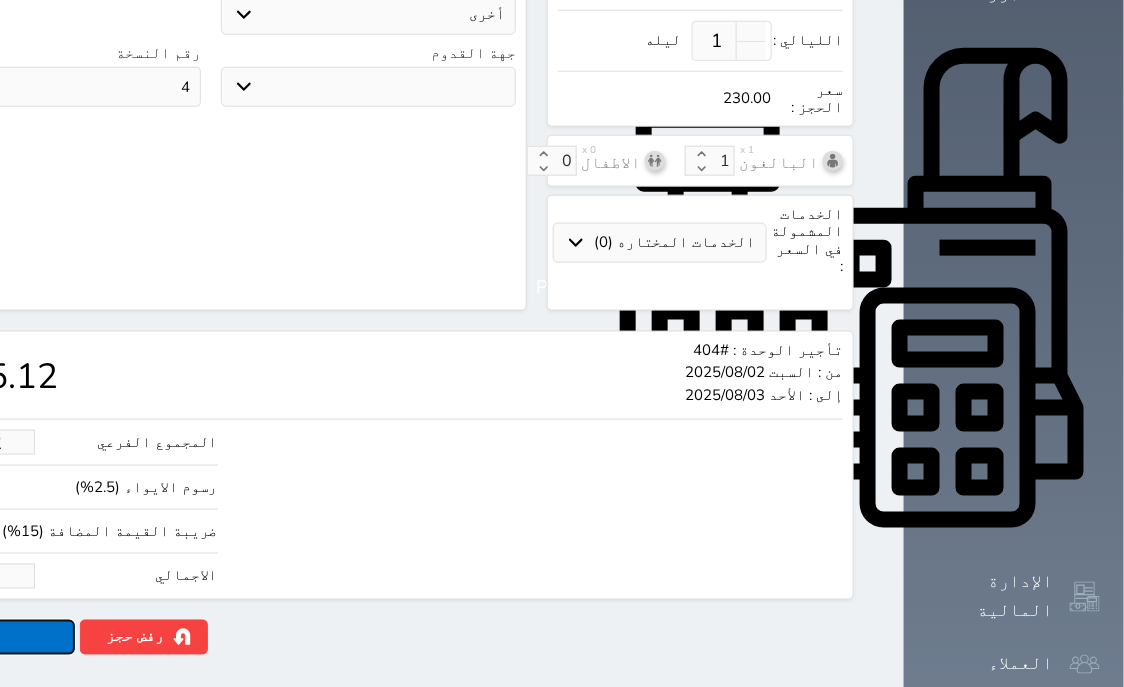 type on "230.00" 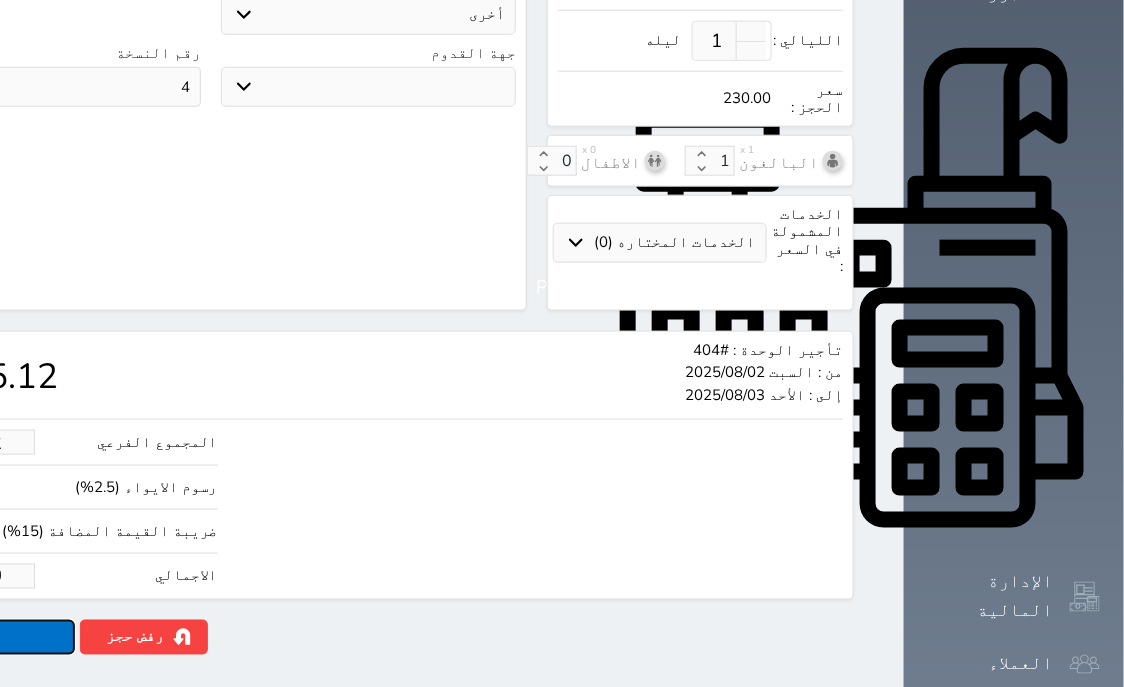 click on "حجز" at bounding box center (-13, 637) 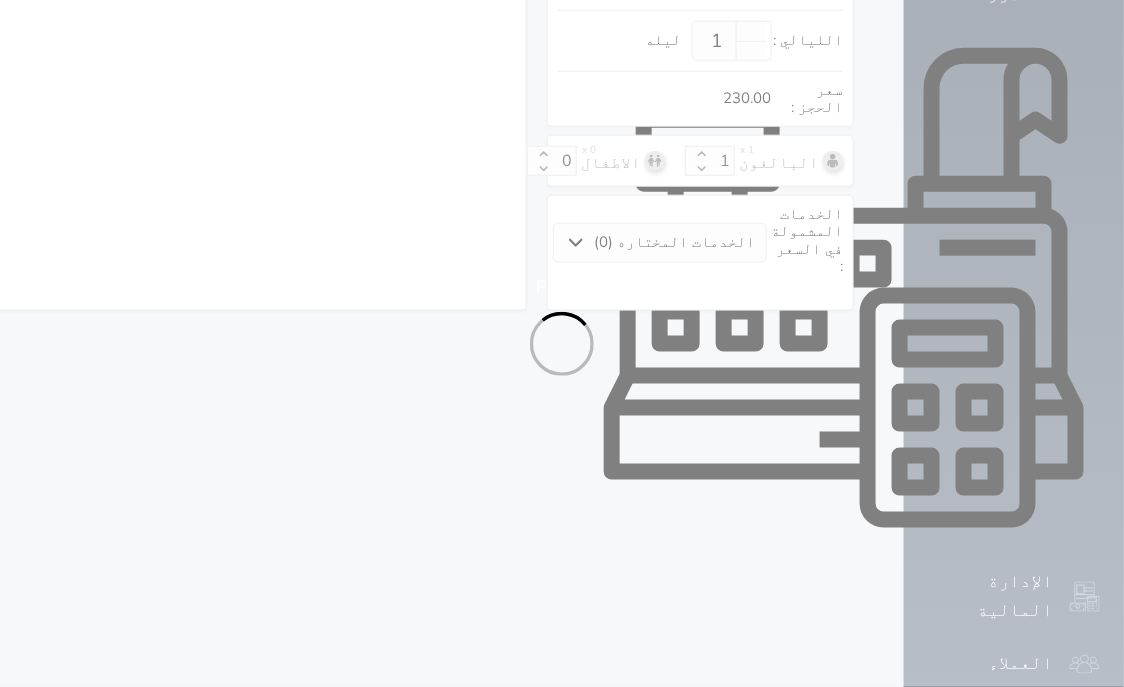 select on "1" 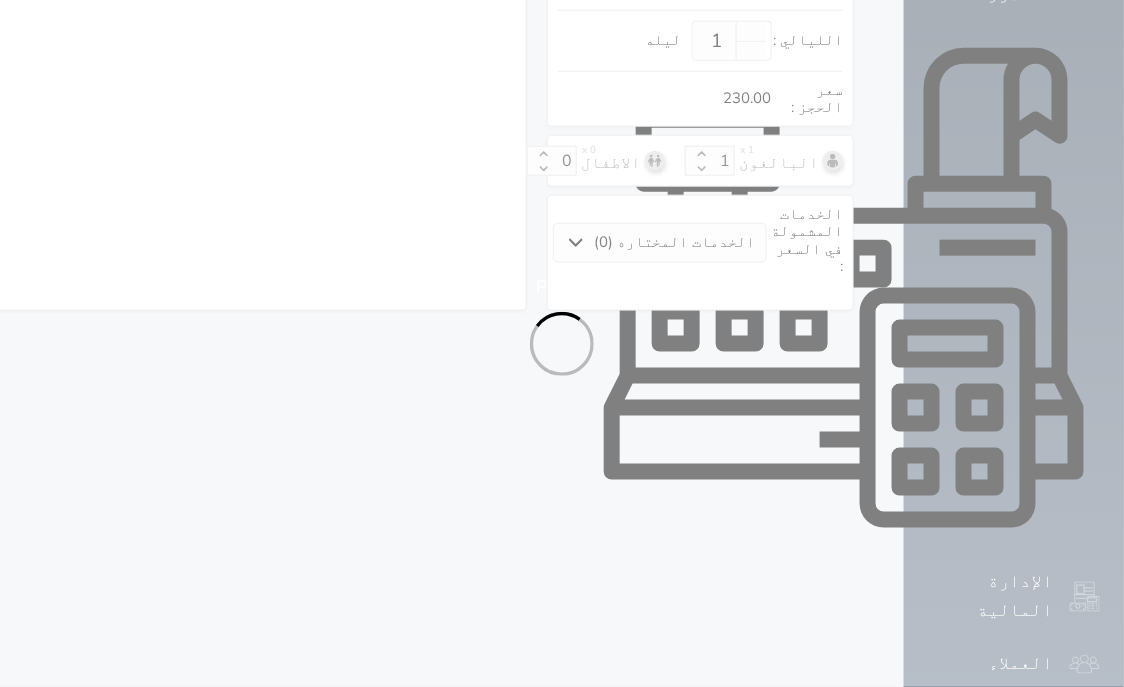 select on "113" 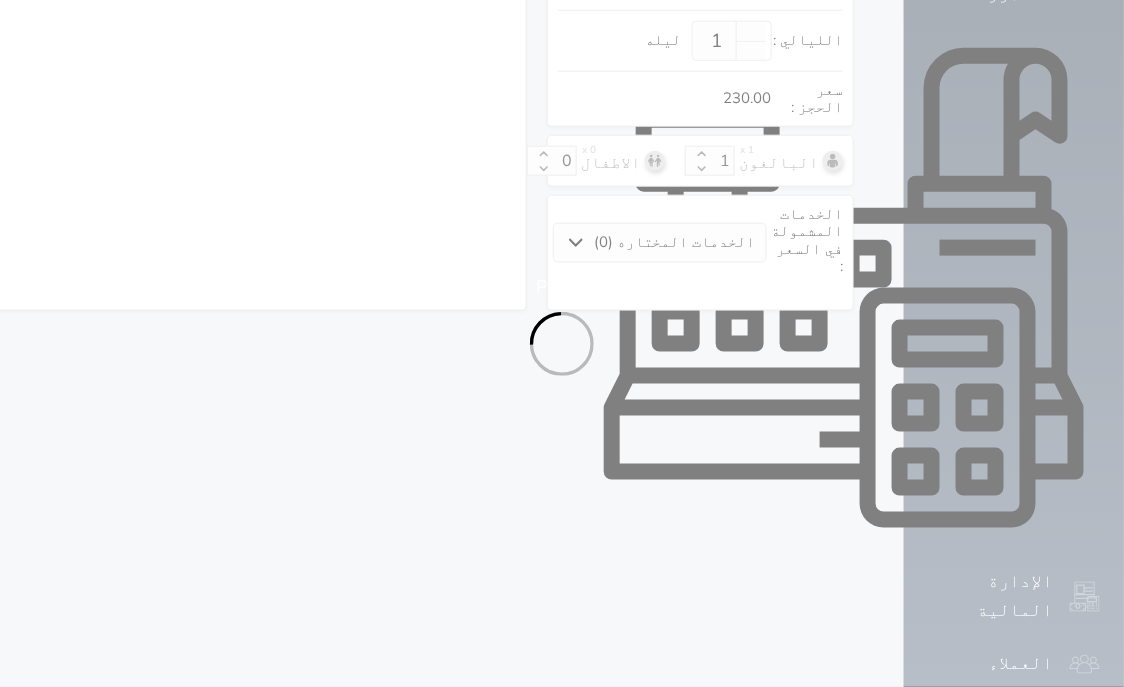 select on "1" 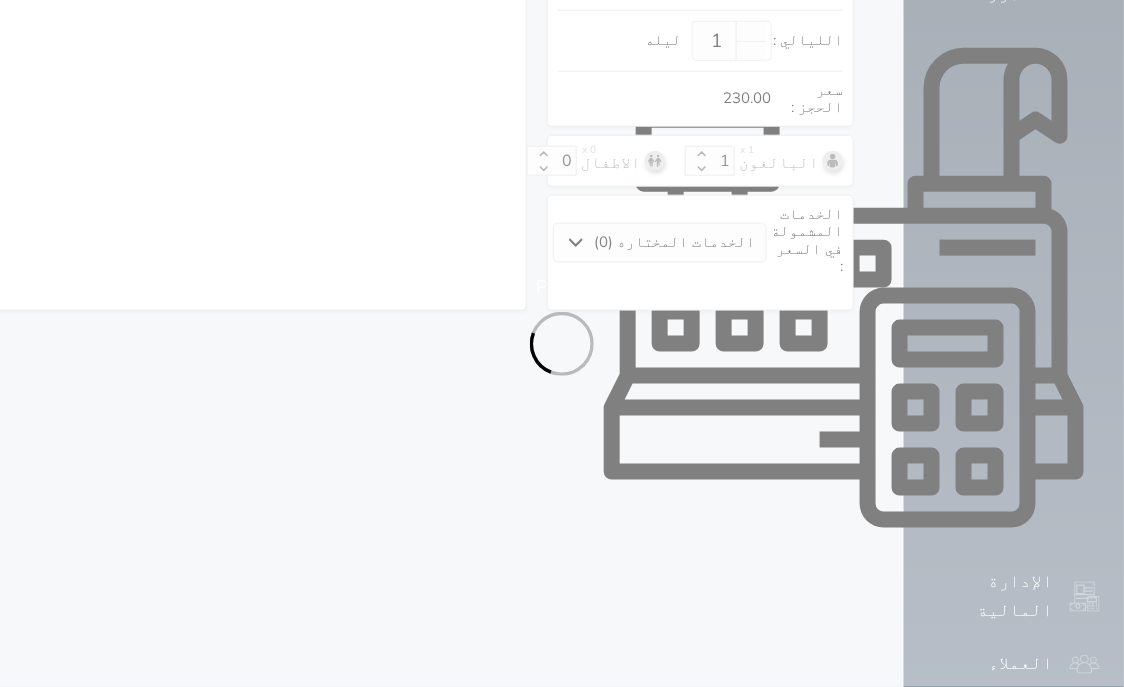 select on "7" 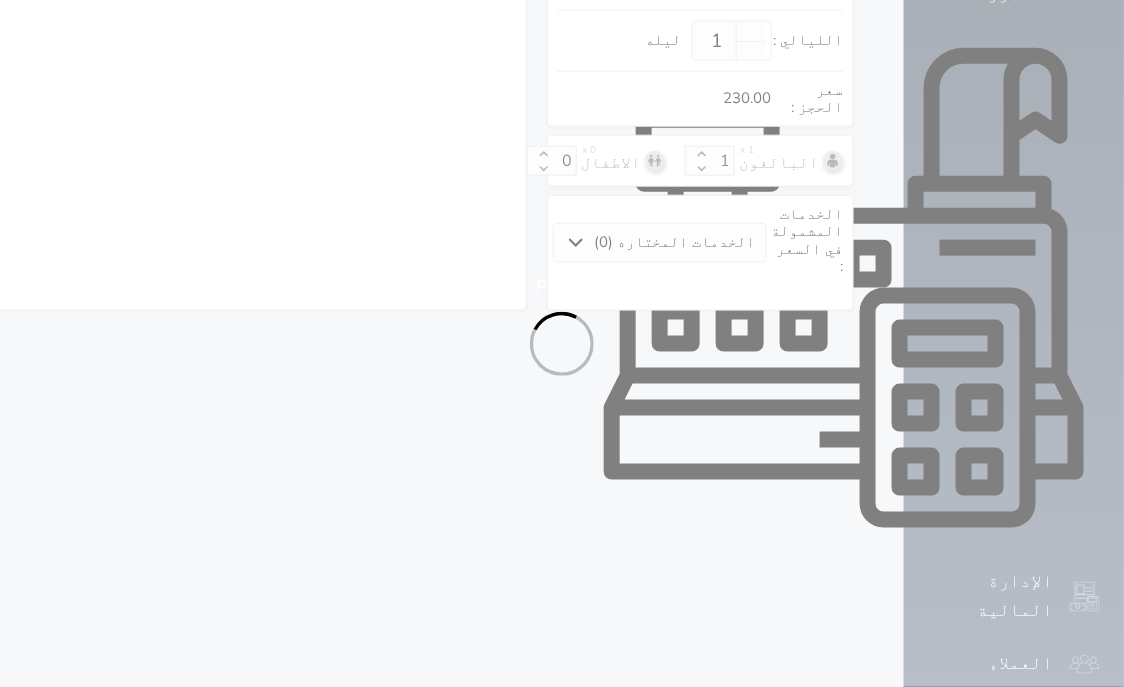 select 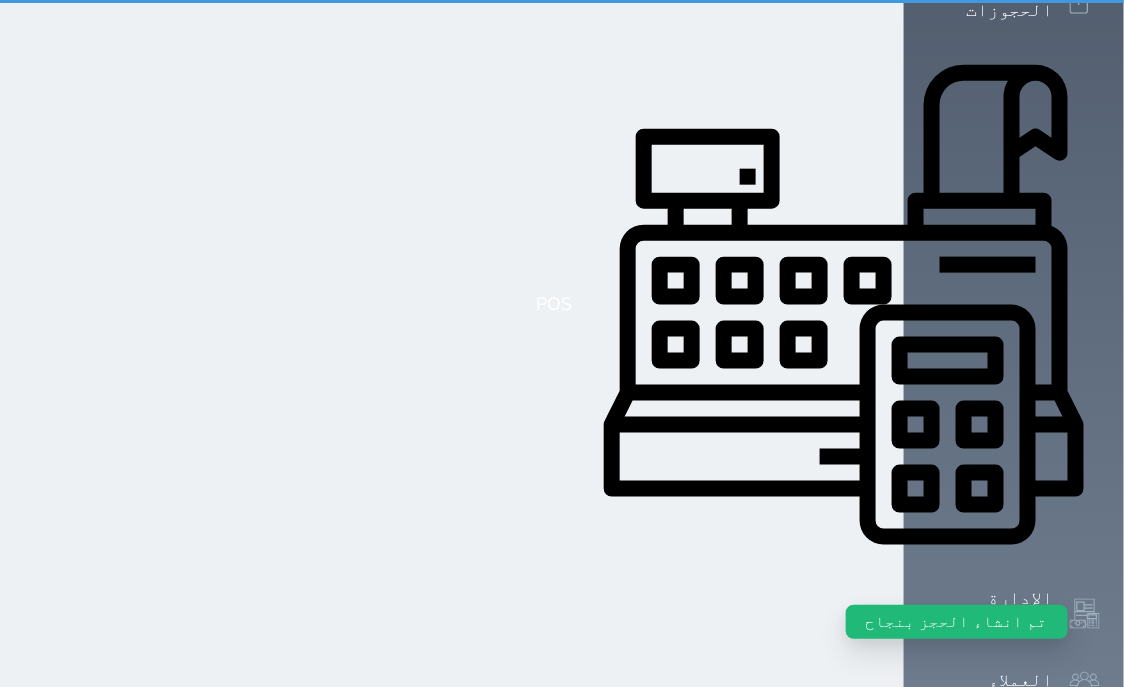 scroll, scrollTop: 0, scrollLeft: 0, axis: both 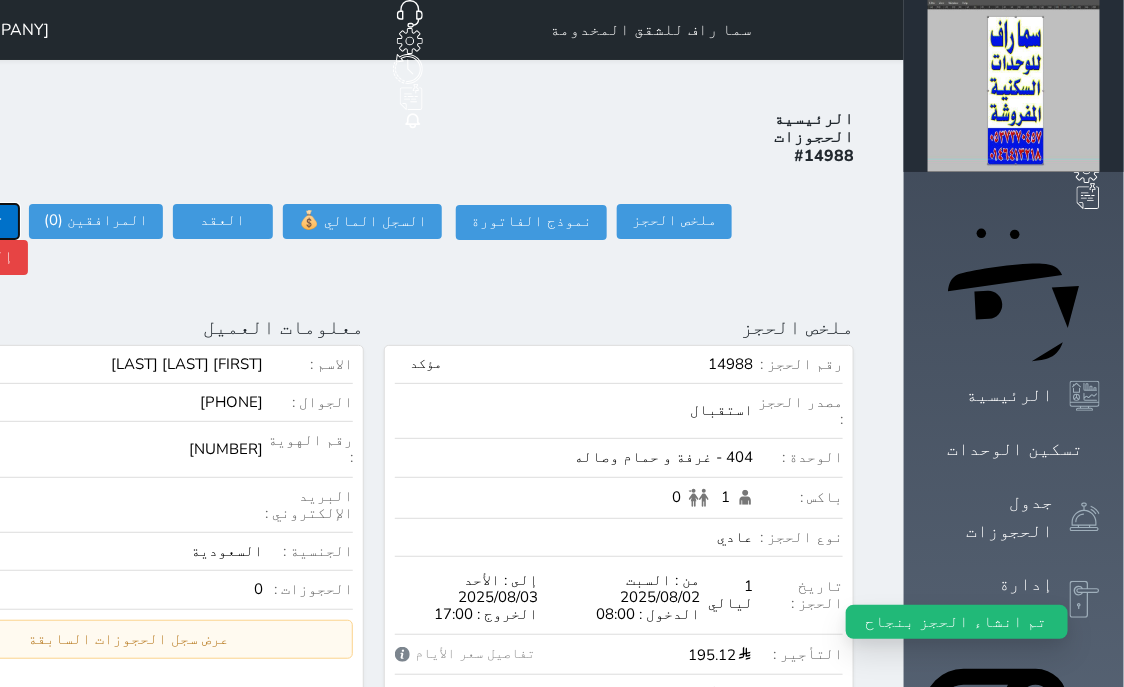 click on "تسجيل دخول" at bounding box center [-39, 221] 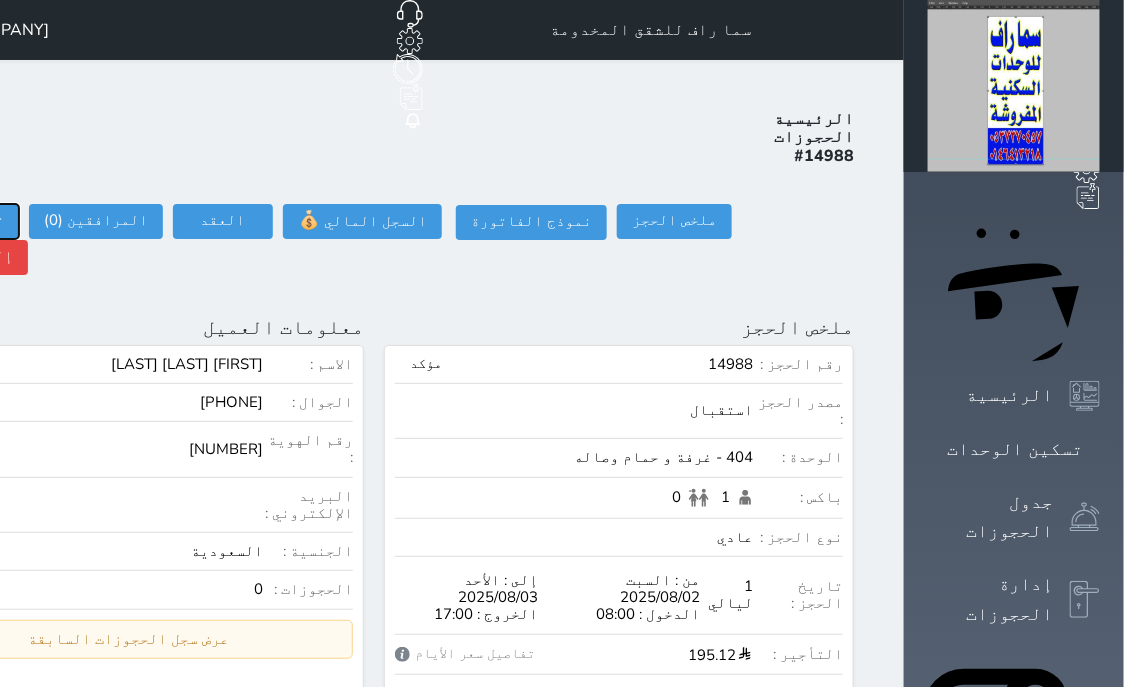 type on "14:42" 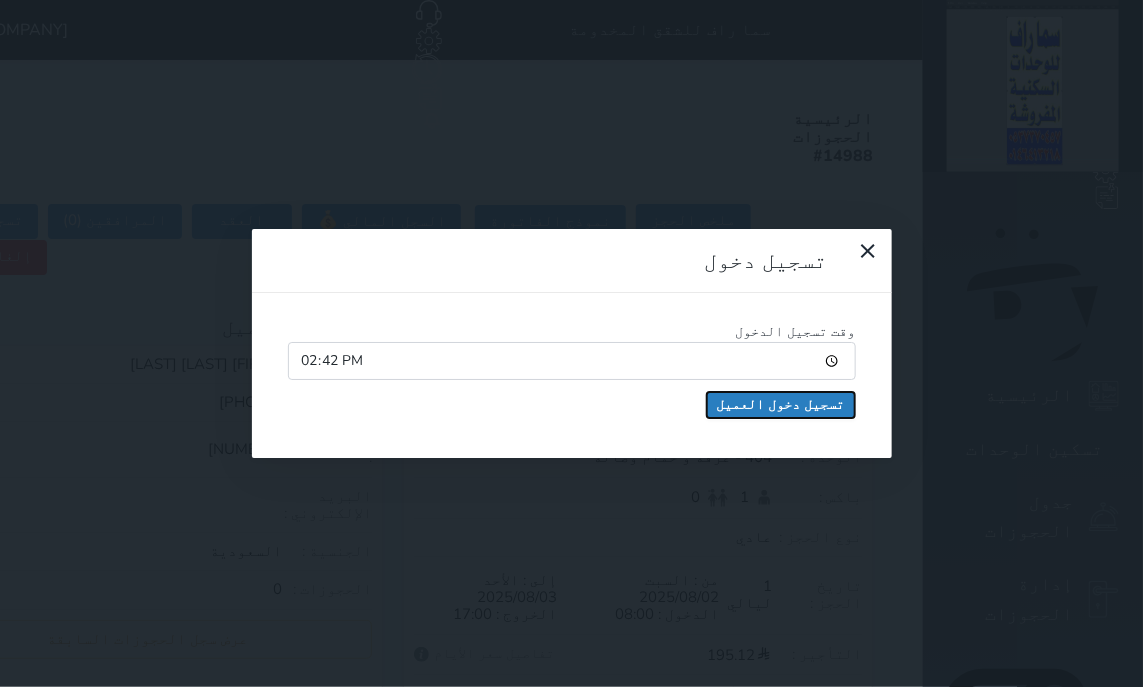 click on "تسجيل دخول العميل" at bounding box center (781, 405) 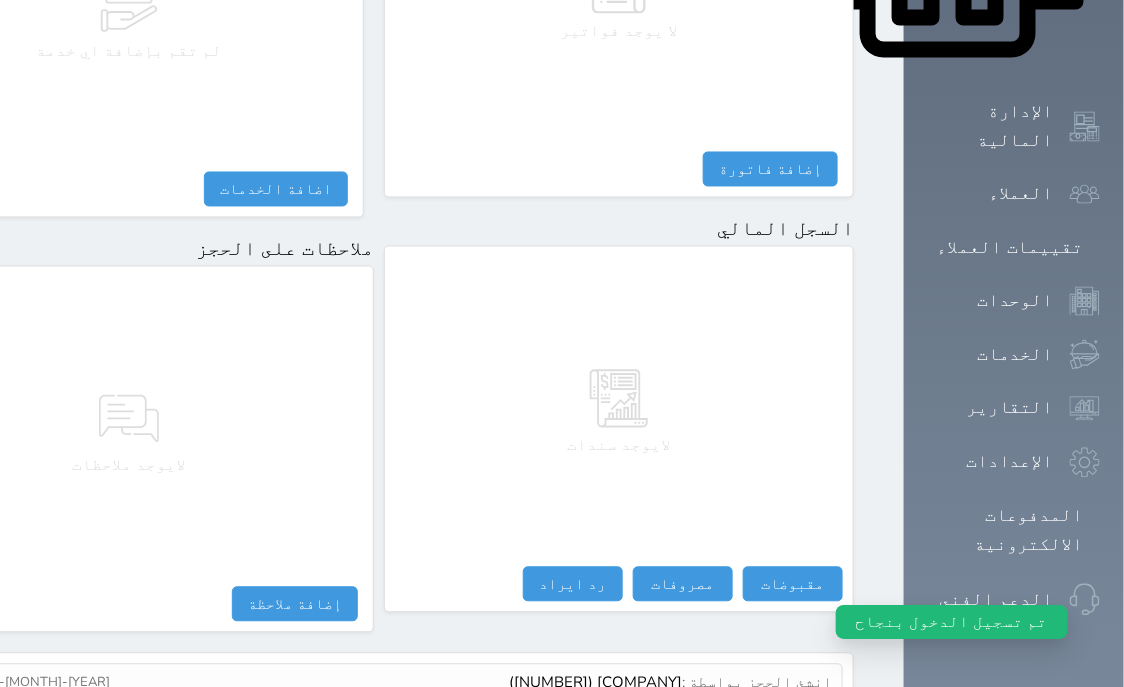 scroll, scrollTop: 1095, scrollLeft: 0, axis: vertical 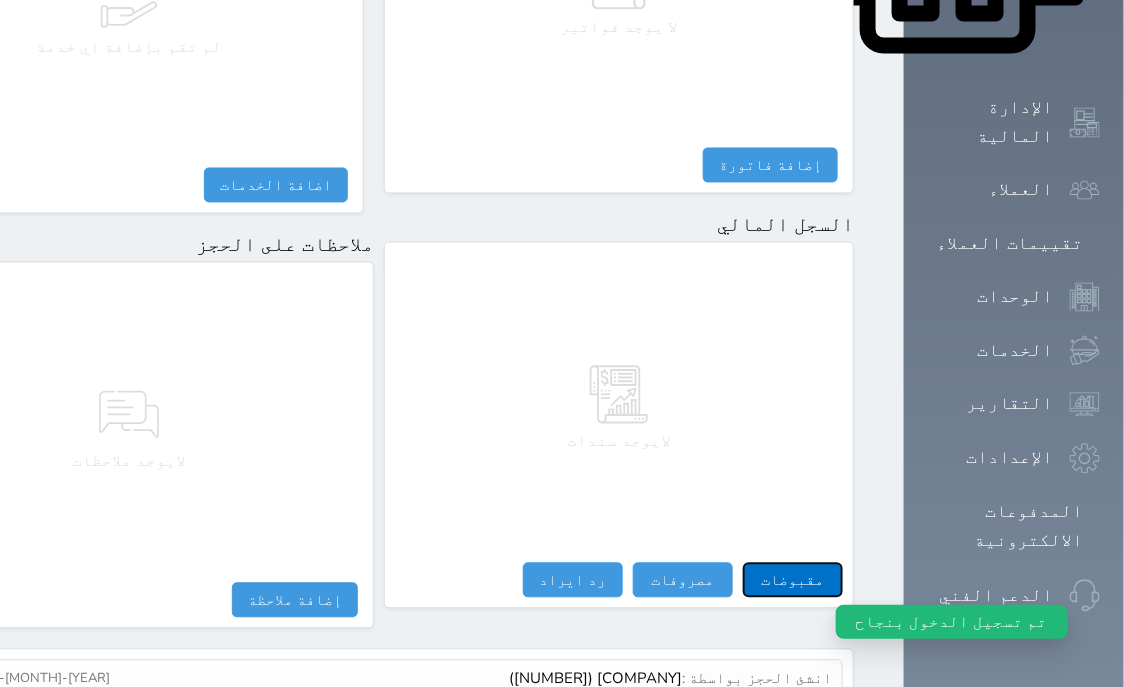click on "مقبوضات" at bounding box center (793, 580) 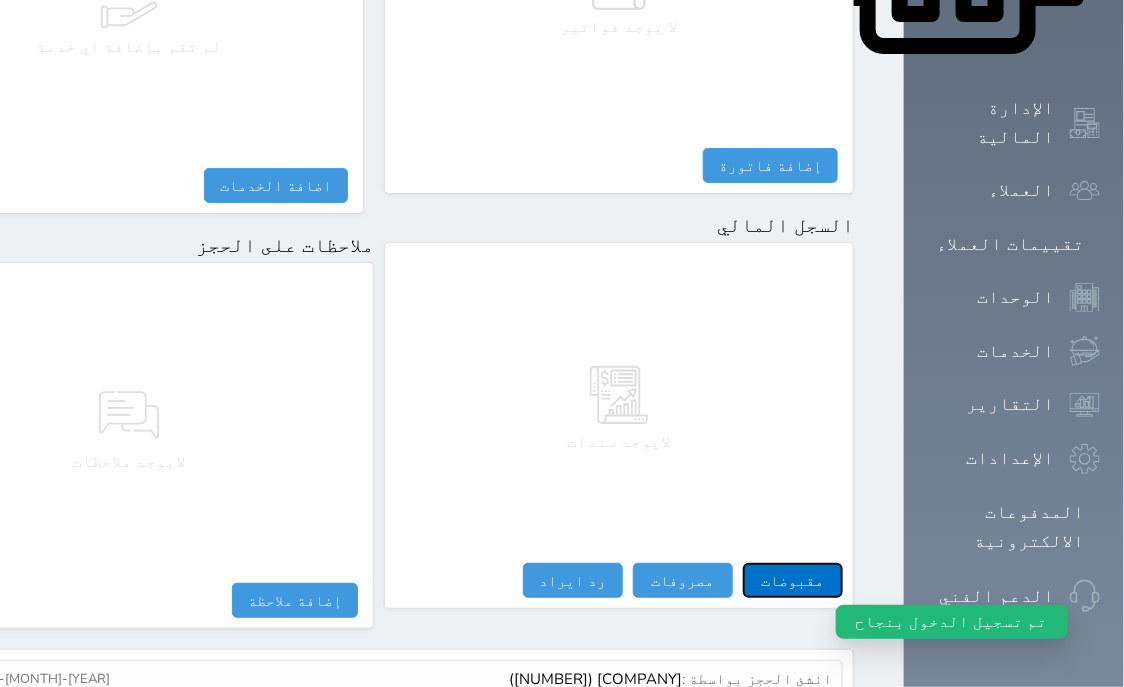 select 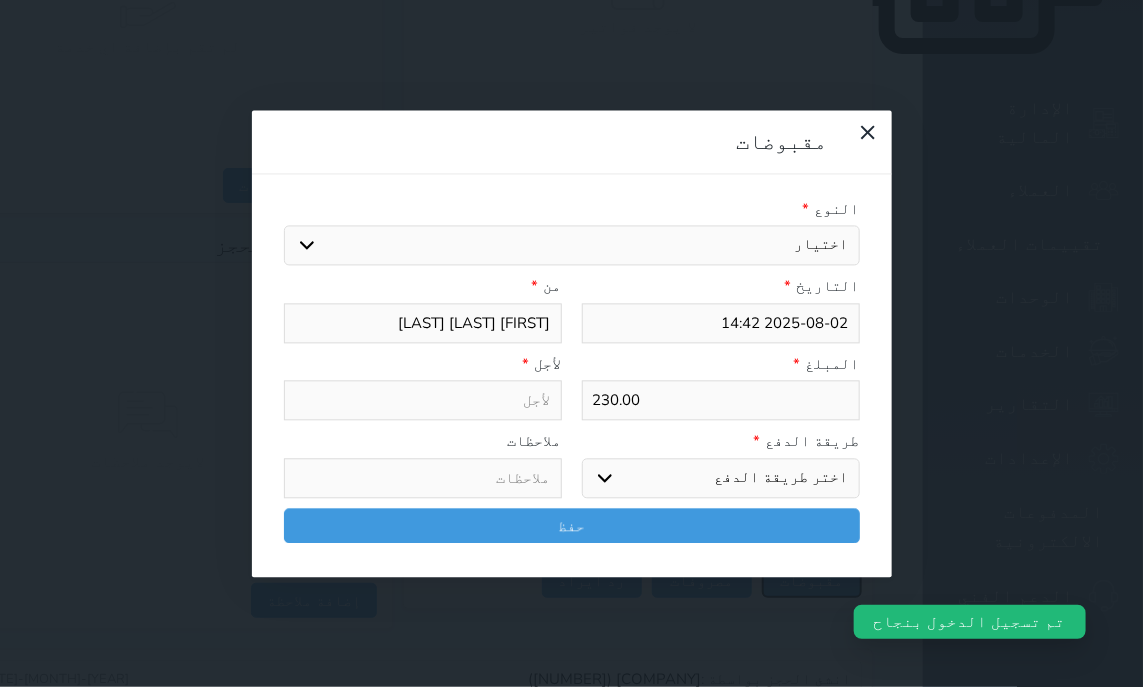 select 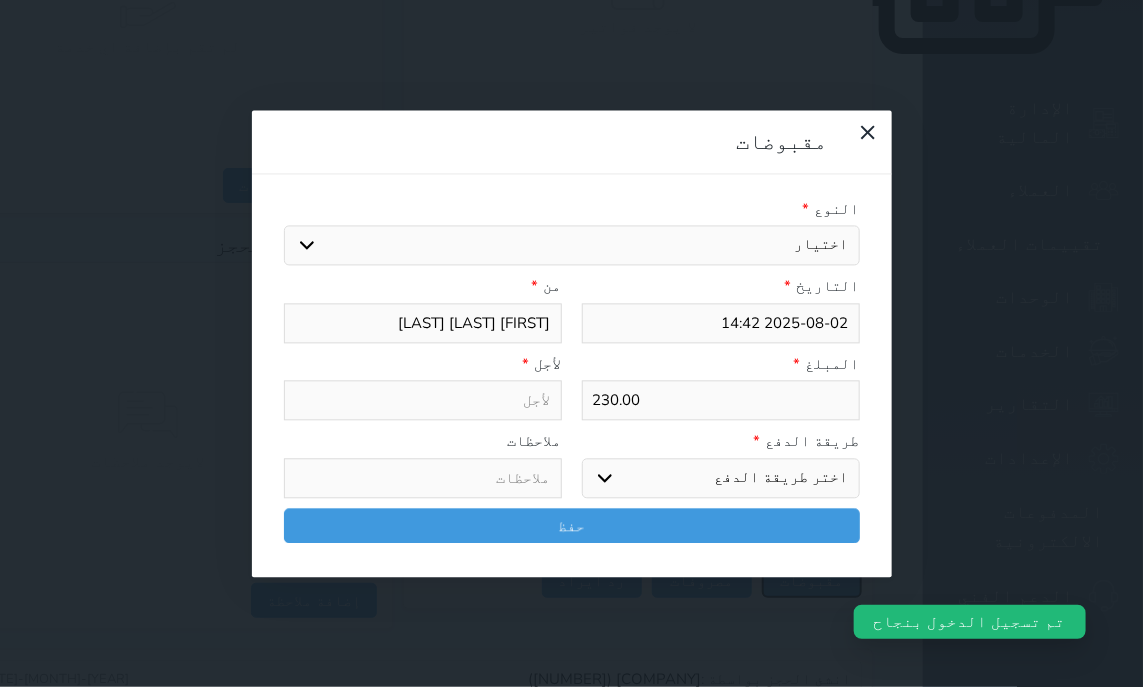 select 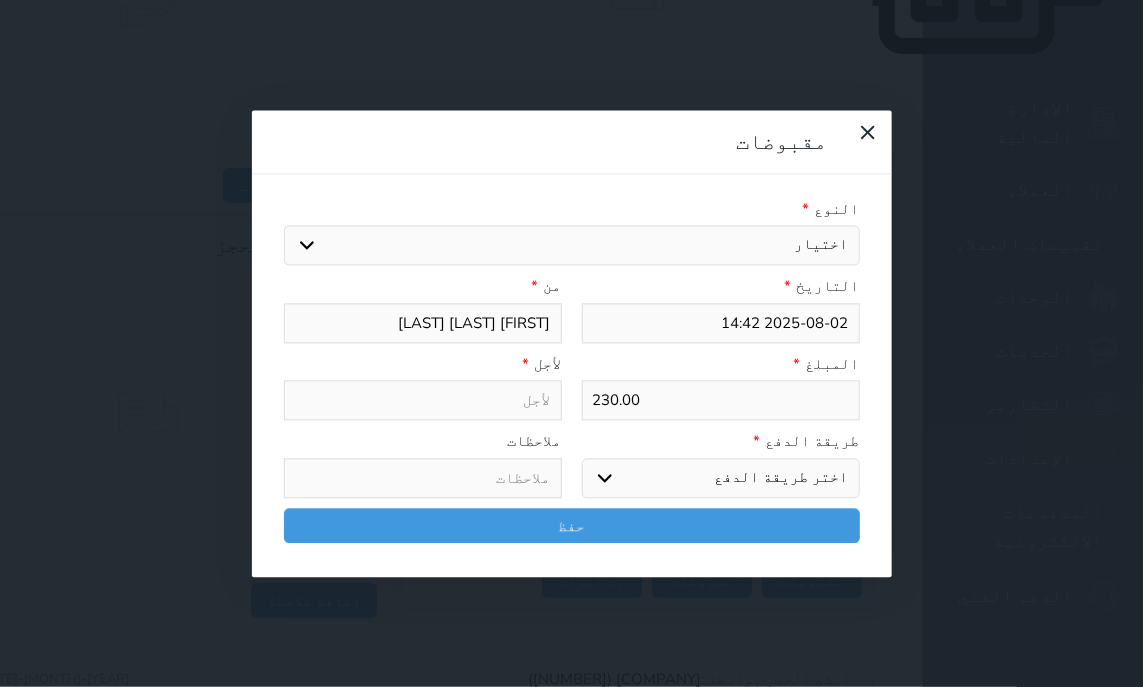 click on "اختيار   مقبوضات عامة قيمة إيجار فواتير تامين عربون لا ينطبق آخر مغسلة واي فاي - الإنترنت مواقف السيارات طعام الأغذية والمشروبات مشروبات المشروبات الباردة المشروبات الساخنة الإفطار غداء عشاء مخبز و كعك حمام سباحة الصالة الرياضية سبا و خدمات الجمال اختيار وإسقاط (خدمات النقل) ميني بار كابل - تلفزيون سرير إضافي تصفيف الشعر التسوق خدمات الجولات السياحية المنظمة خدمات الدليل السياحي" at bounding box center (572, 246) 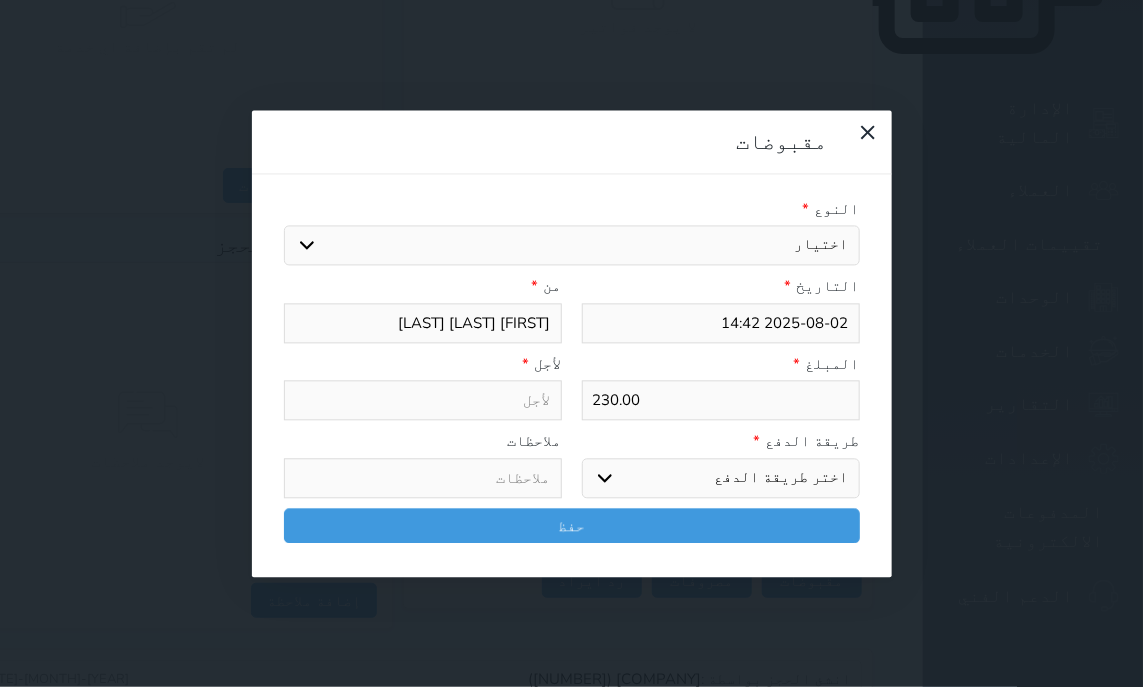 select on "14389" 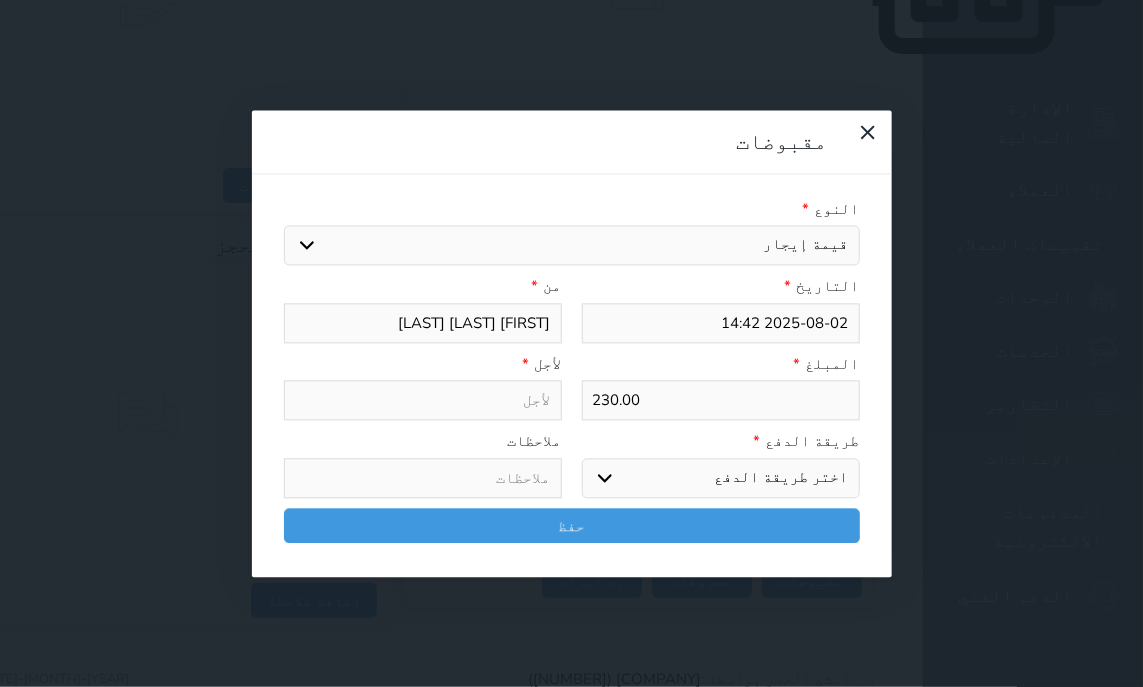 click on "قيمة إيجار" at bounding box center (0, 0) 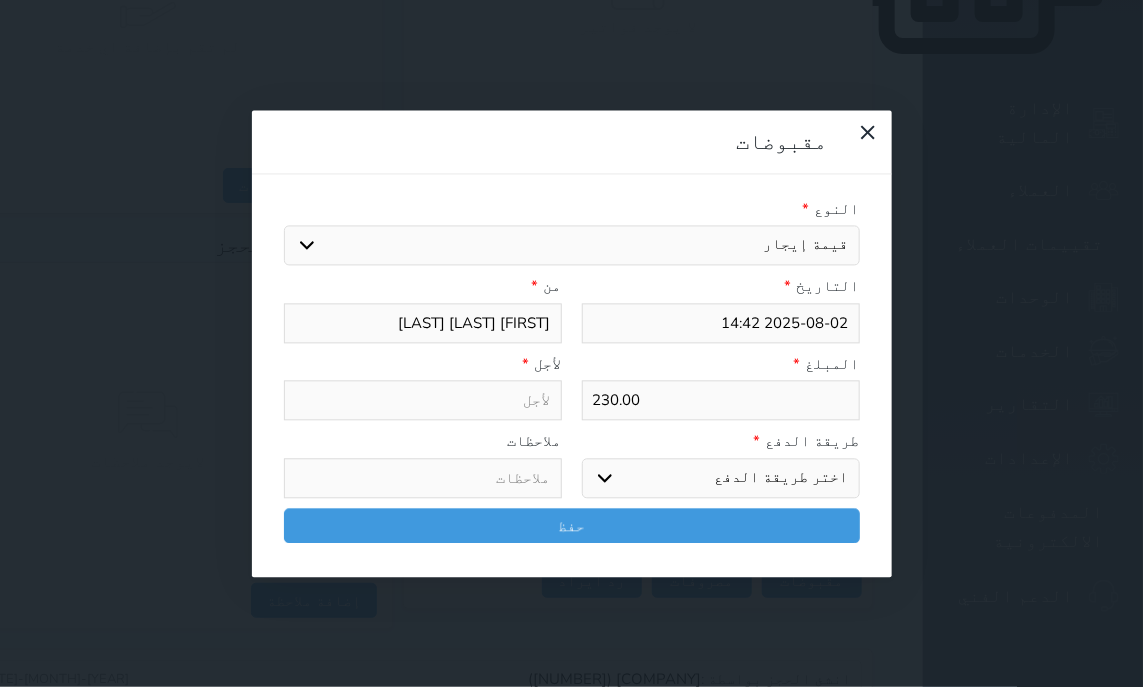 select 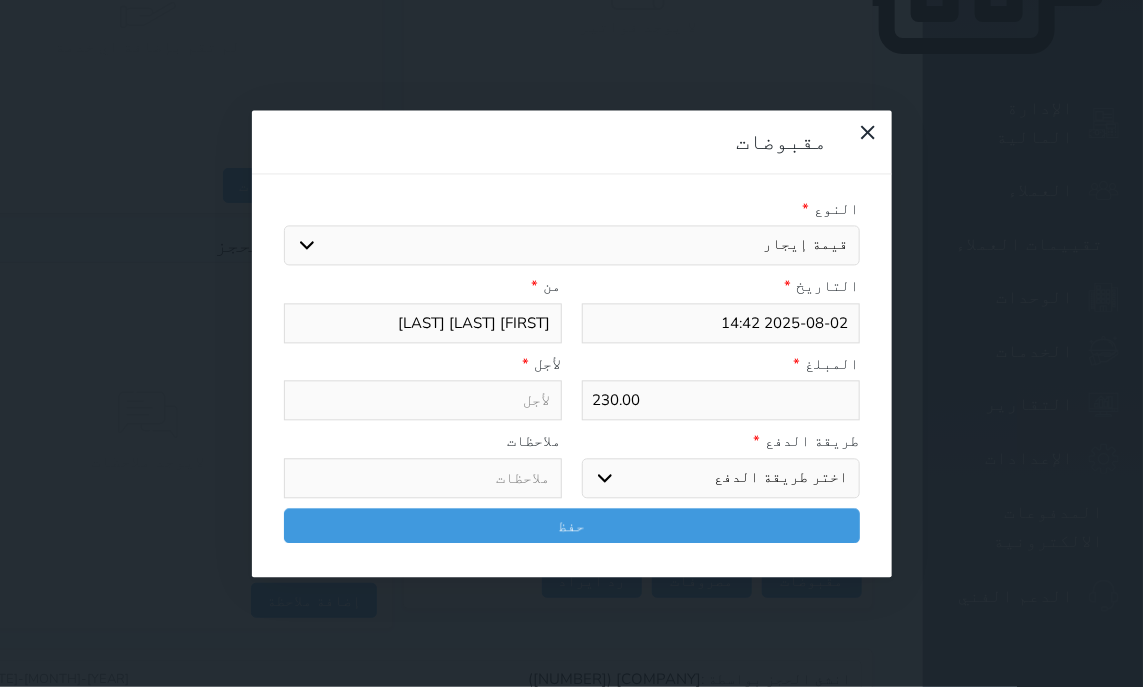type on "قيمة إيجار - الوحدة - 404" 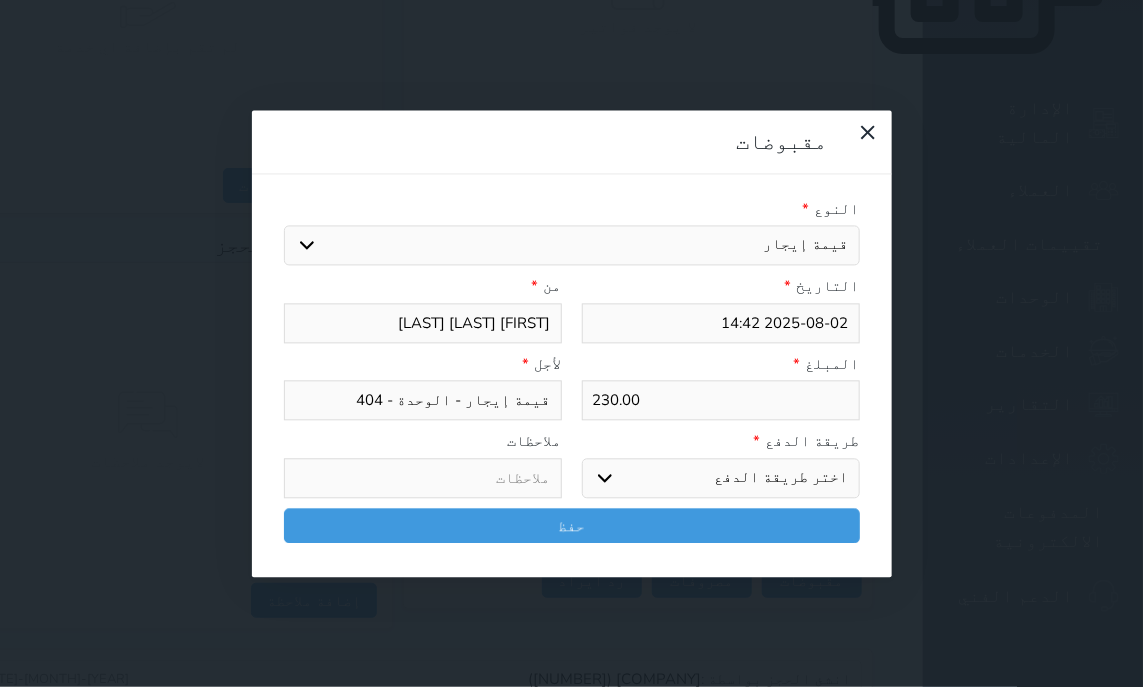 click on "اختر طريقة الدفع   دفع نقدى   تحويل بنكى   مدى   بطاقة ائتمان   آجل" at bounding box center [721, 478] 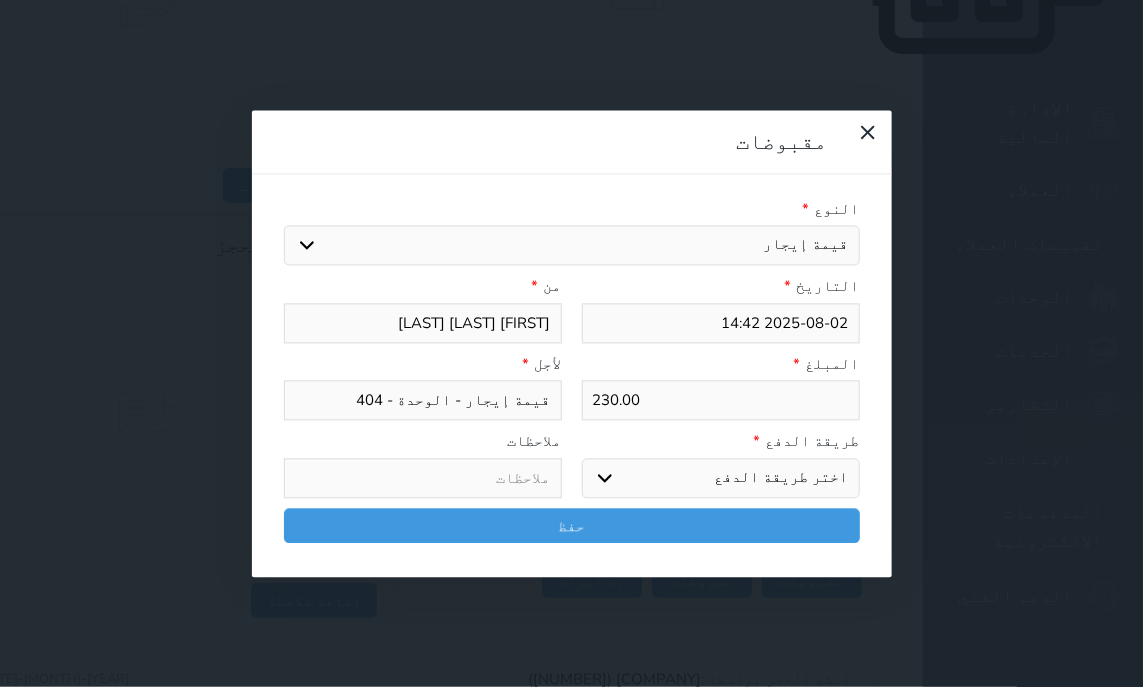 select on "mada" 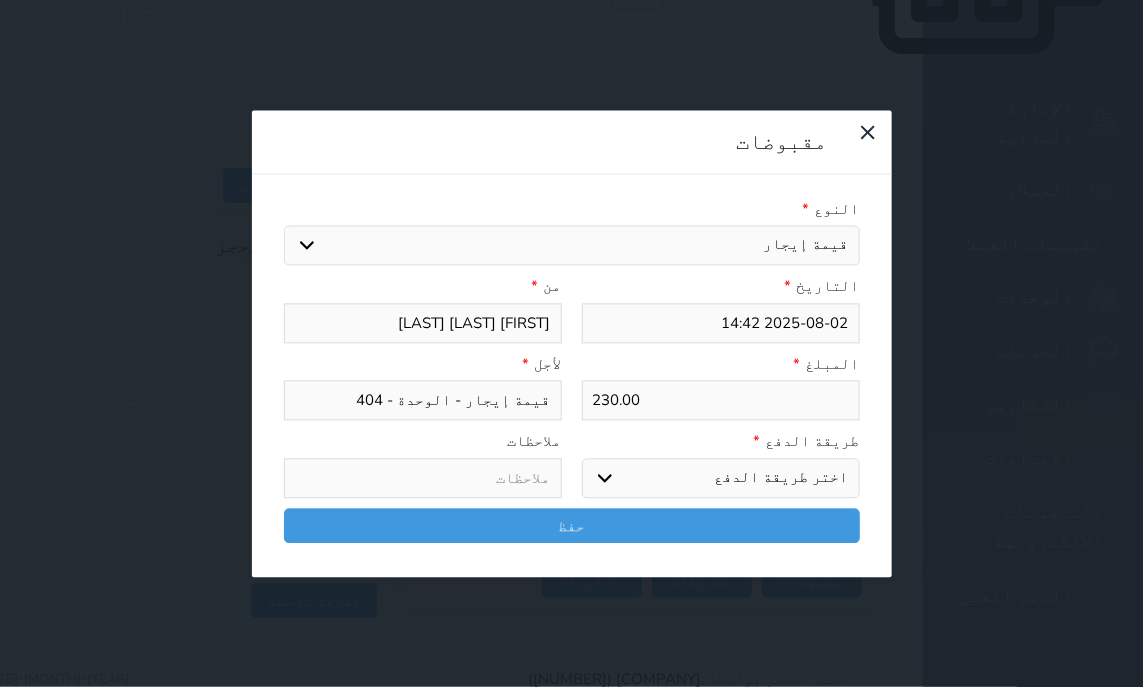 click on "مدى" at bounding box center [0, 0] 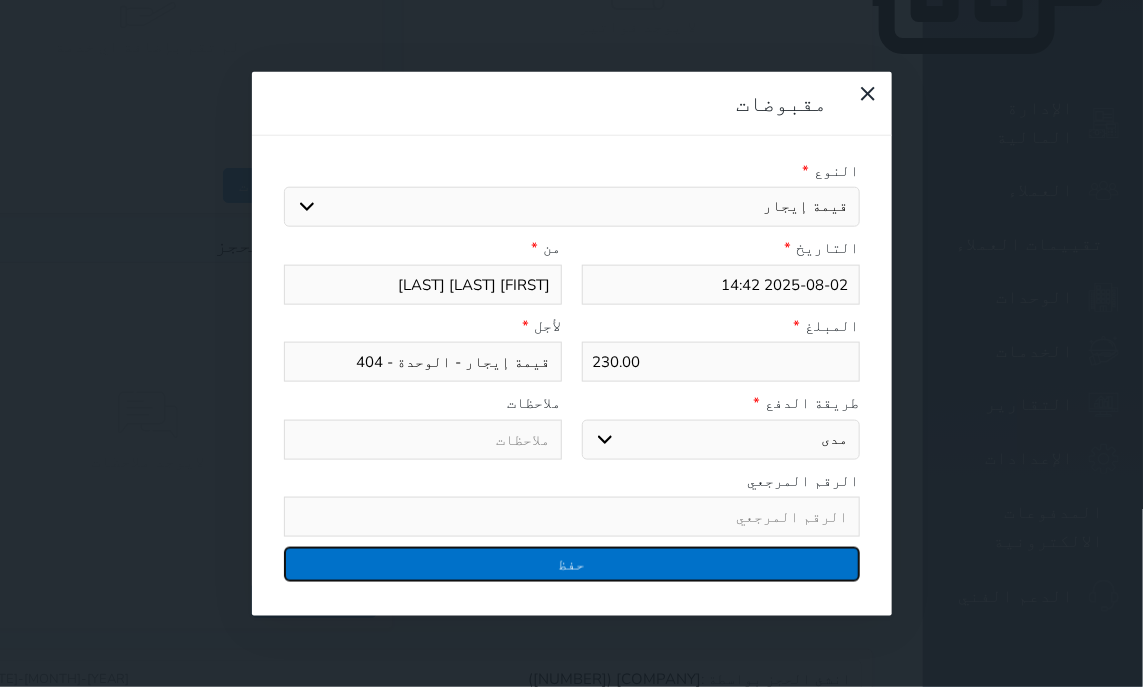 click on "حفظ" at bounding box center (572, 564) 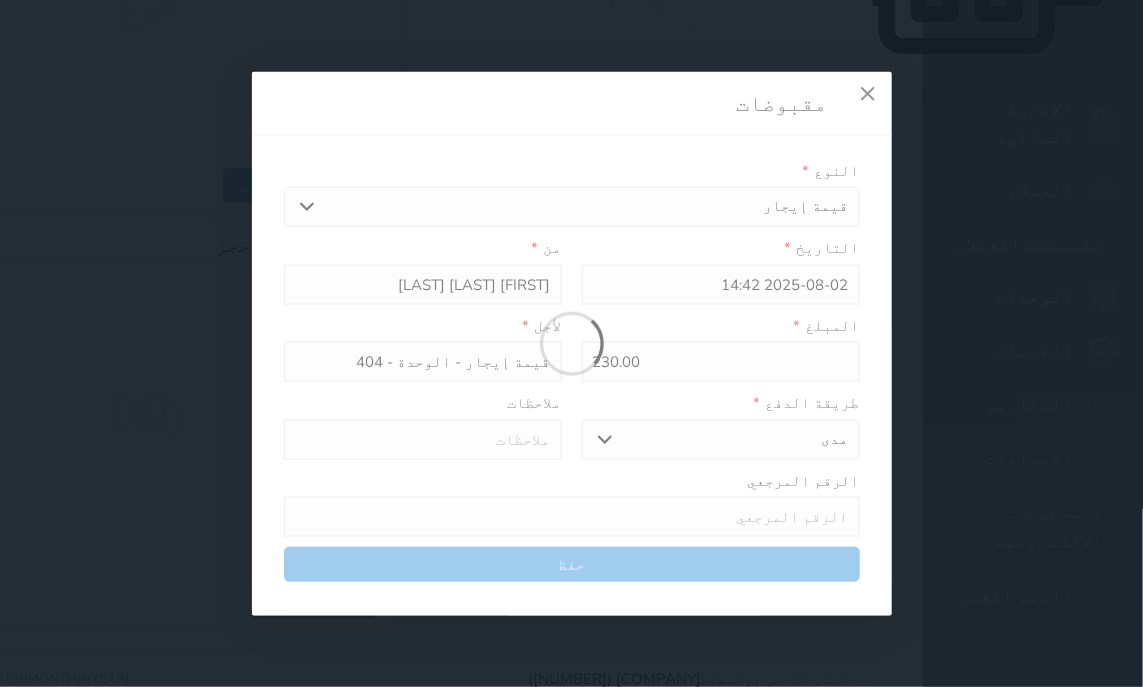 select 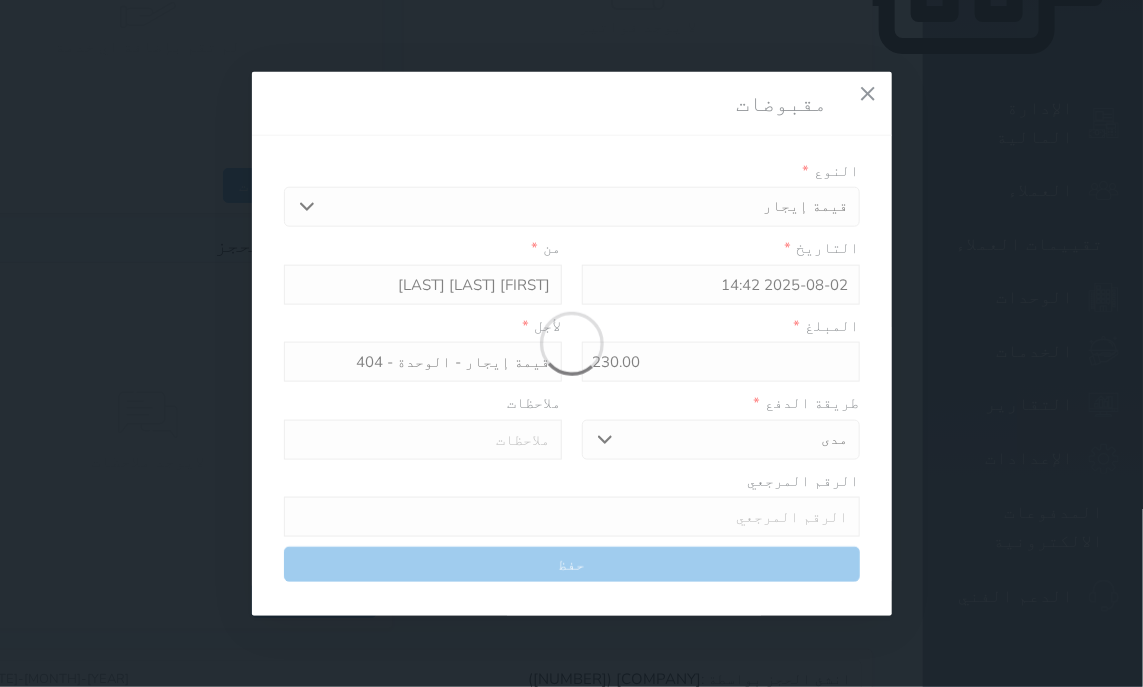 type 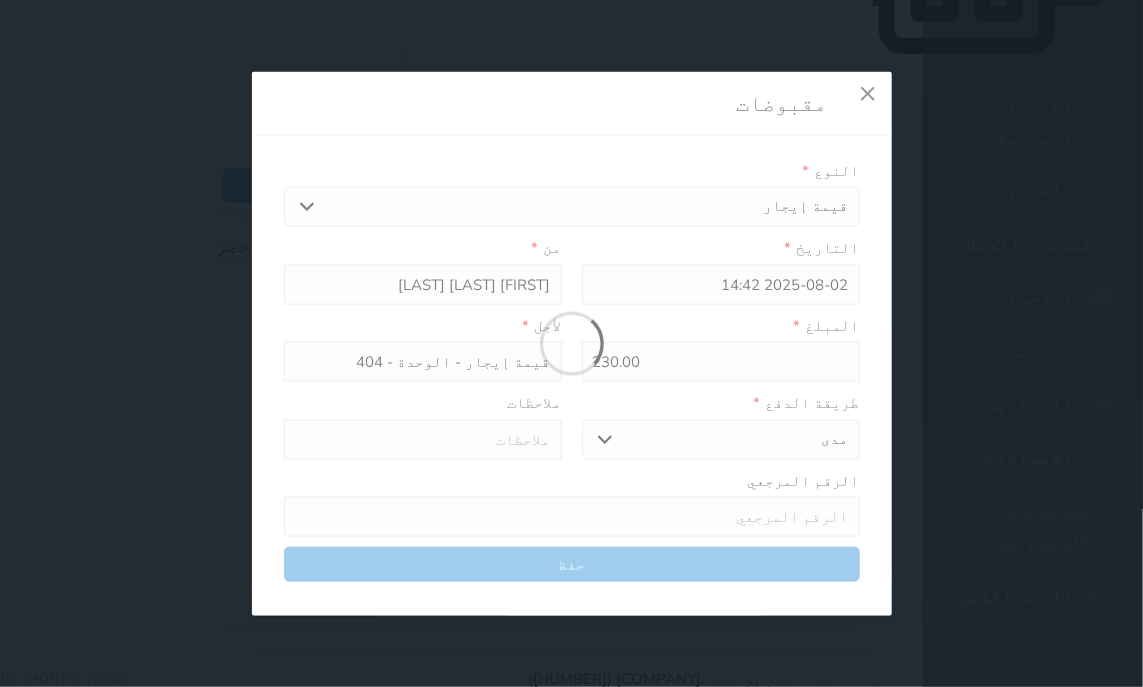 type on "0" 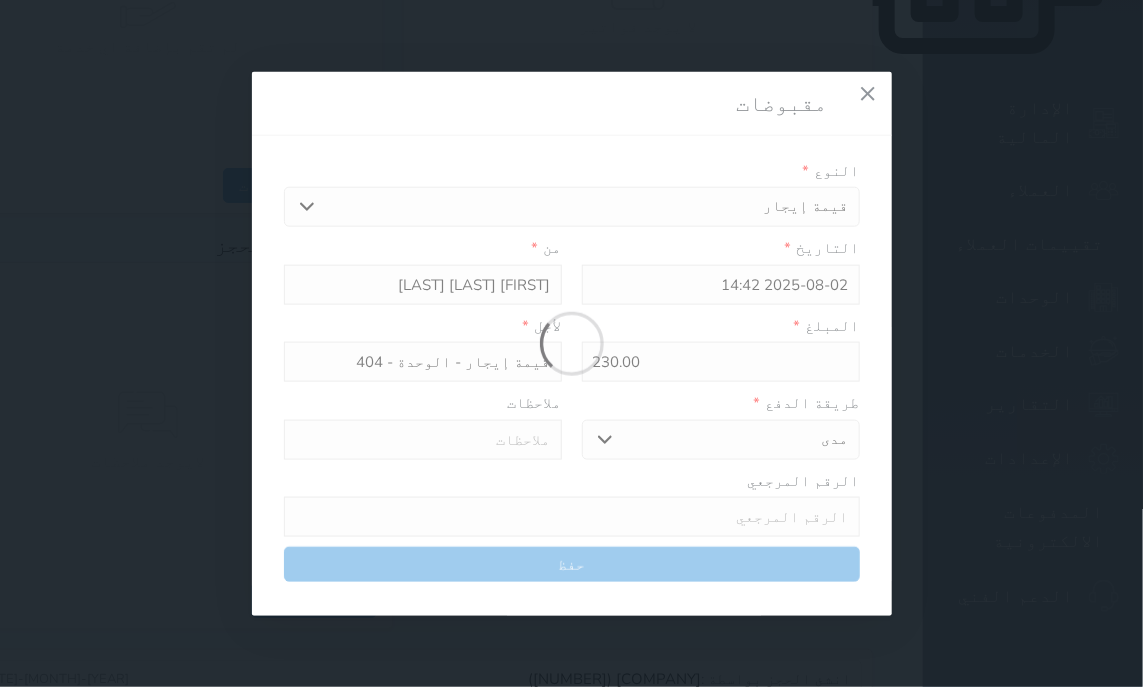 select 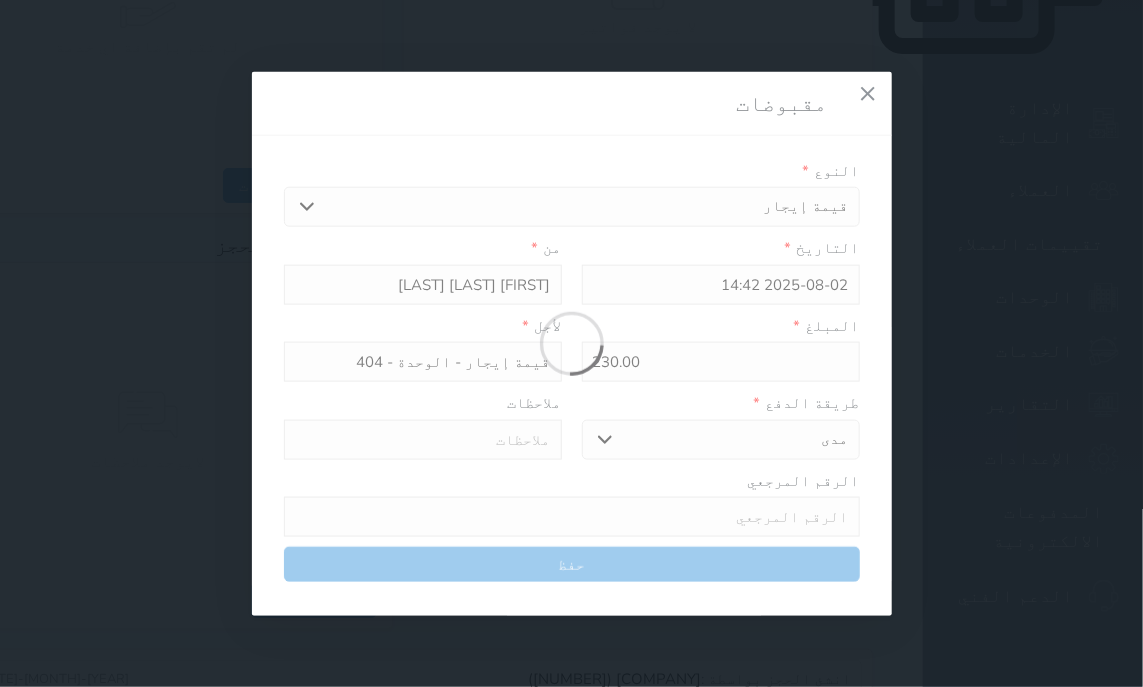 type on "0" 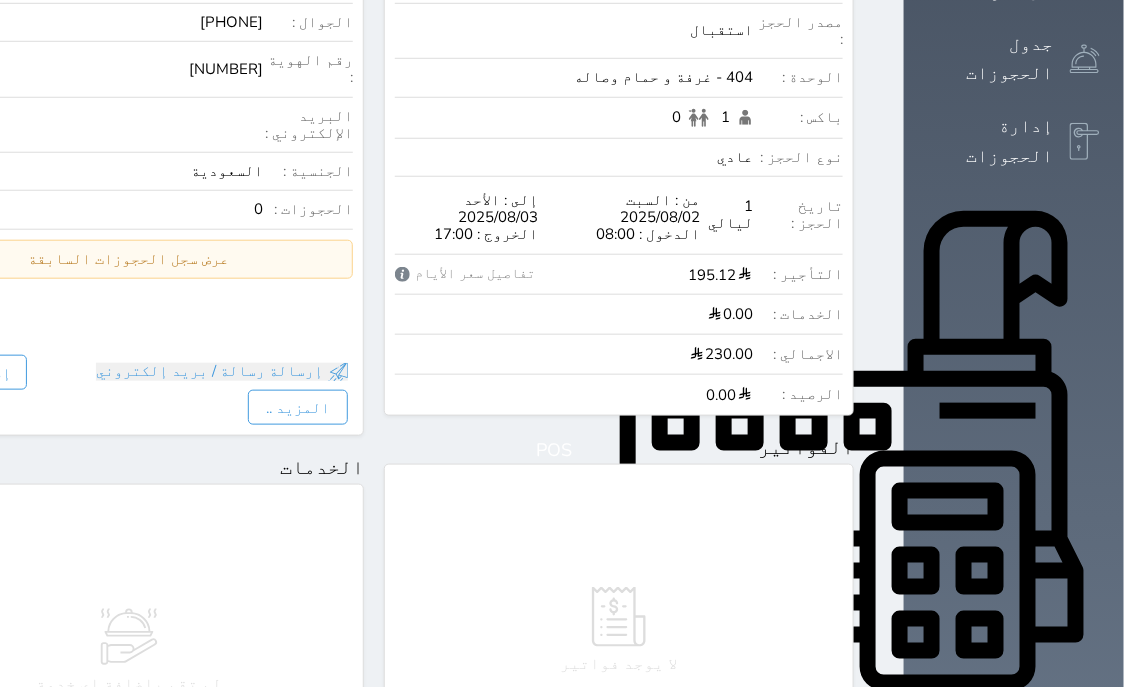 scroll, scrollTop: 0, scrollLeft: 0, axis: both 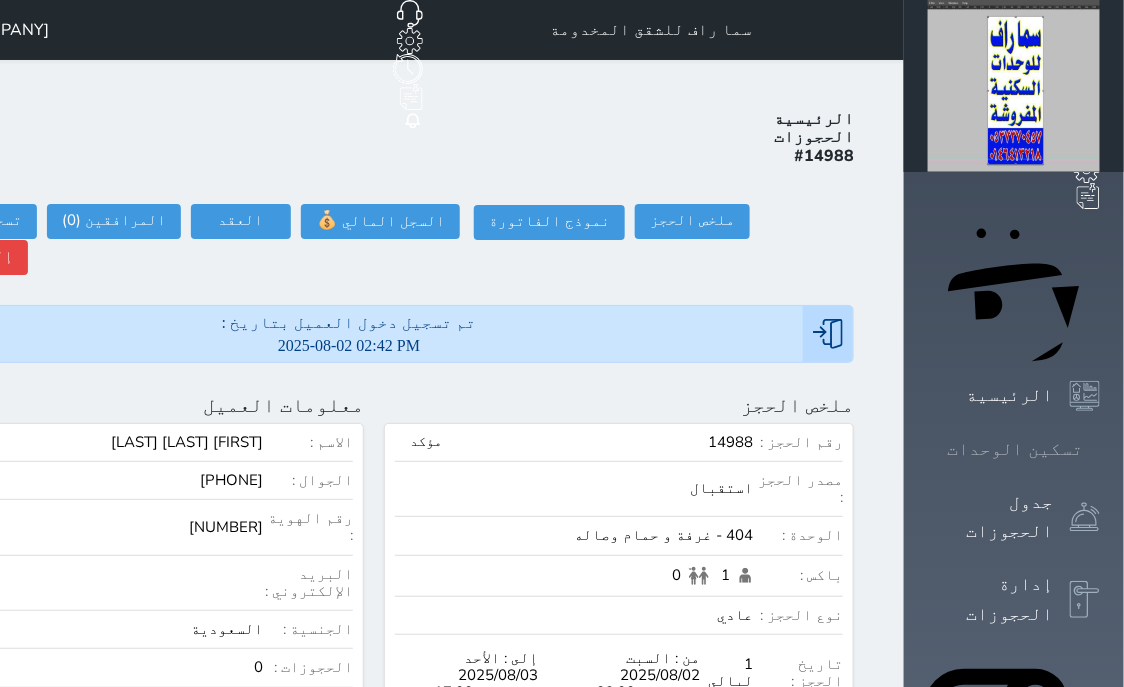 click 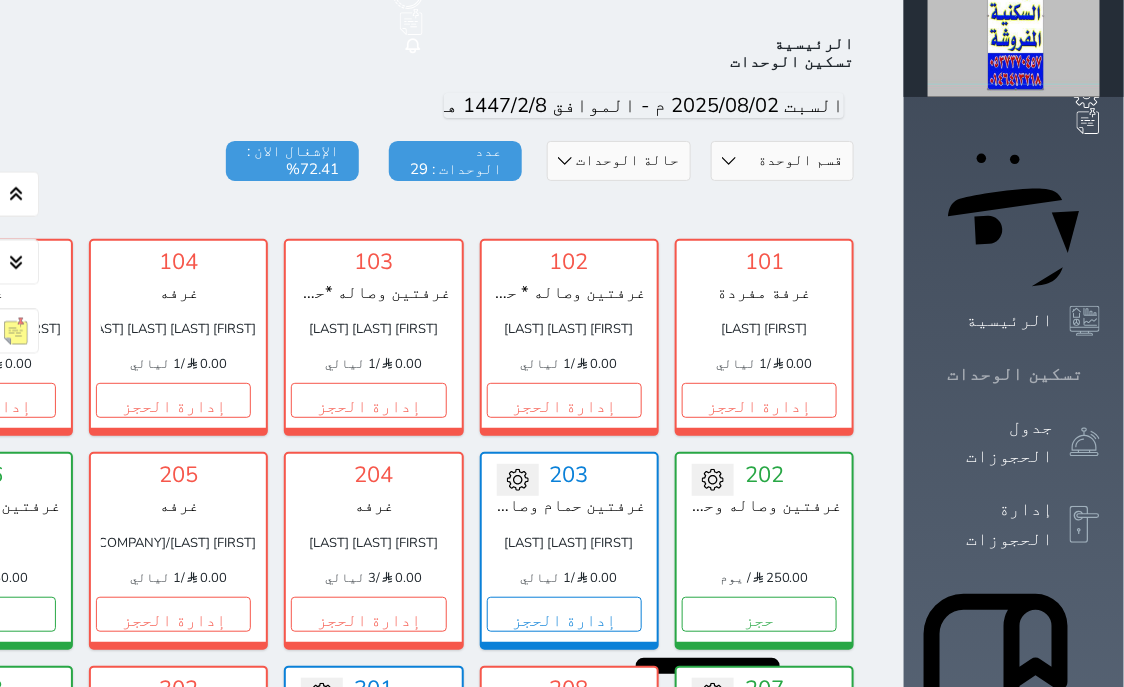 scroll, scrollTop: 78, scrollLeft: 0, axis: vertical 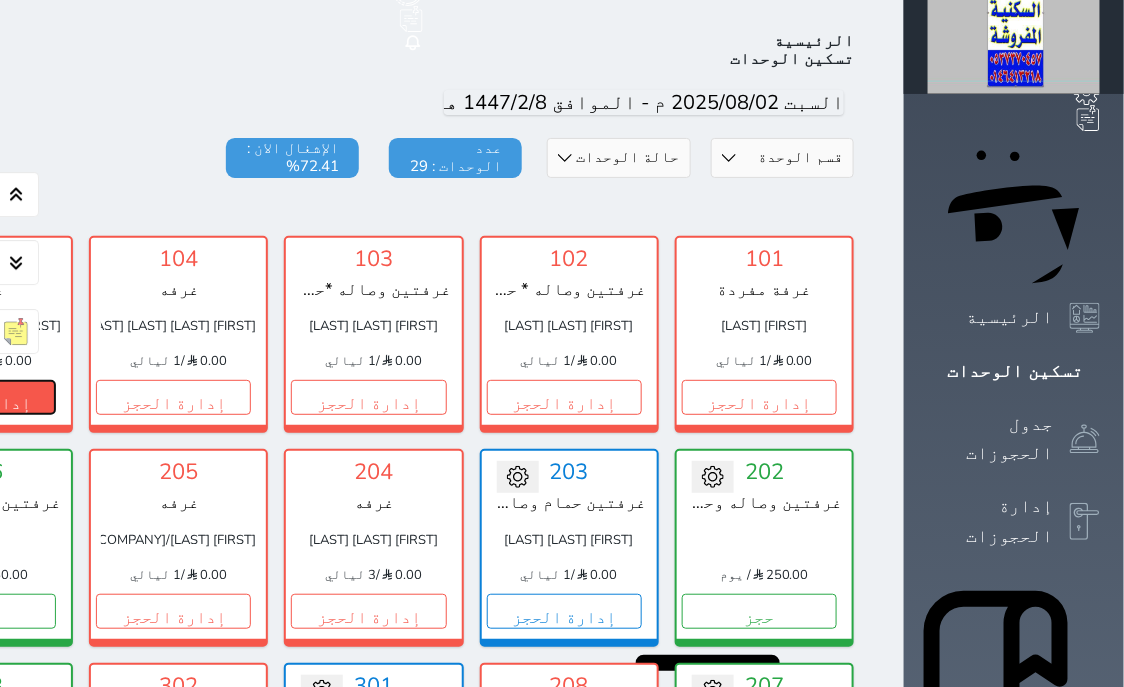 click on "إدارة الحجز" at bounding box center [-22, 397] 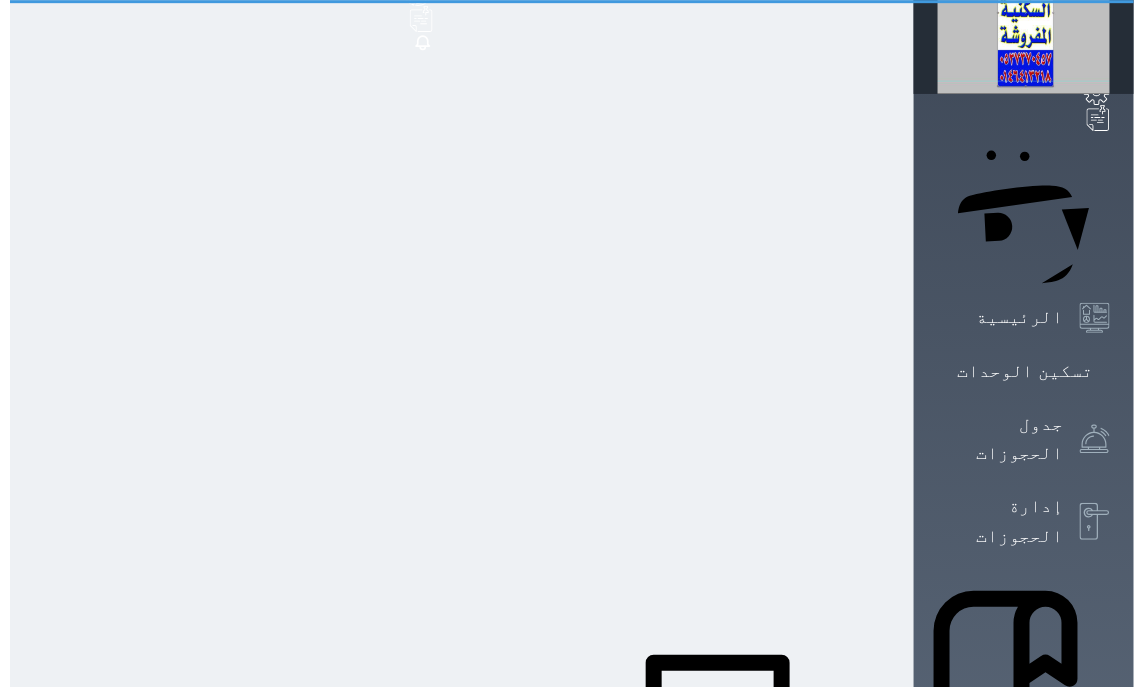 scroll, scrollTop: 0, scrollLeft: 0, axis: both 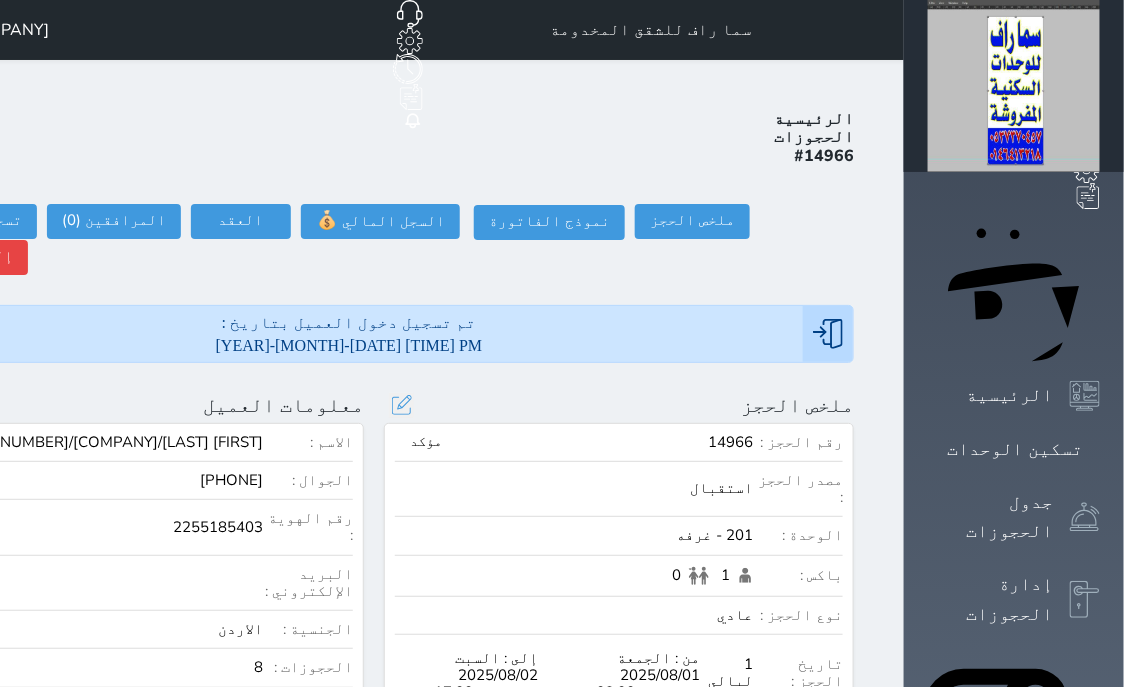 select 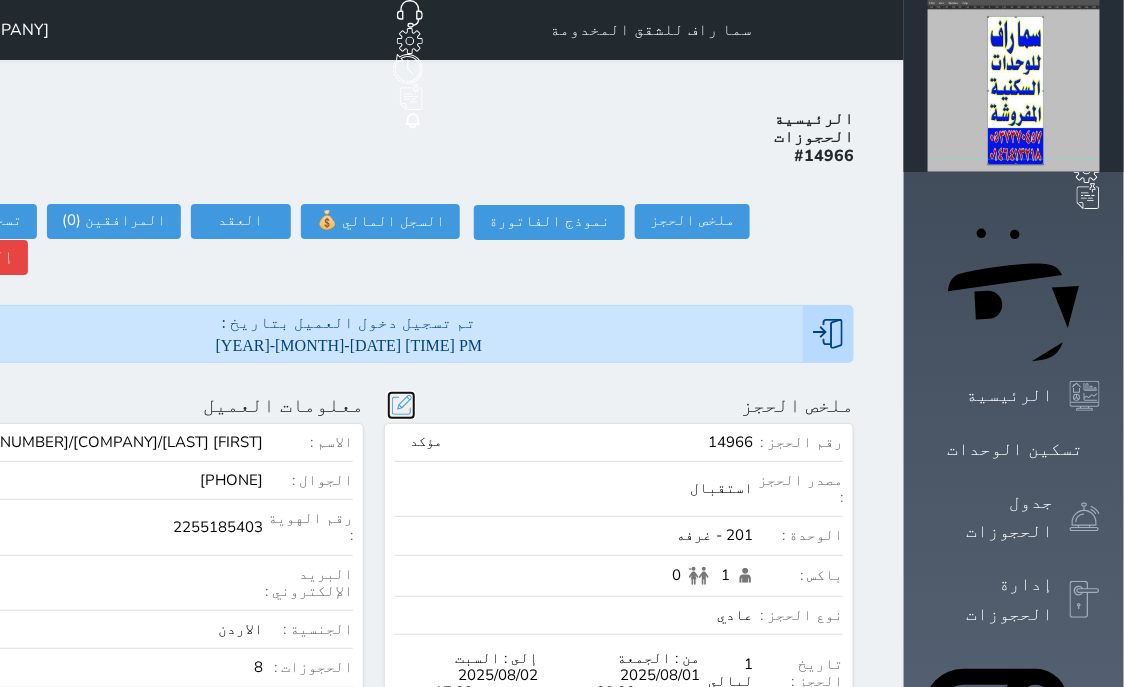 click at bounding box center [401, 405] 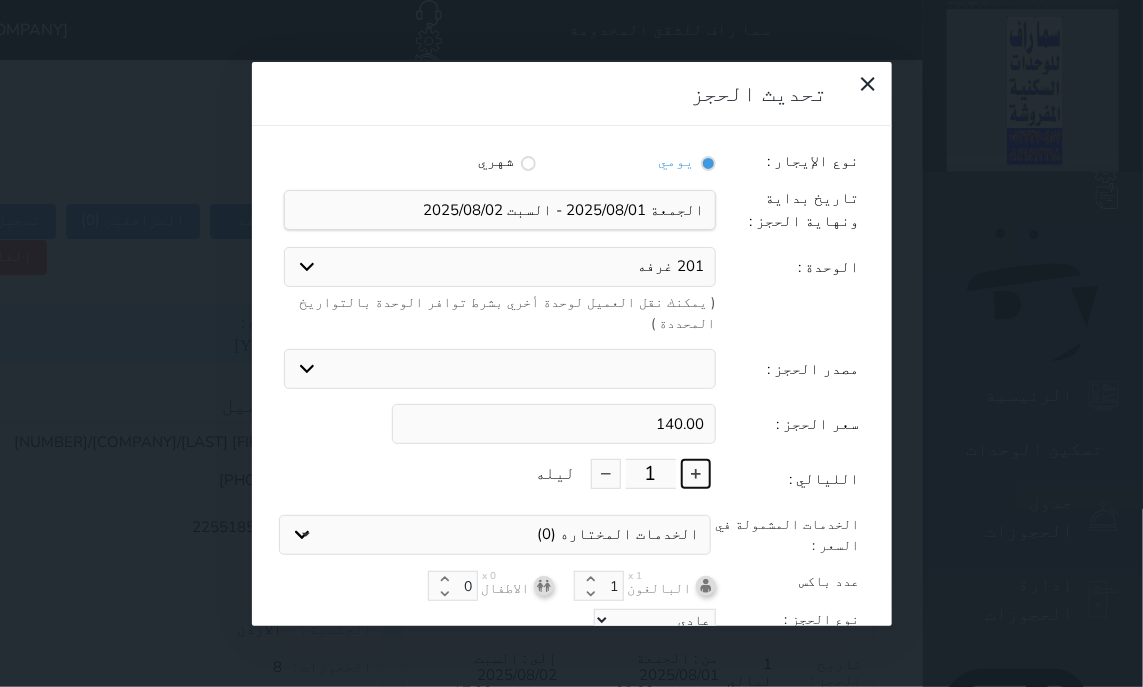 click at bounding box center [696, 474] 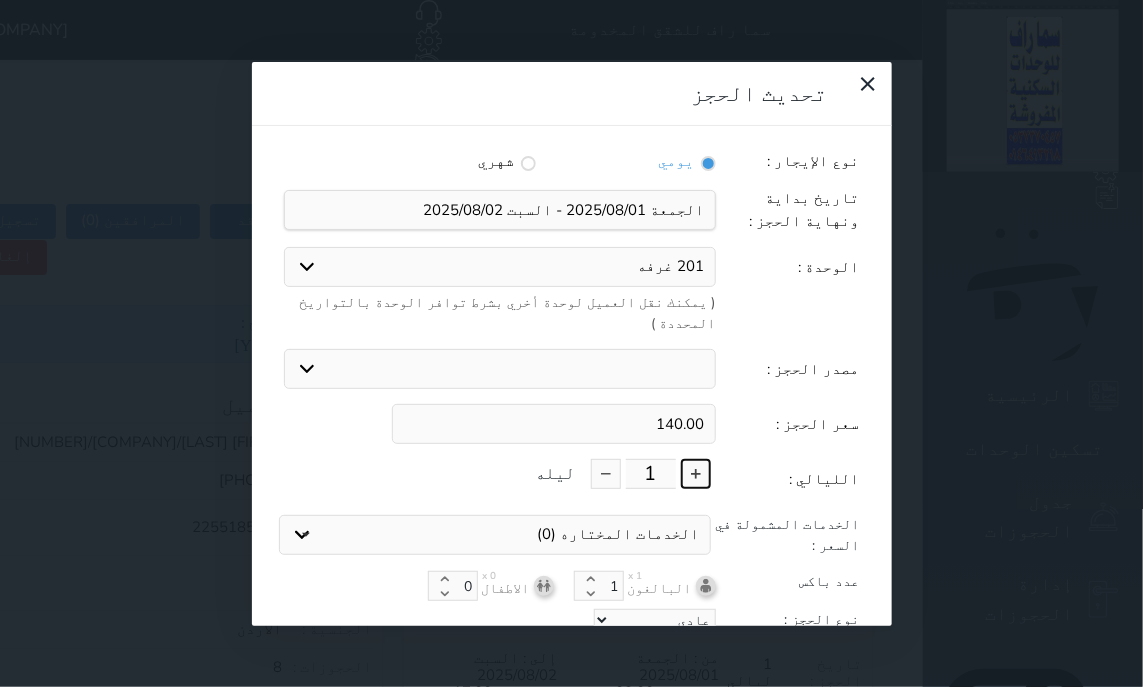 type on "2" 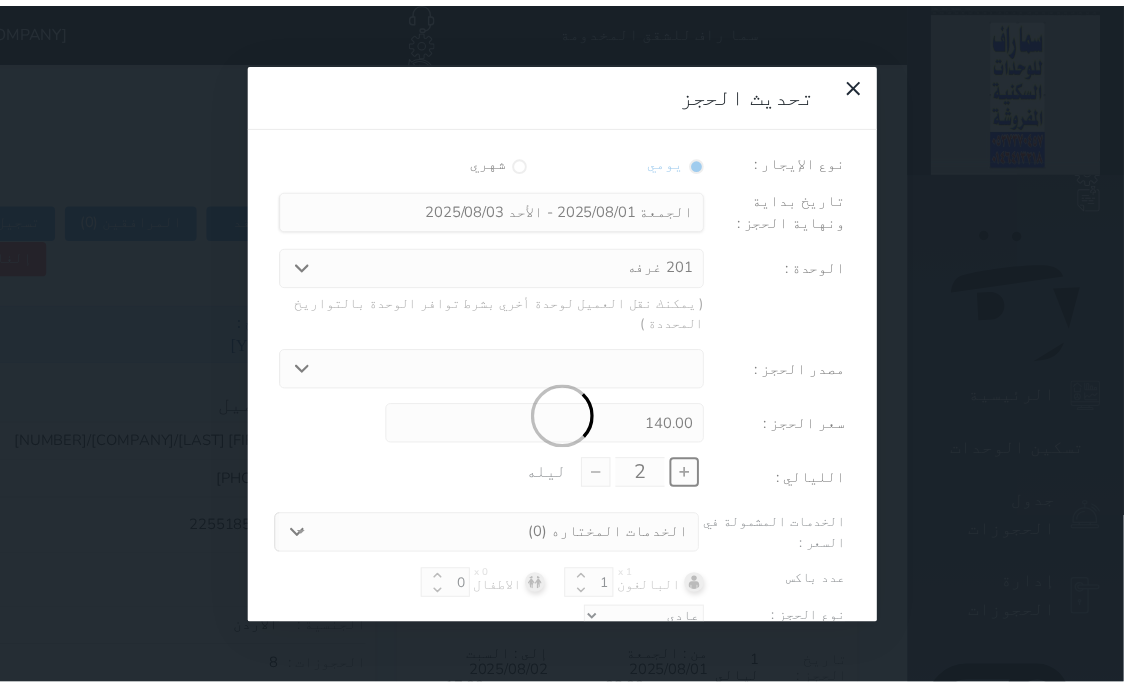 scroll, scrollTop: 44, scrollLeft: 0, axis: vertical 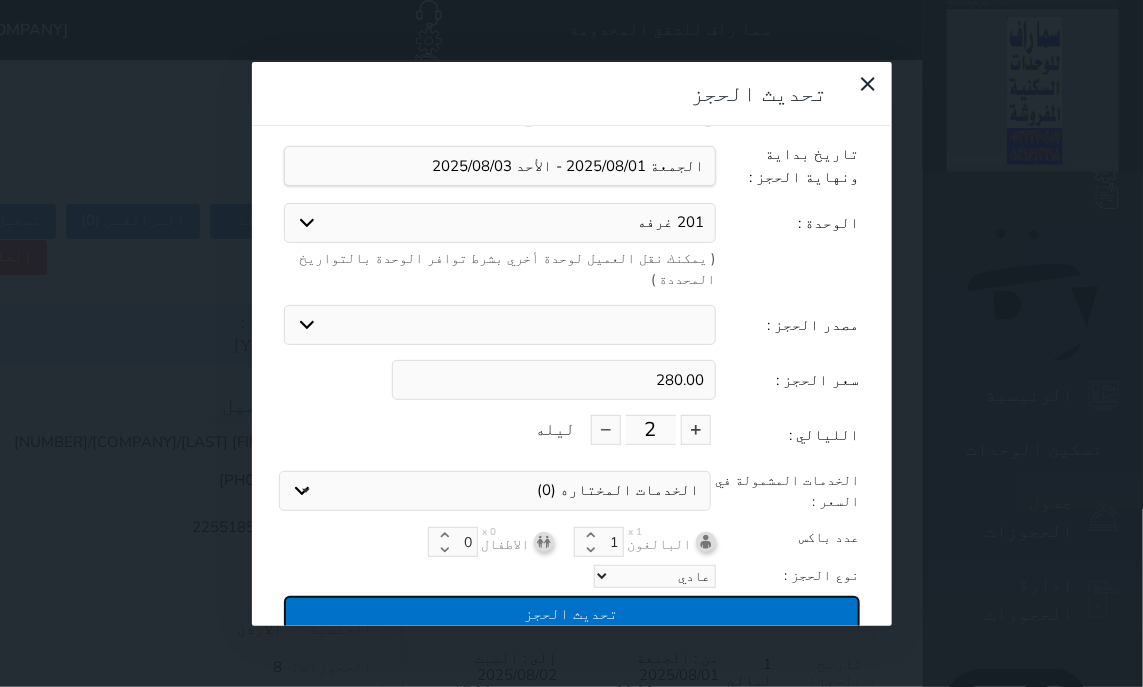click on "تحديث الحجز" at bounding box center [572, 613] 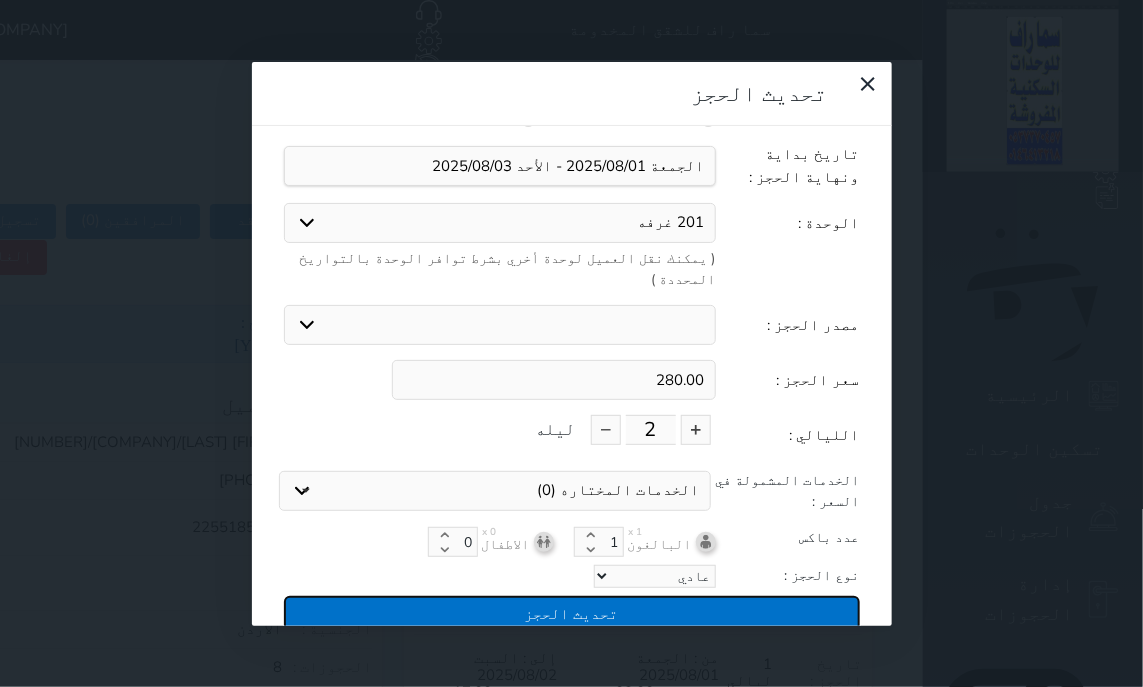 type on "280" 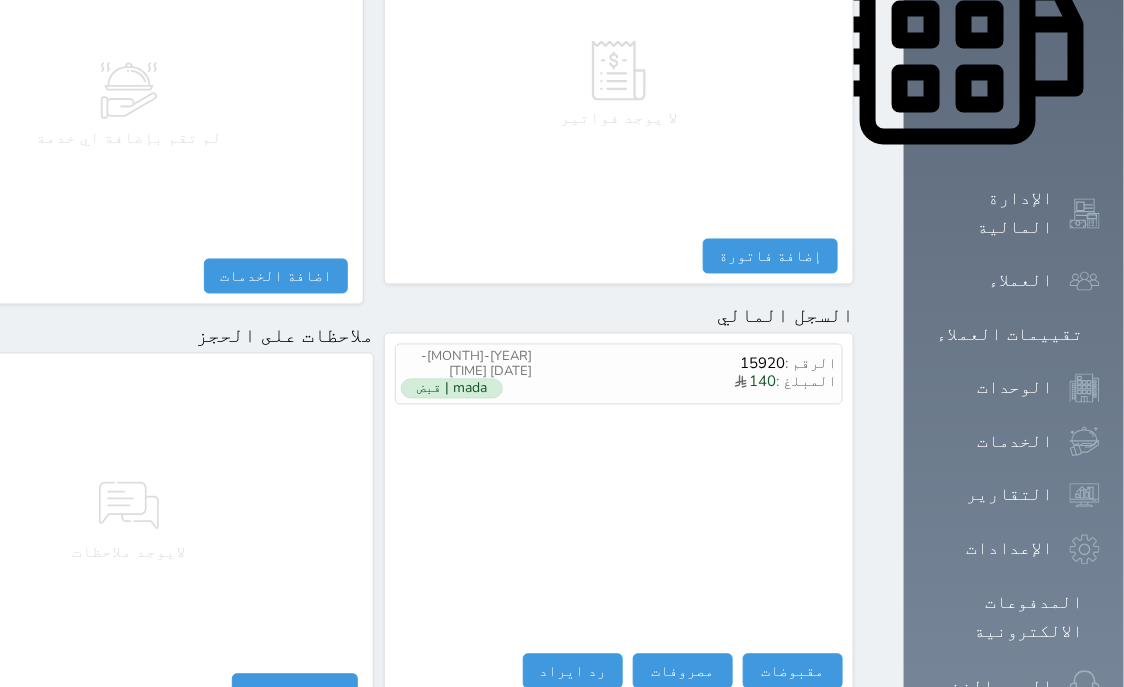 scroll, scrollTop: 1095, scrollLeft: 0, axis: vertical 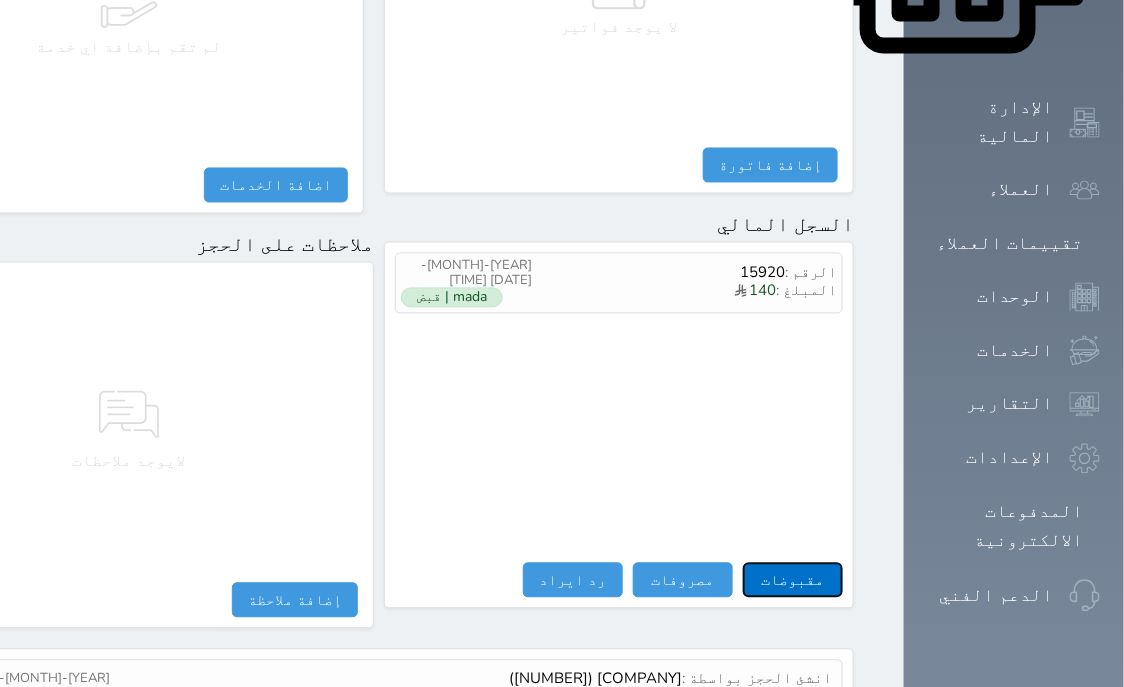 click on "مقبوضات" at bounding box center (793, 580) 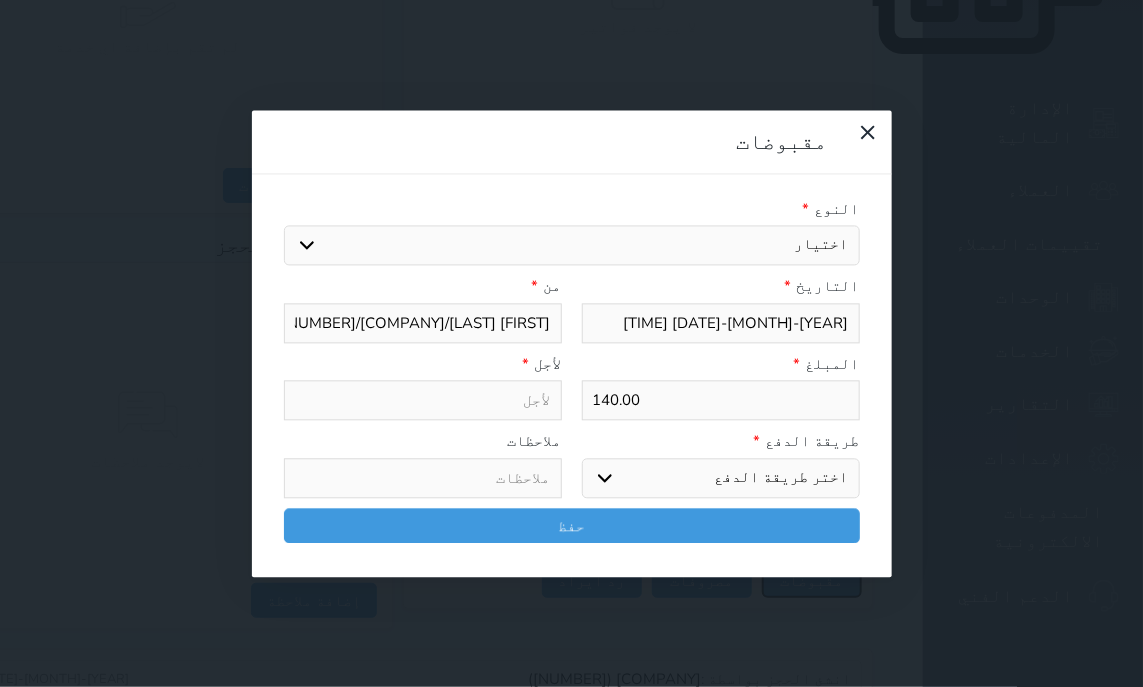 select 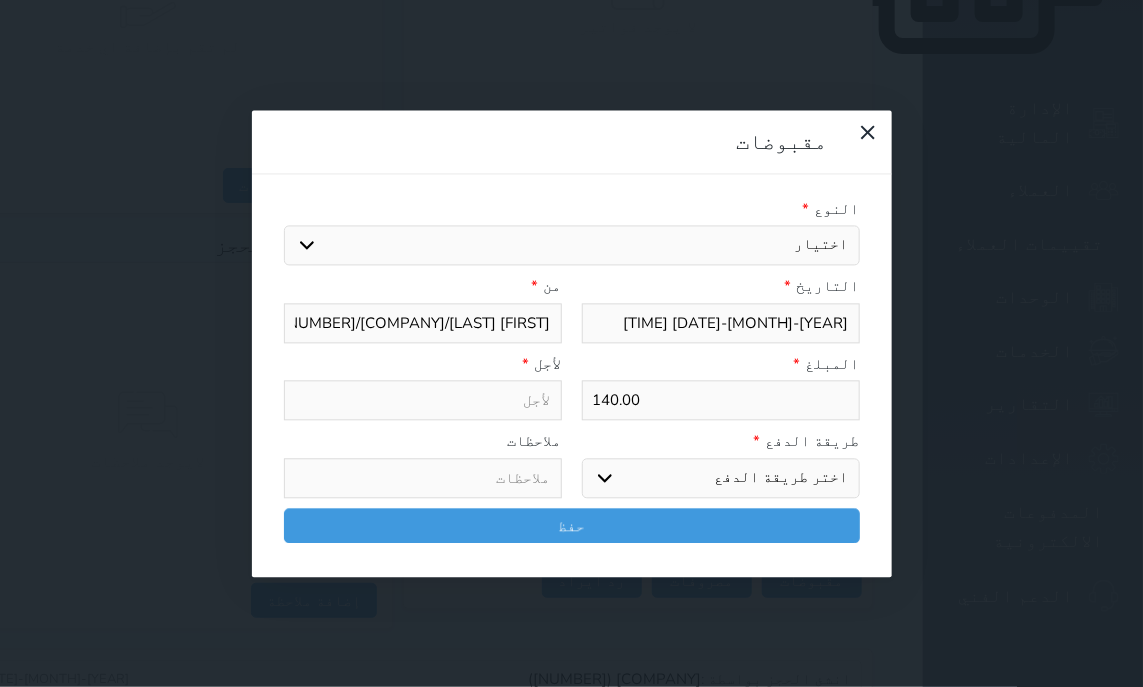 click on "اختيار   مقبوضات عامة قيمة إيجار فواتير تامين عربون لا ينطبق آخر مغسلة واي فاي - الإنترنت مواقف السيارات طعام الأغذية والمشروبات مشروبات المشروبات الباردة المشروبات الساخنة الإفطار غداء عشاء مخبز و كعك حمام سباحة الصالة الرياضية سبا و خدمات الجمال اختيار وإسقاط (خدمات النقل) ميني بار كابل - تلفزيون سرير إضافي تصفيف الشعر التسوق خدمات الجولات السياحية المنظمة خدمات الدليل السياحي" at bounding box center [572, 246] 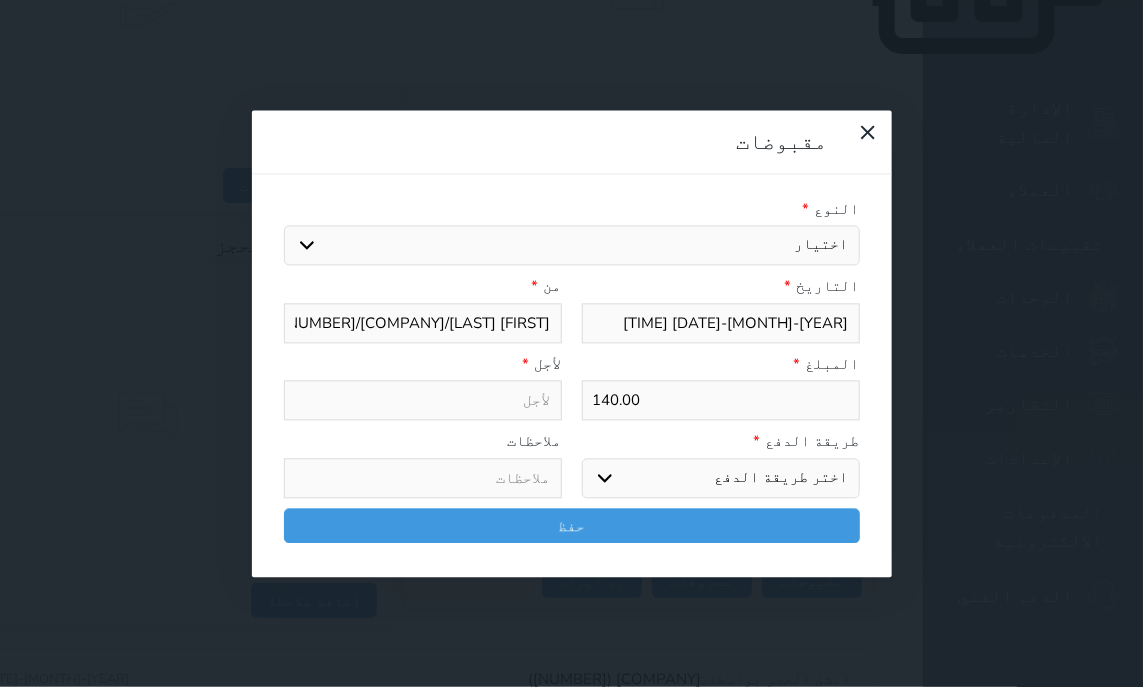 select on "14389" 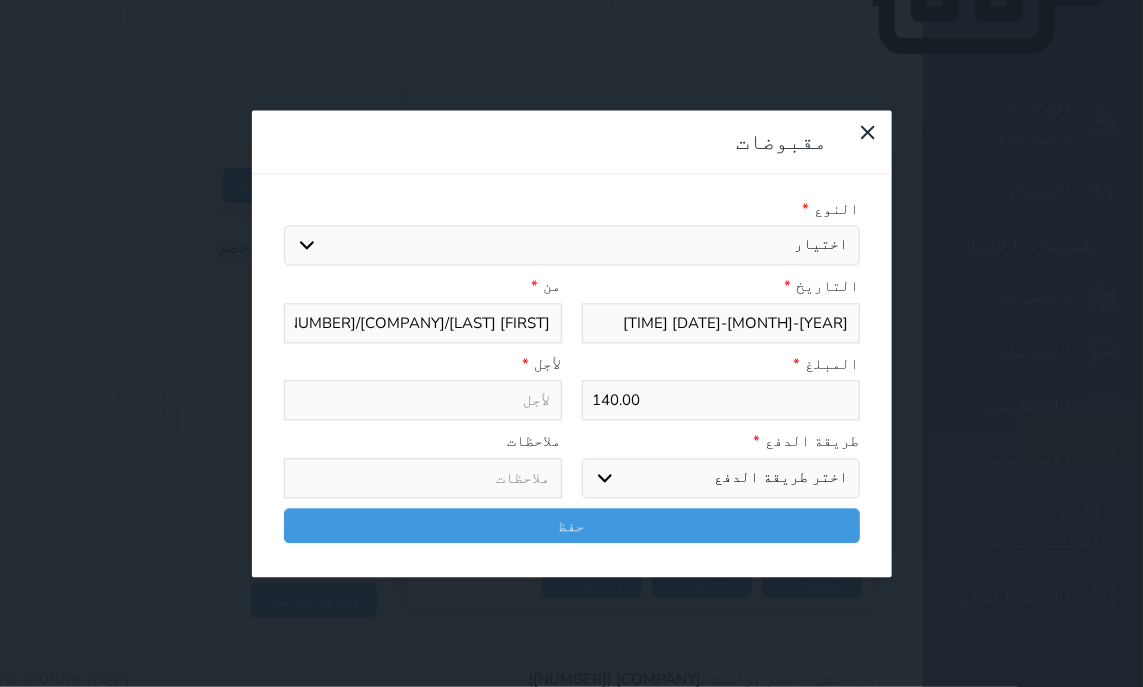 click on "قيمة إيجار" at bounding box center (0, 0) 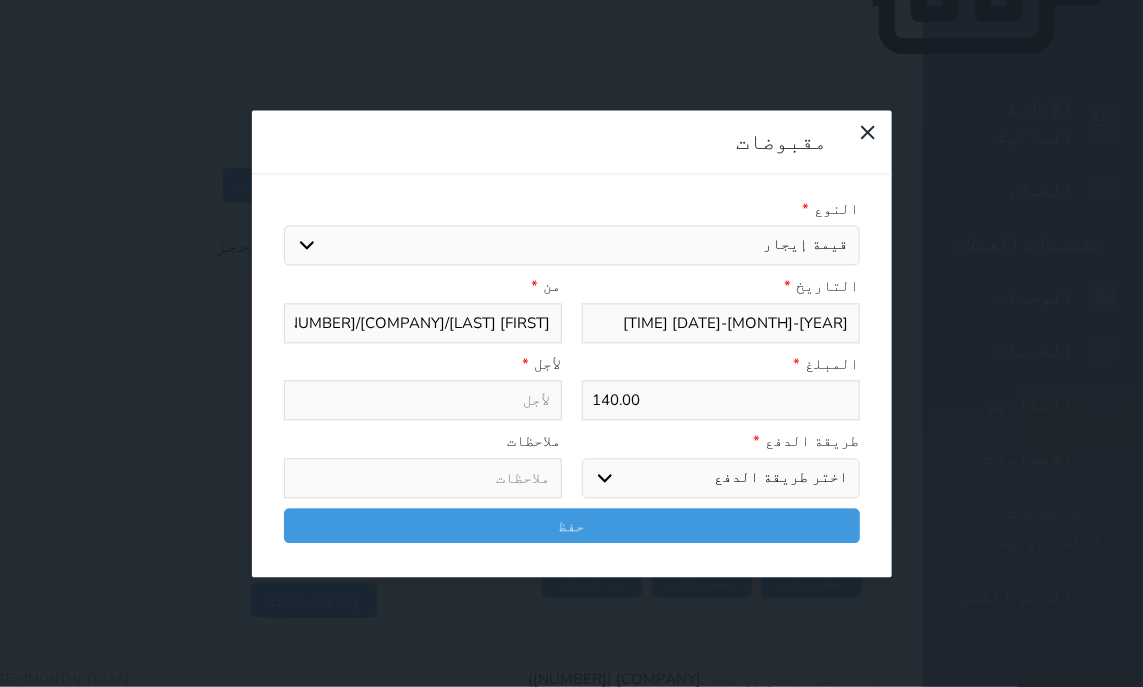 select 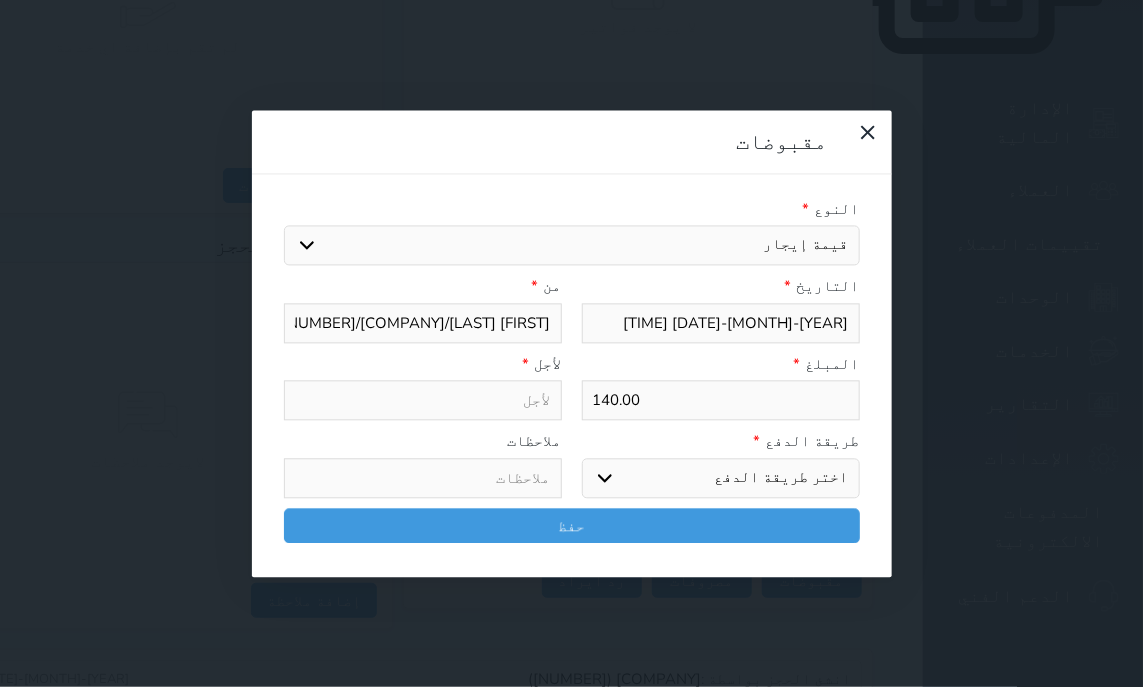 click on "اختر طريقة الدفع   دفع نقدى   تحويل بنكى   مدى   بطاقة ائتمان   آجل" at bounding box center (721, 478) 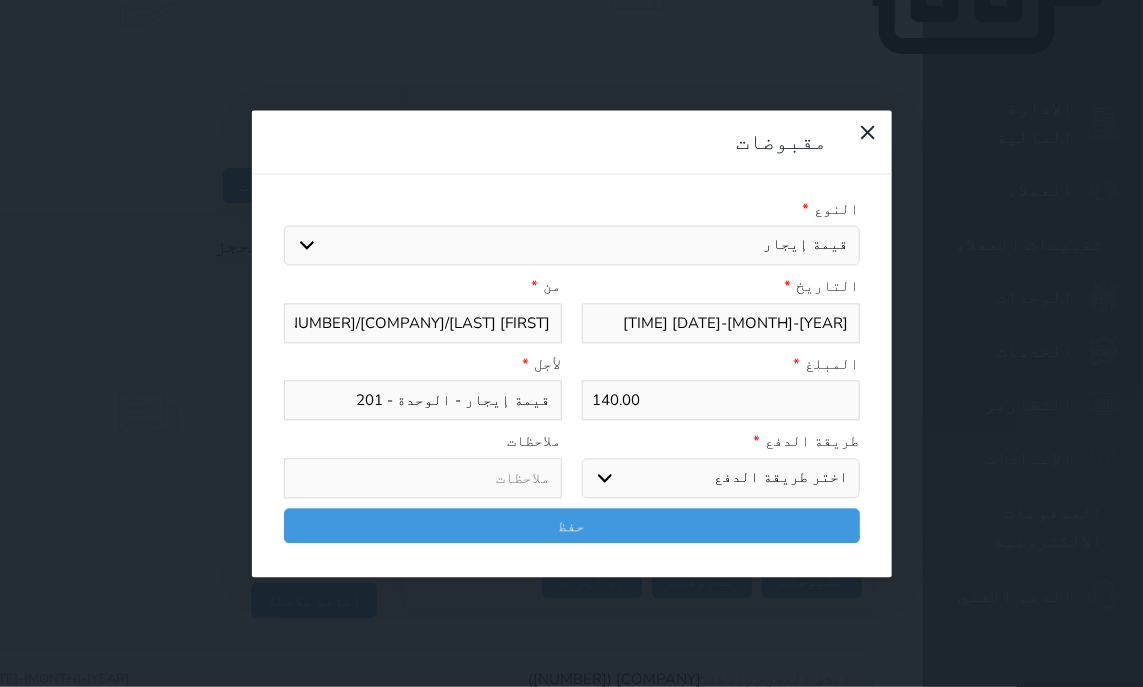 select on "mada" 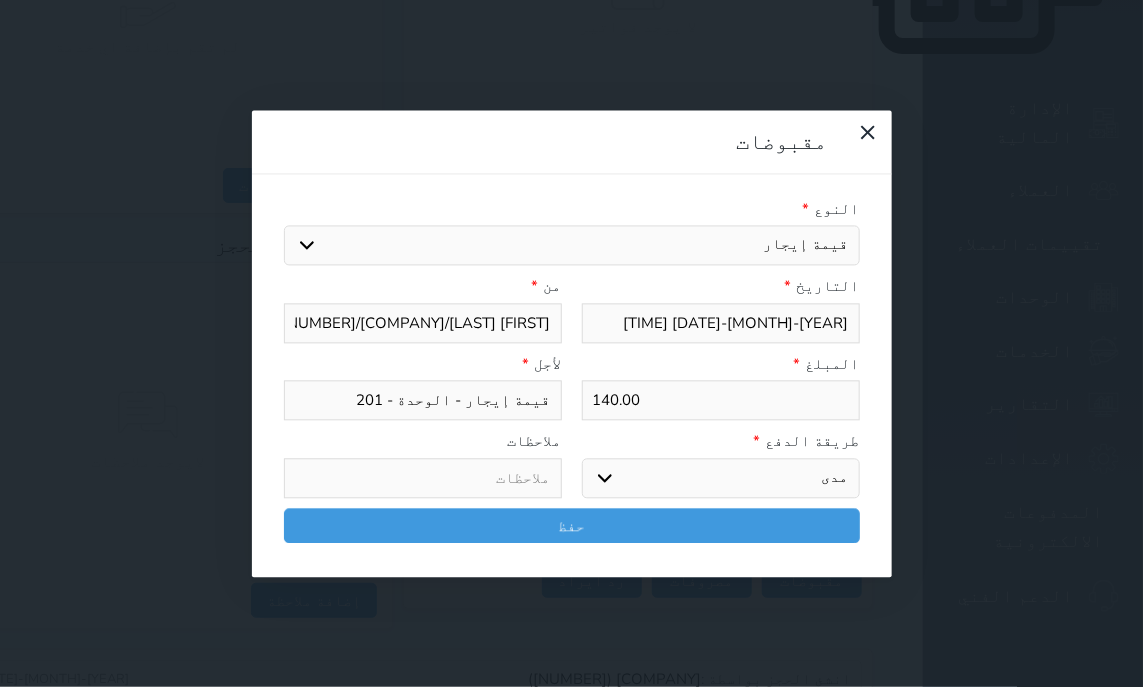 click on "مدى" at bounding box center [0, 0] 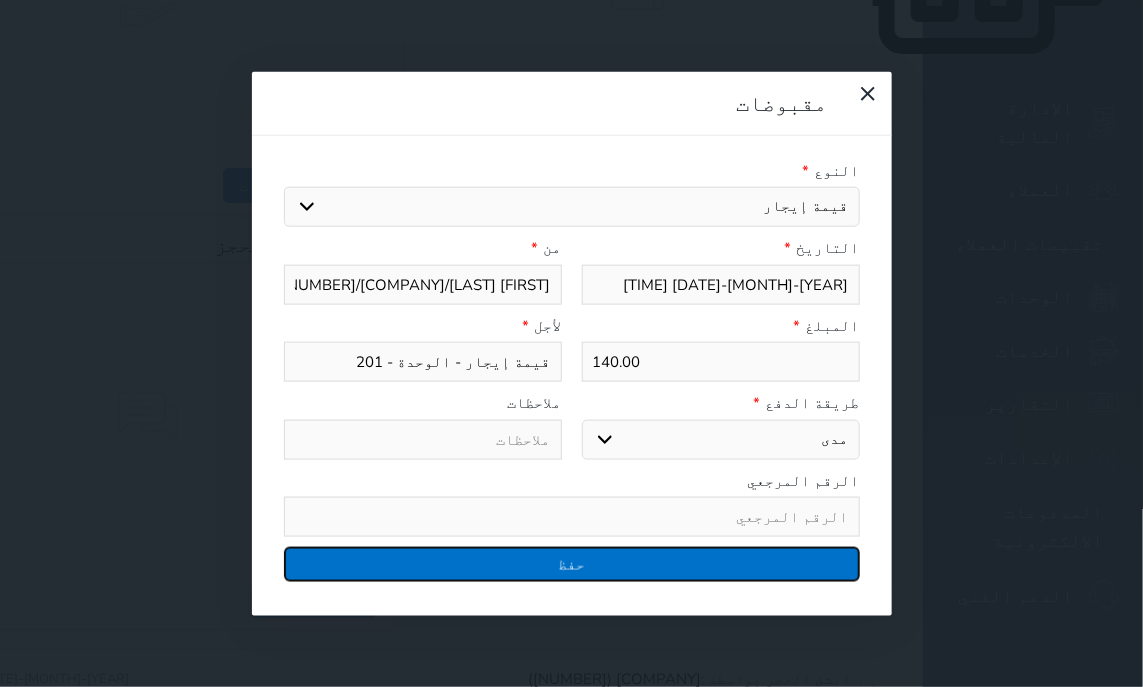 click on "حفظ" at bounding box center [572, 564] 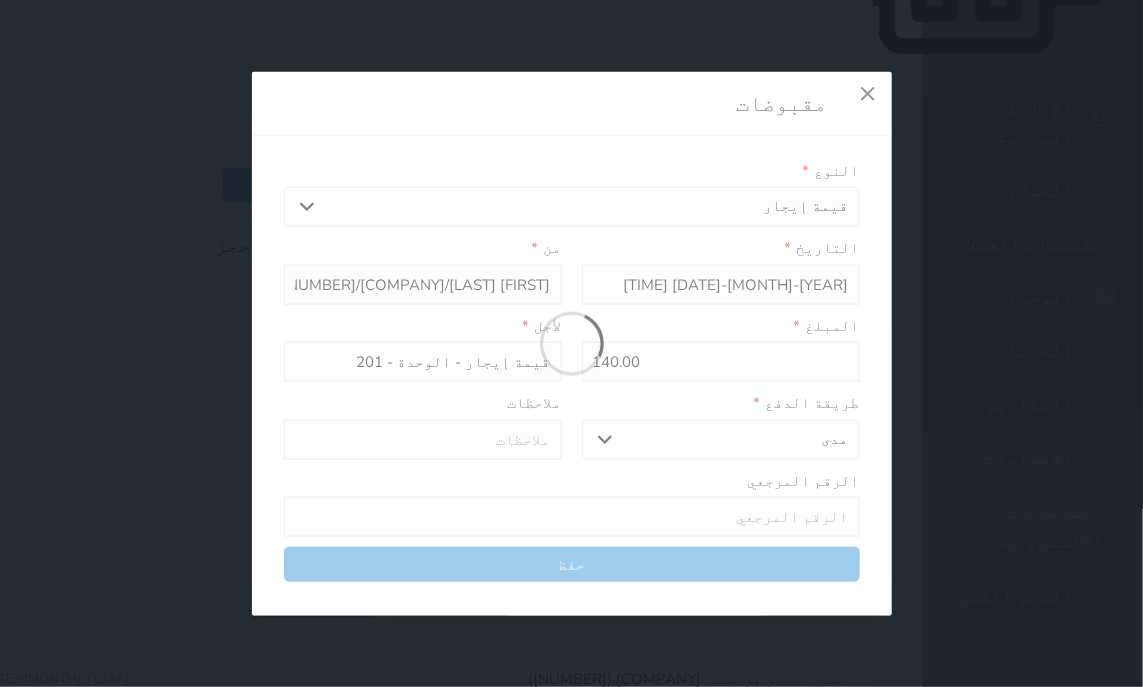 select 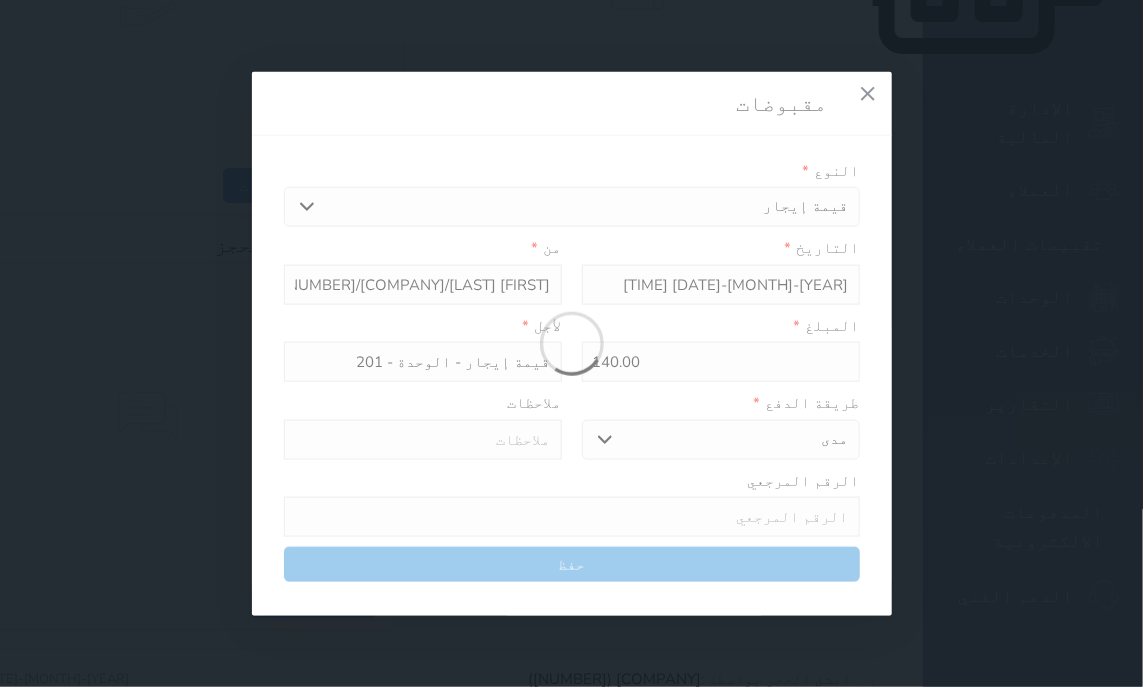 type 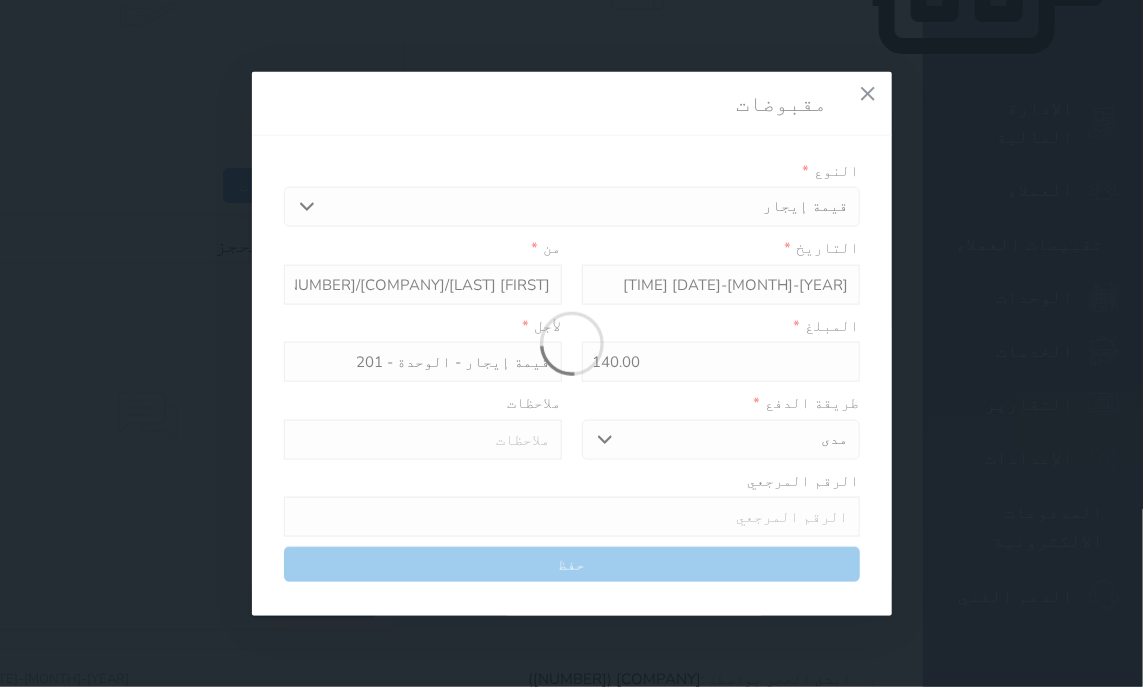 type on "0" 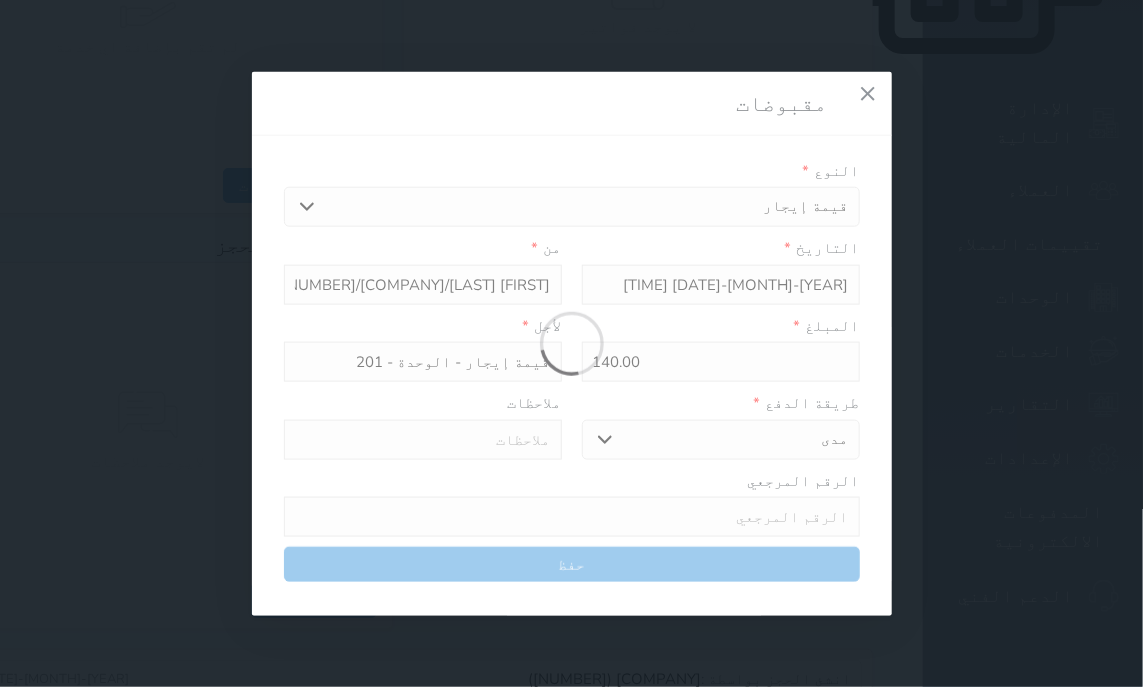 select 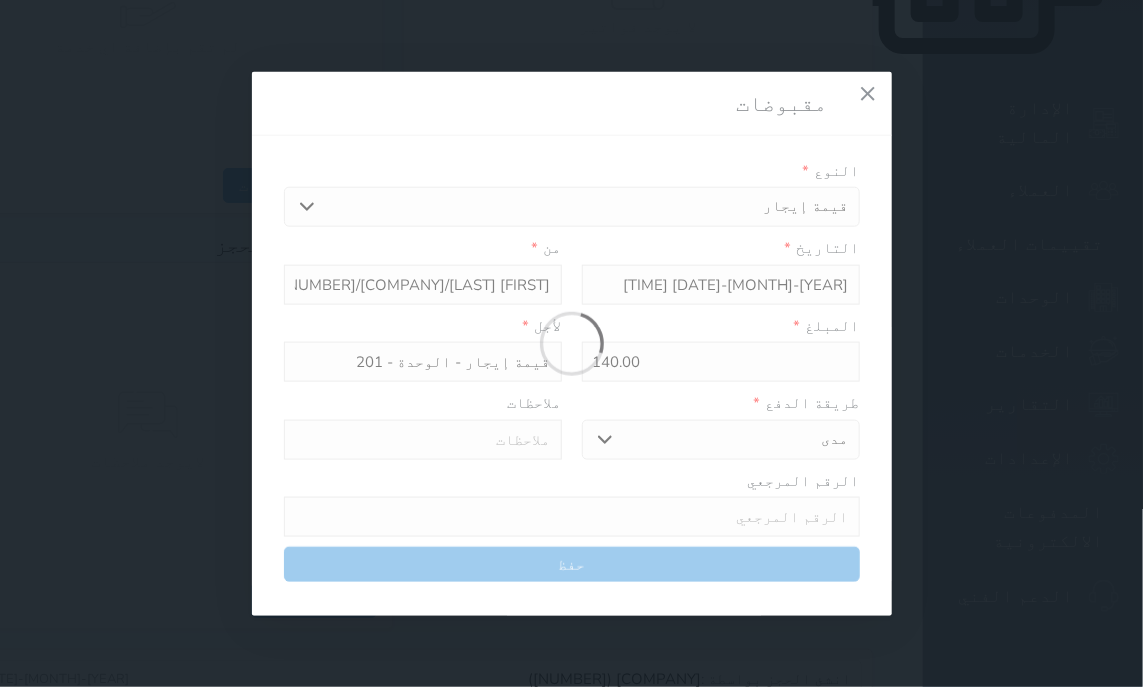 type on "0" 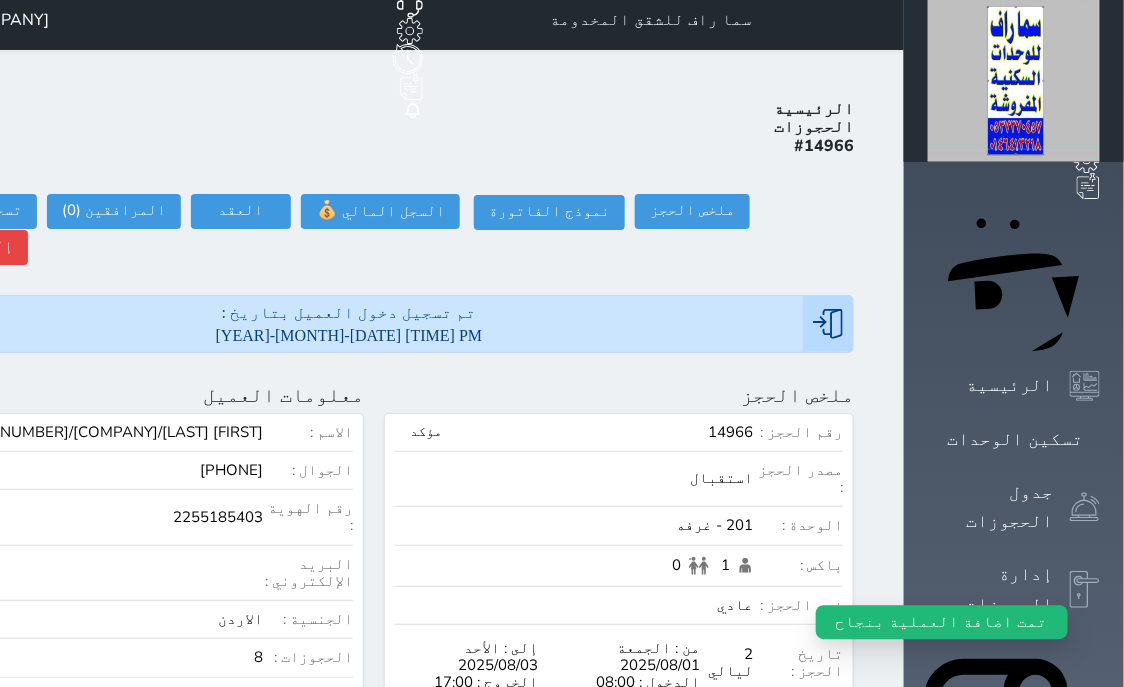 scroll, scrollTop: 0, scrollLeft: 0, axis: both 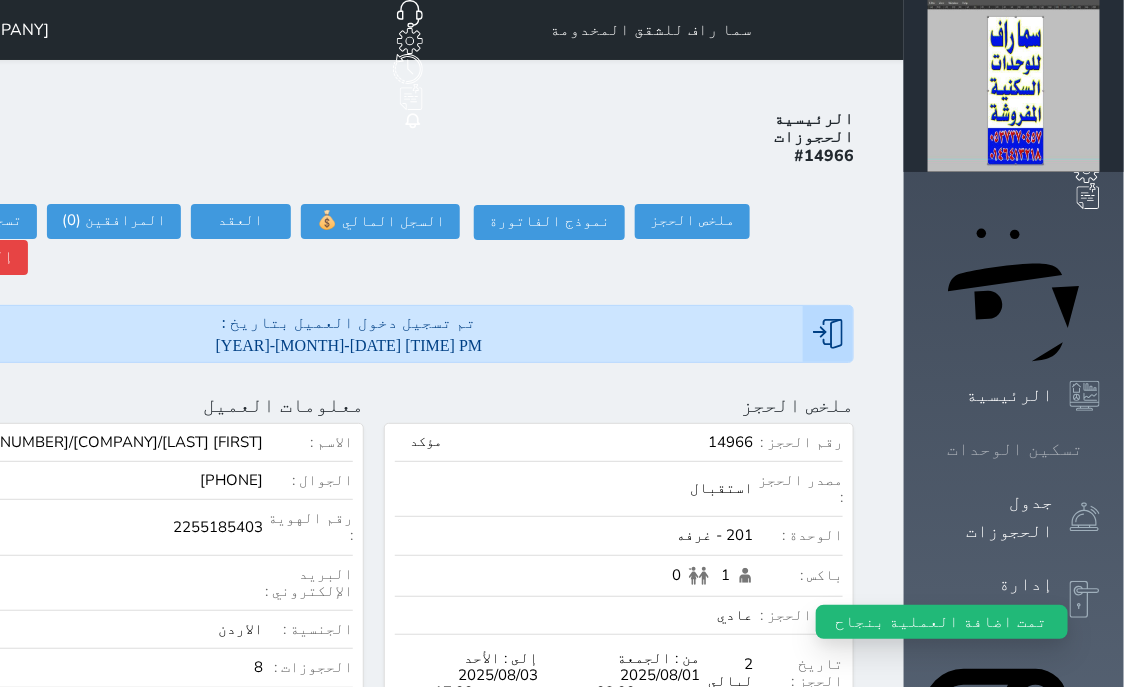 click 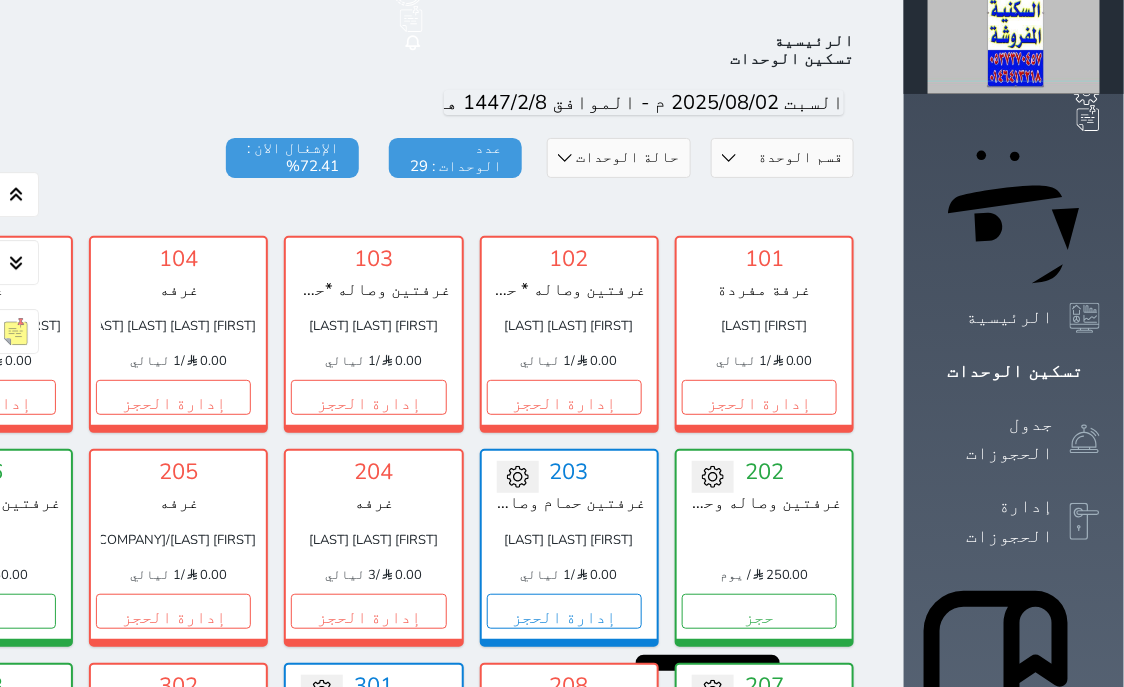 scroll, scrollTop: 205, scrollLeft: 0, axis: vertical 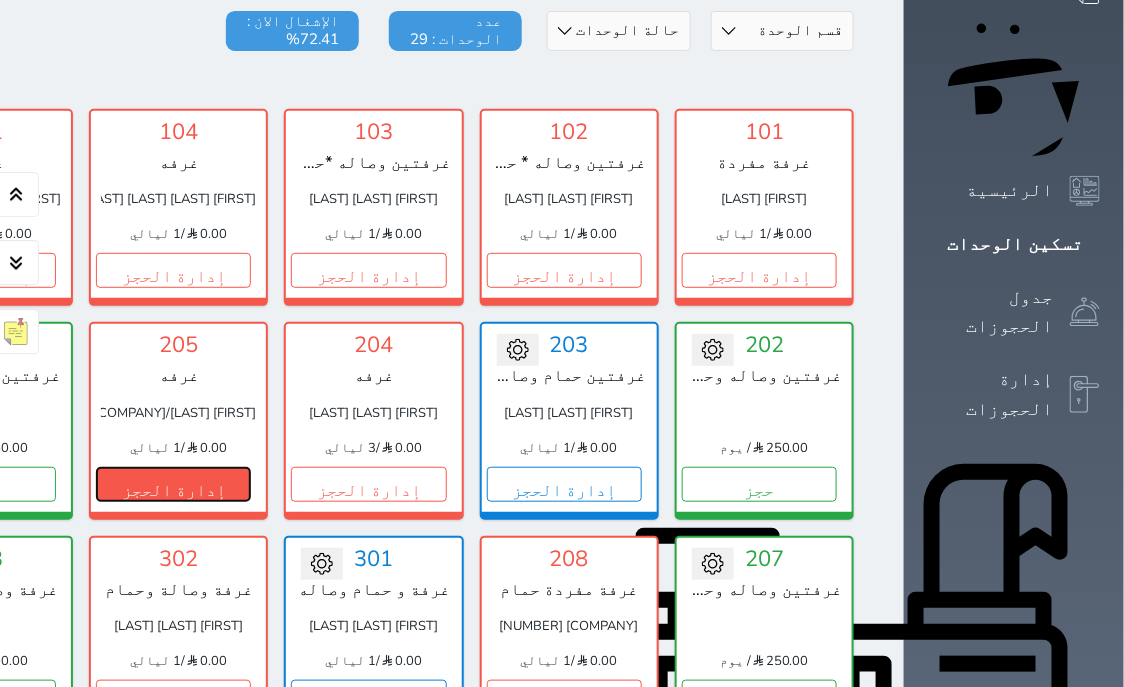 click on "إدارة الحجز" at bounding box center [173, 484] 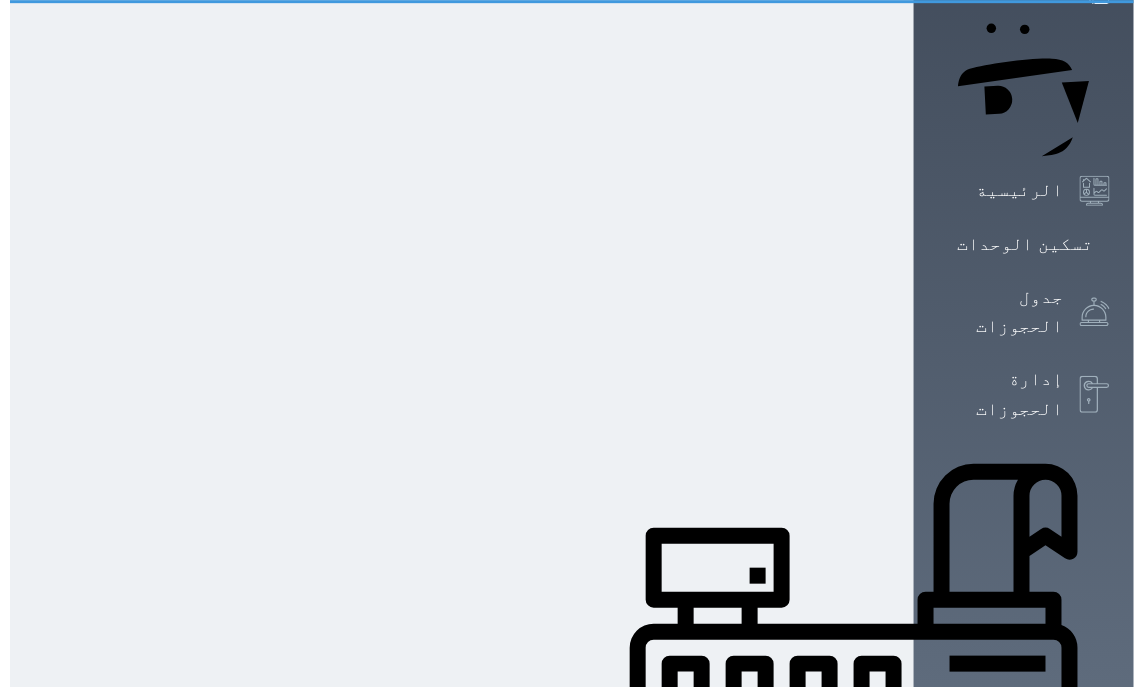 scroll, scrollTop: 0, scrollLeft: 0, axis: both 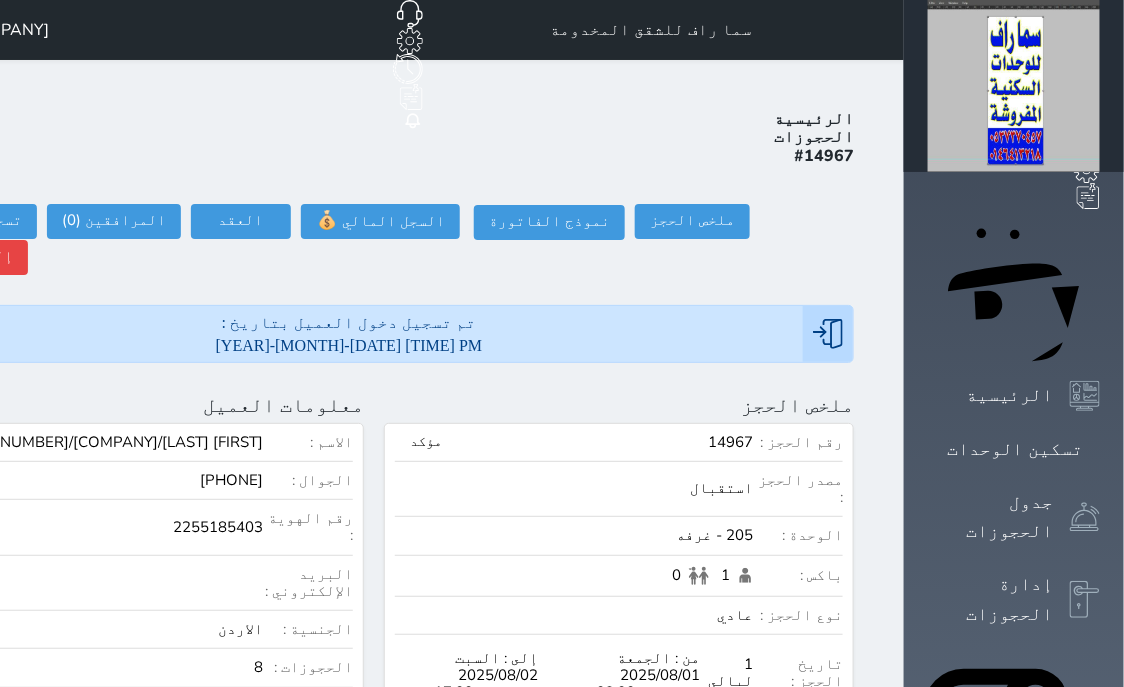 select 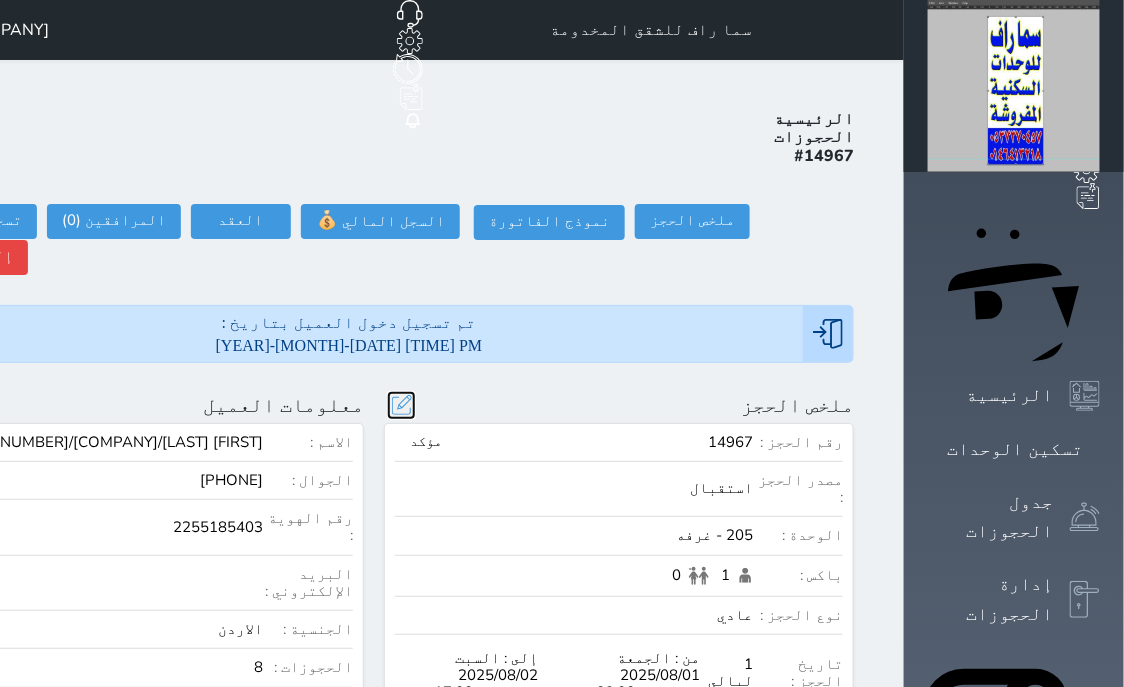 click at bounding box center (401, 405) 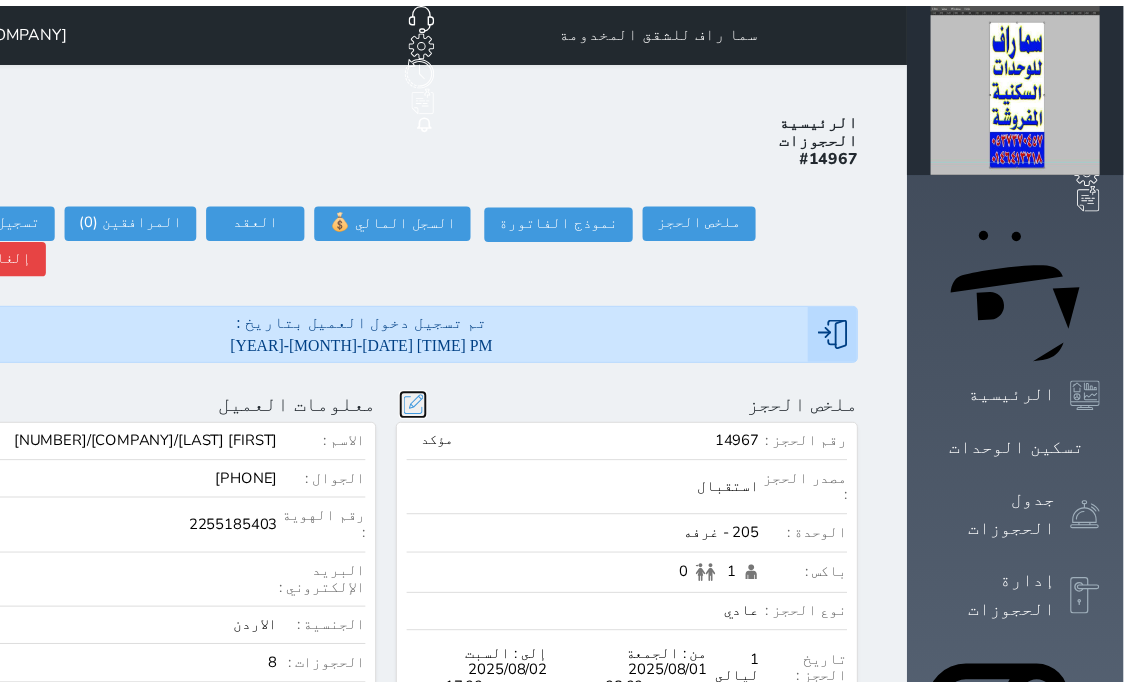 scroll, scrollTop: 44, scrollLeft: 0, axis: vertical 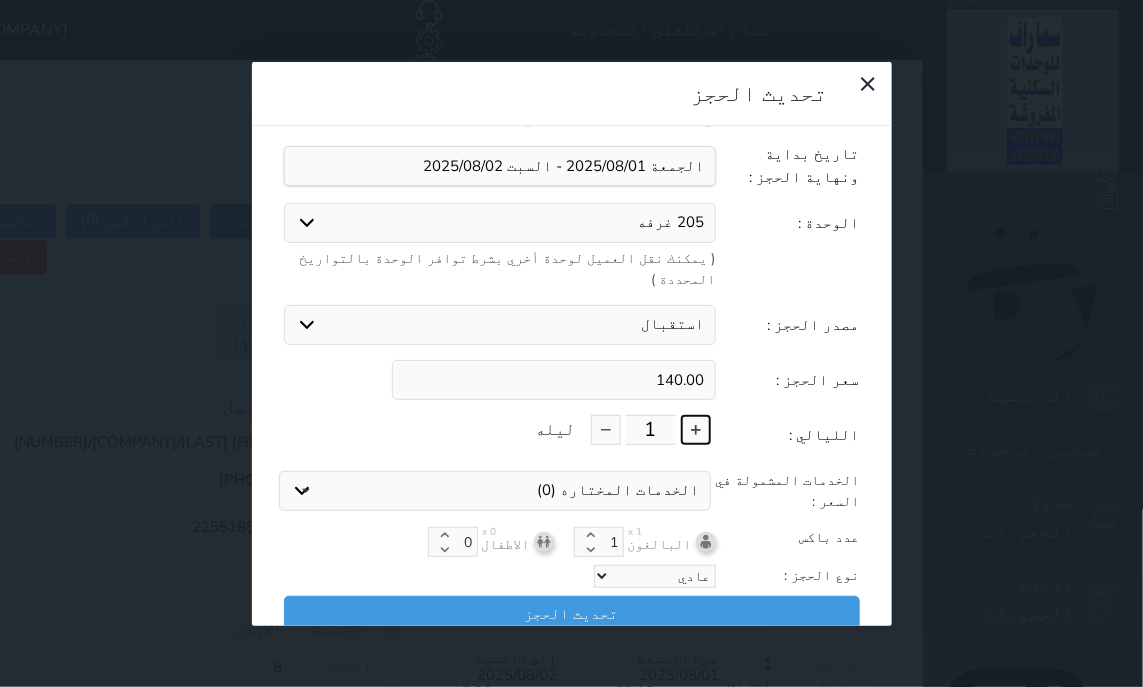 click at bounding box center (696, 430) 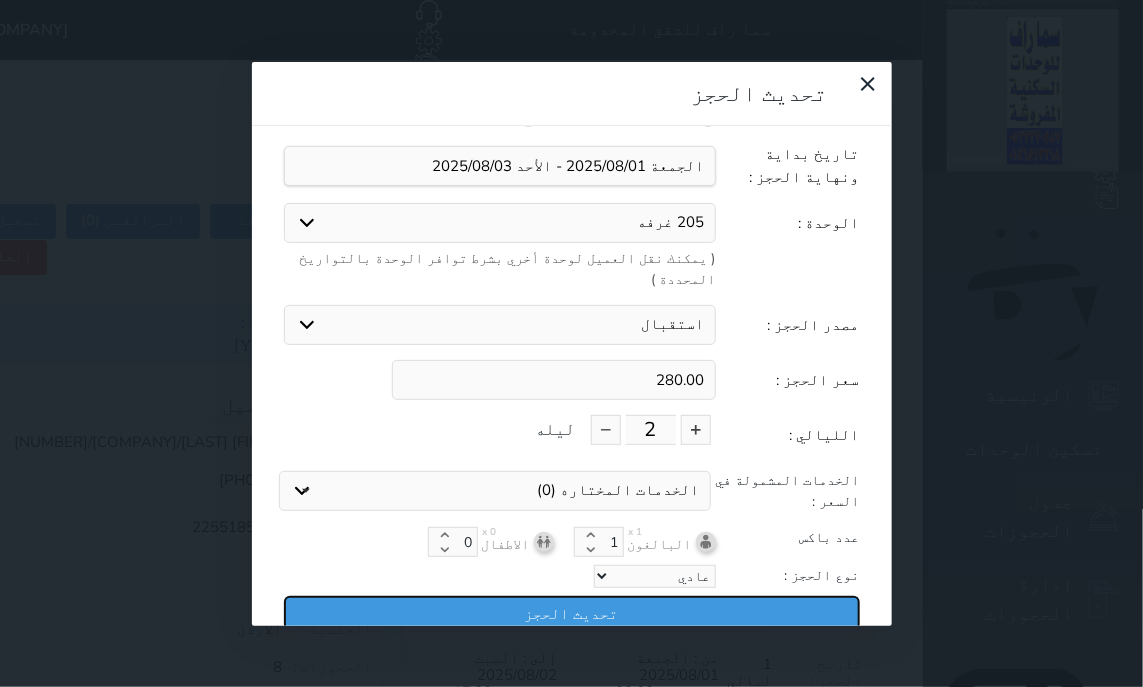 click on "تحديث الحجز" at bounding box center [572, 613] 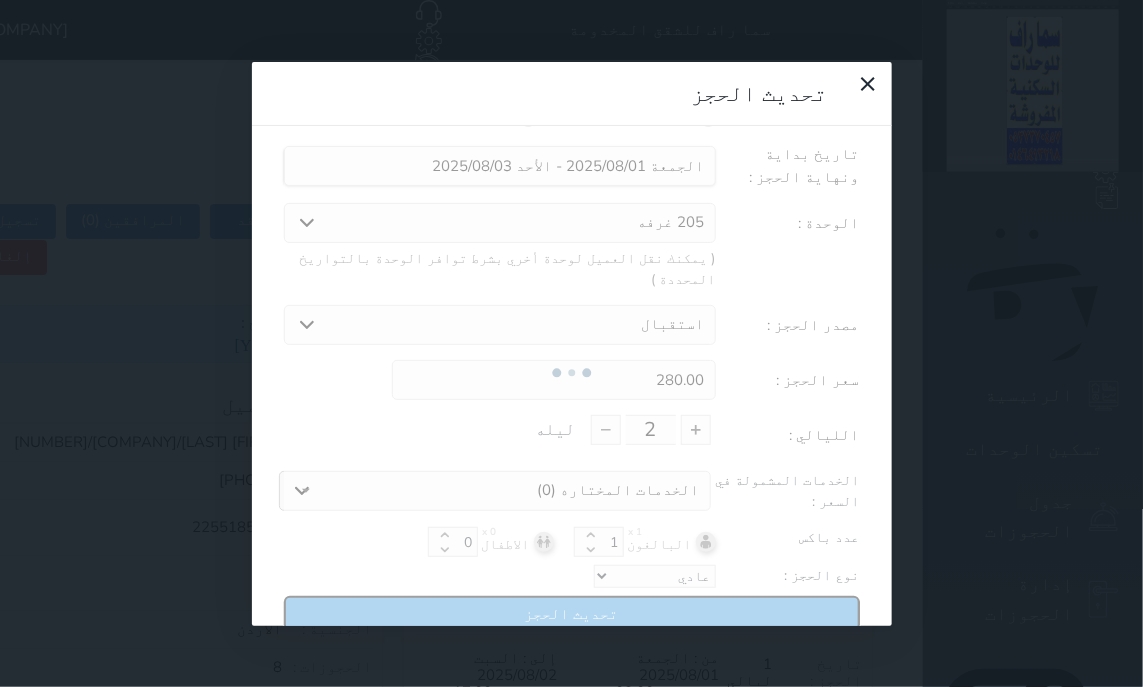 type on "280" 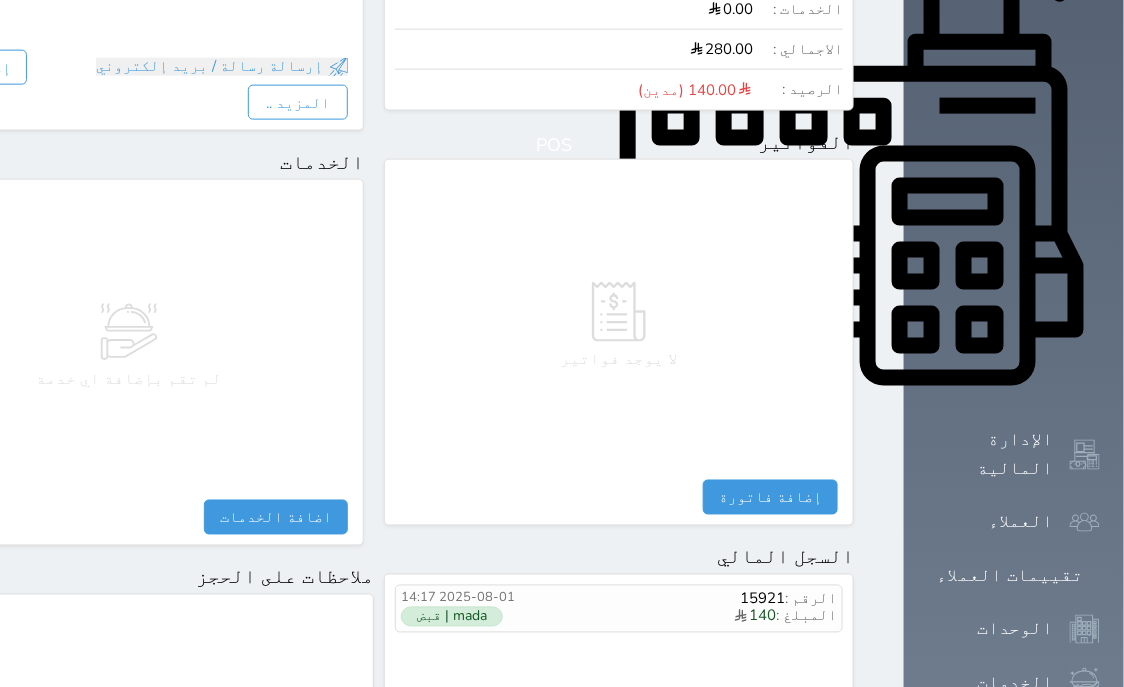 scroll, scrollTop: 1095, scrollLeft: 0, axis: vertical 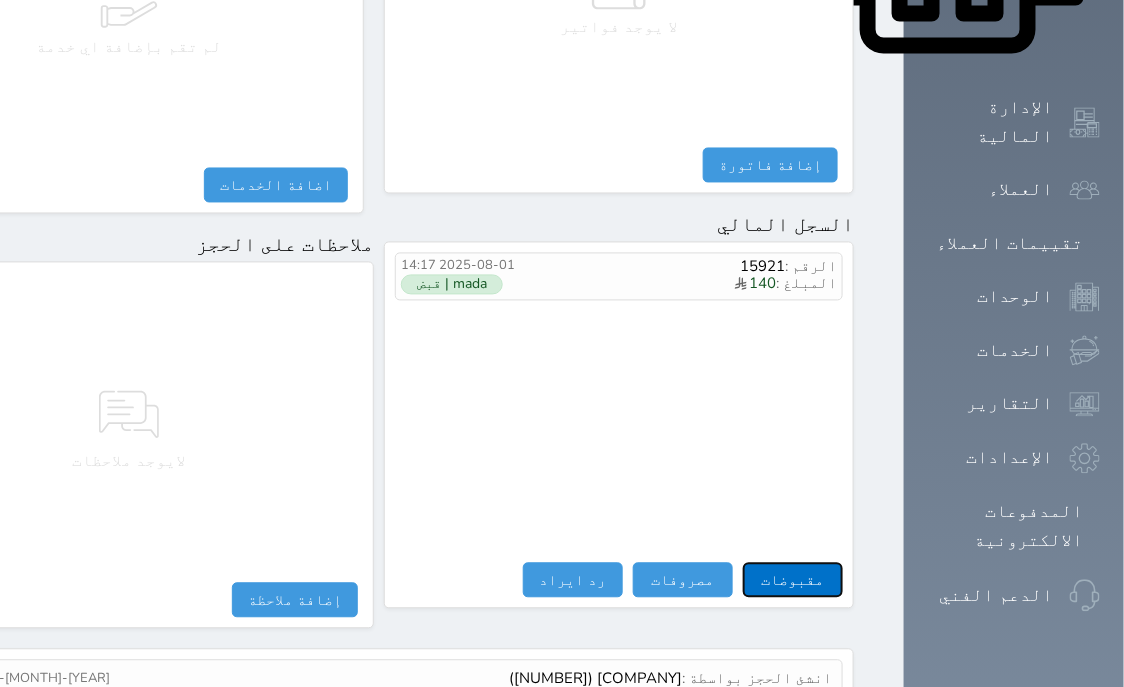 click on "مقبوضات" at bounding box center (793, 580) 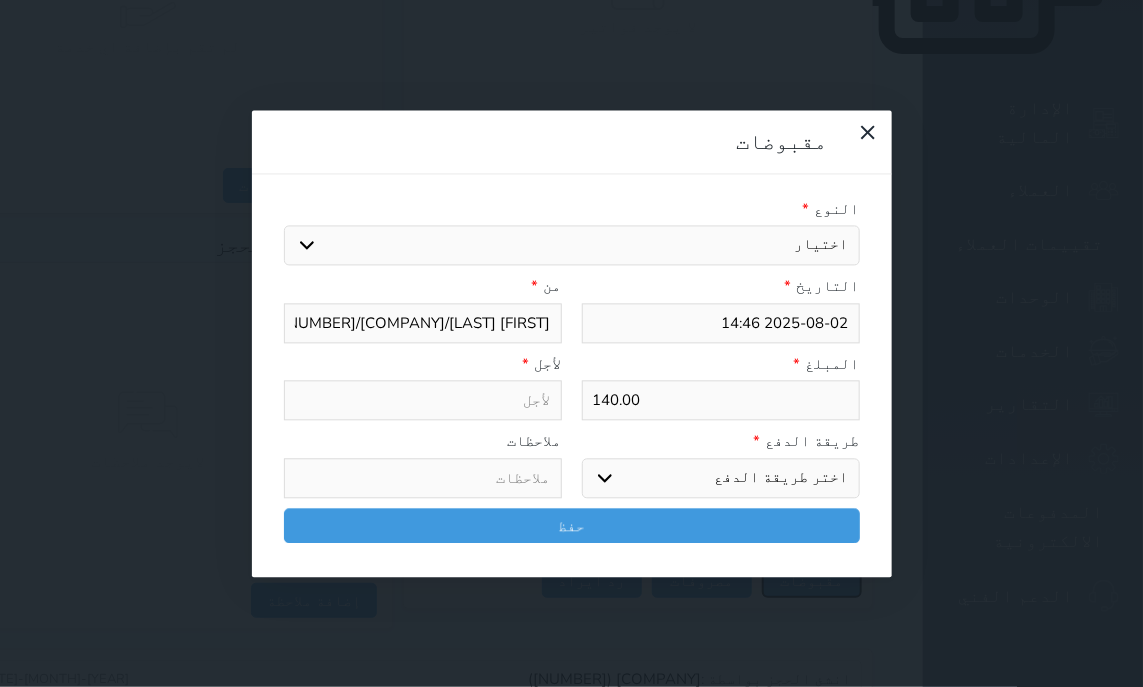 select 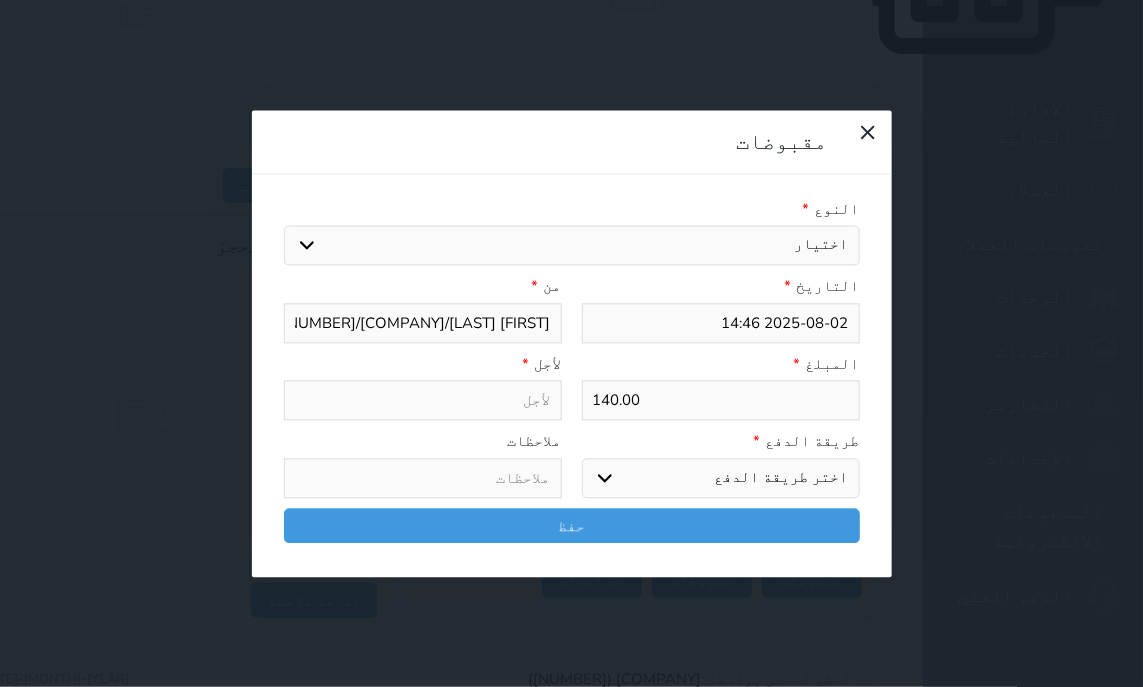 click on "اختيار   مقبوضات عامة قيمة إيجار فواتير تامين عربون لا ينطبق آخر مغسلة واي فاي - الإنترنت مواقف السيارات طعام الأغذية والمشروبات مشروبات المشروبات الباردة المشروبات الساخنة الإفطار غداء عشاء مخبز و كعك حمام سباحة الصالة الرياضية سبا و خدمات الجمال اختيار وإسقاط (خدمات النقل) ميني بار كابل - تلفزيون سرير إضافي تصفيف الشعر التسوق خدمات الجولات السياحية المنظمة خدمات الدليل السياحي" at bounding box center (572, 246) 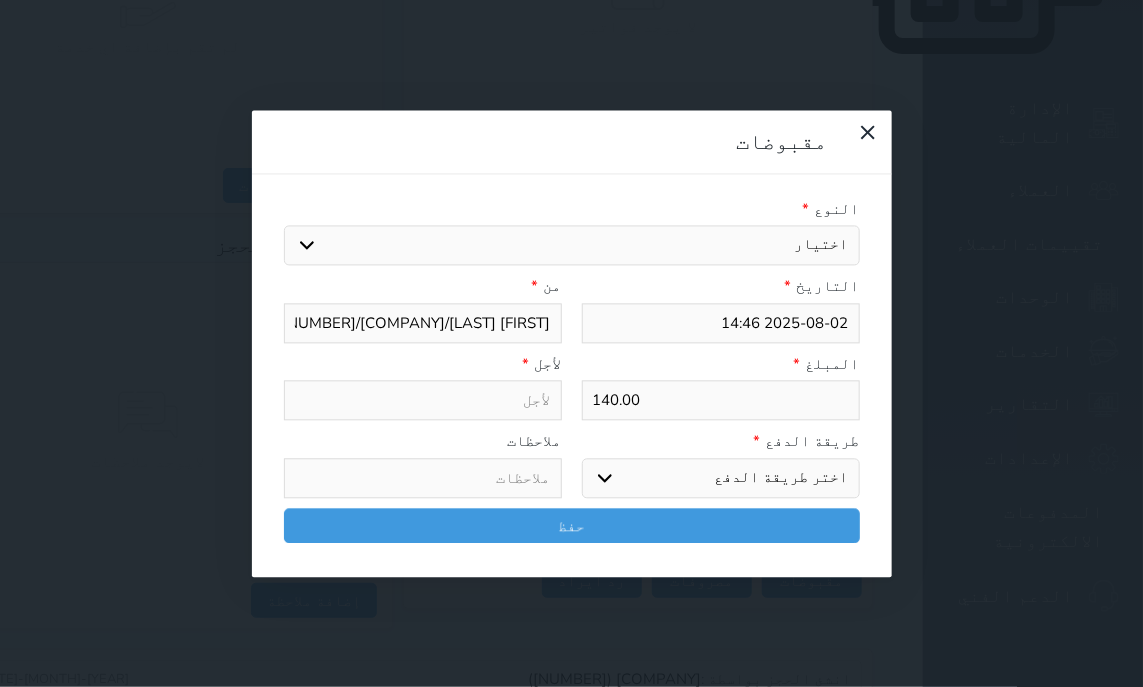 select on "14389" 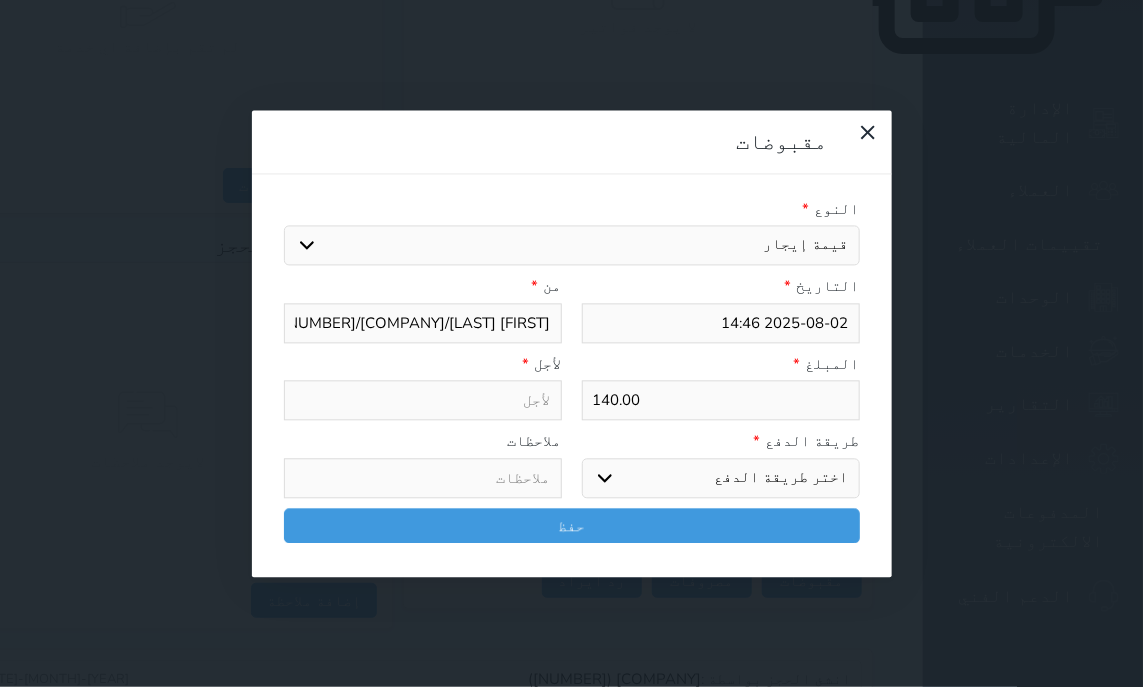 click on "قيمة إيجار" at bounding box center [0, 0] 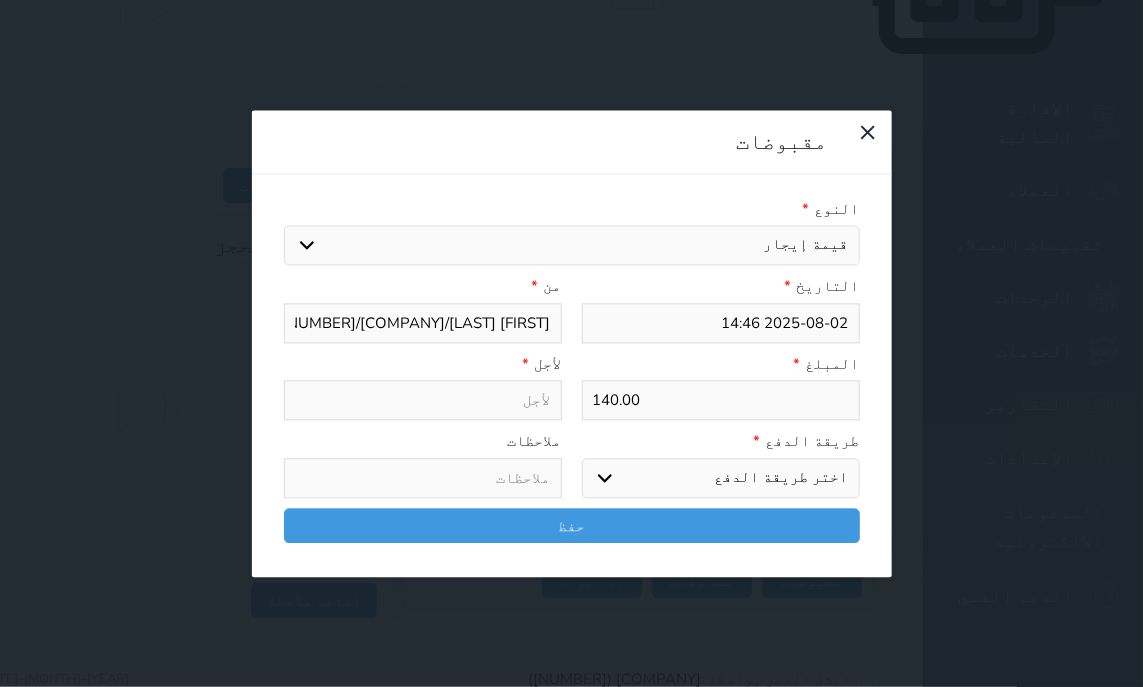 select 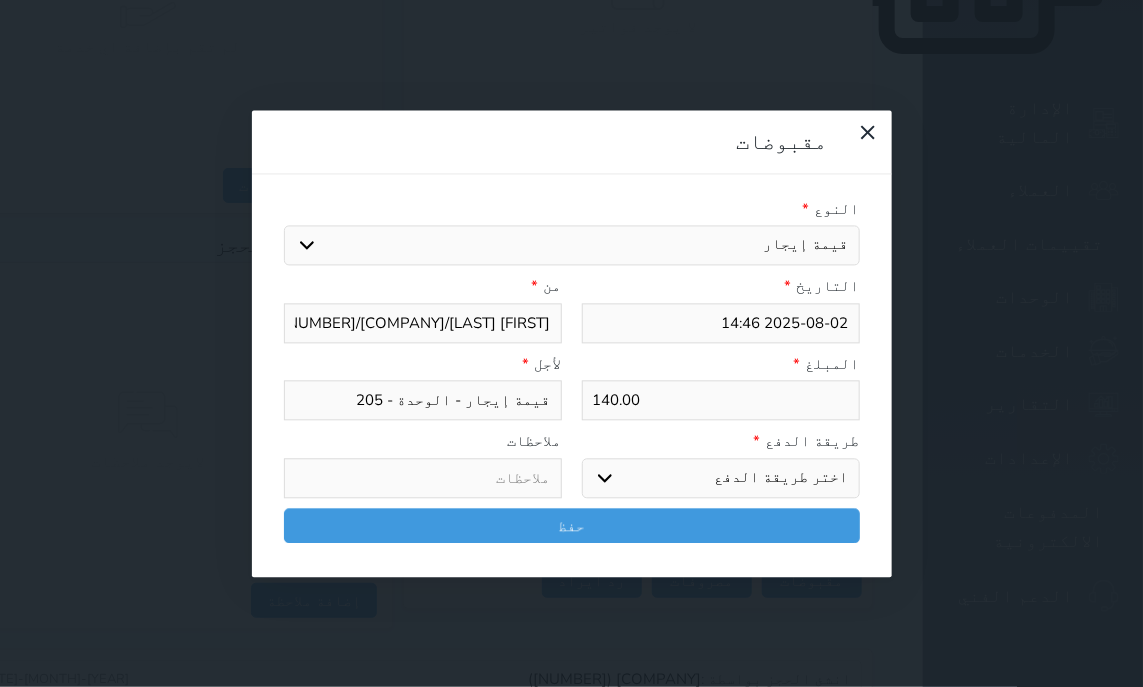 click on "اختر طريقة الدفع   دفع نقدى   تحويل بنكى   مدى   بطاقة ائتمان   آجل" at bounding box center (721, 478) 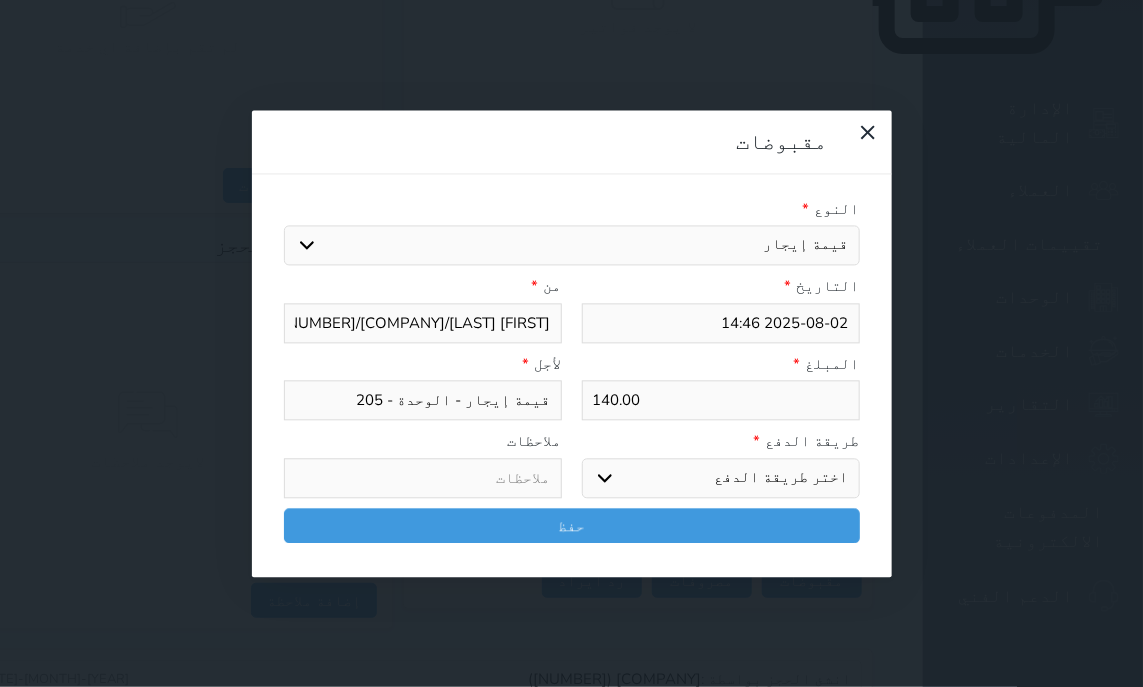 select on "mada" 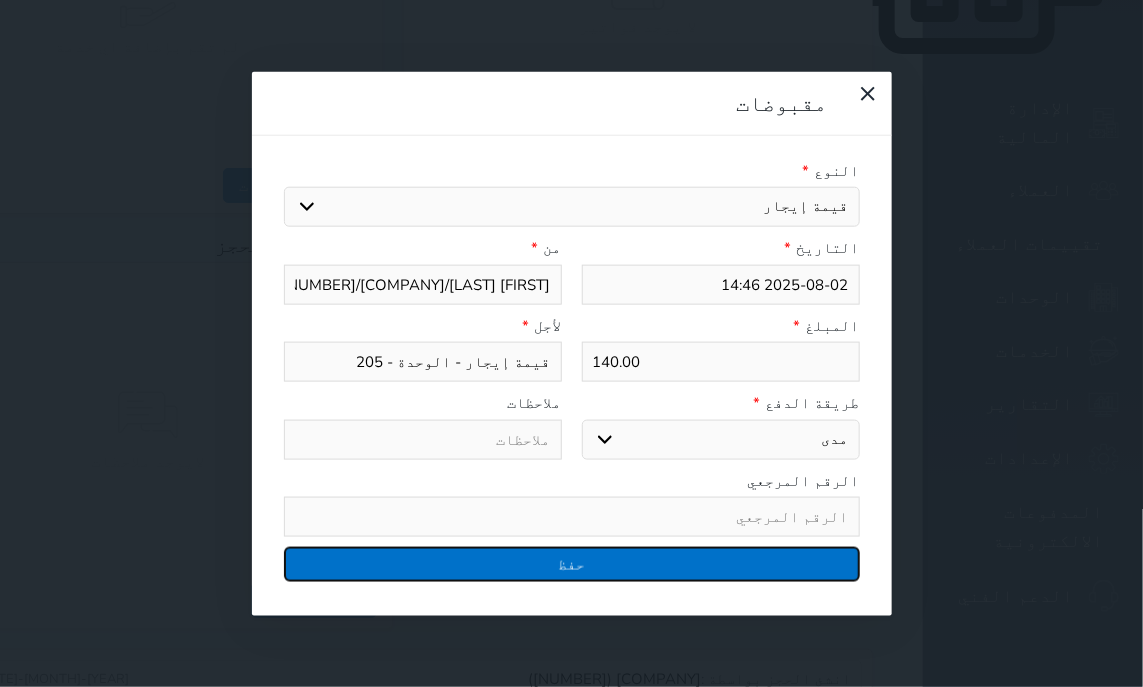 click on "حفظ" at bounding box center [572, 564] 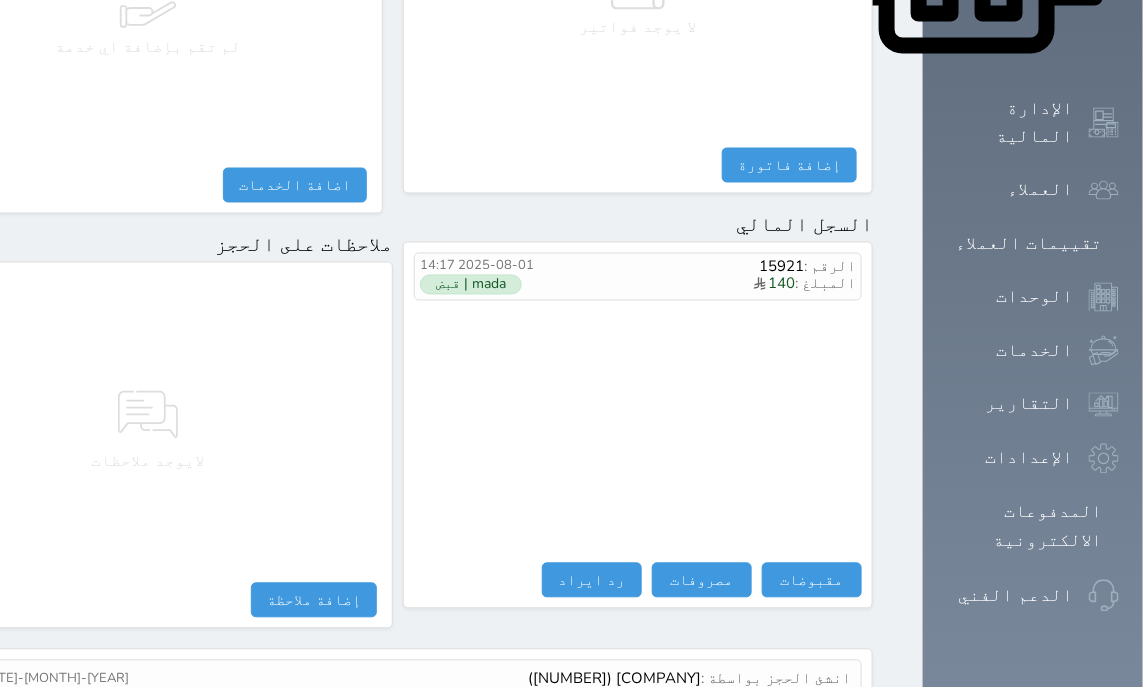 select 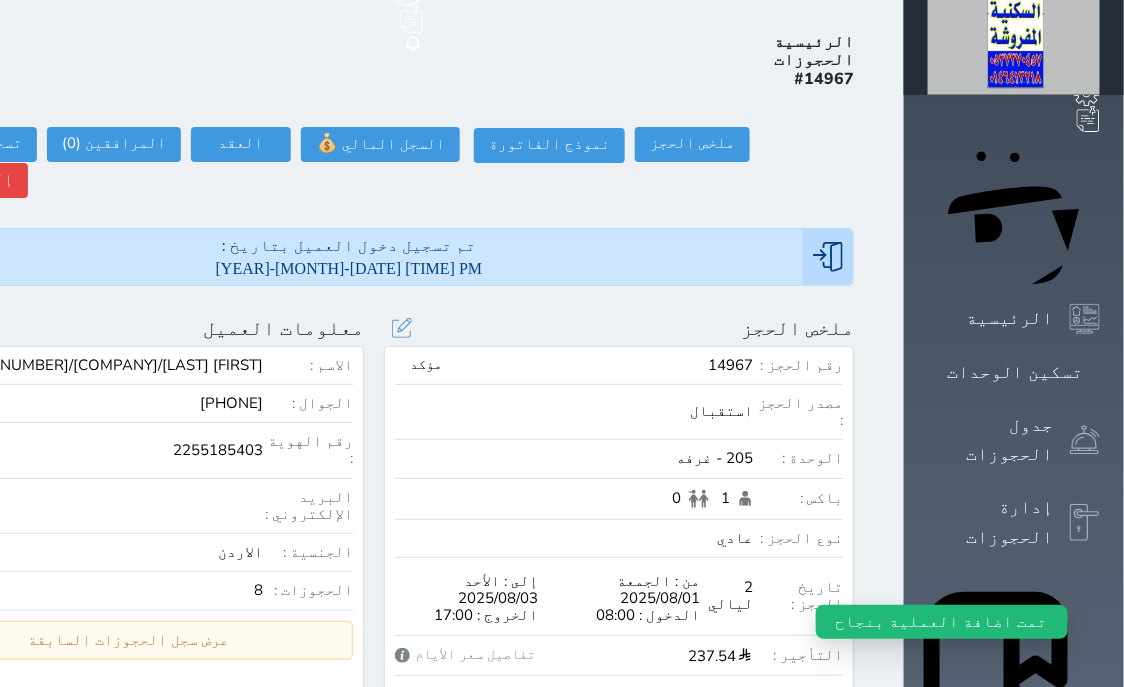 scroll, scrollTop: 0, scrollLeft: 0, axis: both 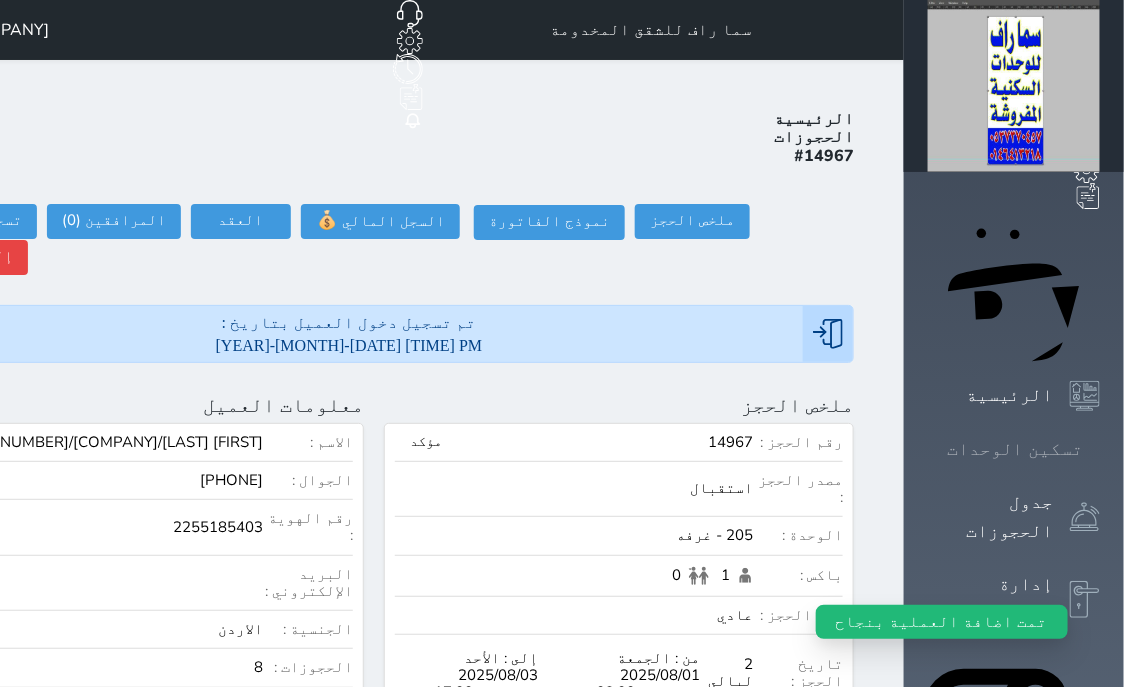 click 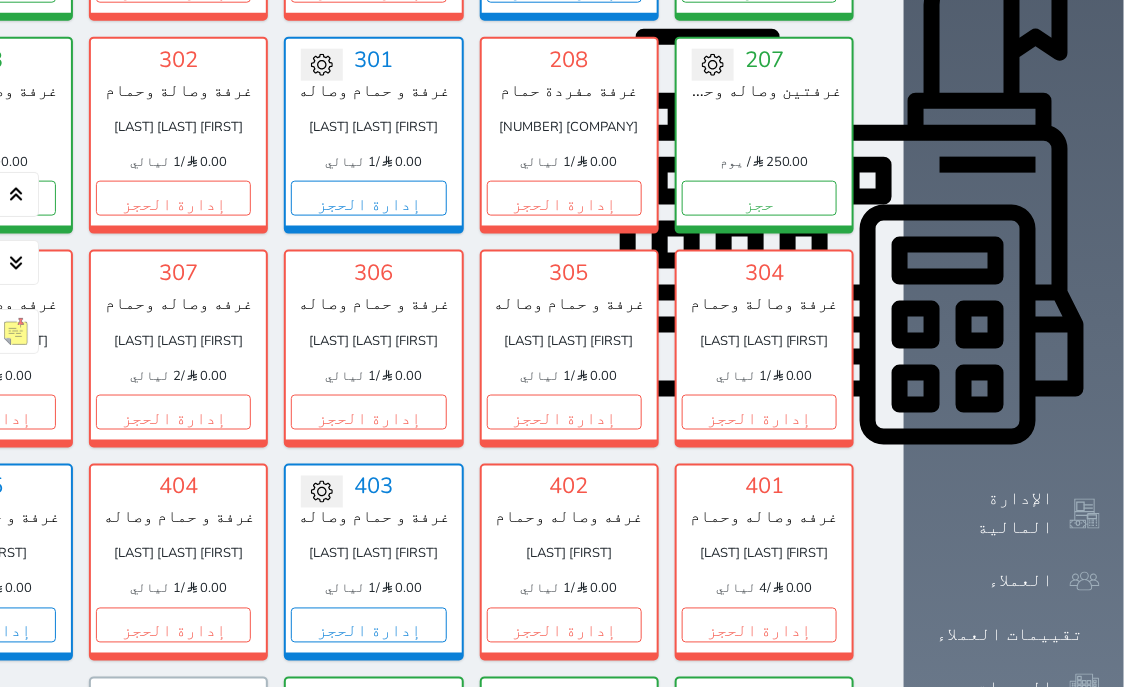 scroll, scrollTop: 714, scrollLeft: 0, axis: vertical 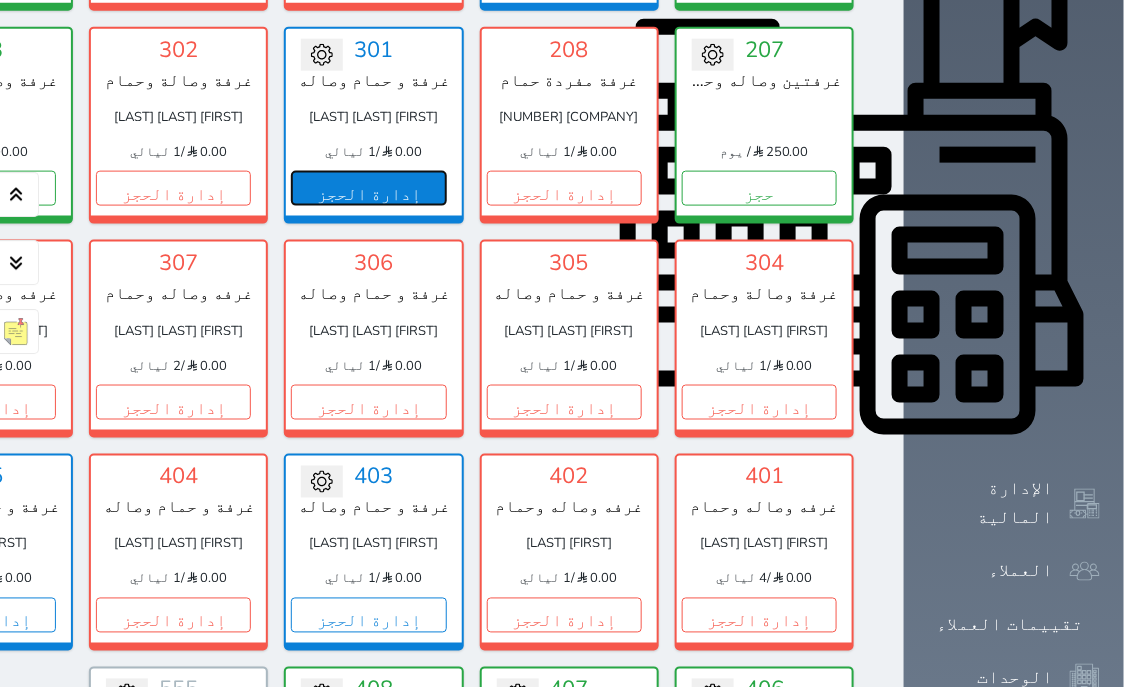 click on "إدارة الحجز" at bounding box center (368, 188) 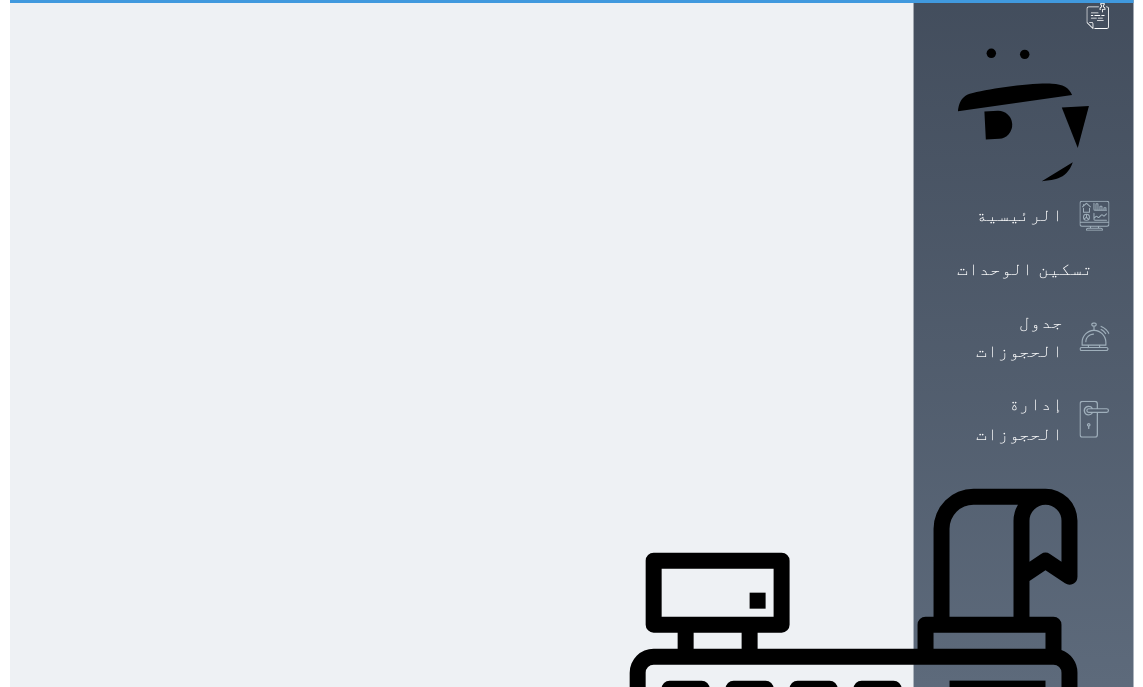 scroll, scrollTop: 0, scrollLeft: 0, axis: both 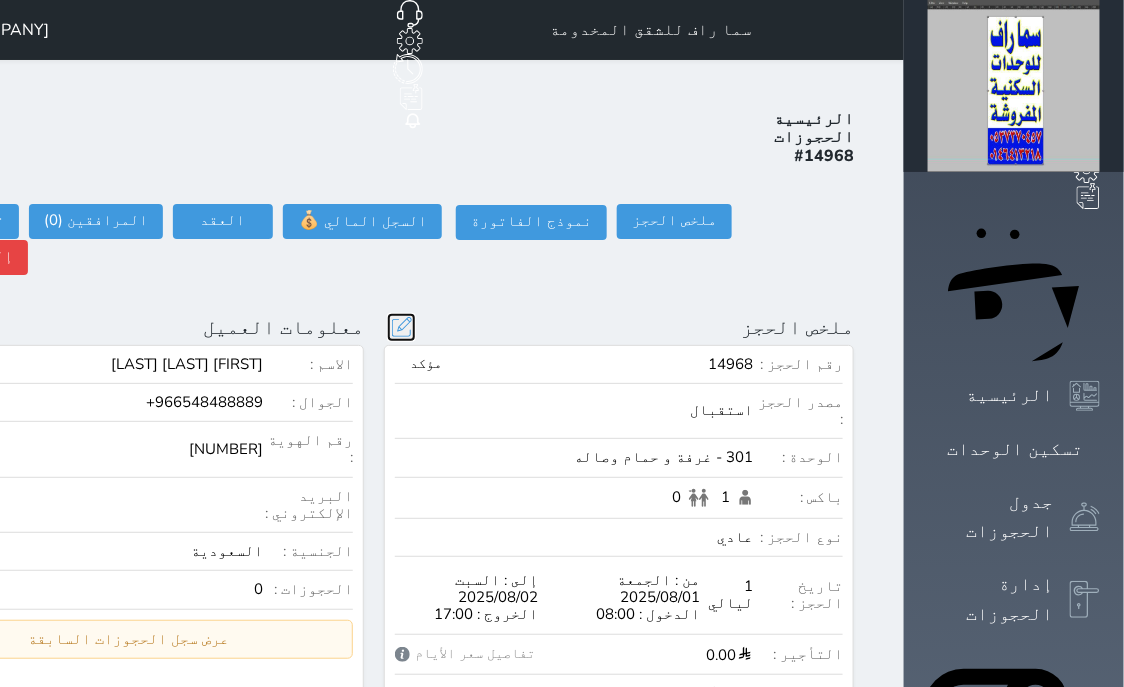 click at bounding box center (401, 327) 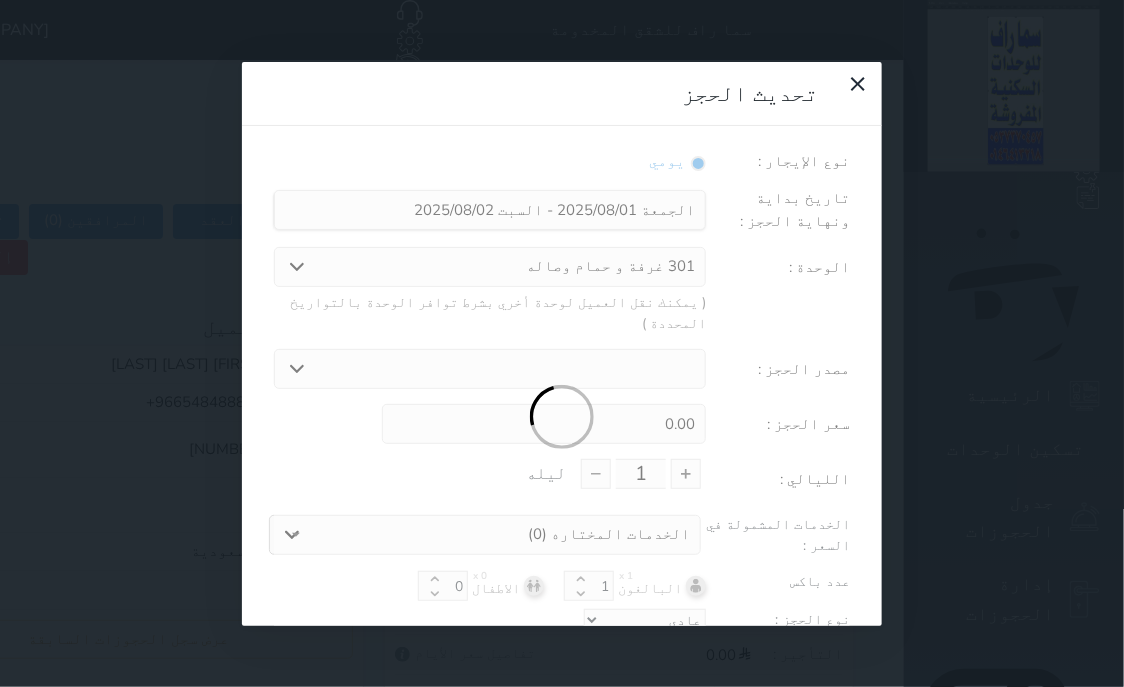 scroll, scrollTop: 44, scrollLeft: 0, axis: vertical 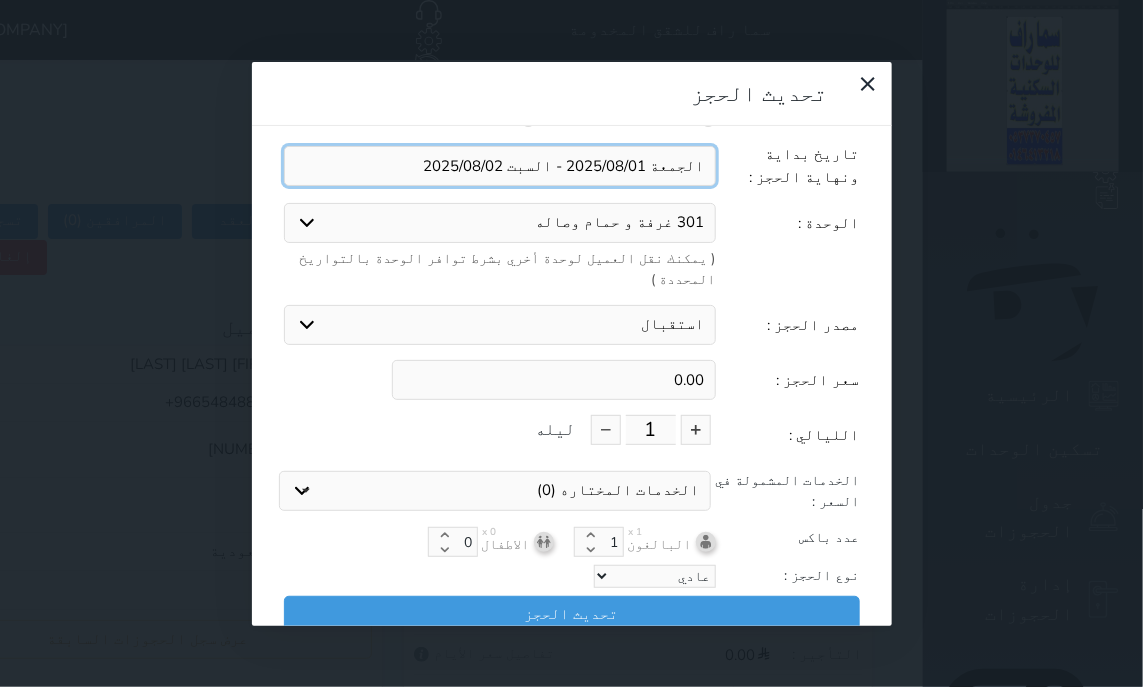 click at bounding box center (500, 166) 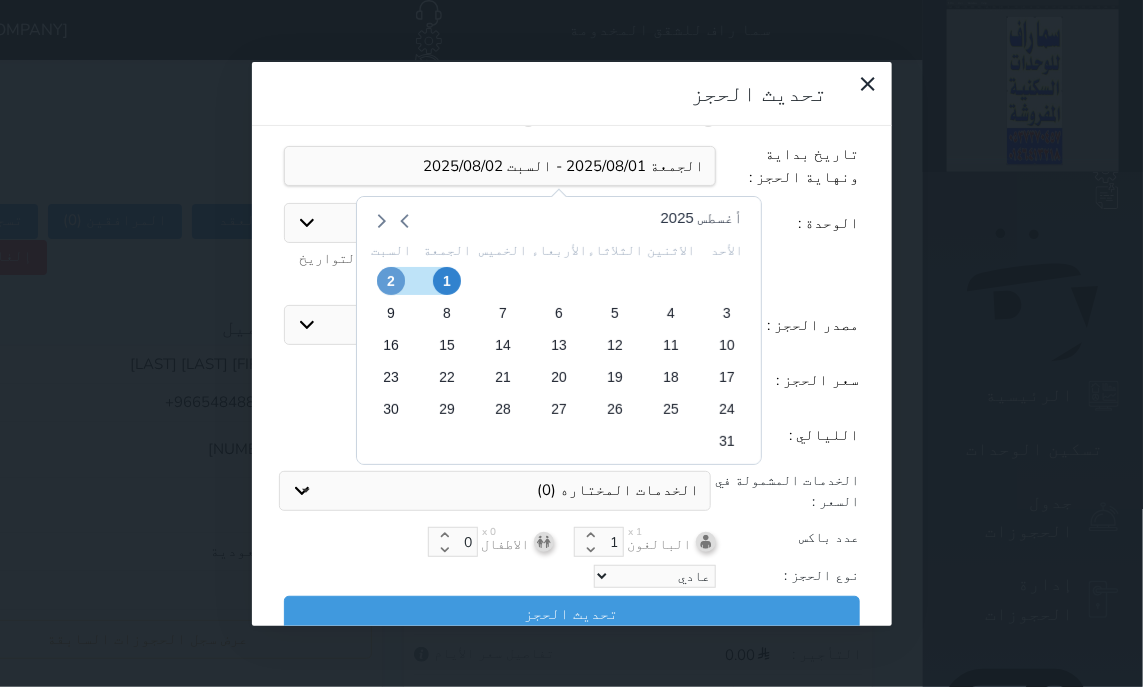 click on "2" at bounding box center (390, 281) 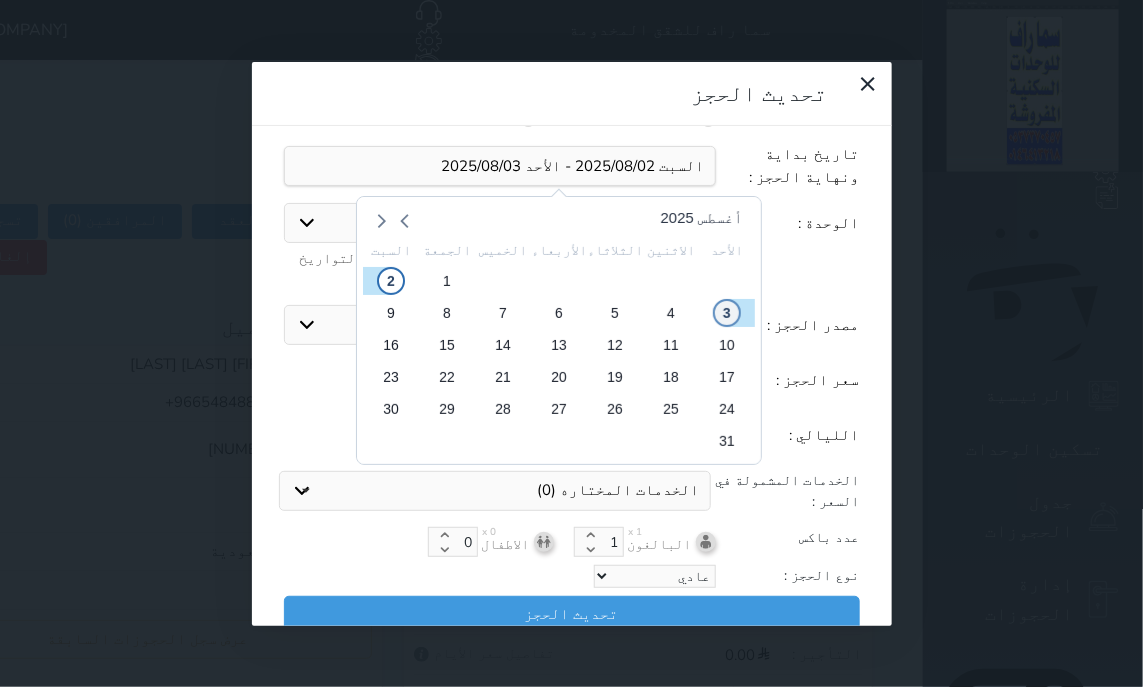 click on "3" at bounding box center [726, 313] 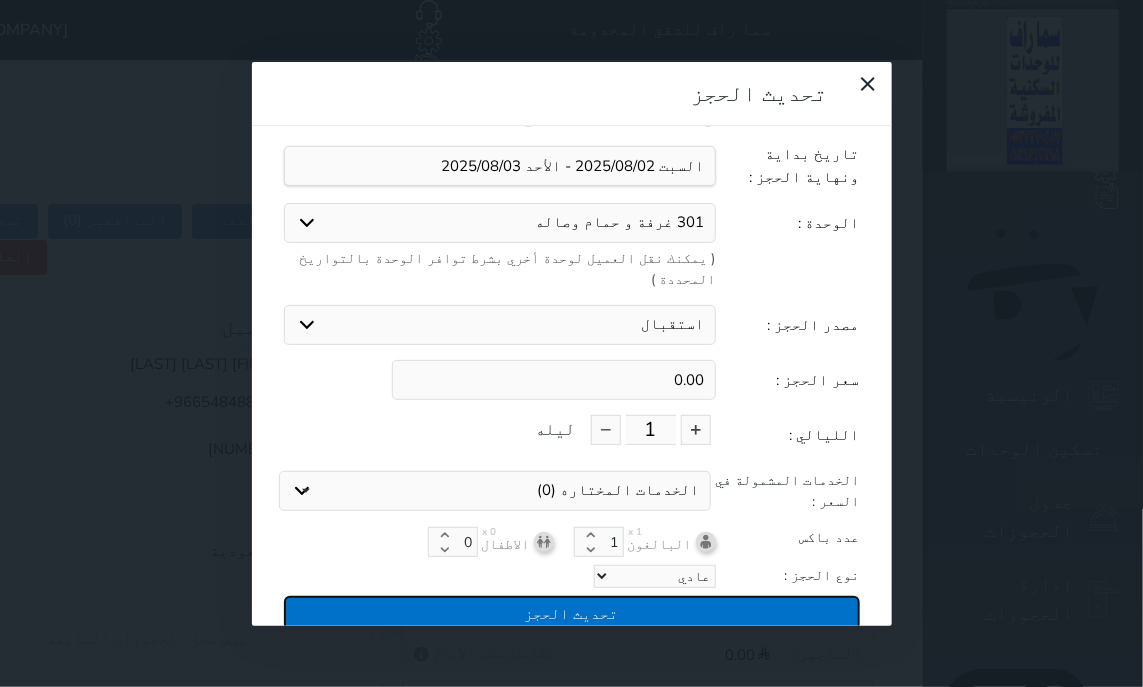 click on "تحديث الحجز" at bounding box center [572, 613] 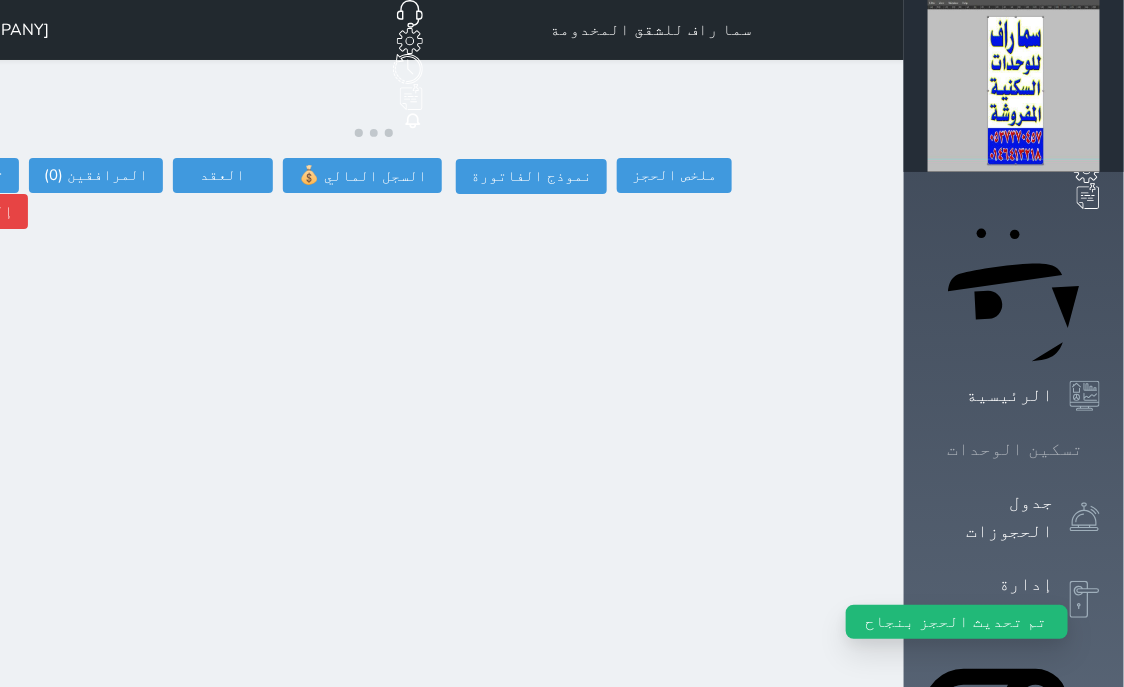 click 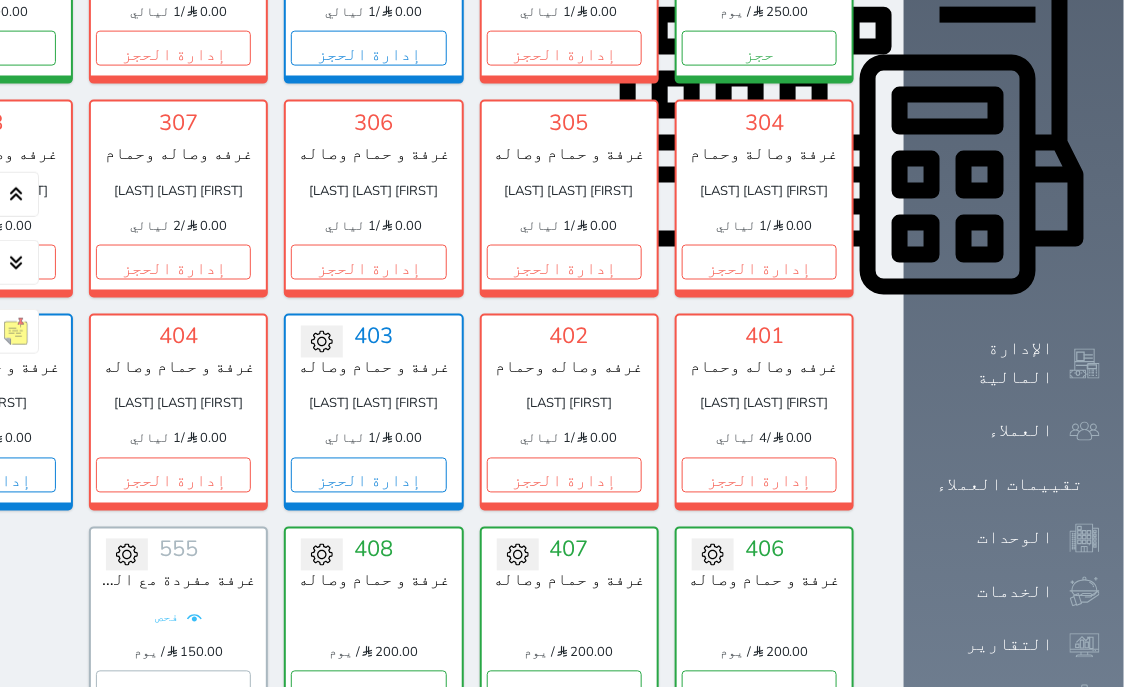 scroll, scrollTop: 841, scrollLeft: 0, axis: vertical 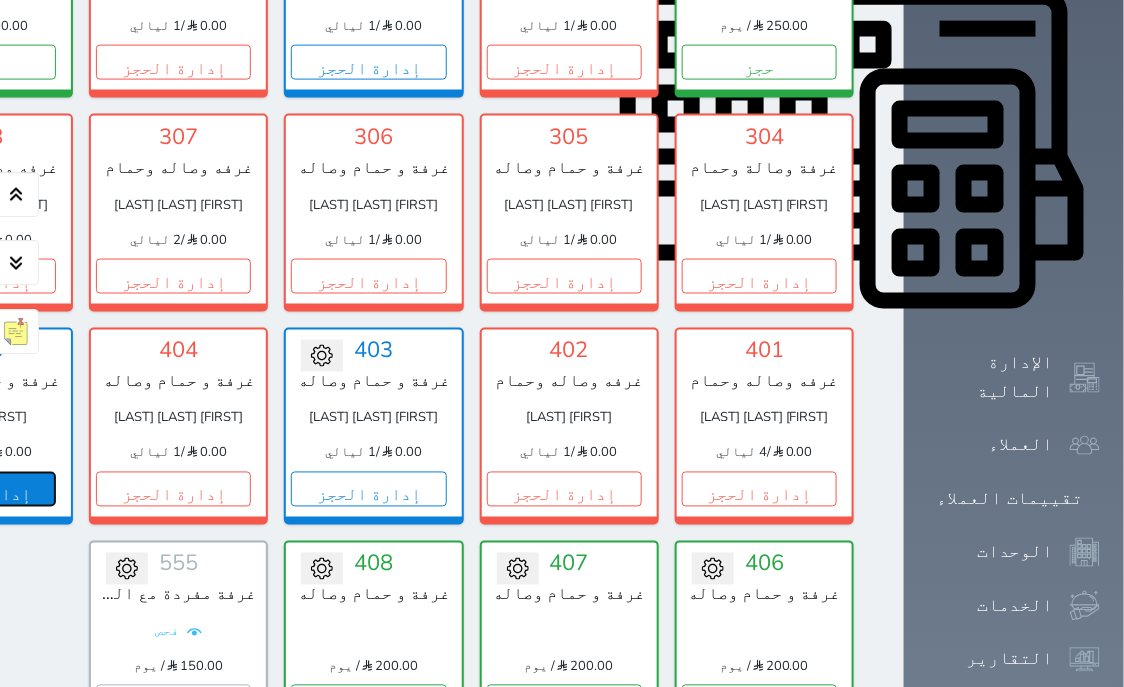 click on "إدارة الحجز" at bounding box center [-22, 488] 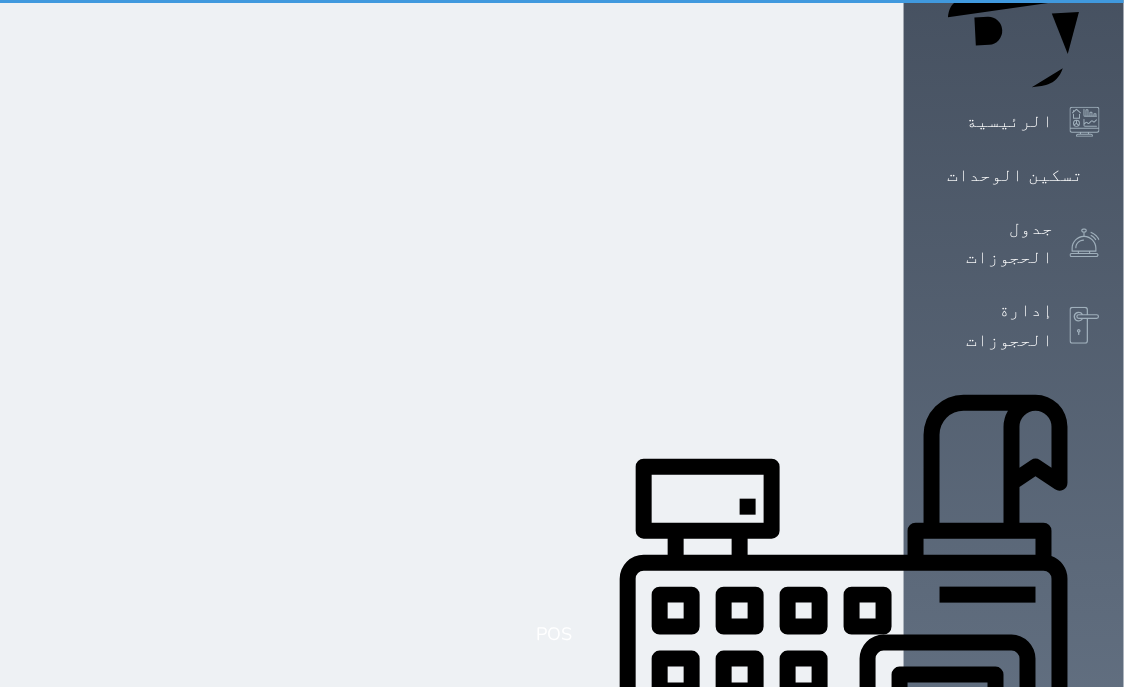 scroll, scrollTop: 0, scrollLeft: 0, axis: both 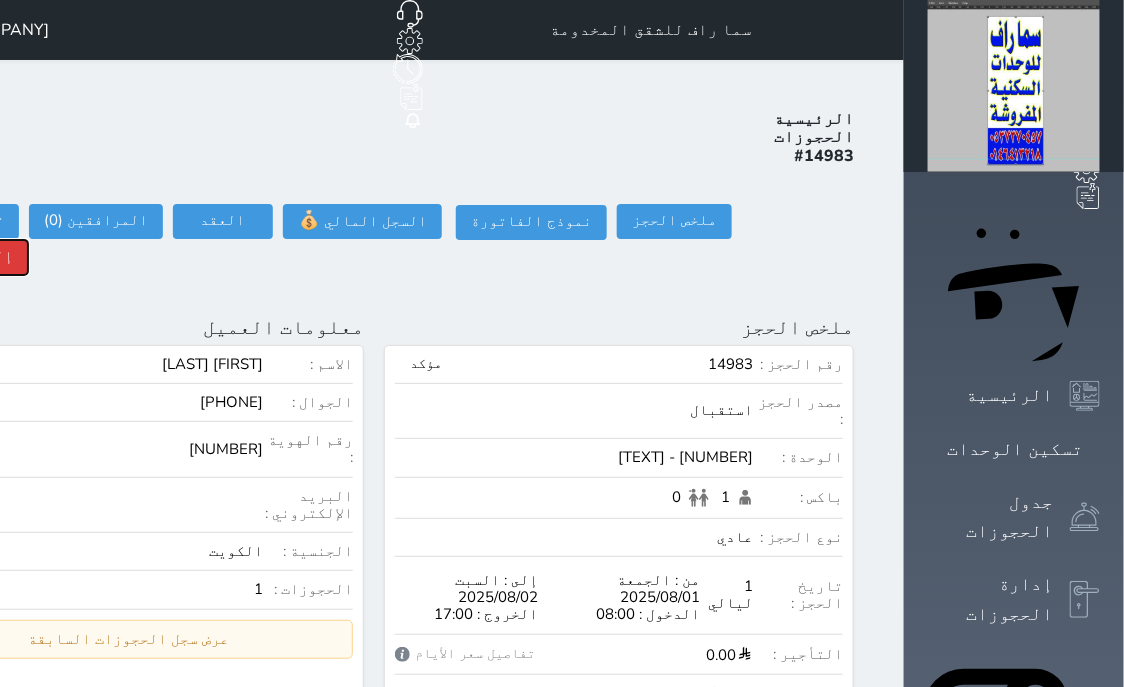 click on "إلغاء الحجز" at bounding box center (-34, 257) 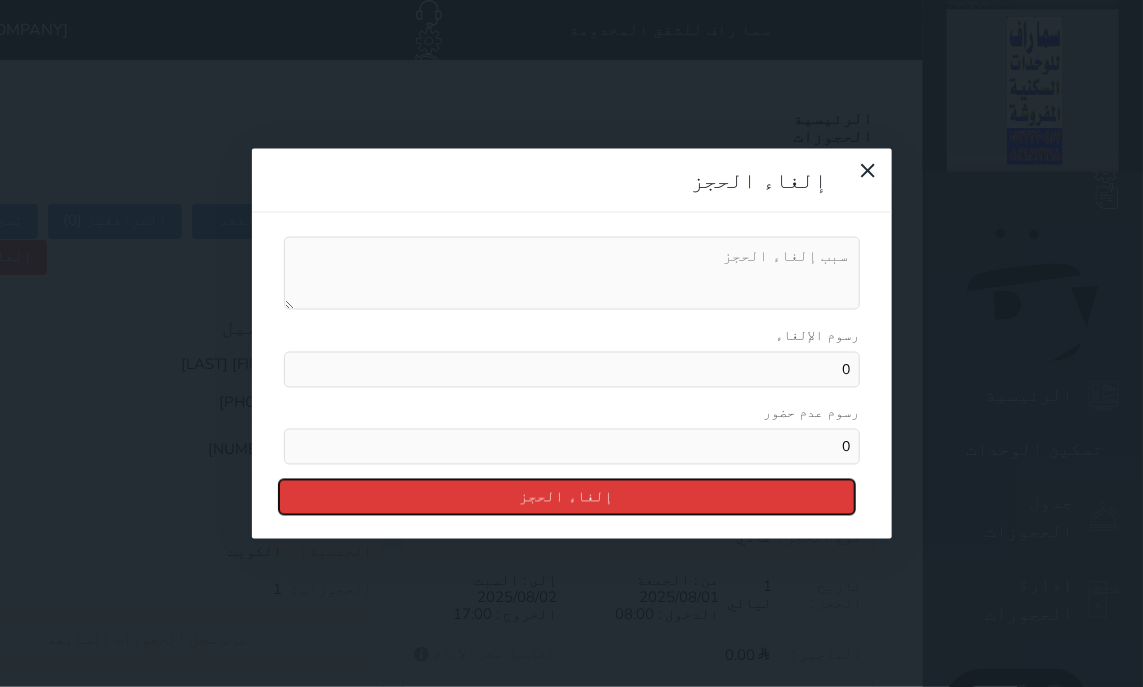 click on "إلغاء الحجز" at bounding box center [567, 497] 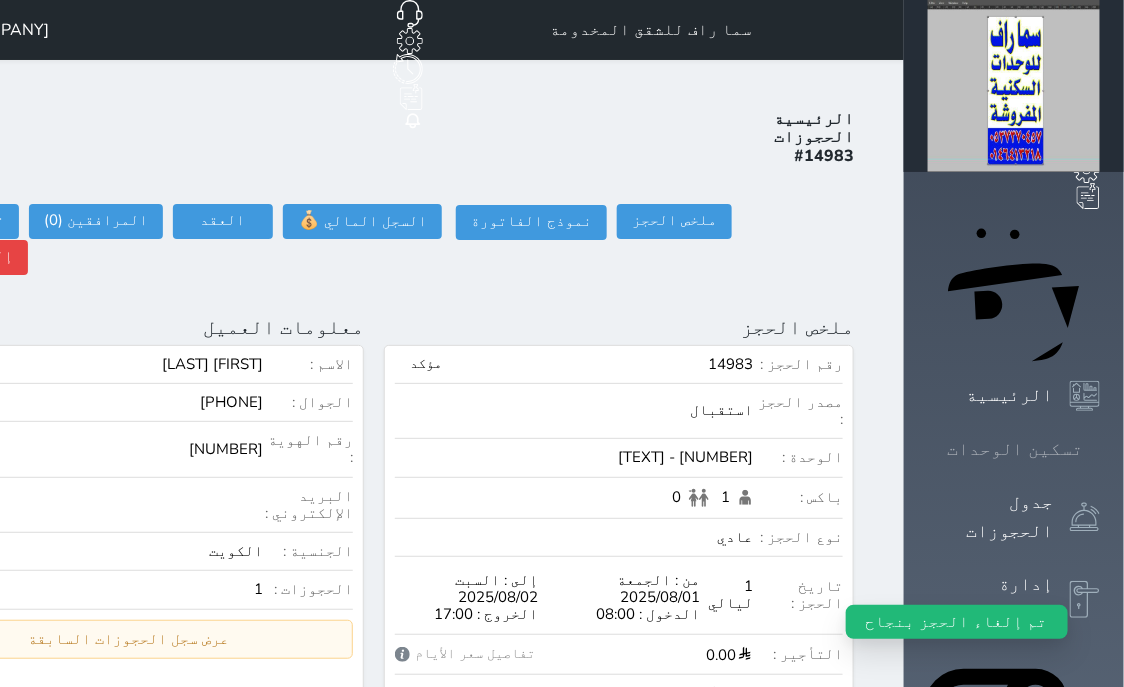 click 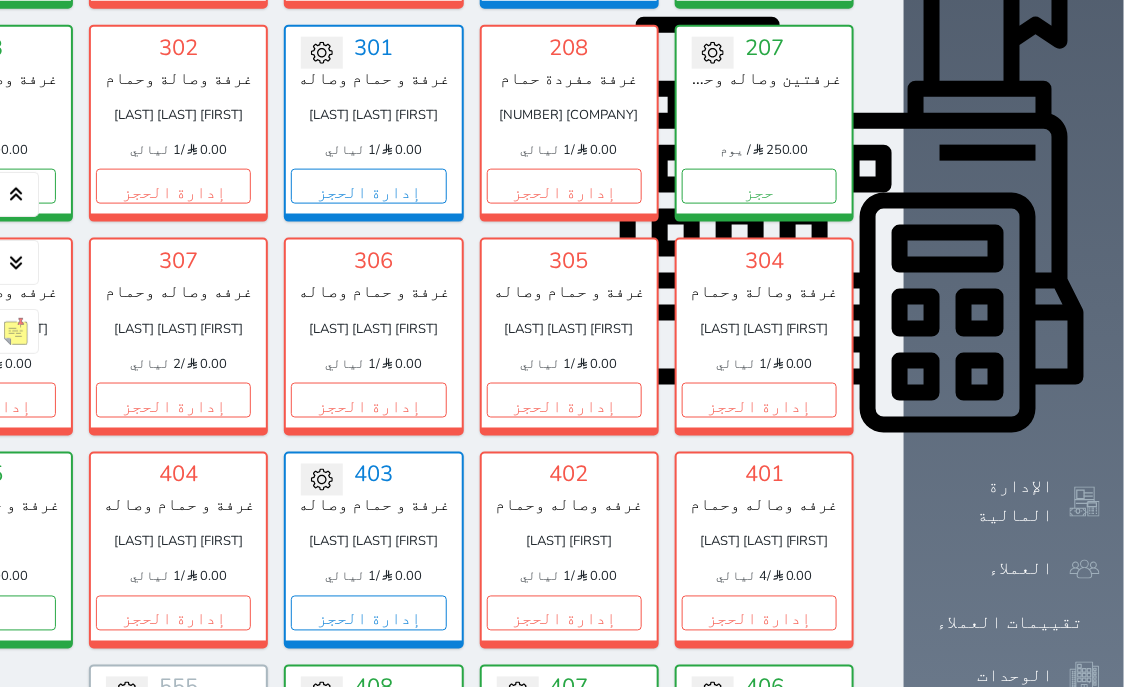 scroll, scrollTop: 714, scrollLeft: 0, axis: vertical 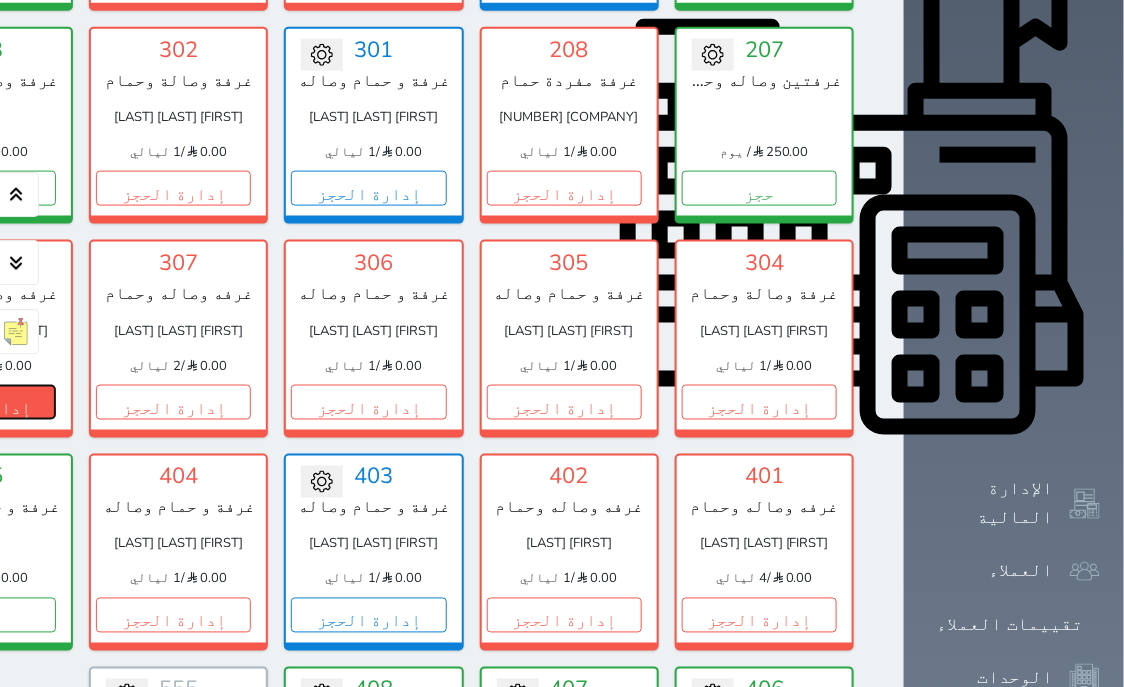 click on "إدارة الحجز" at bounding box center (-22, 402) 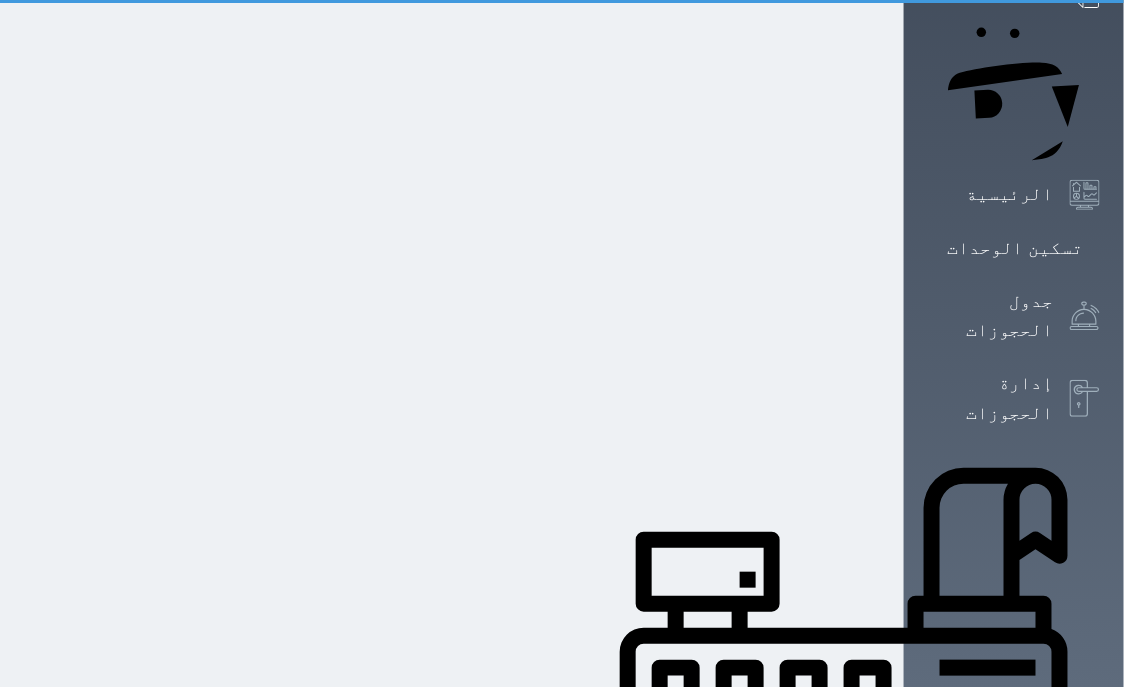 scroll, scrollTop: 0, scrollLeft: 0, axis: both 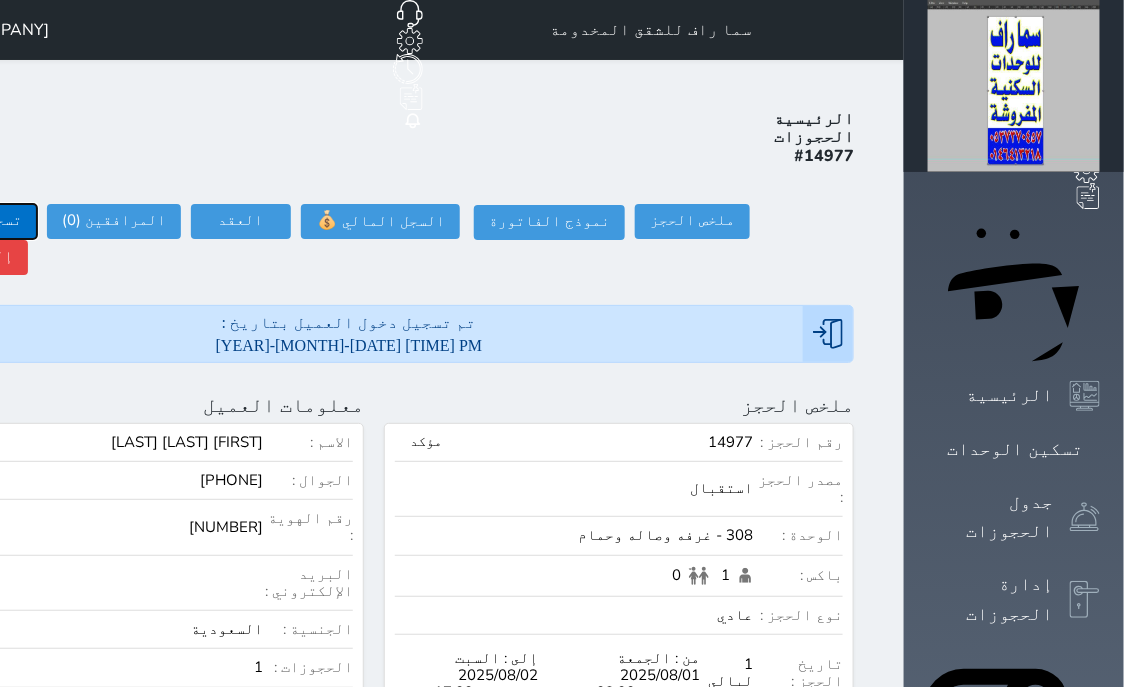 click on "تسجيل مغادرة" at bounding box center [-30, 221] 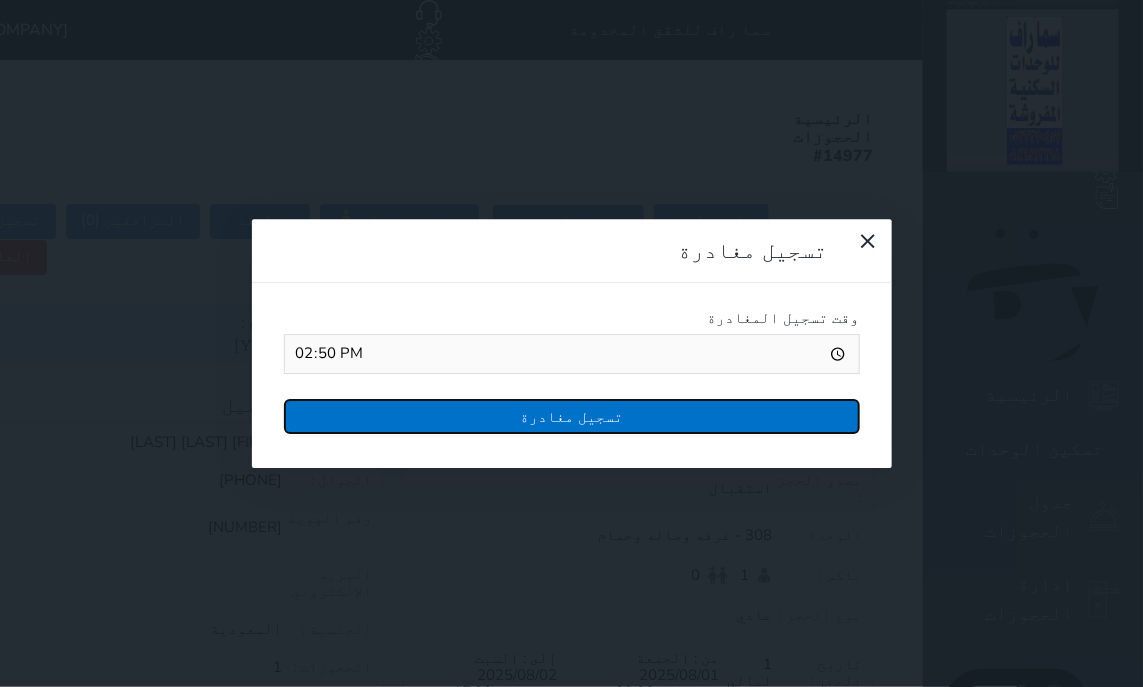 click on "تسجيل مغادرة" at bounding box center (572, 416) 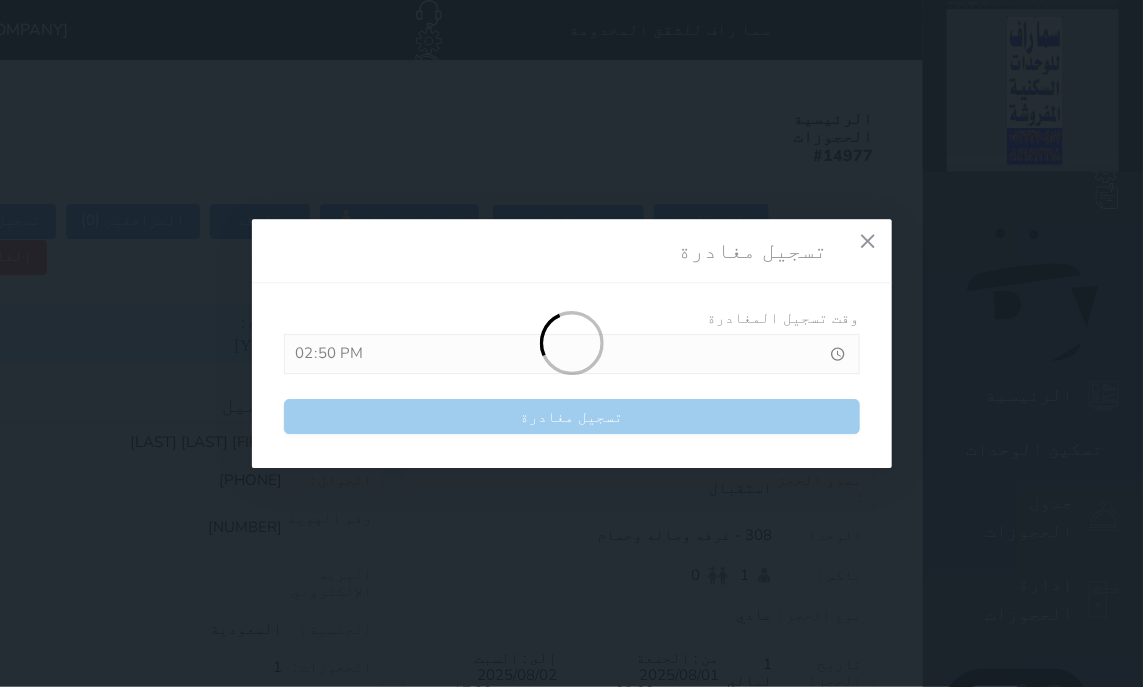 click at bounding box center (572, 344) 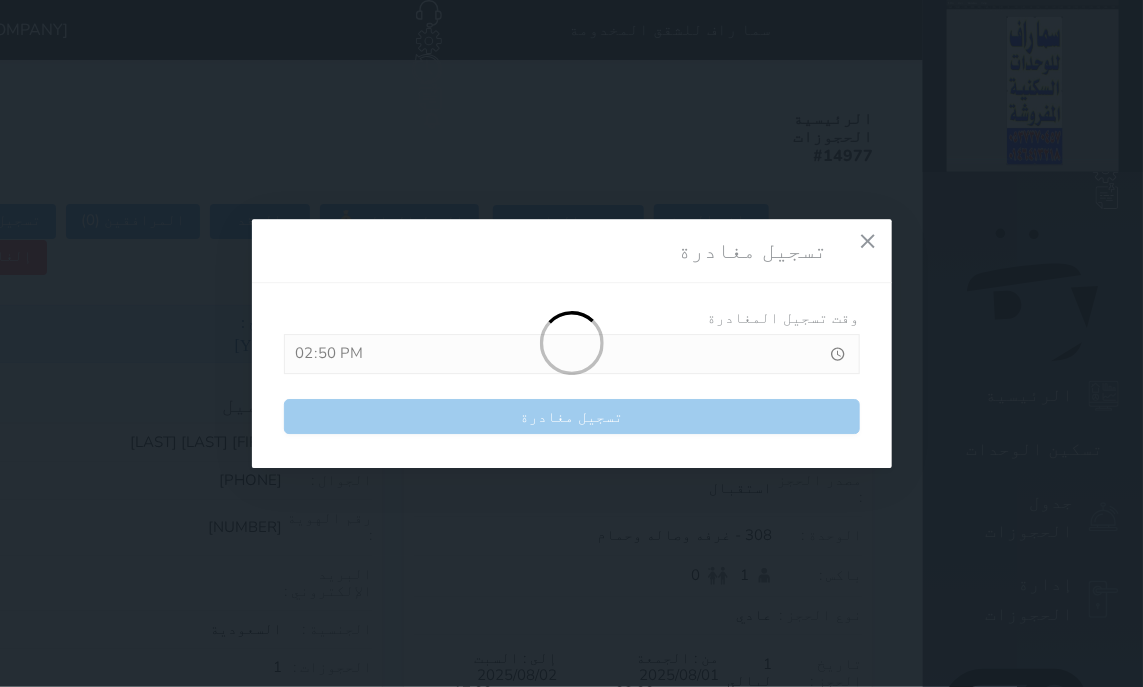 click on "تسجيل مغادرة                       وقت تسجيل المغادرة    [TIME]
تسجيل مغادرة" at bounding box center (571, 343) 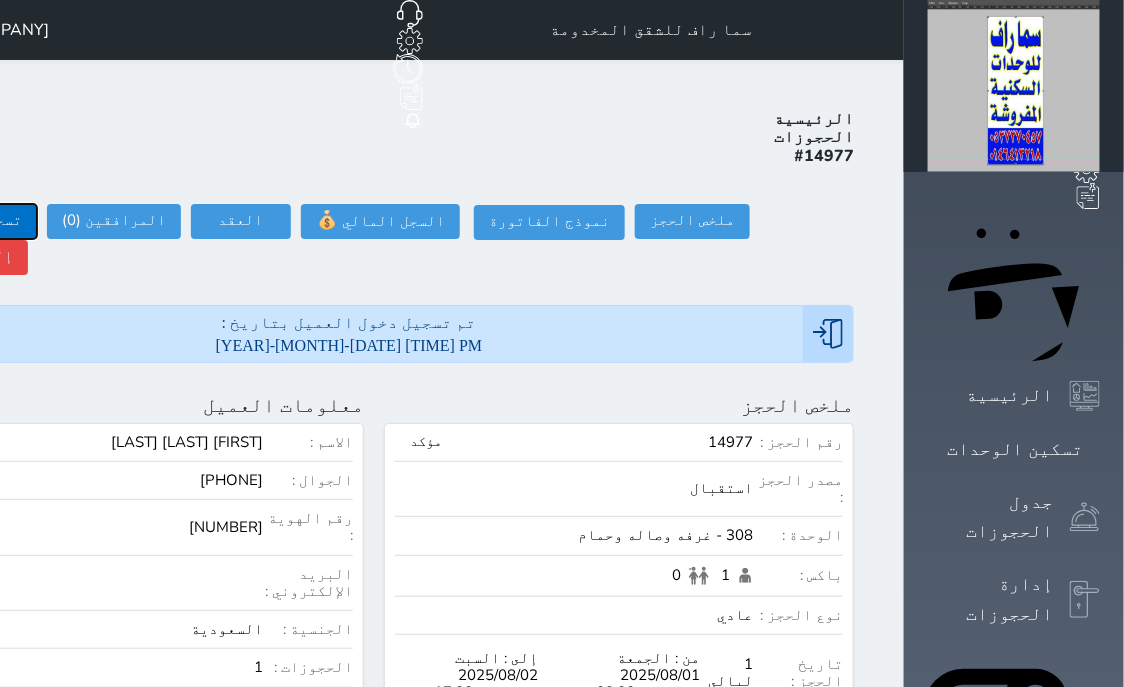 click on "تسجيل مغادرة" at bounding box center [-30, 221] 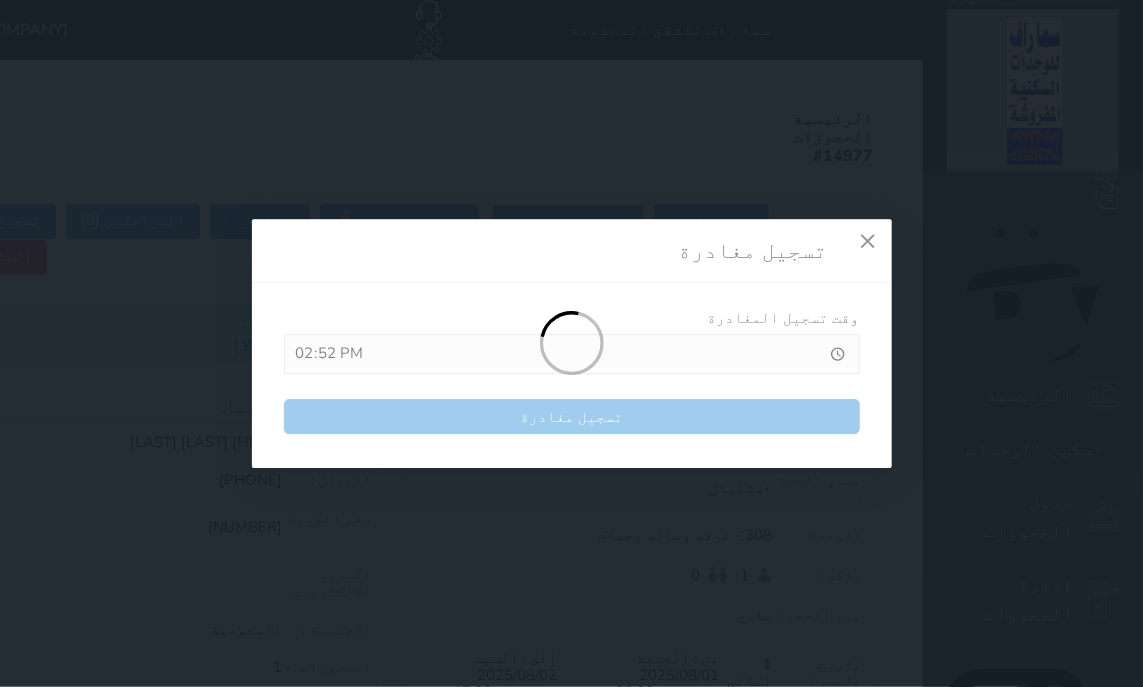 click on "تسجيل مغادرة                       وقت تسجيل المغادرة    14:52
تسجيل مغادرة" at bounding box center [571, 343] 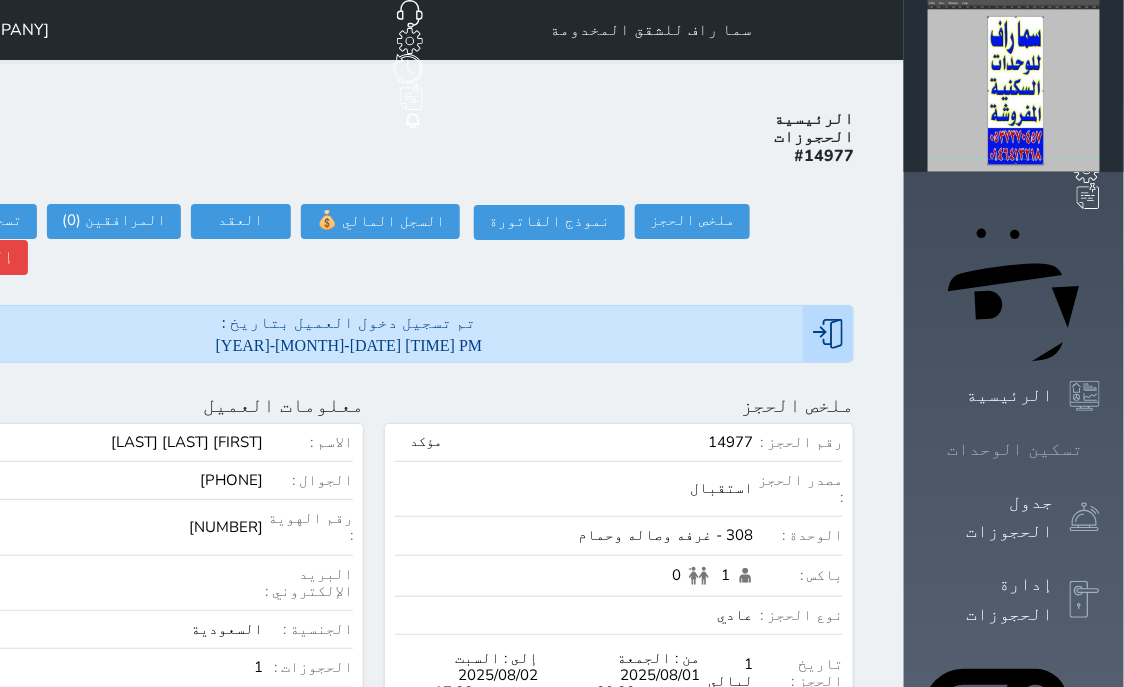 click 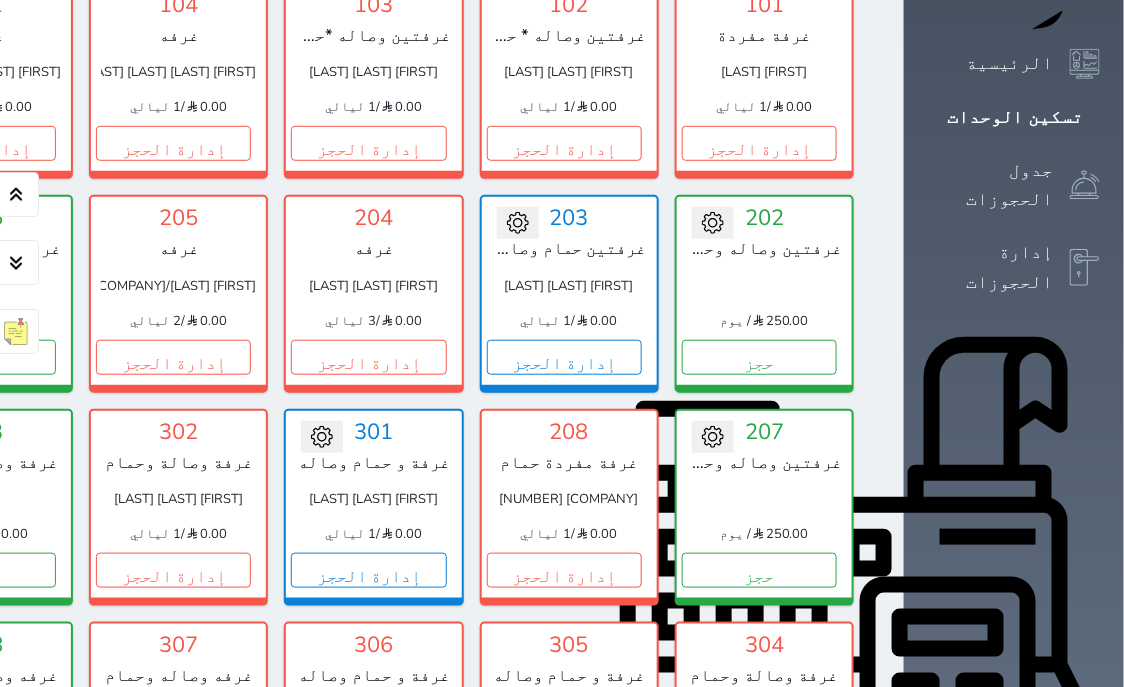 scroll, scrollTop: 0, scrollLeft: 0, axis: both 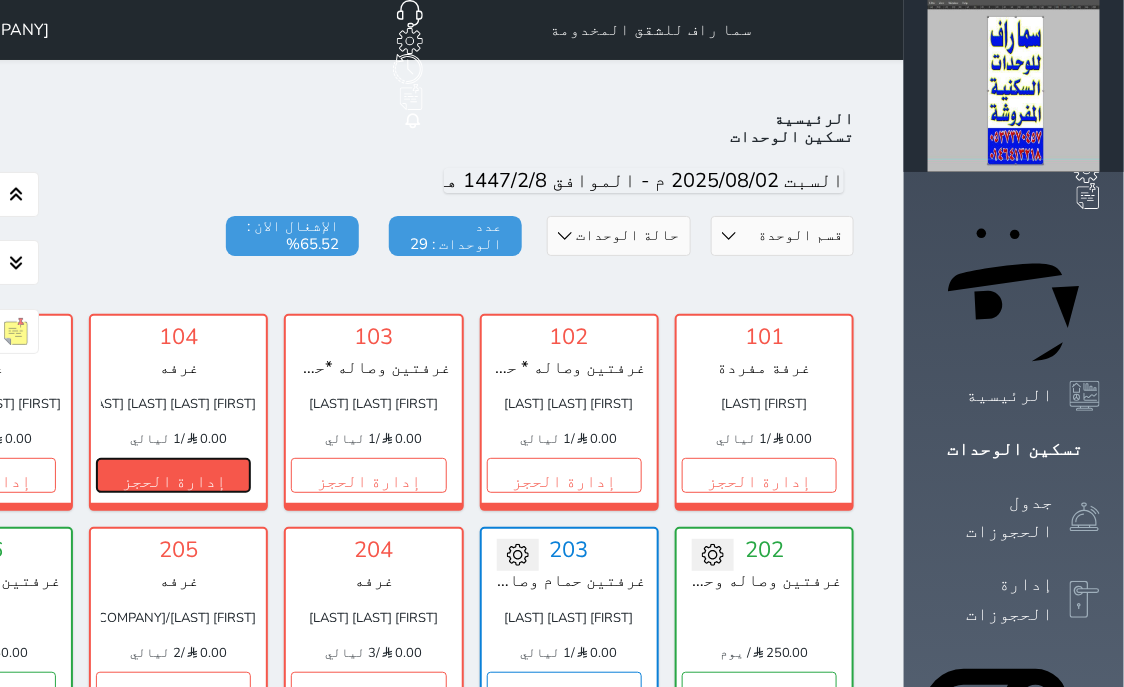 click on "إدارة الحجز" at bounding box center [173, 475] 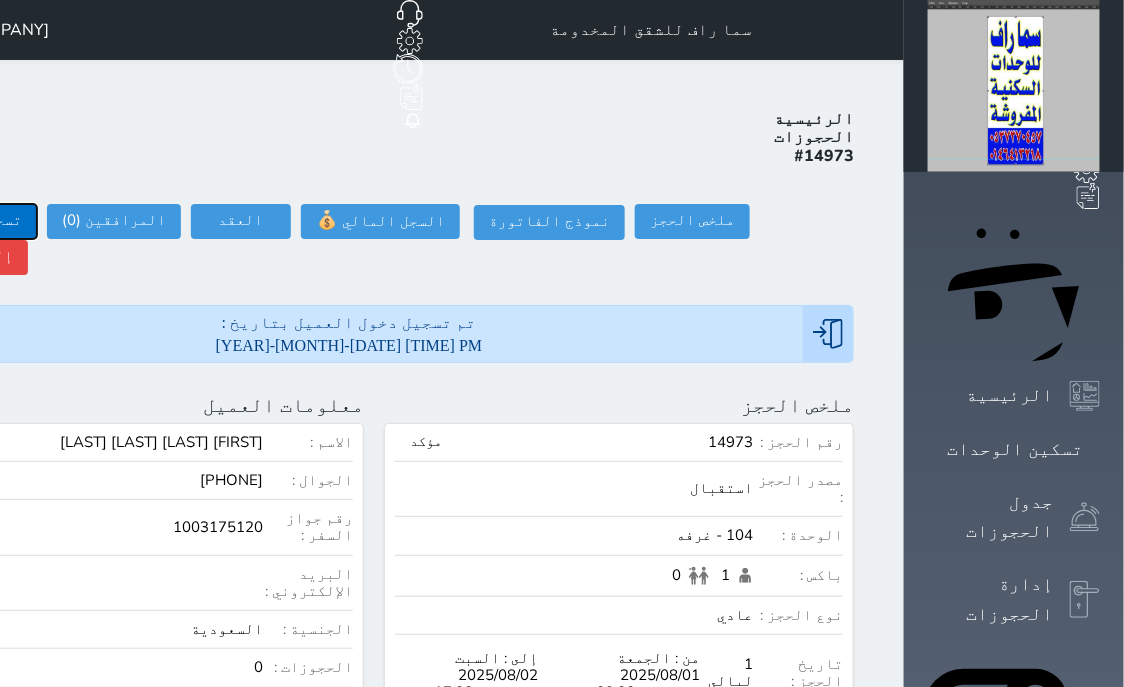 click on "تسجيل مغادرة" at bounding box center [-30, 221] 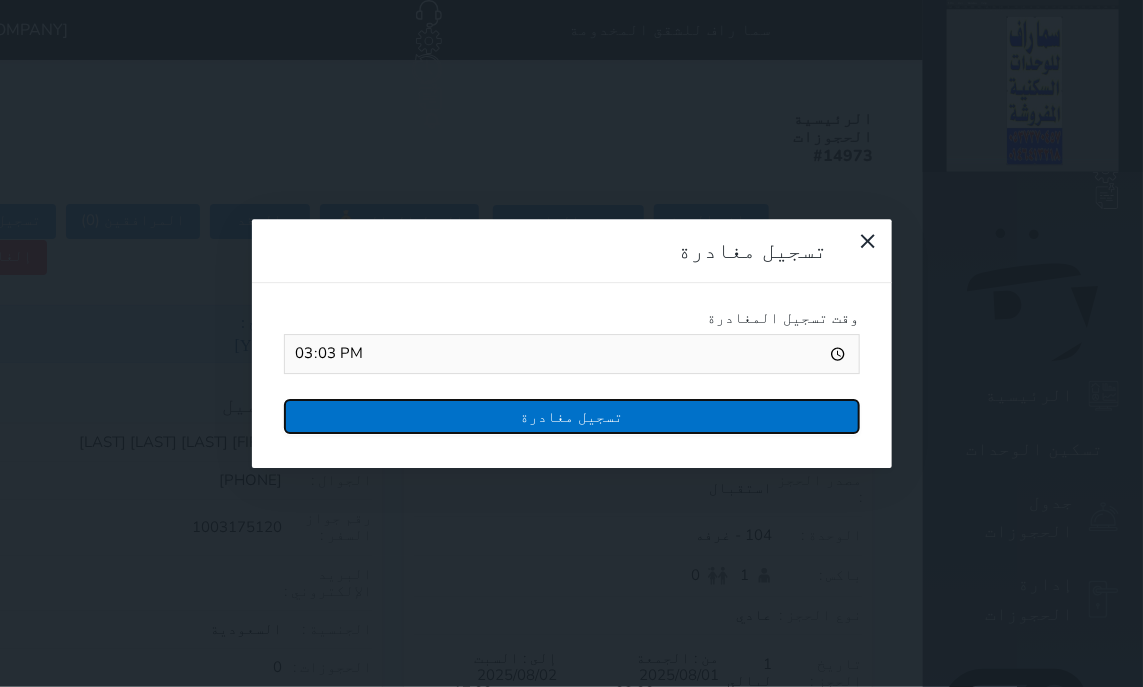 click on "تسجيل مغادرة" at bounding box center [572, 416] 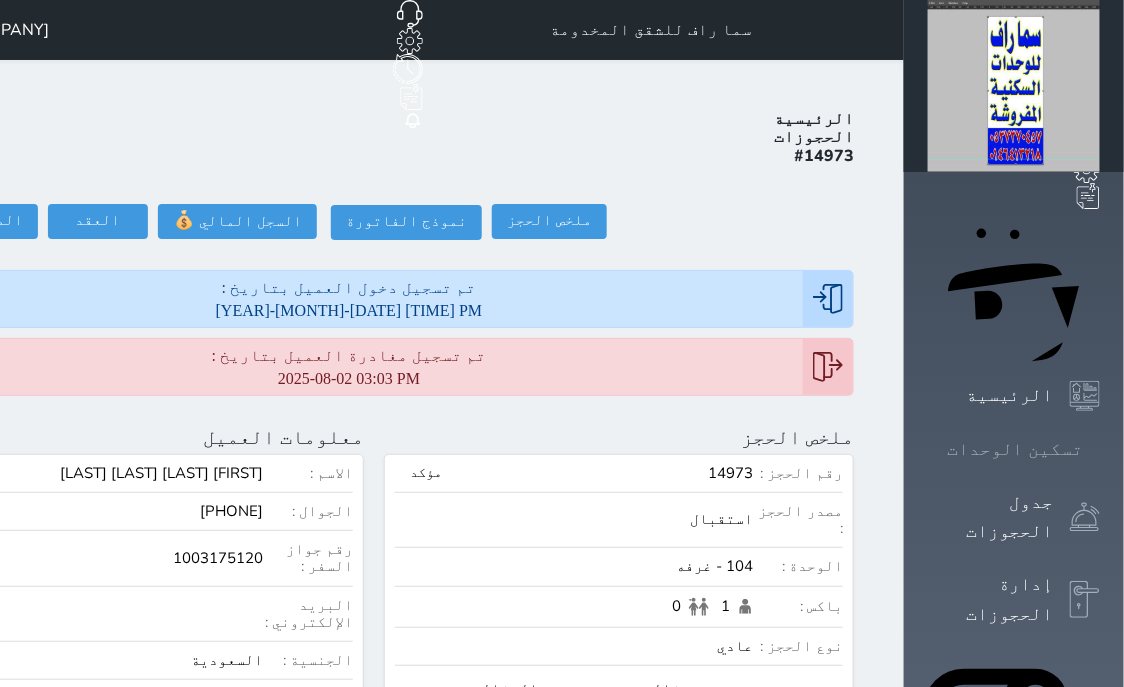 click 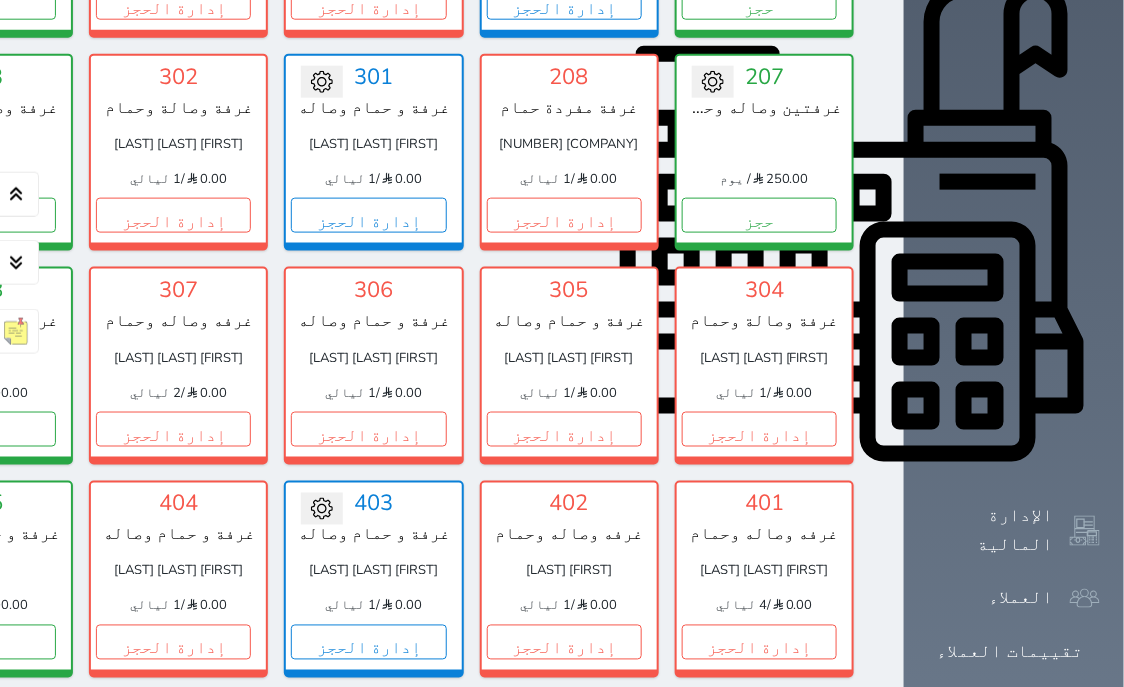 scroll, scrollTop: 714, scrollLeft: 0, axis: vertical 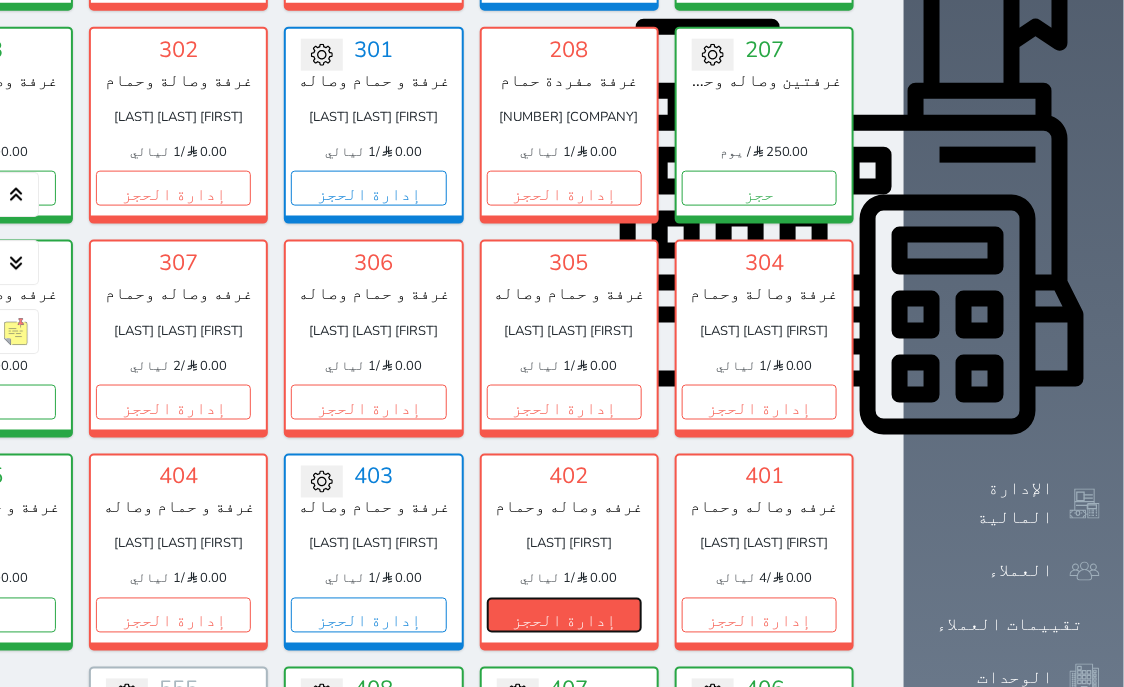 click on "إدارة الحجز" at bounding box center (564, 615) 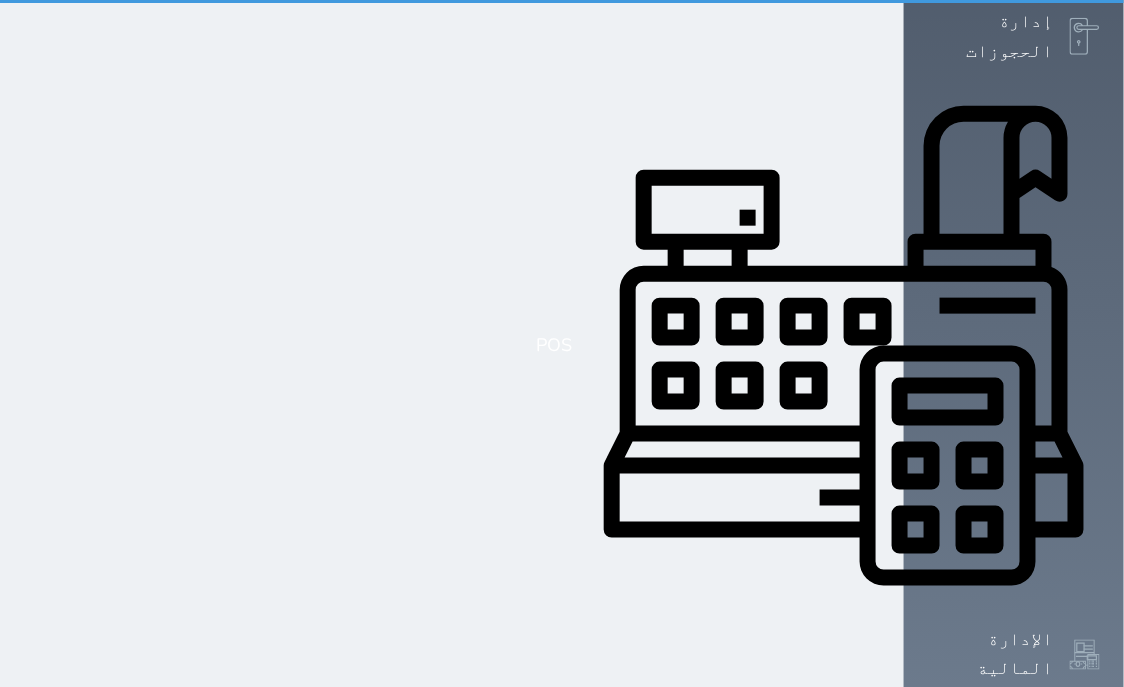 scroll, scrollTop: 0, scrollLeft: 0, axis: both 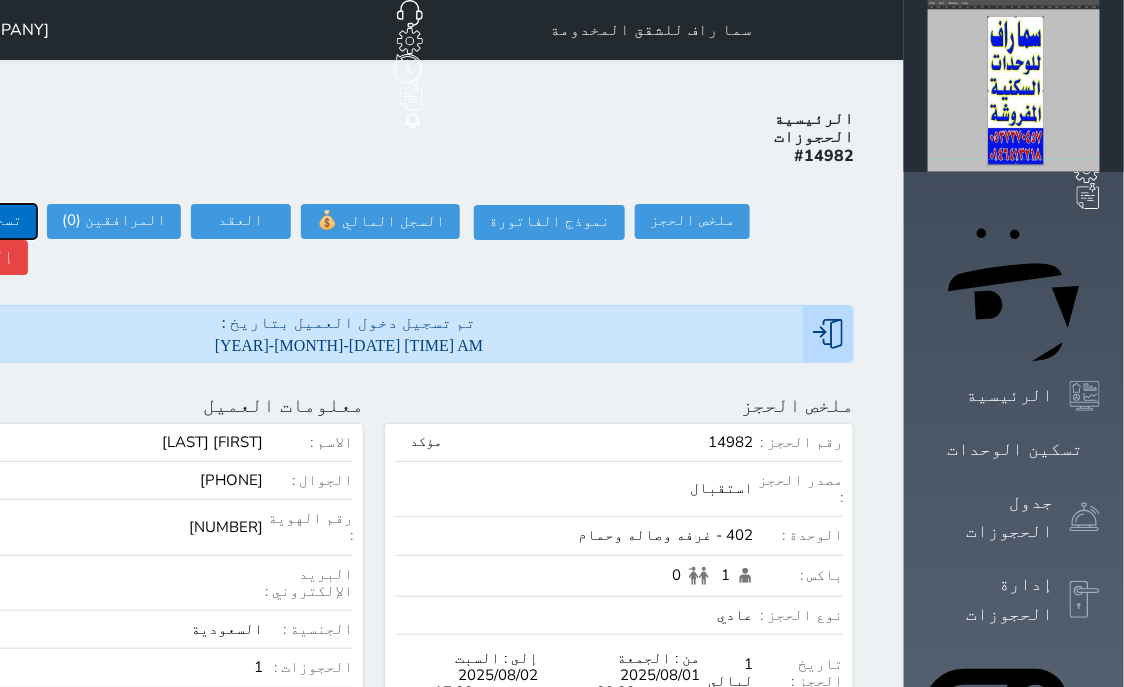 click on "تسجيل مغادرة" at bounding box center (-30, 221) 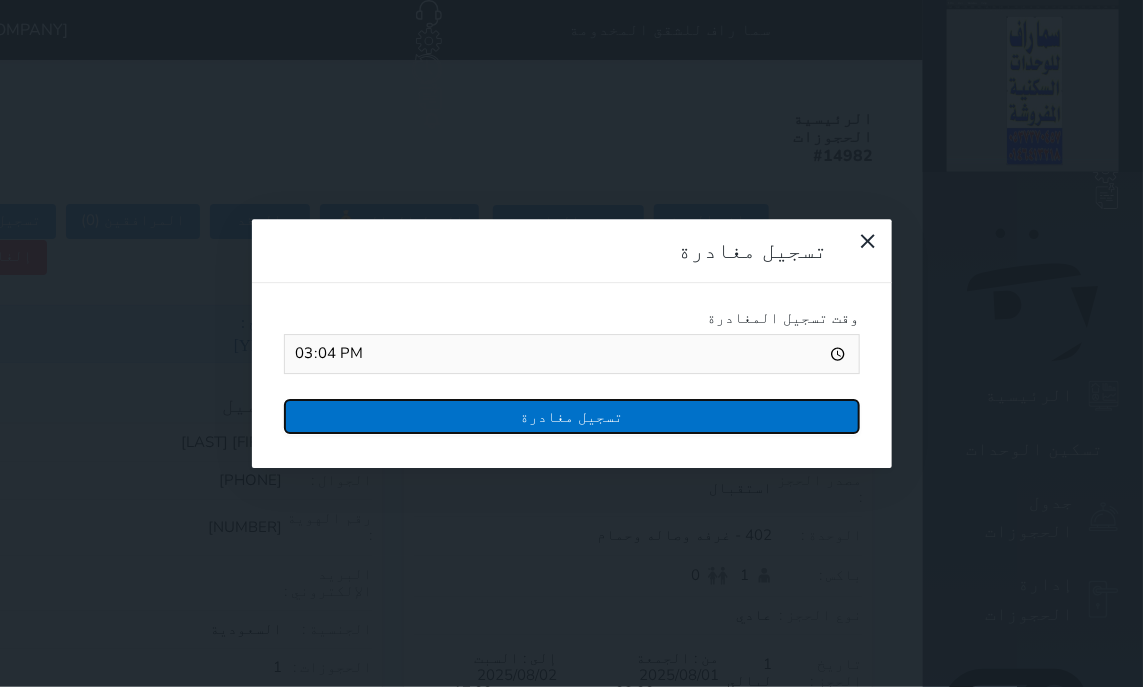 click on "تسجيل مغادرة" at bounding box center [572, 416] 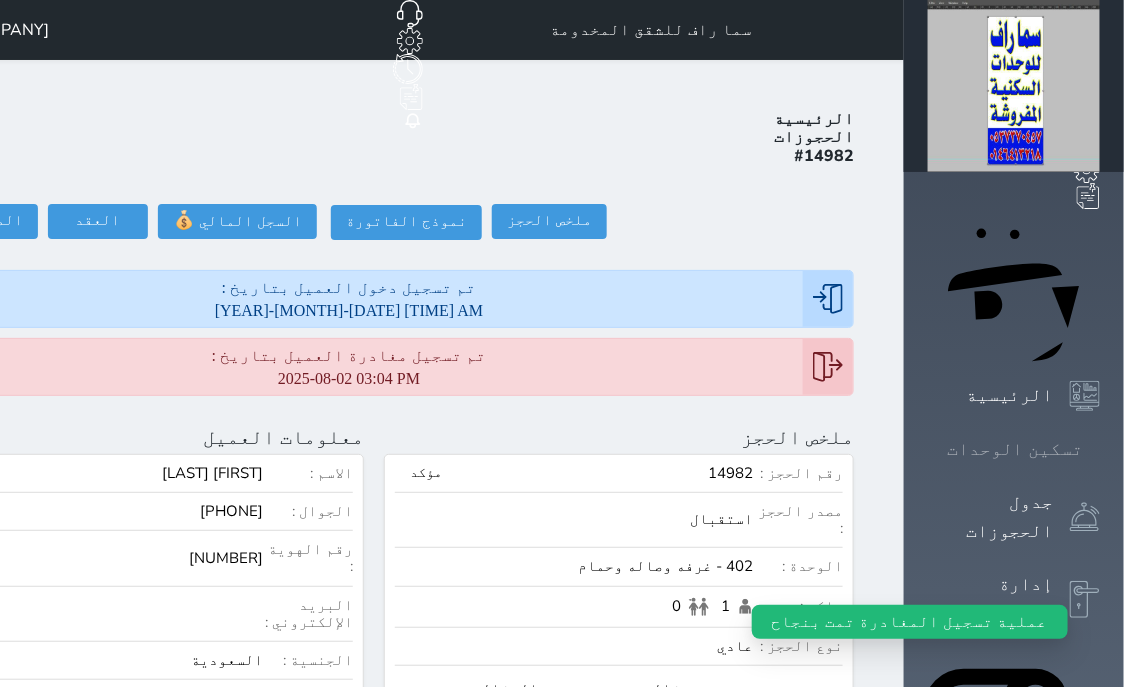 click 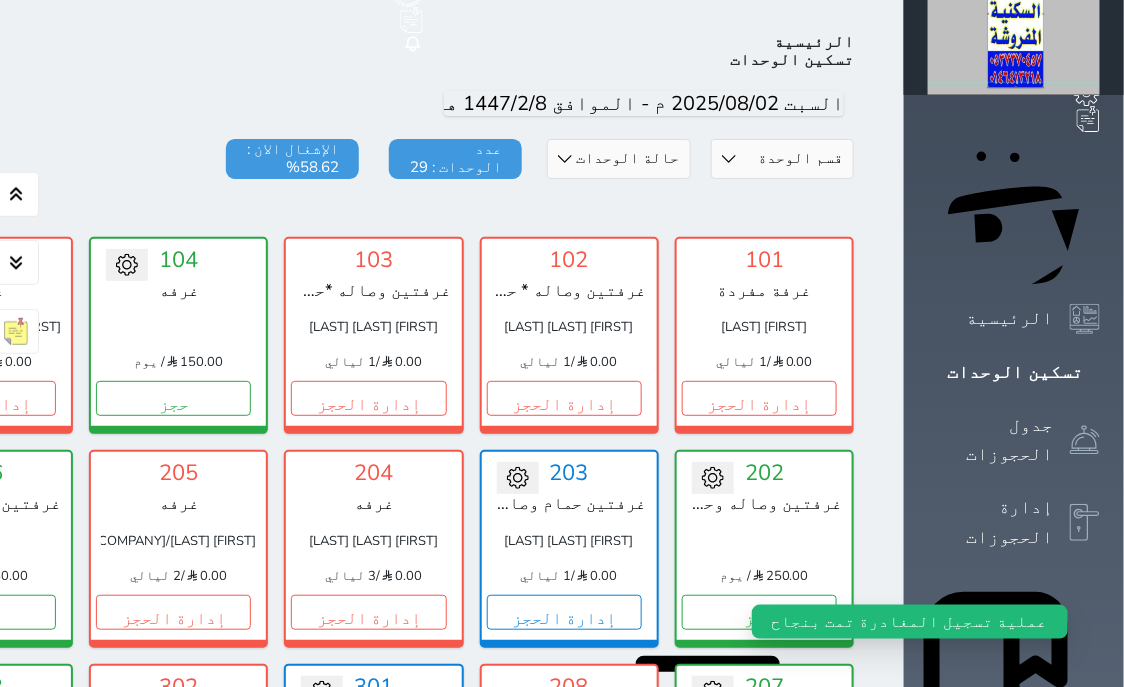 scroll, scrollTop: 78, scrollLeft: 0, axis: vertical 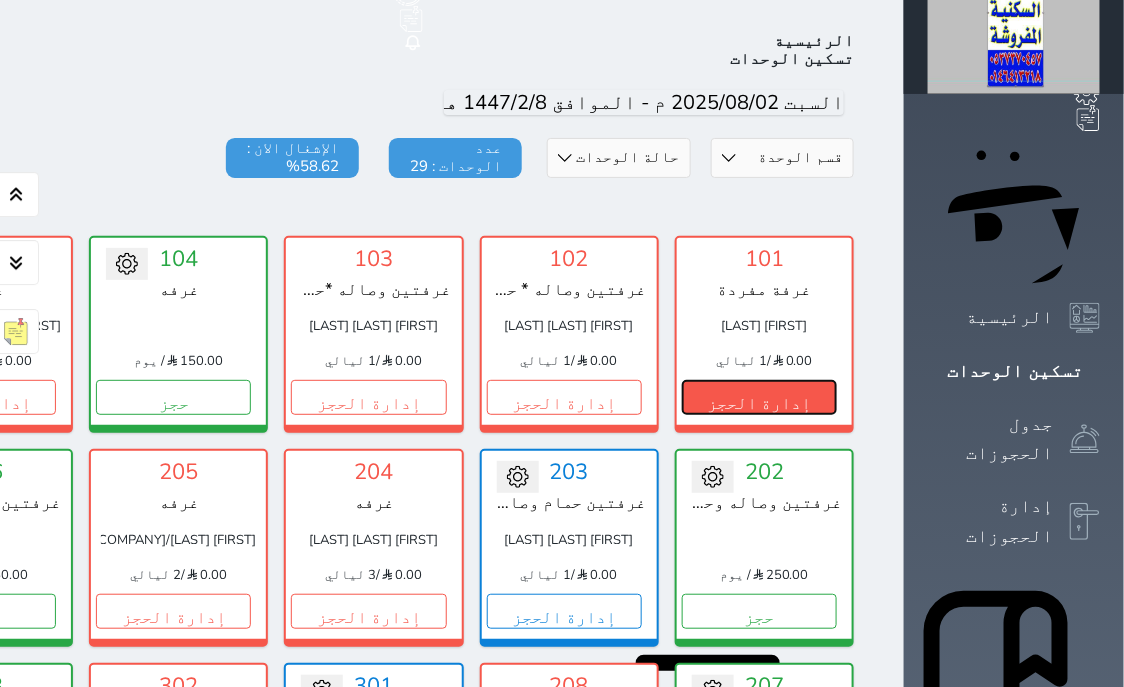 click on "إدارة الحجز" at bounding box center [759, 397] 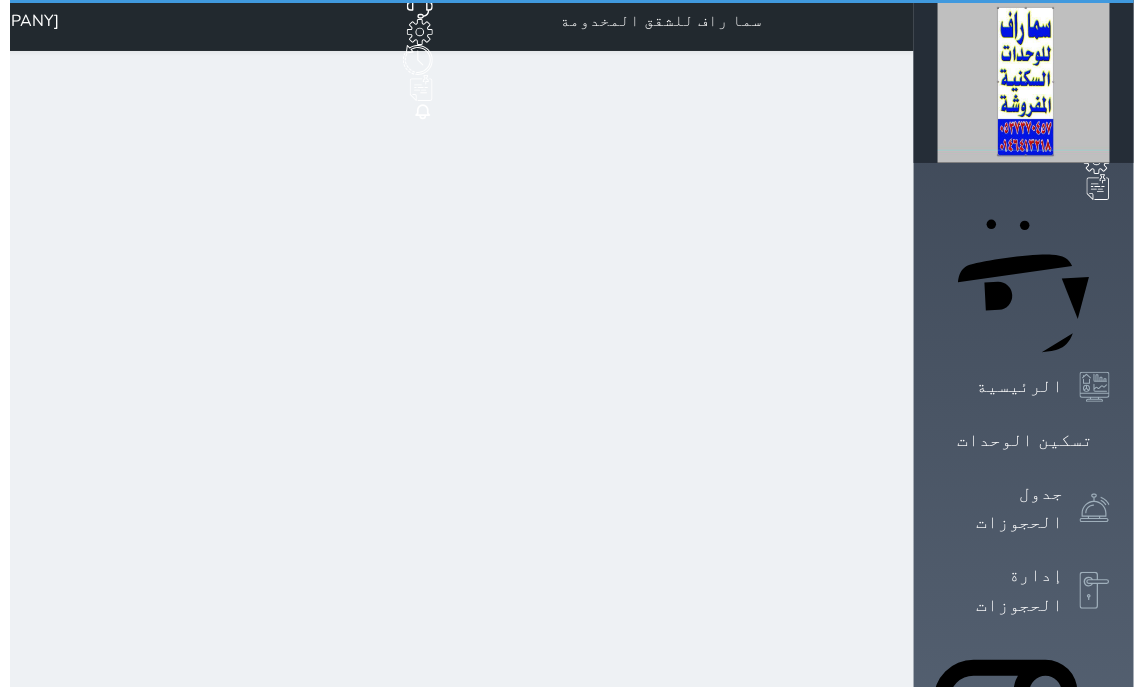 scroll, scrollTop: 0, scrollLeft: 0, axis: both 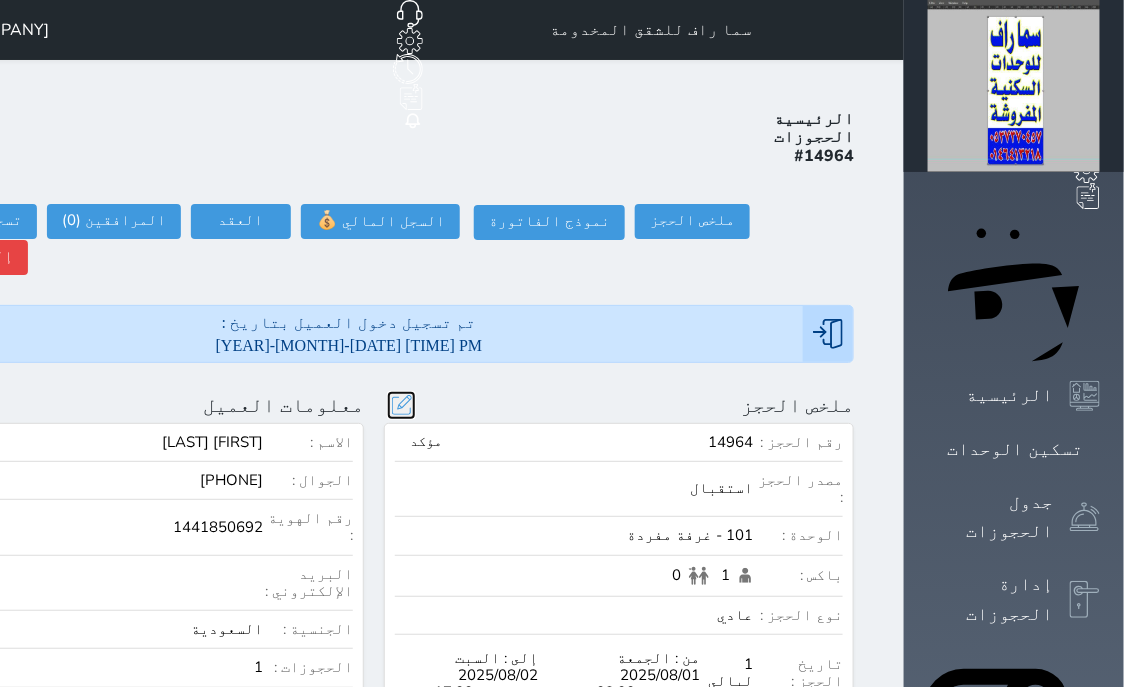 click at bounding box center [401, 405] 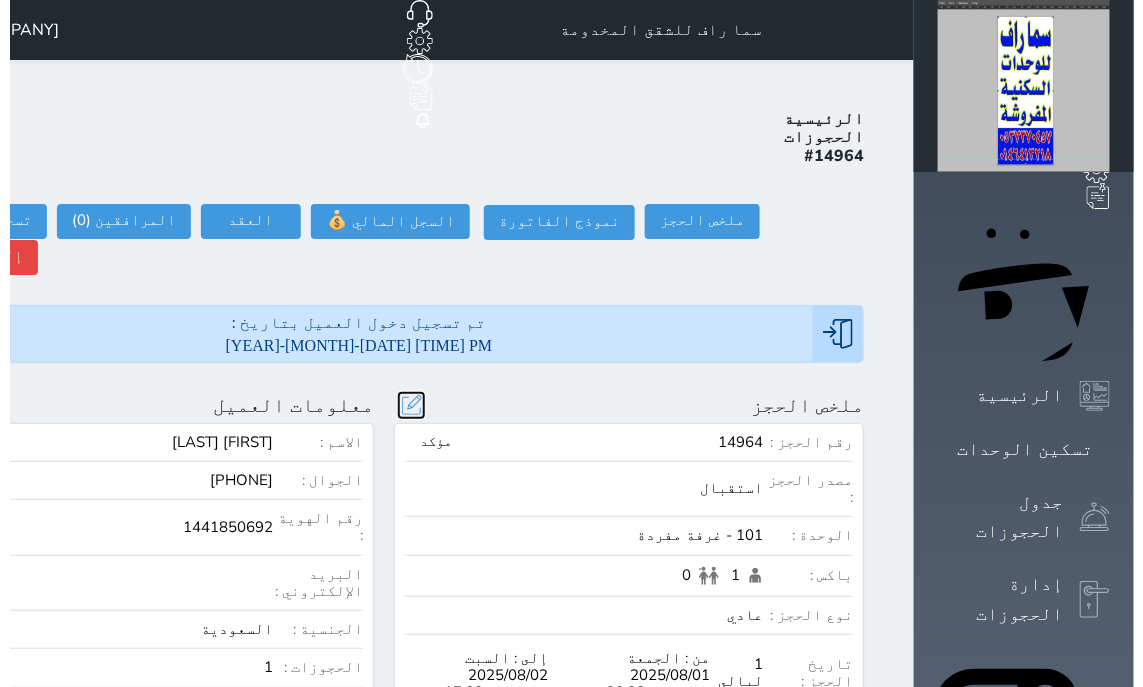scroll, scrollTop: 44, scrollLeft: 0, axis: vertical 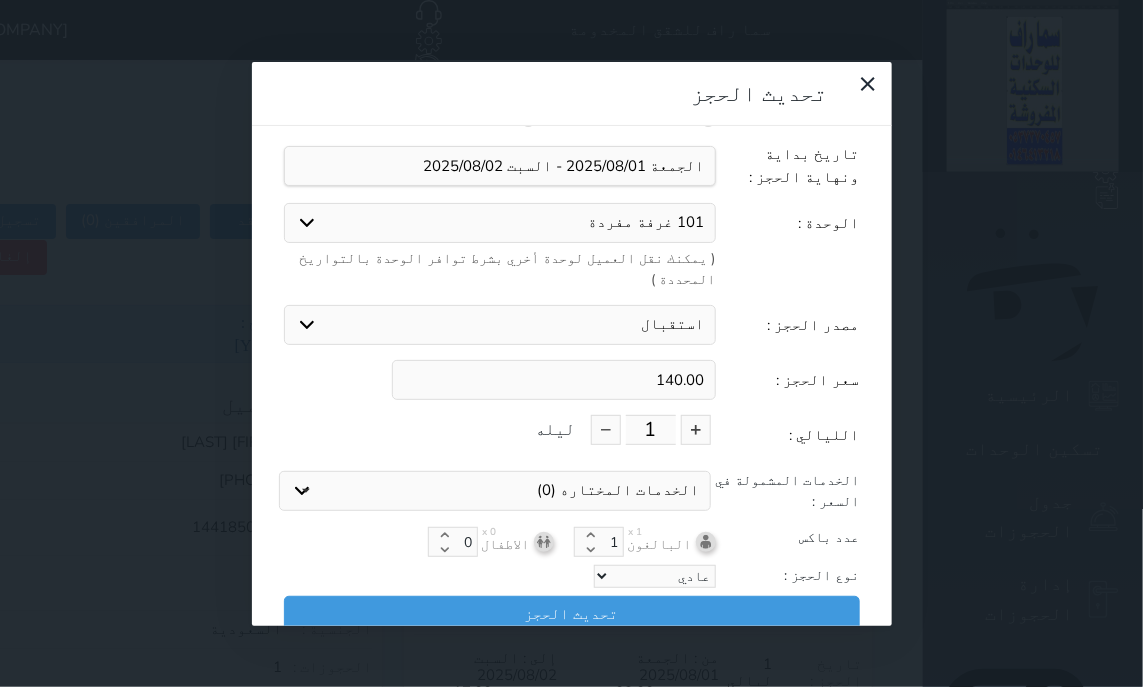 click on "101 غرفة مفردة   102 غرفتين وصاله * حمام 103 غرفتين وصاله *حمام 206 غرفتين وصاله وحمامين 207 غرفتين وصاله وحمامين 104 غرفه 202 غرفتين وصاله وحمام 301 غرفة و حمام وصاله 303 غرفة وصالة وحمام 308 غرفه وصاله وحمام 402 غرفه وصاله وحمام 404 غرفة و حمام وصاله 305 غرفة و حمام وصاله 403 غرفة و حمام وصاله 405 غرفة و حمام وصاله 406 غرفة و حمام وصاله 407 غرفة و حمام وصاله 408 غرفة و حمام وصاله" at bounding box center (500, 223) 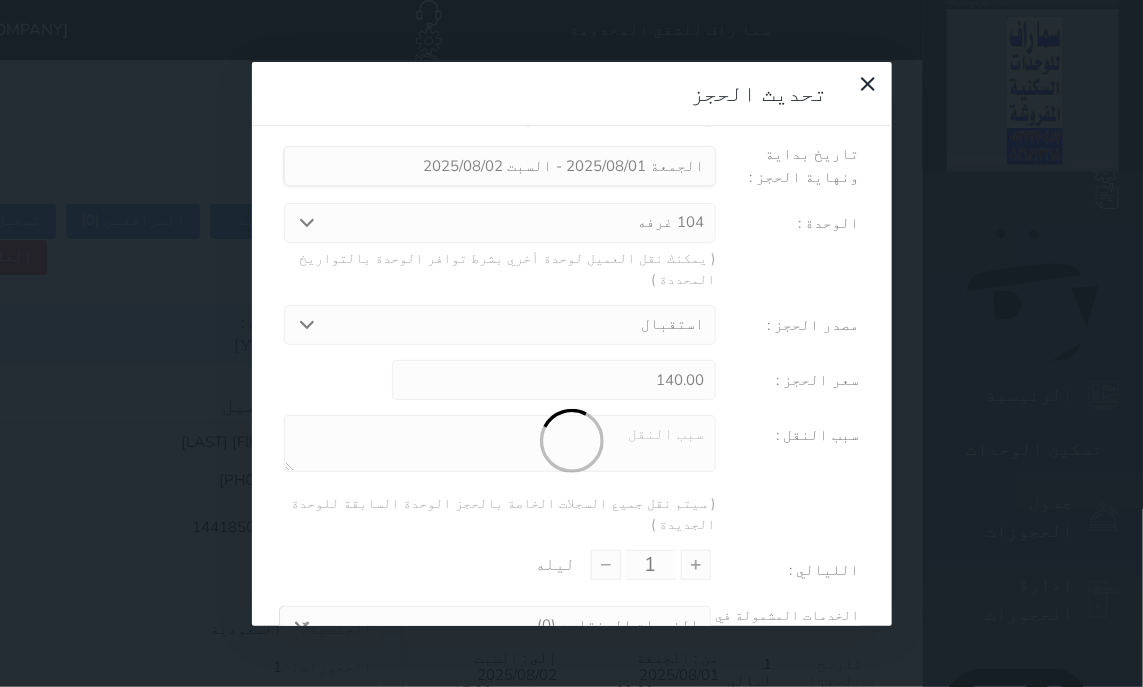 type on "176.81" 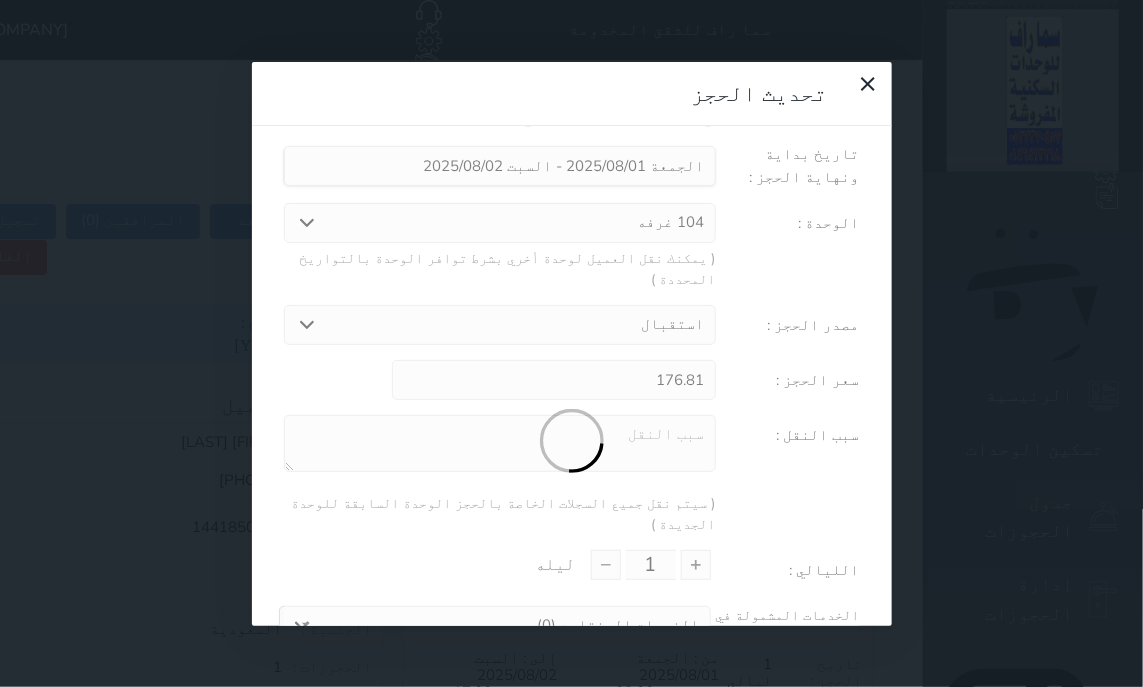 scroll, scrollTop: 104, scrollLeft: 0, axis: vertical 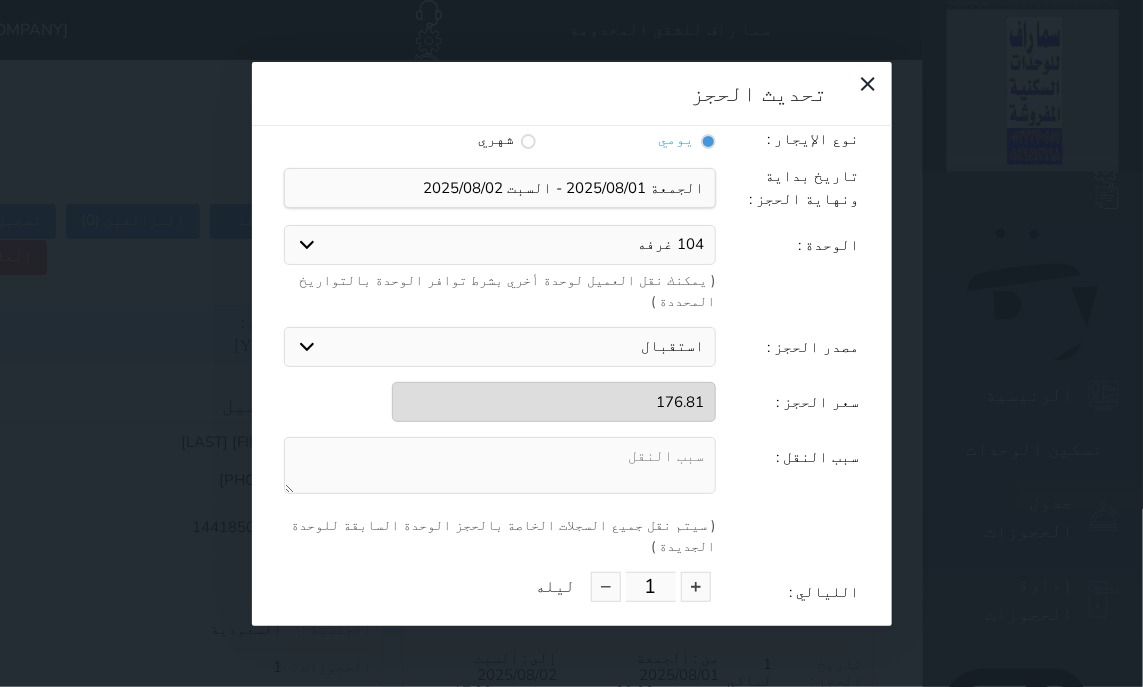 click at bounding box center (500, 465) 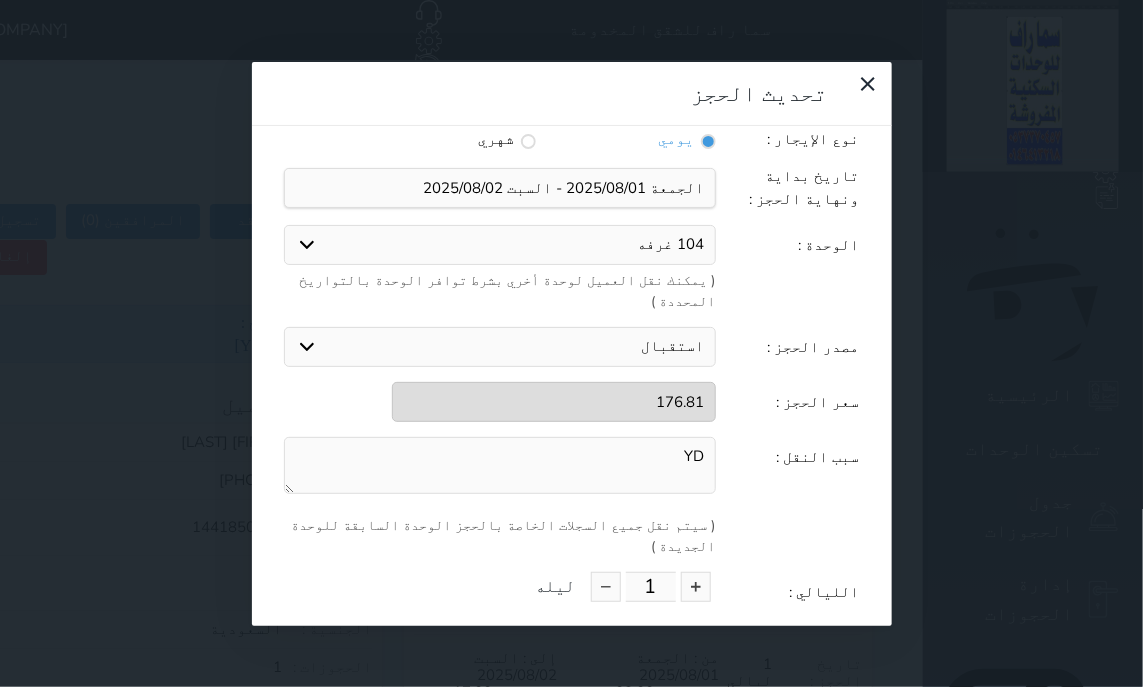type on "Y" 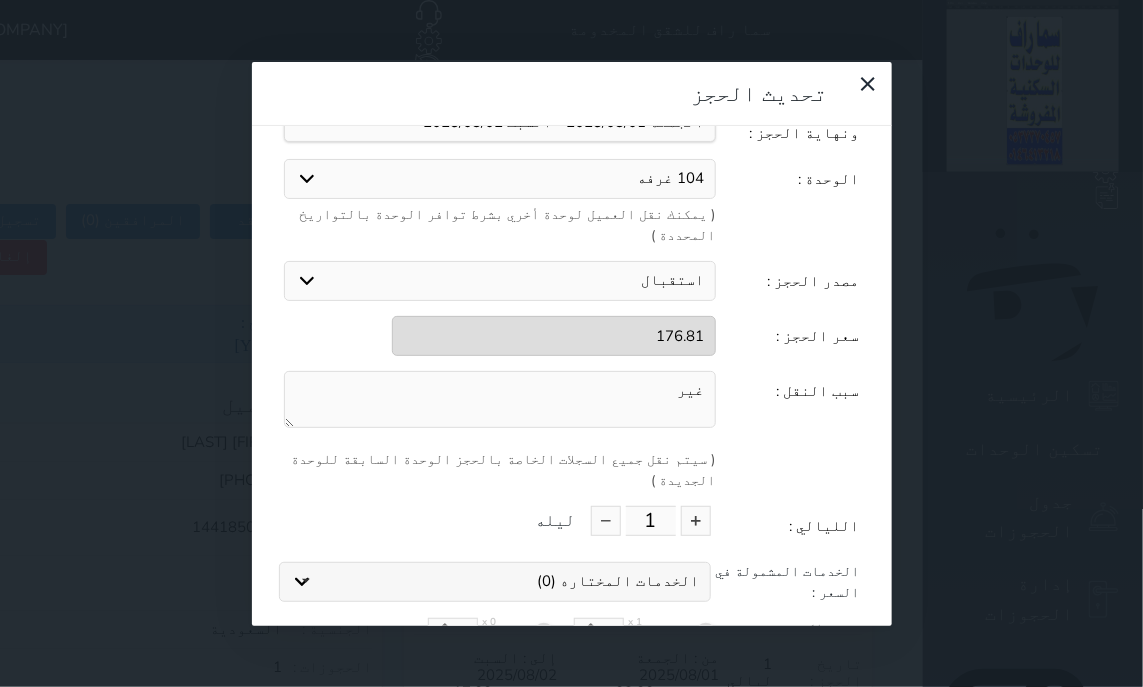 scroll, scrollTop: 212, scrollLeft: 0, axis: vertical 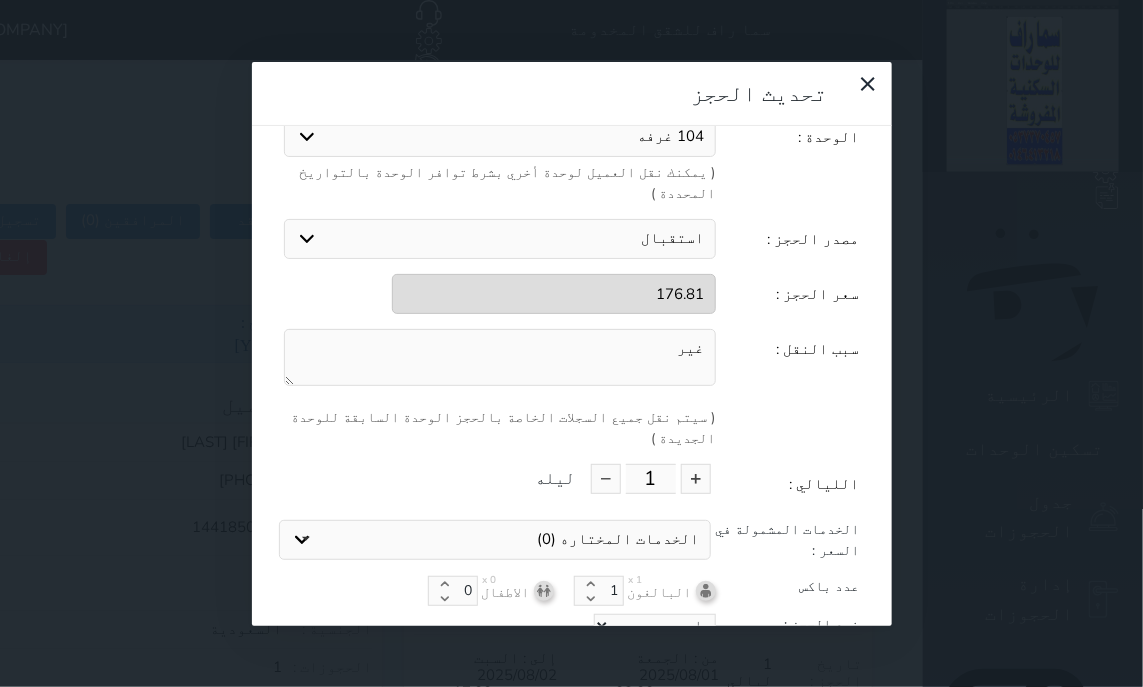 type on "غير" 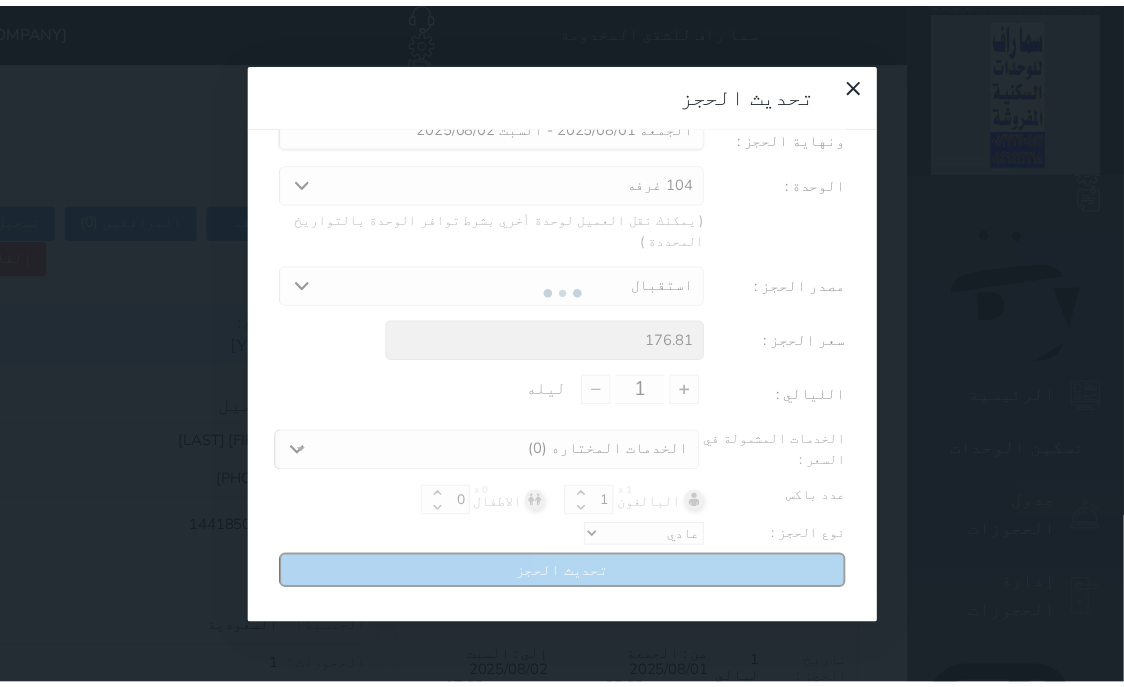 scroll, scrollTop: 103, scrollLeft: 0, axis: vertical 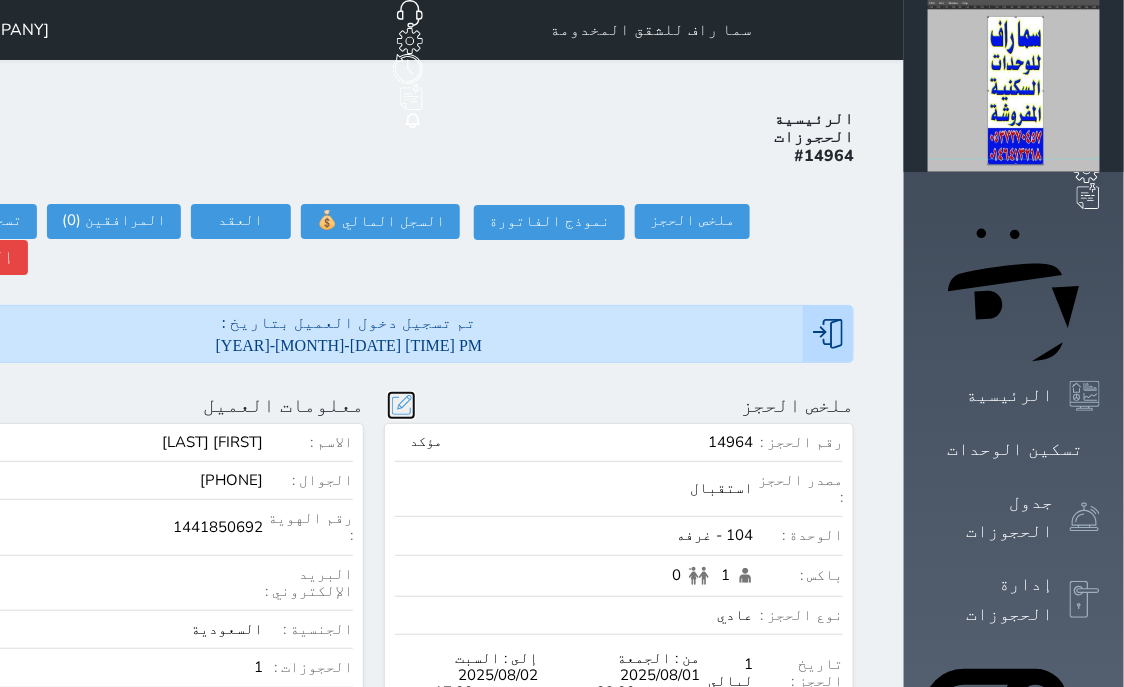 click on "ملخص الحجز           تحديث الحجز
قم بتحديث الحجز اولا على الغرفة الجديدة لامكانية تعديل باقى البيانات
نوع الإيجار :     يومي     شهري   تاريخ بداية ونهاية الحجز :     الوحدة :   104 غرفه   102 غرفتين وصاله * حمام 103 غرفتين وصاله *حمام 206 غرفتين وصاله وحمامين 207 غرفتين وصاله وحمامين 104 غرفه 202 غرفتين وصاله وحمام 301 غرفة و حمام وصاله 303 غرفة وصالة وحمام 308 غرفه وصاله وحمام 402 غرفه وصاله وحمام 404 غرفة و حمام وصاله 305 غرفة و حمام وصاله 403 غرفة و حمام وصاله 405 غرفة و حمام وصاله 406 غرفة و حمام وصاله 407 غرفة و حمام وصاله 408 غرفة و حمام وصاله     مصدر الحجز :   استقبال" at bounding box center [619, 633] 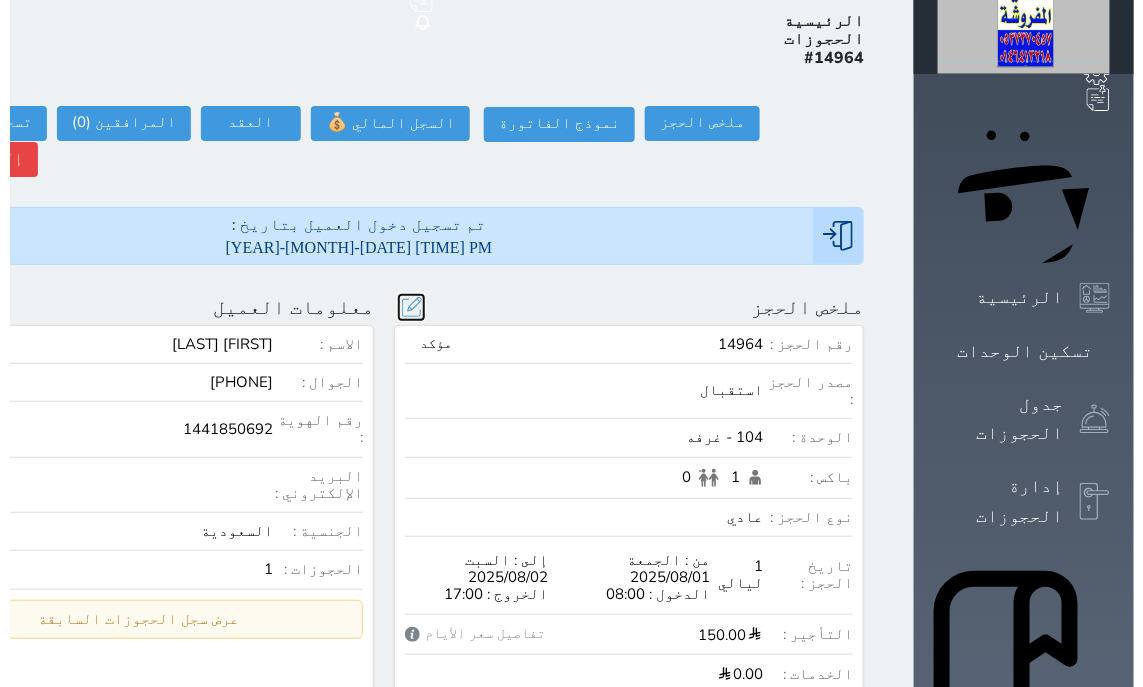 scroll, scrollTop: 127, scrollLeft: 0, axis: vertical 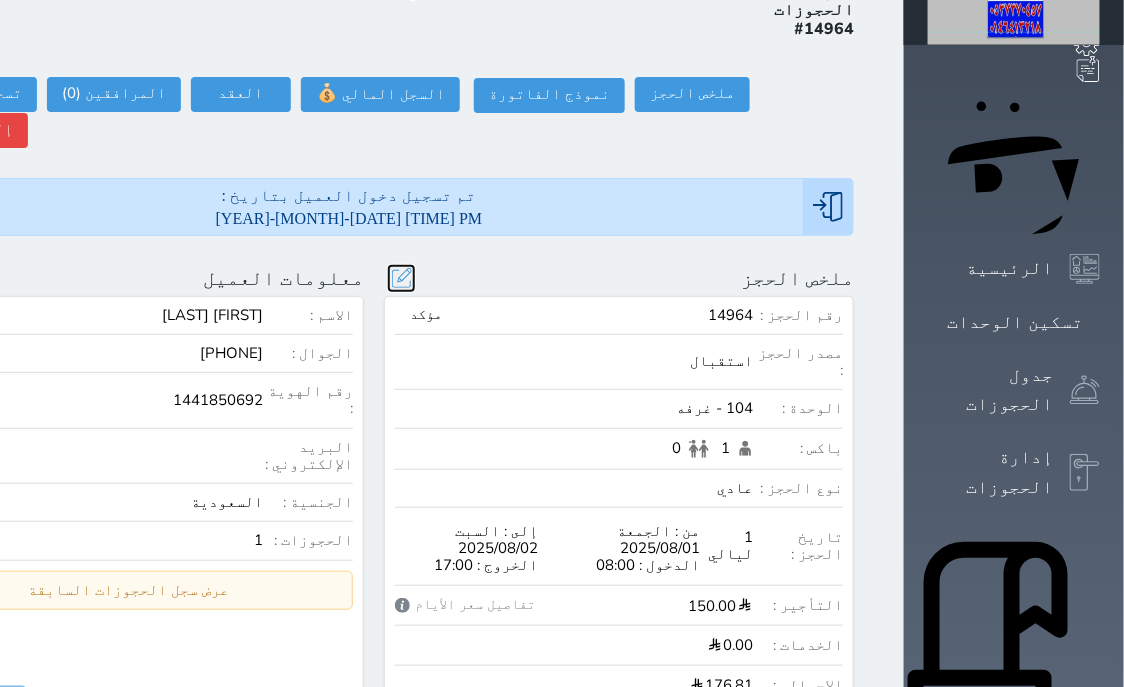 click at bounding box center [401, 278] 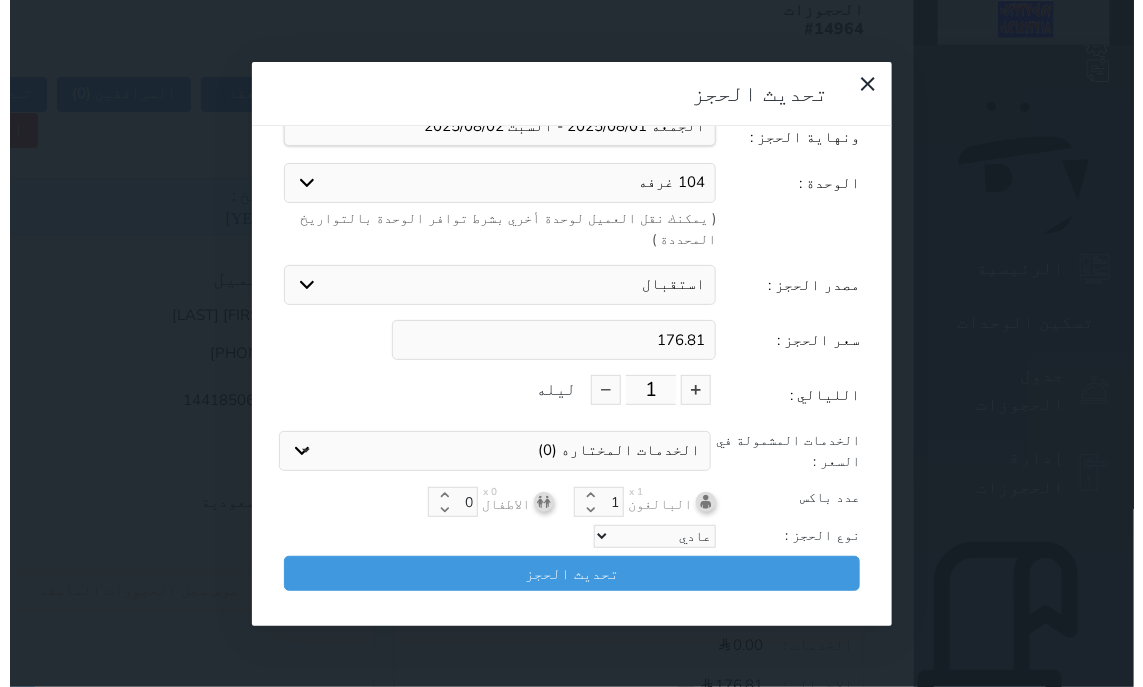 scroll, scrollTop: 44, scrollLeft: 0, axis: vertical 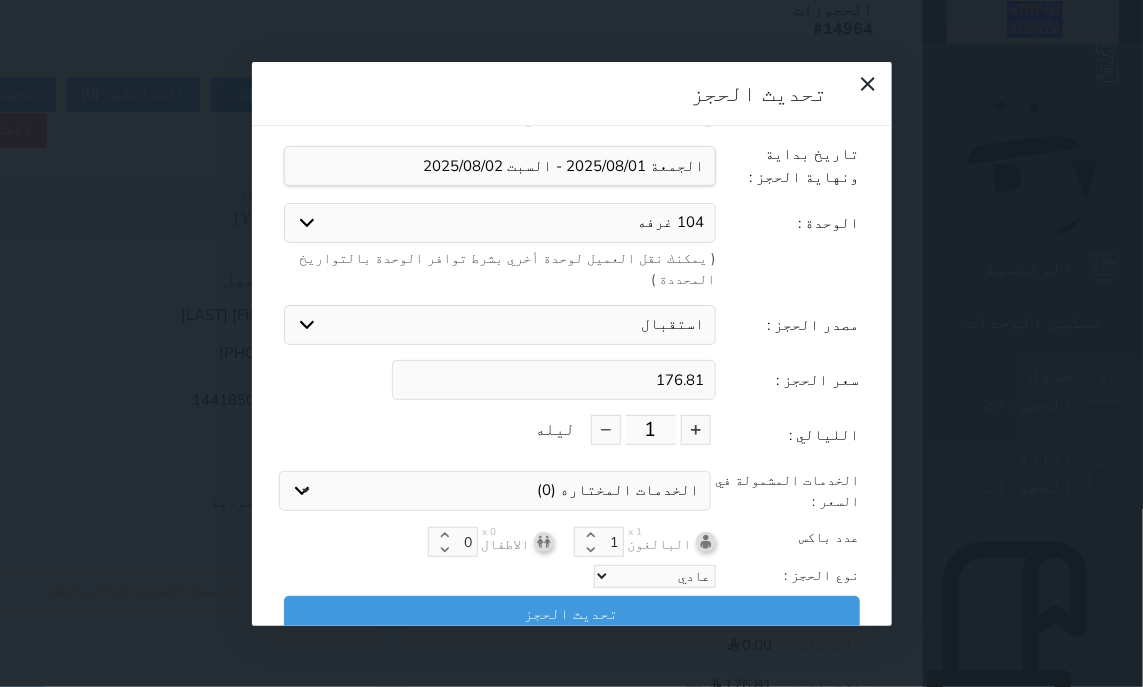 drag, startPoint x: 659, startPoint y: 291, endPoint x: 937, endPoint y: 319, distance: 279.40652 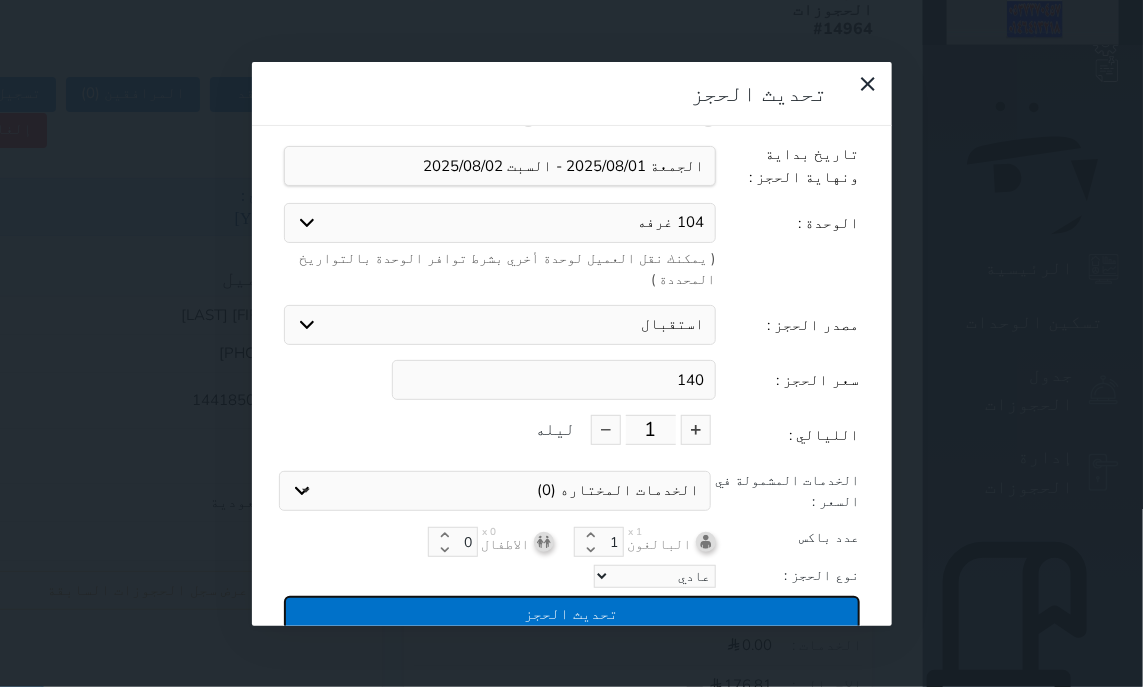 click on "تحديث الحجز" at bounding box center (572, 613) 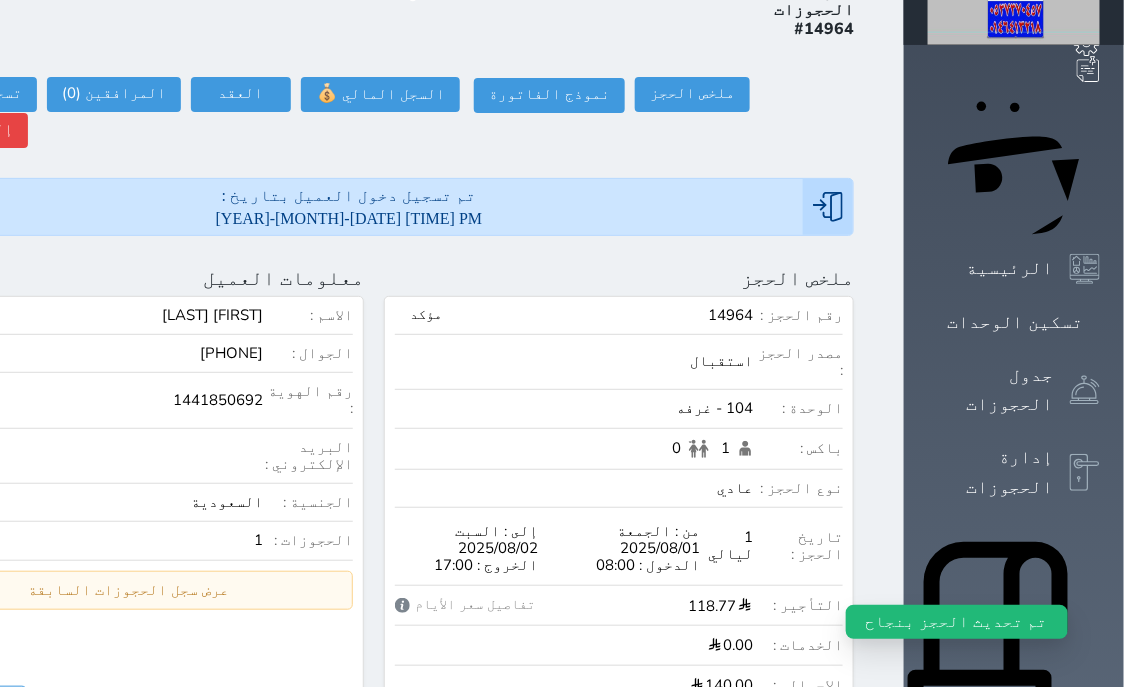 click at bounding box center [402, 278] 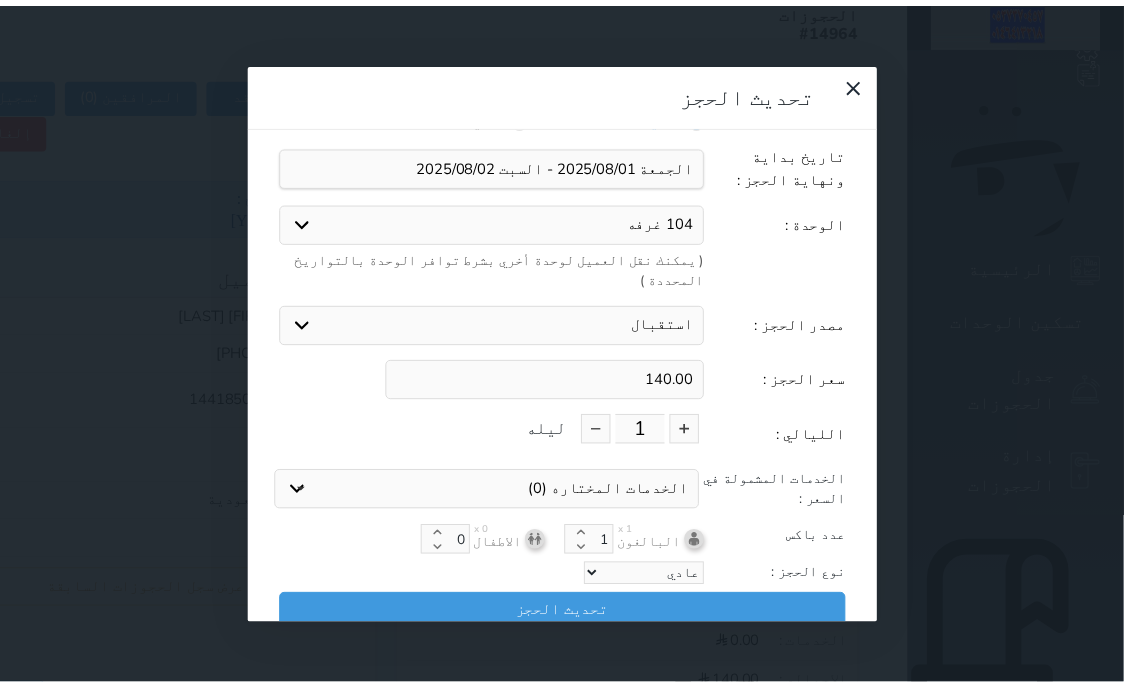 scroll, scrollTop: 44, scrollLeft: 0, axis: vertical 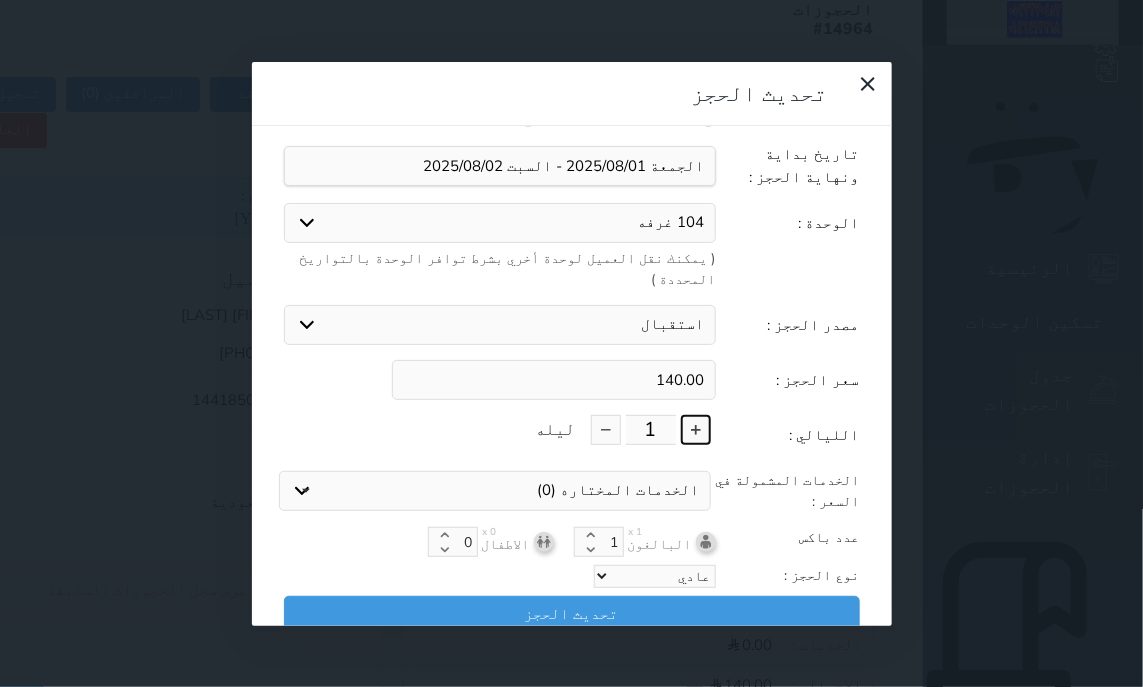 click at bounding box center [696, 430] 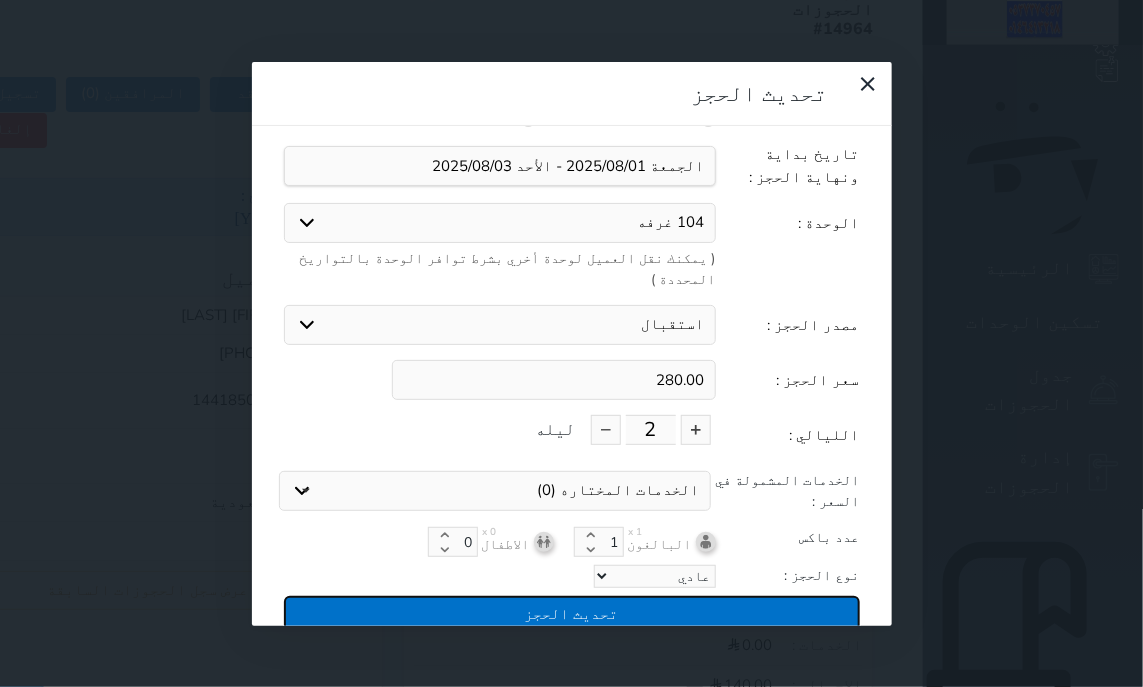 click on "تحديث الحجز" at bounding box center [572, 613] 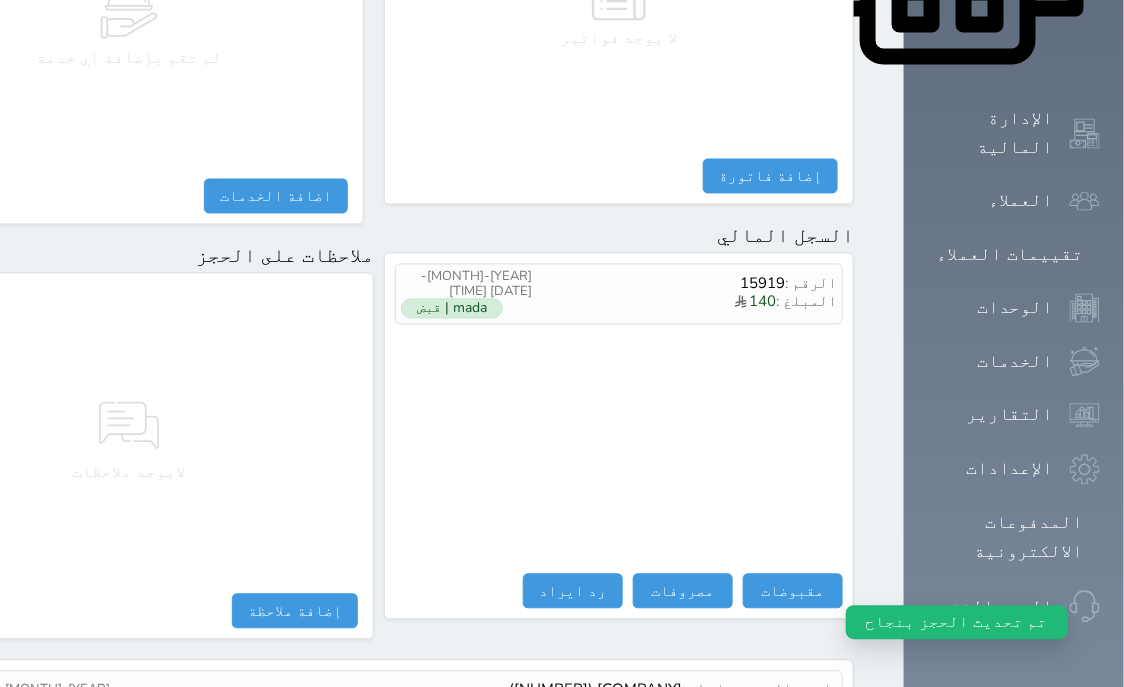scroll, scrollTop: 1095, scrollLeft: 0, axis: vertical 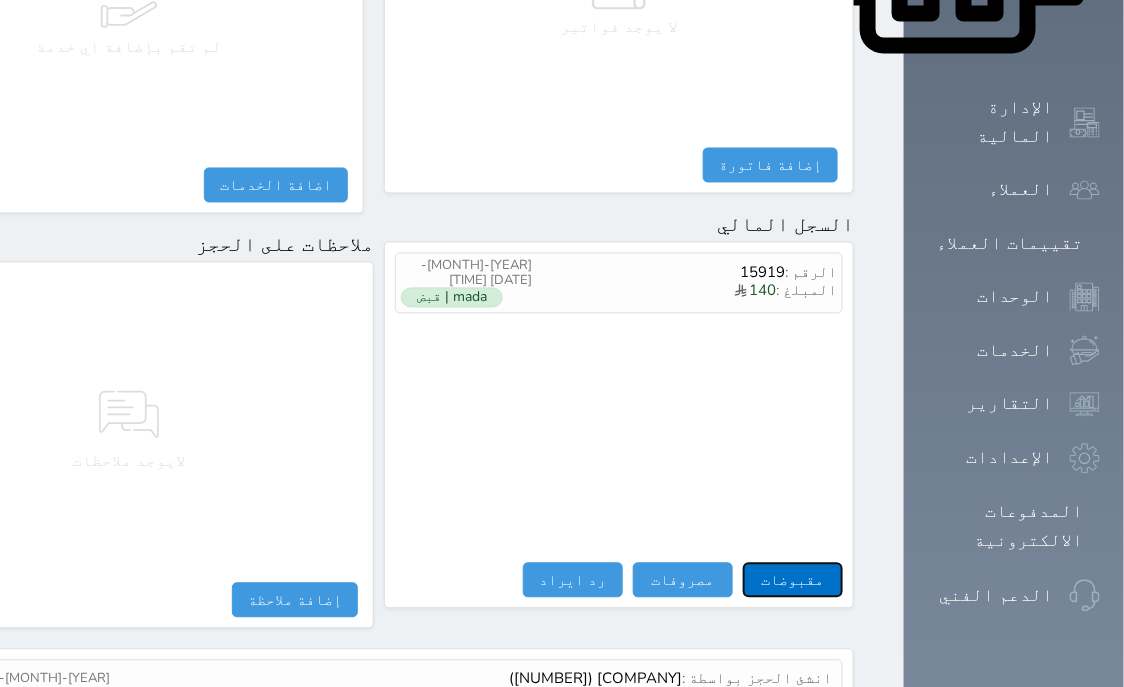 click on "مقبوضات" at bounding box center [793, 580] 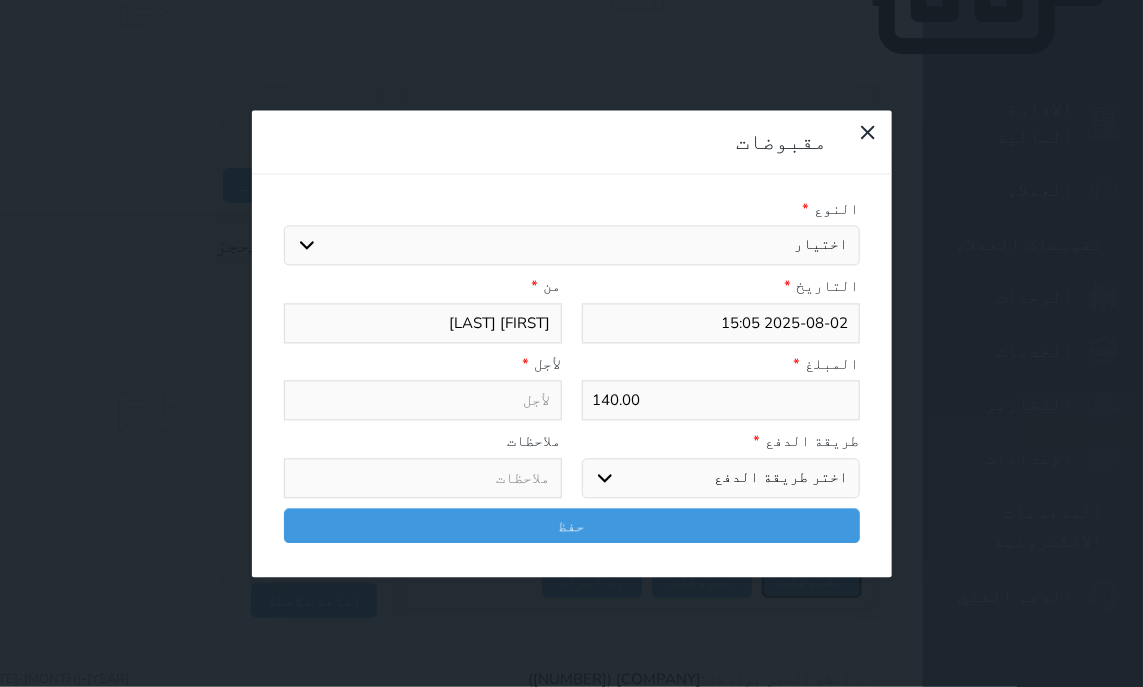 select 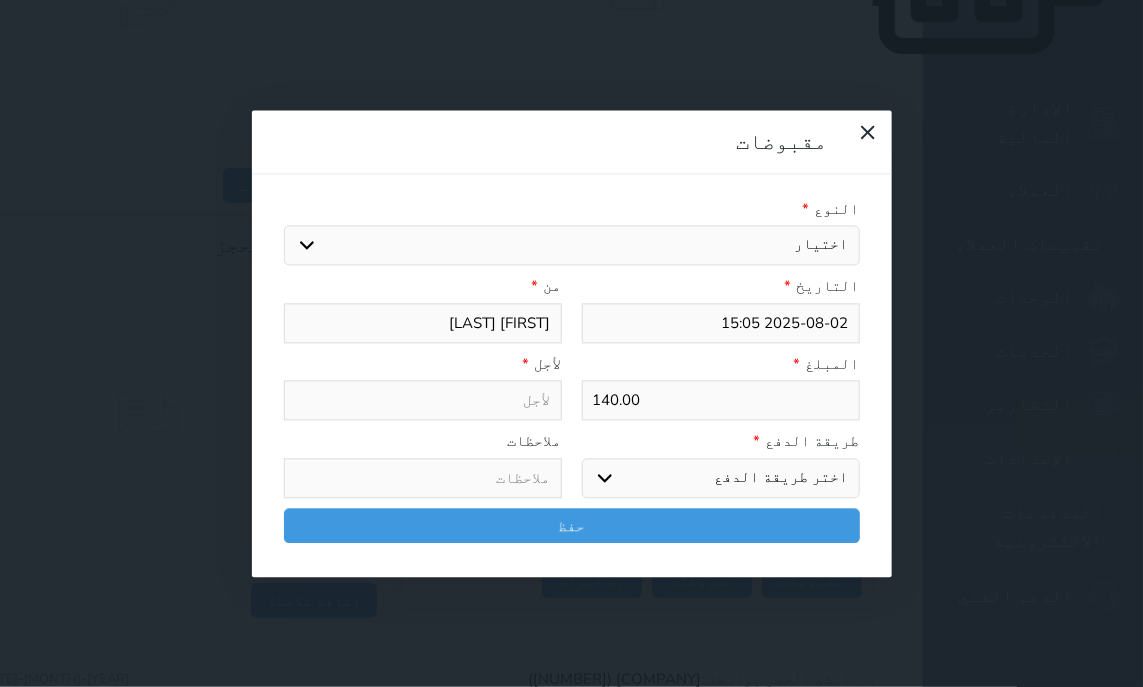 click on "اختيار   مقبوضات عامة قيمة إيجار فواتير تامين عربون لا ينطبق آخر مغسلة واي فاي - الإنترنت مواقف السيارات طعام الأغذية والمشروبات مشروبات المشروبات الباردة المشروبات الساخنة الإفطار غداء عشاء مخبز و كعك حمام سباحة الصالة الرياضية سبا و خدمات الجمال اختيار وإسقاط (خدمات النقل) ميني بار كابل - تلفزيون سرير إضافي تصفيف الشعر التسوق خدمات الجولات السياحية المنظمة خدمات الدليل السياحي" at bounding box center (572, 246) 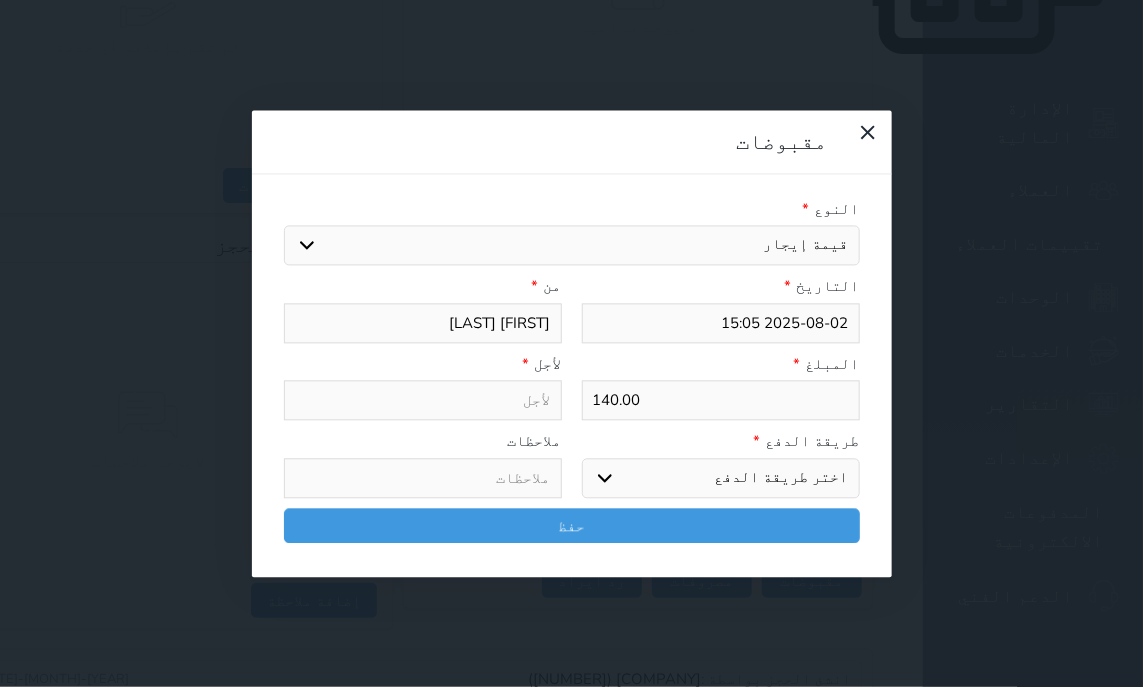 click on "قيمة إيجار" at bounding box center [0, 0] 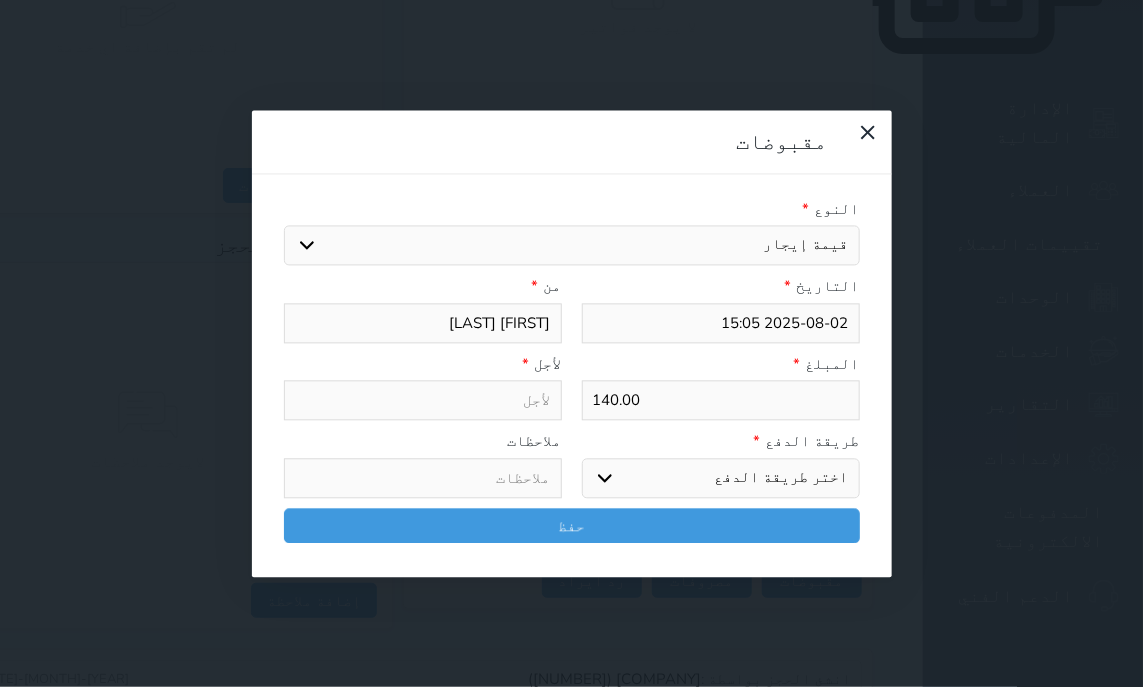 type on "قيمة إيجار - الوحدة - 104" 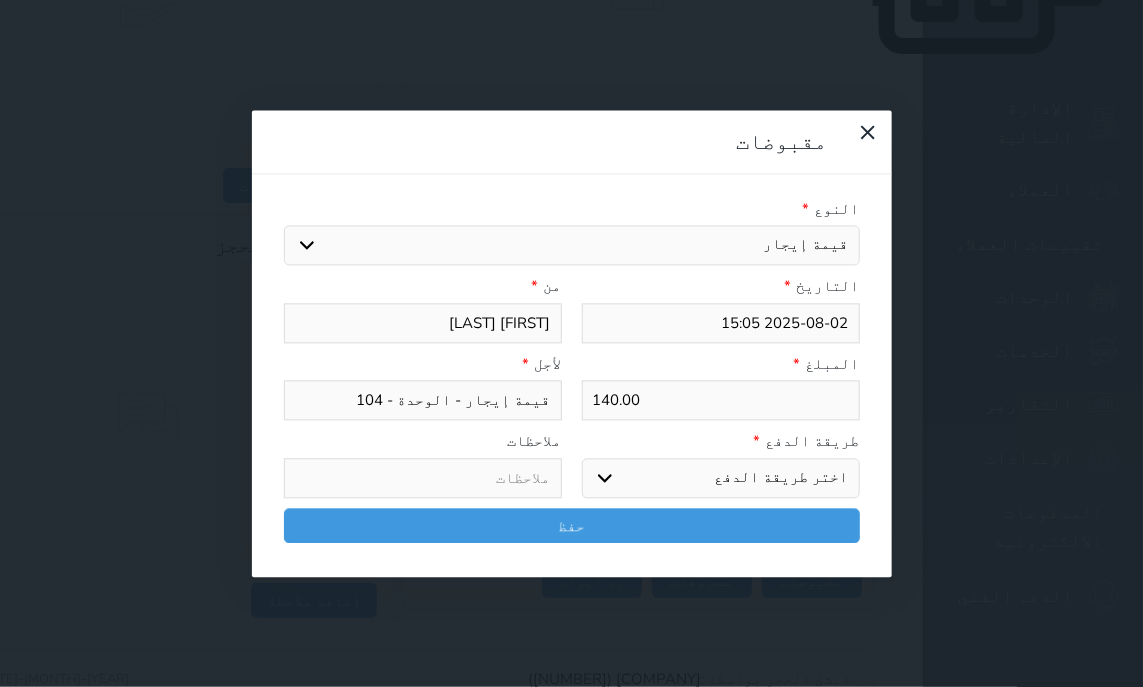 click on "اختر طريقة الدفع   دفع نقدى   تحويل بنكى   مدى   بطاقة ائتمان   آجل" at bounding box center [721, 478] 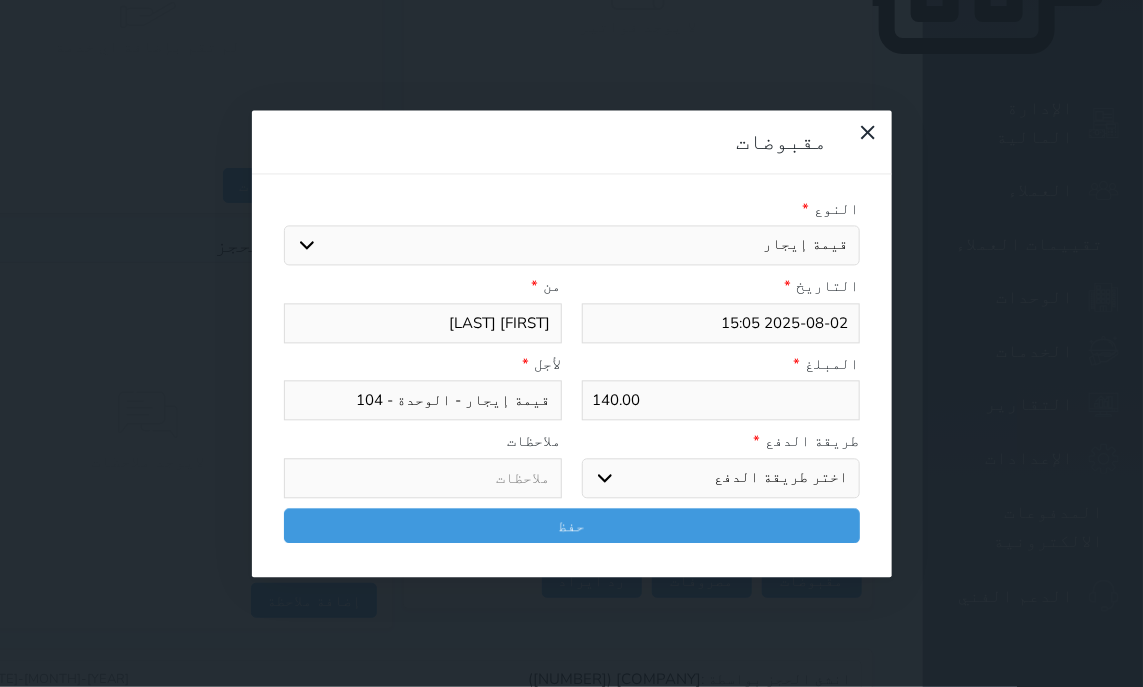 select on "mada" 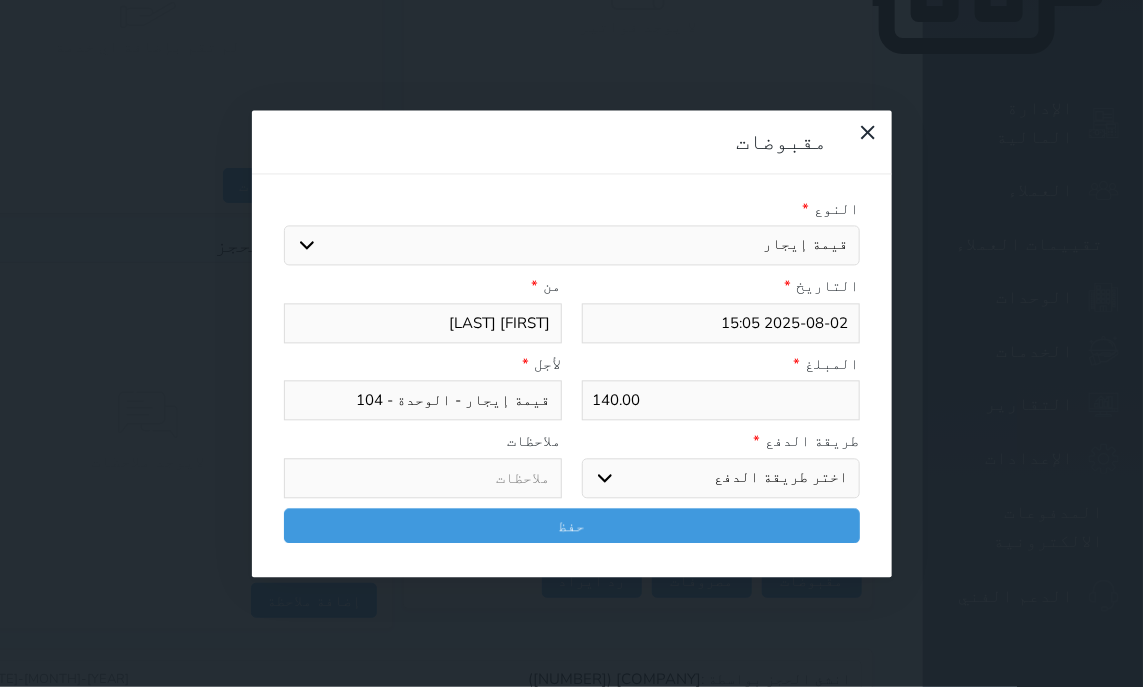 click on "مدى" at bounding box center (0, 0) 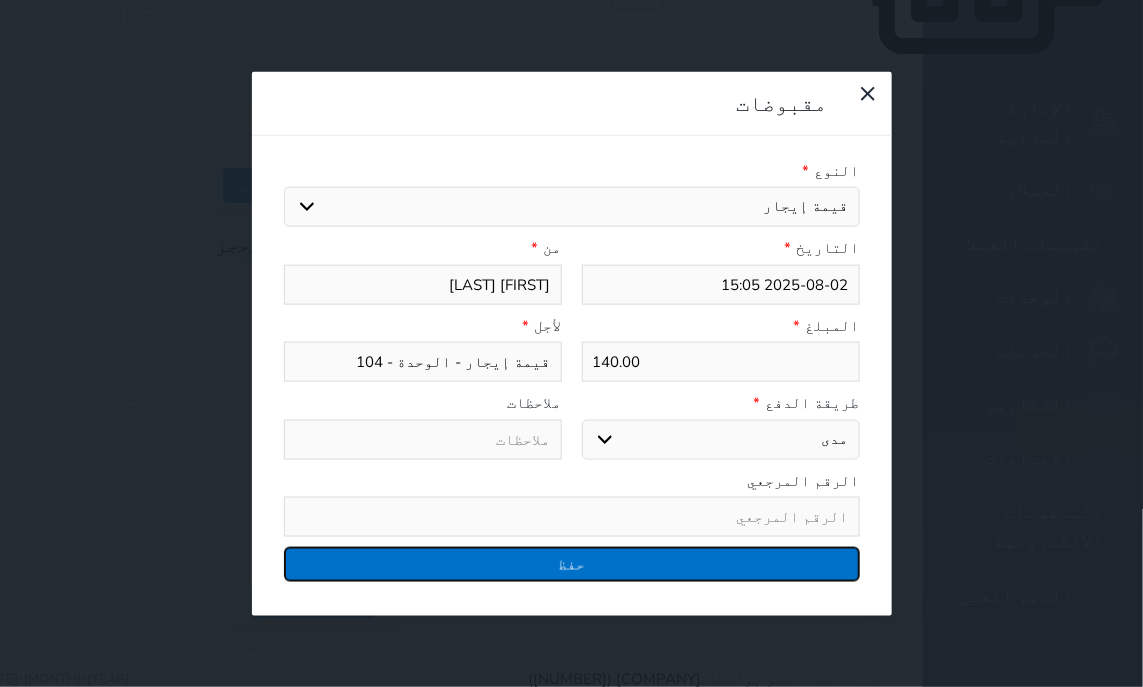 click on "حفظ" at bounding box center [572, 564] 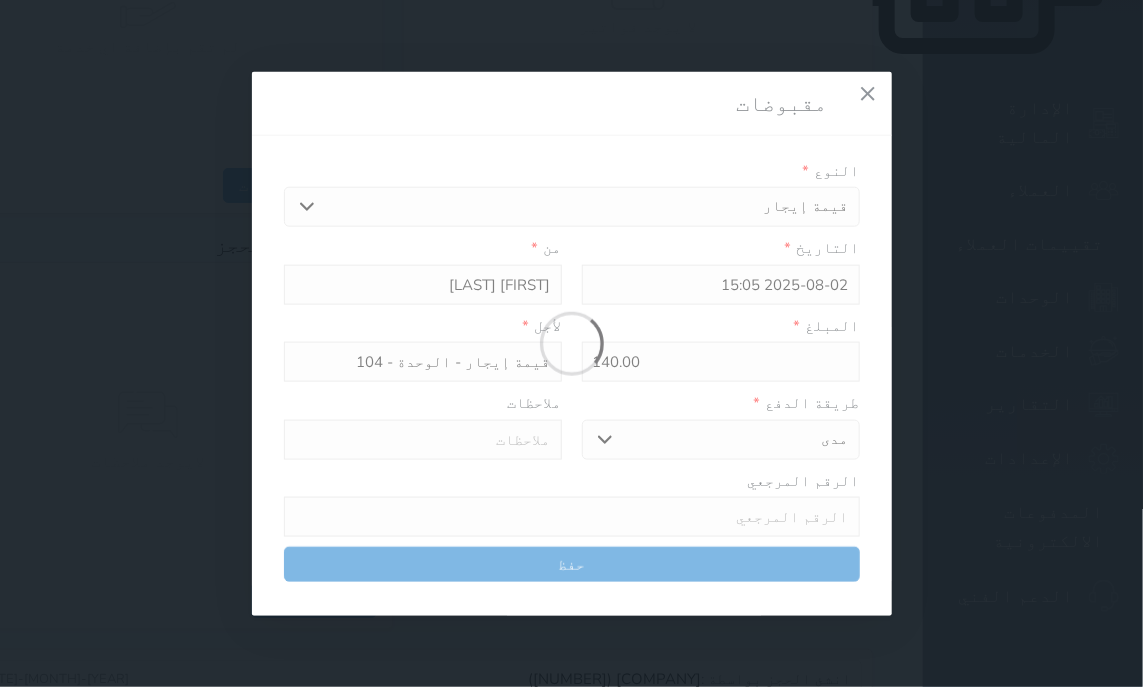 select 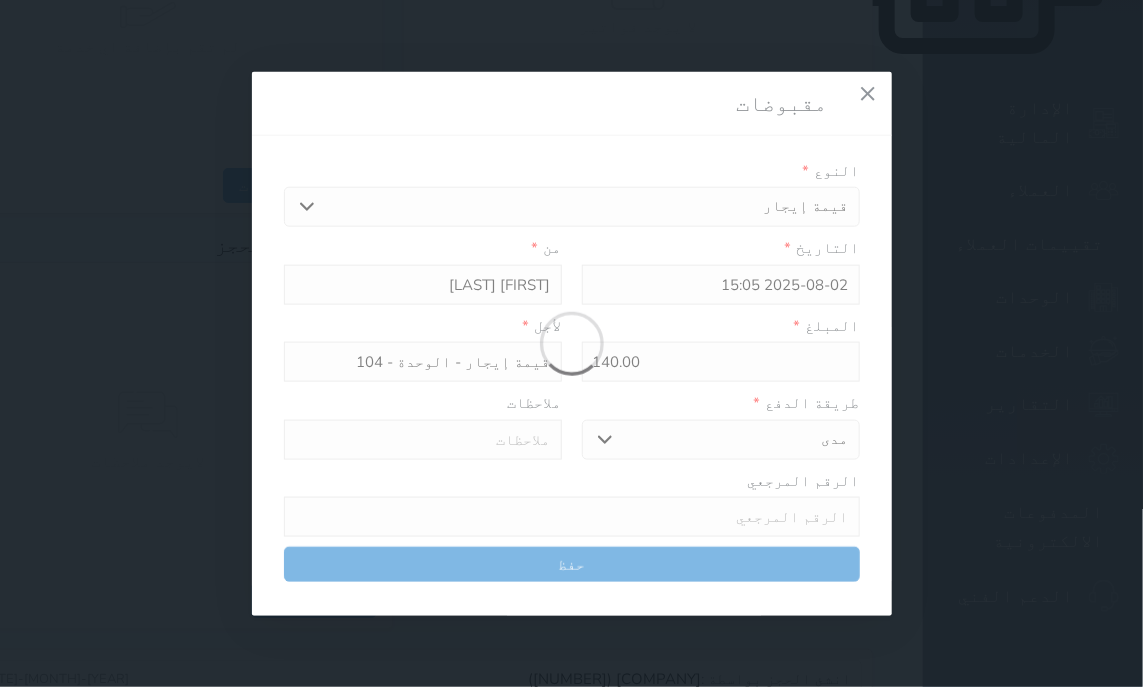 type 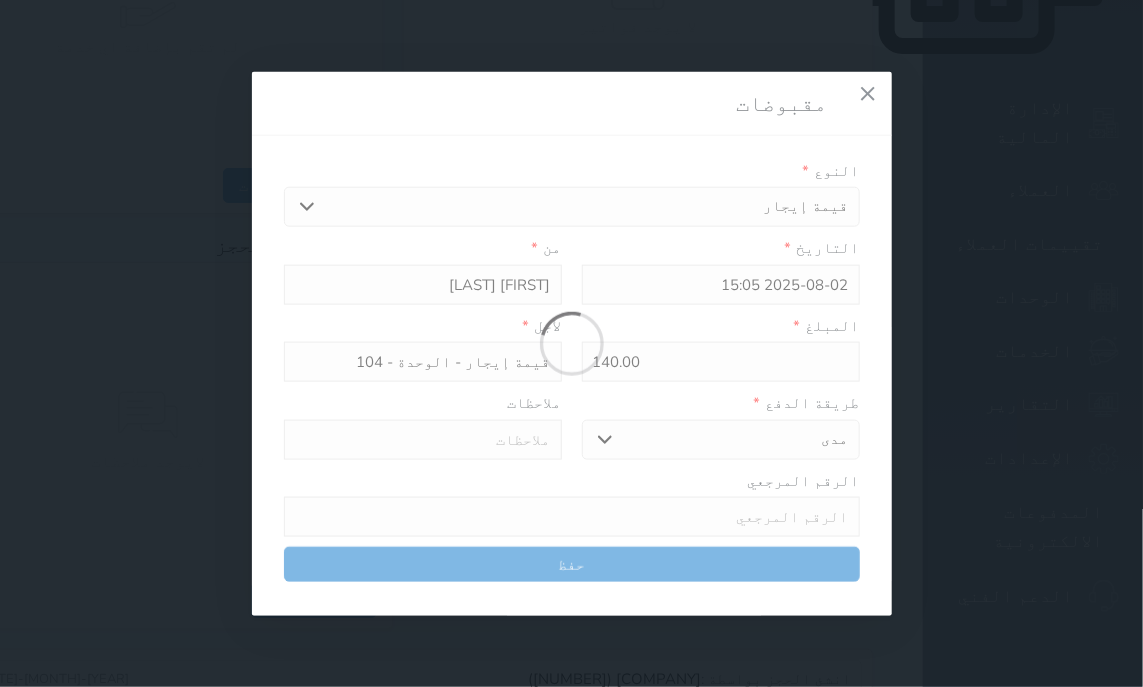 type on "0" 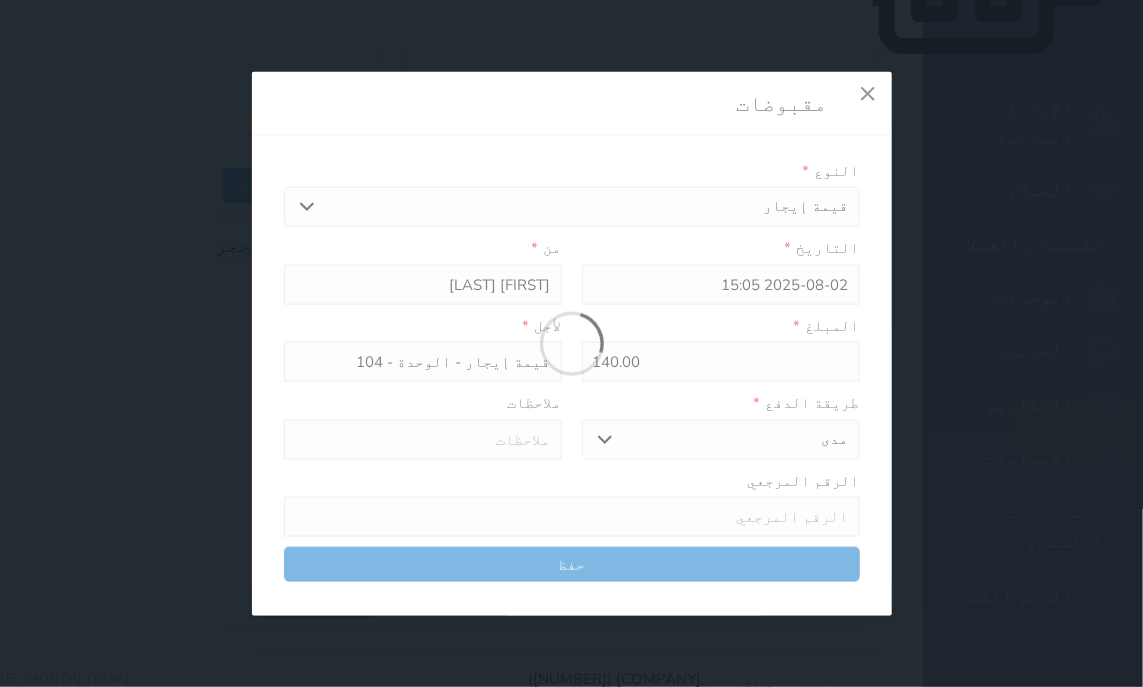 select 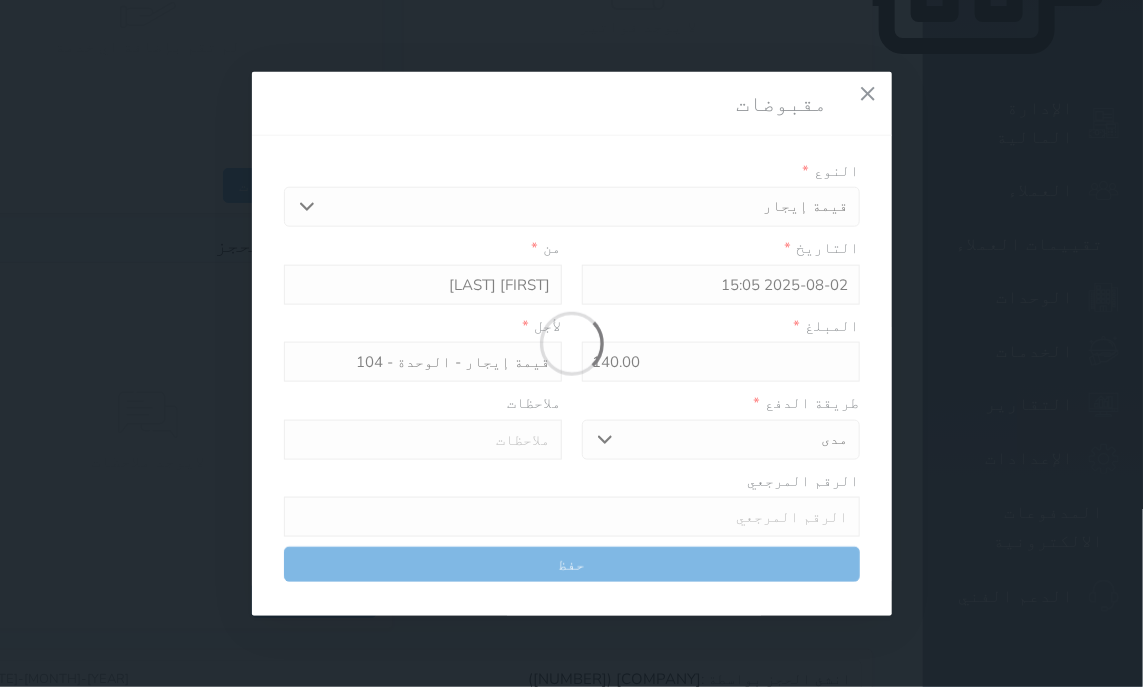 type on "0" 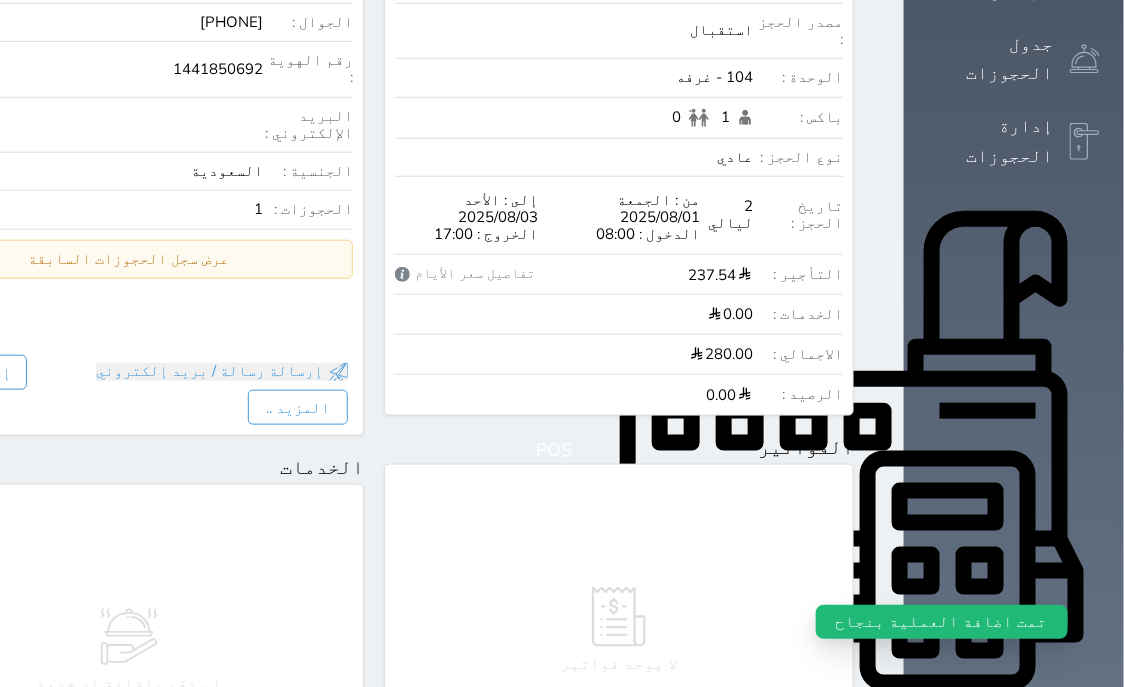 scroll, scrollTop: 0, scrollLeft: 0, axis: both 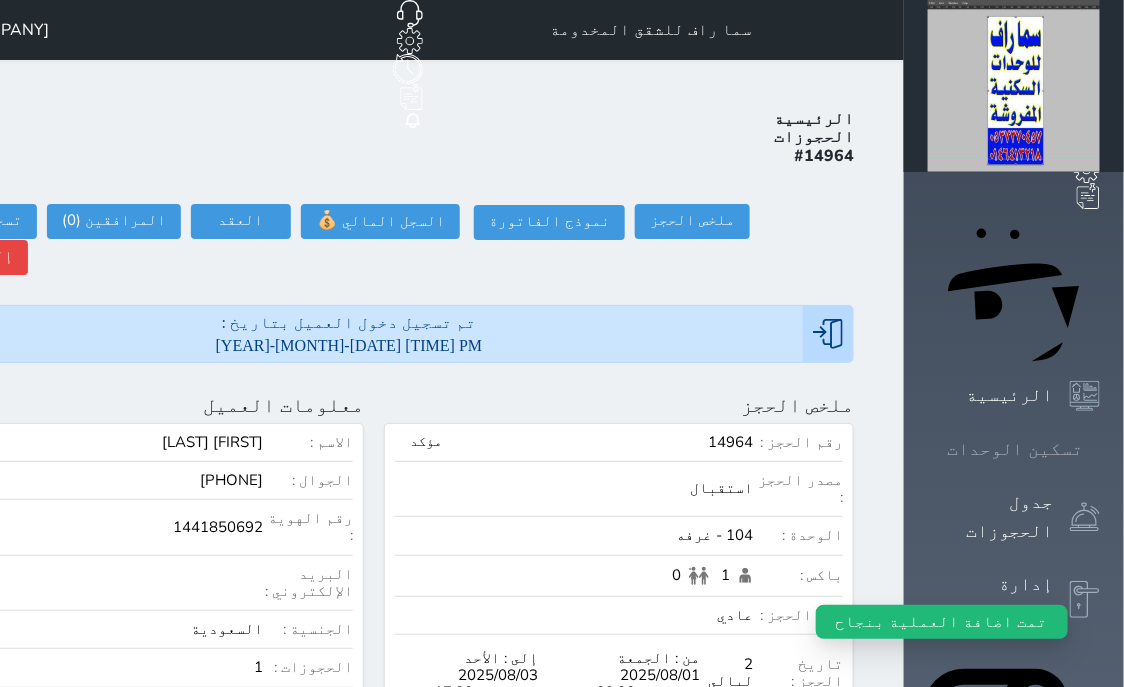 click 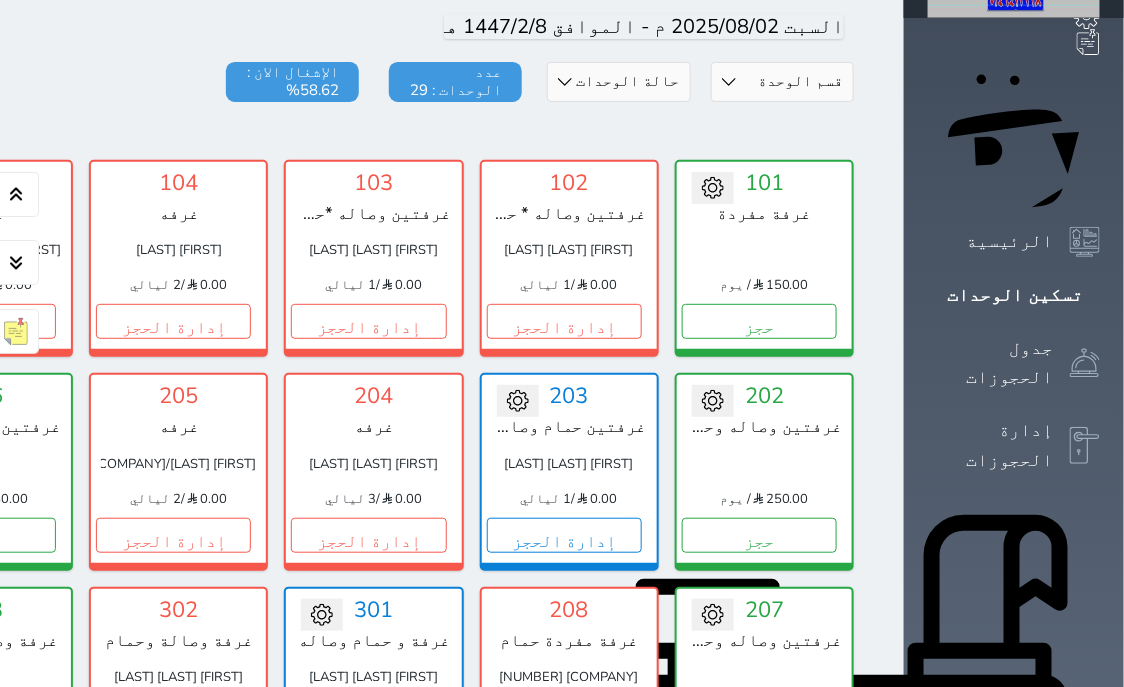 scroll, scrollTop: 0, scrollLeft: 0, axis: both 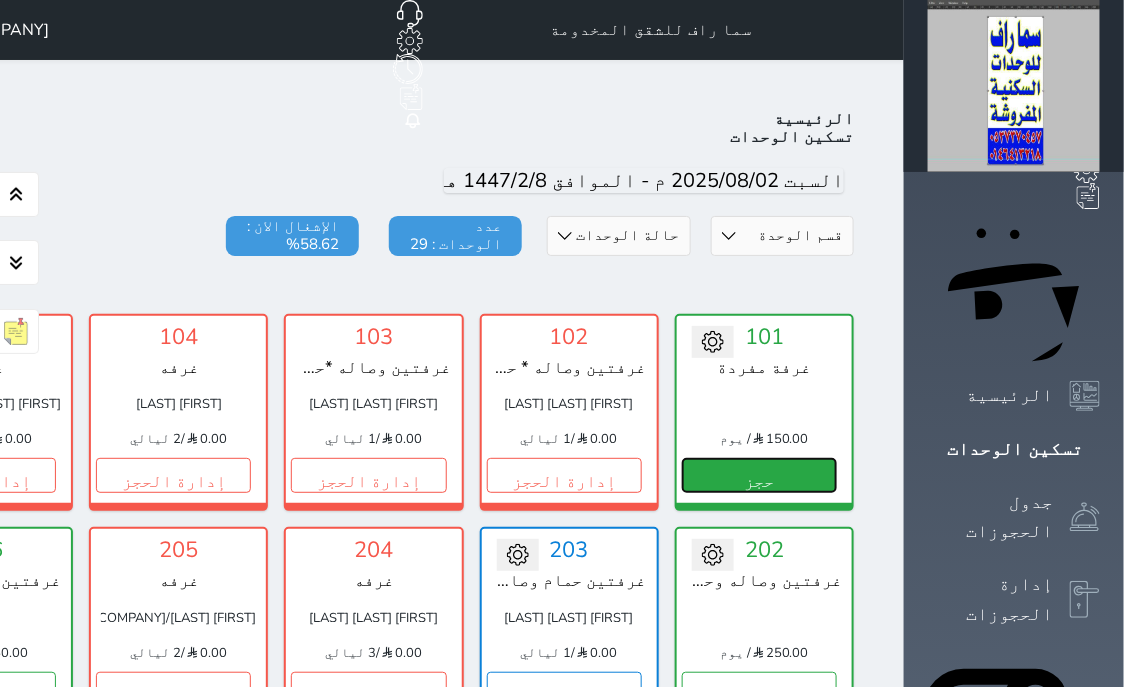 click on "حجز" at bounding box center [759, 475] 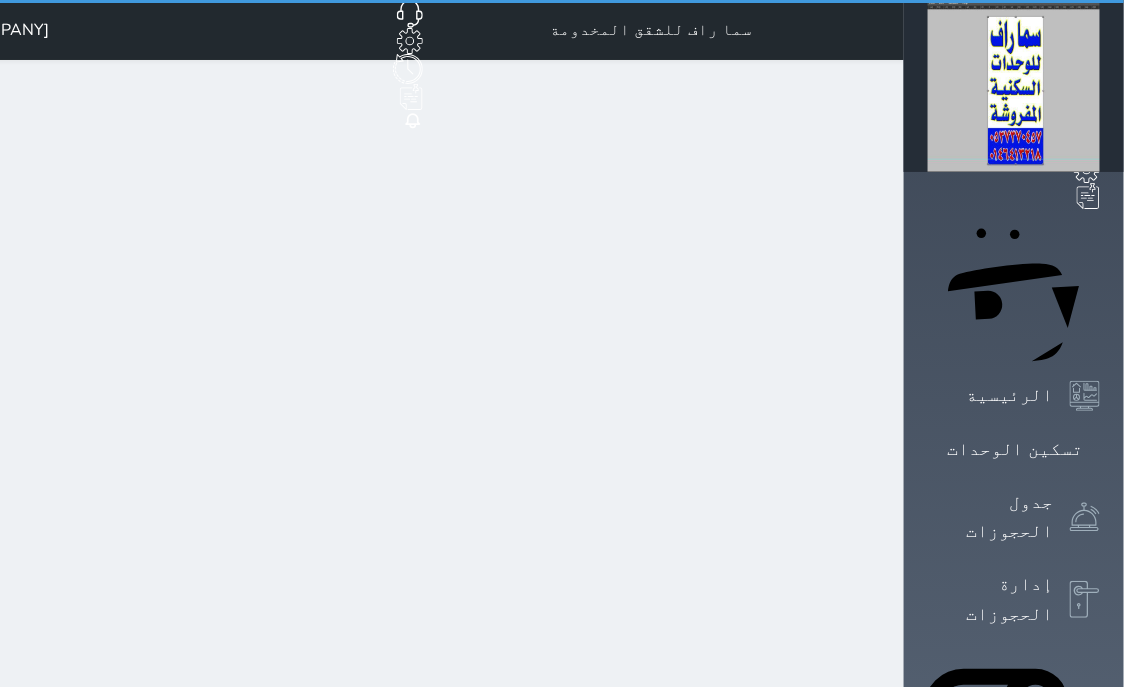 select on "1" 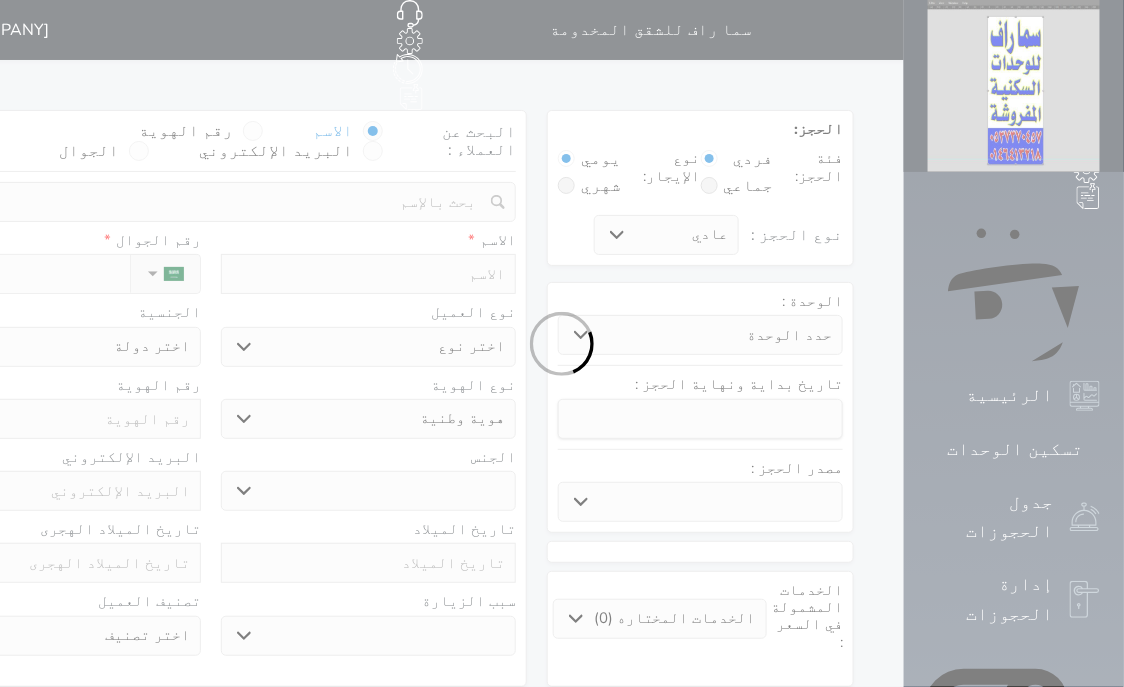 select 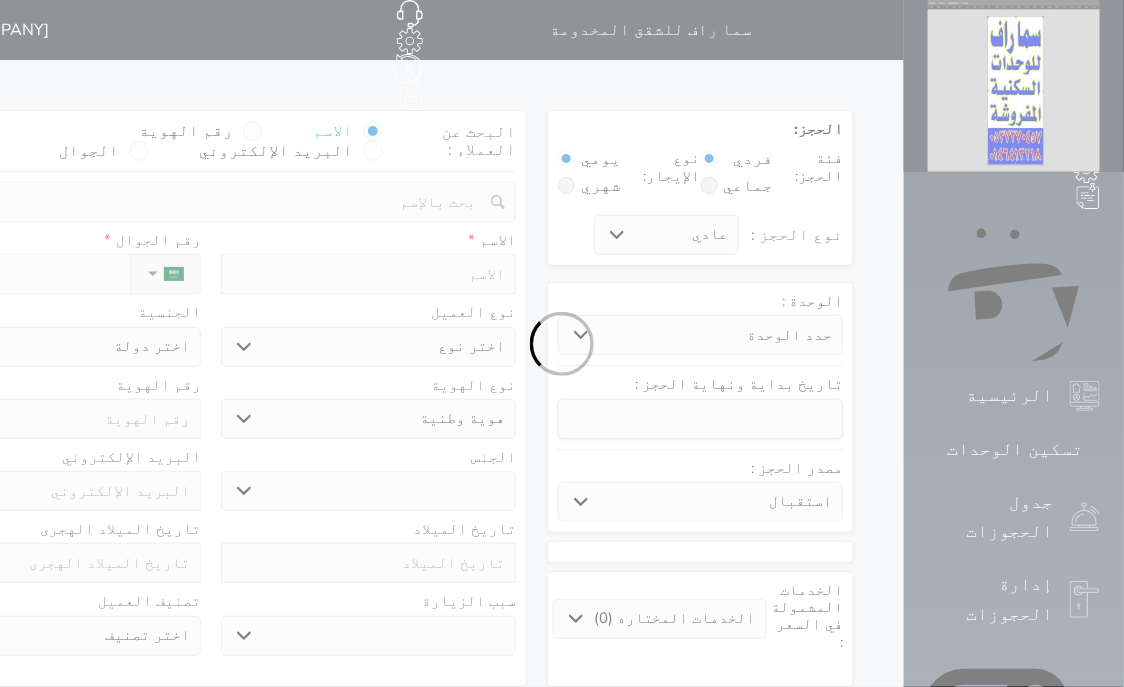 select 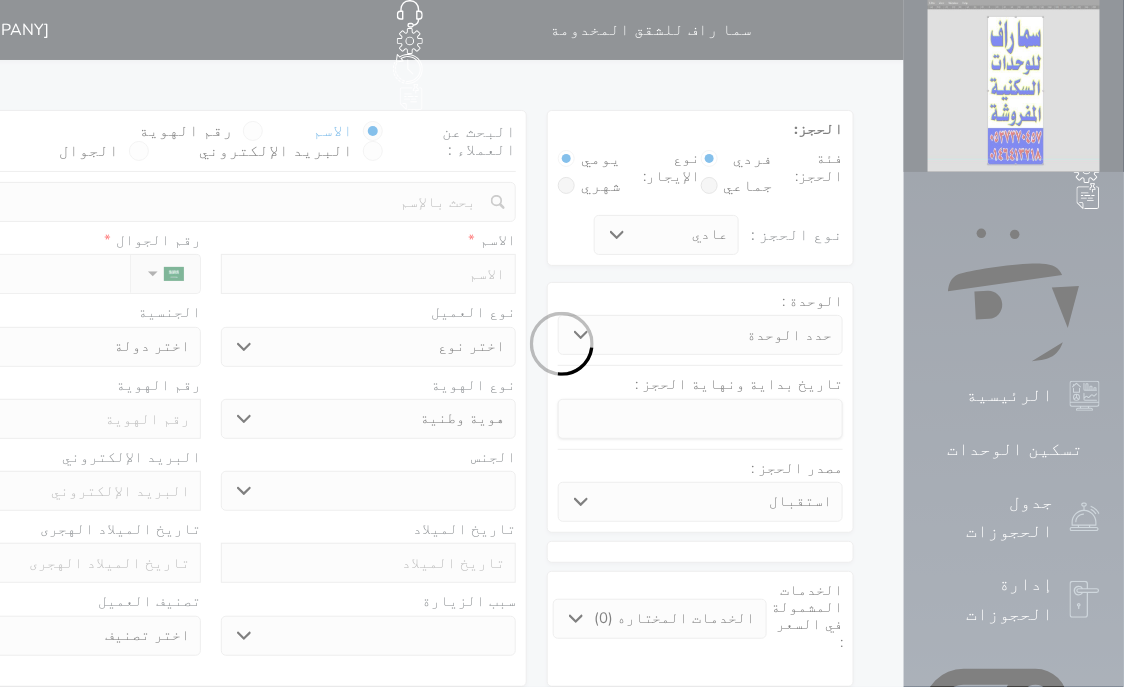 select 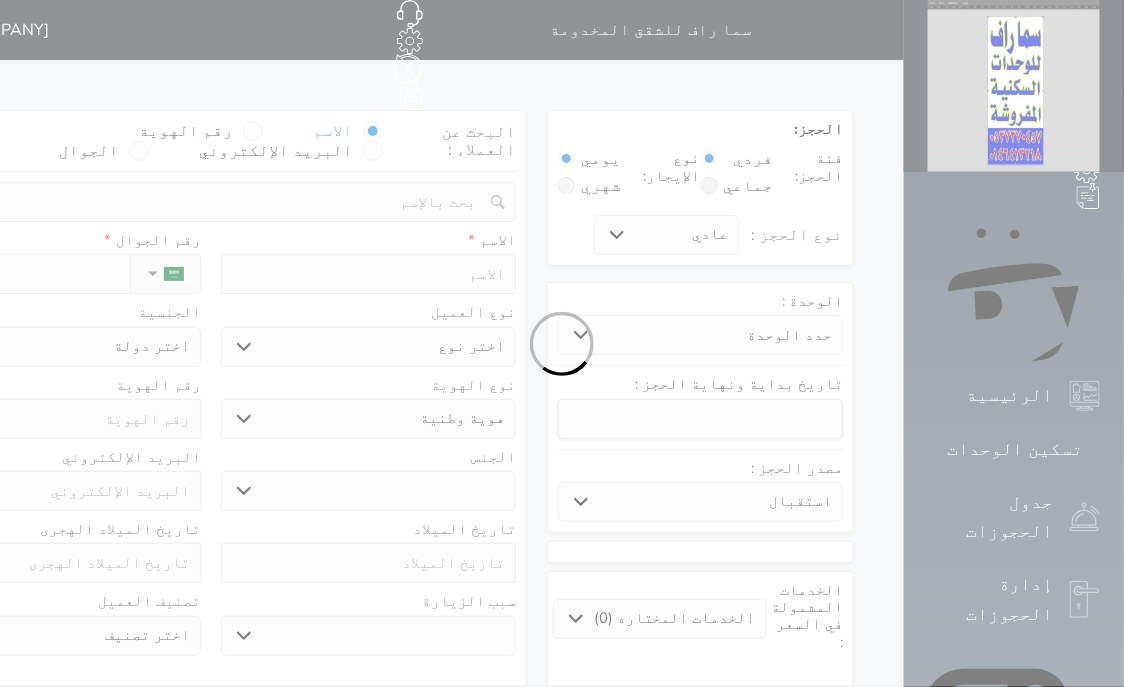 select 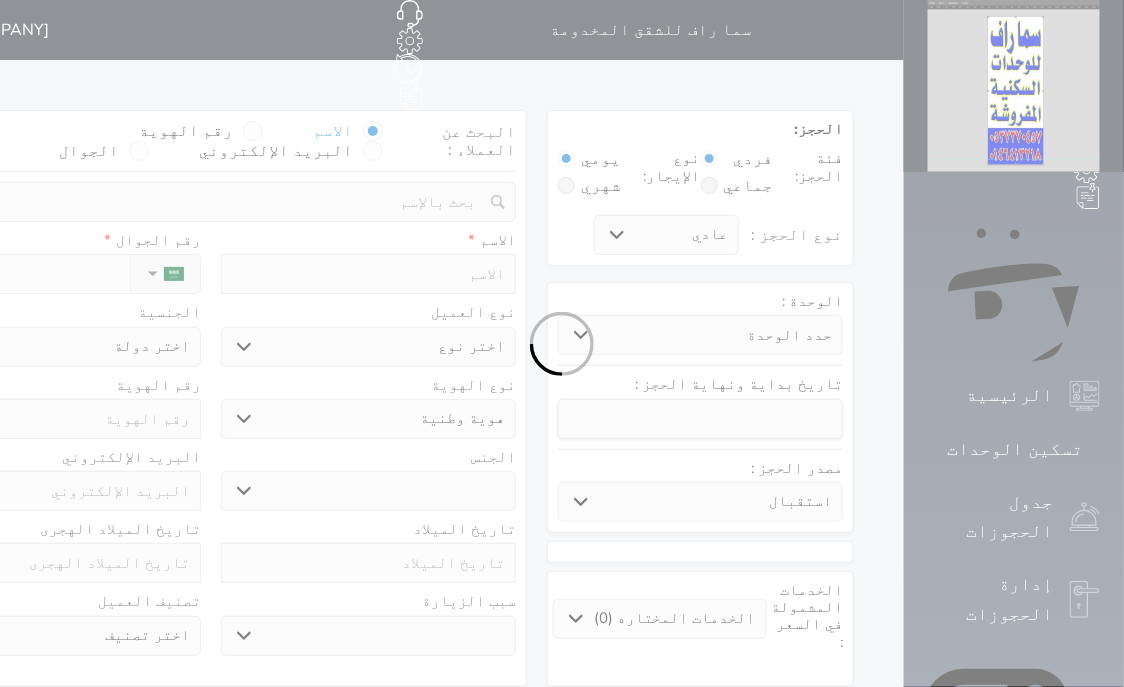 select 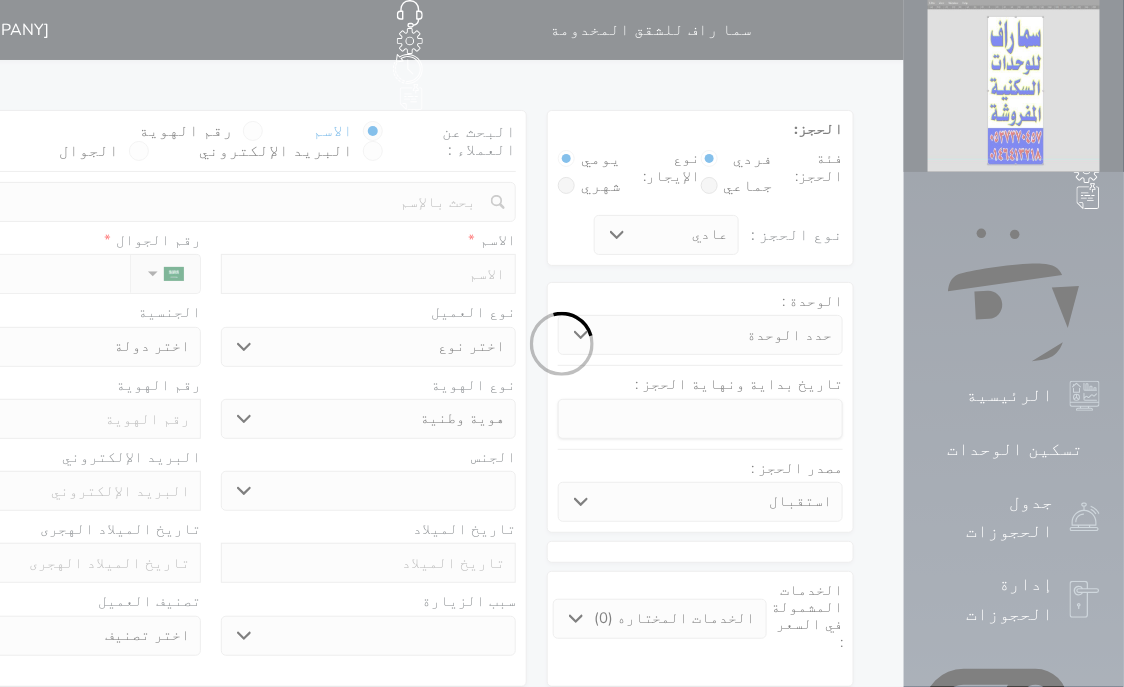 select 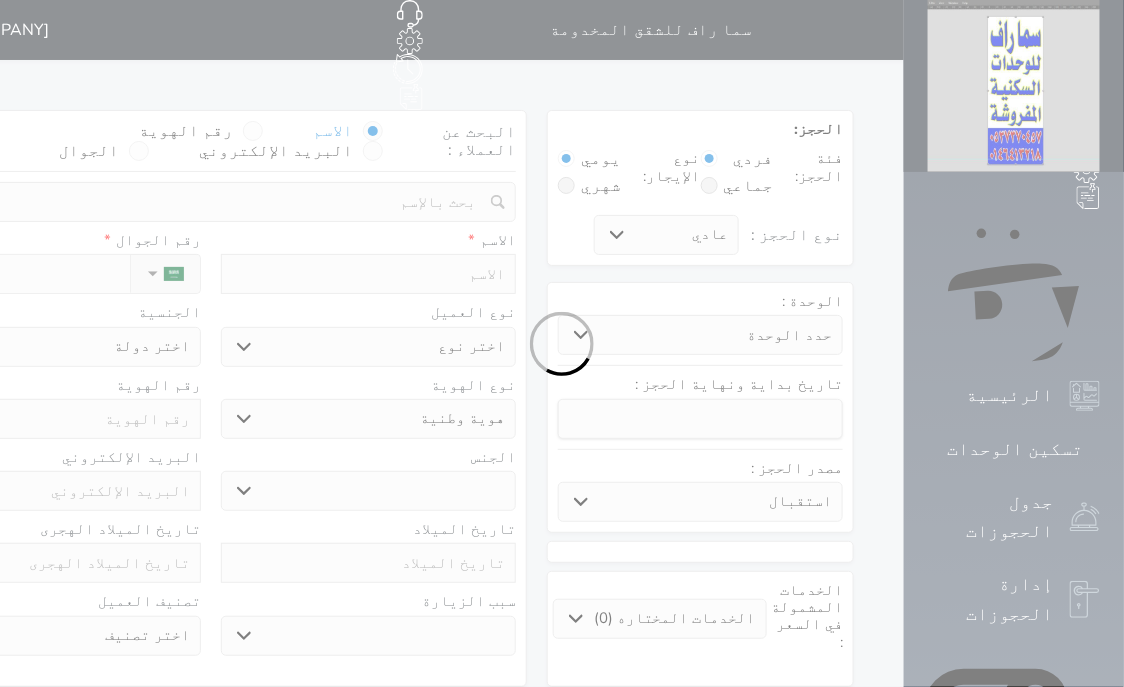 select 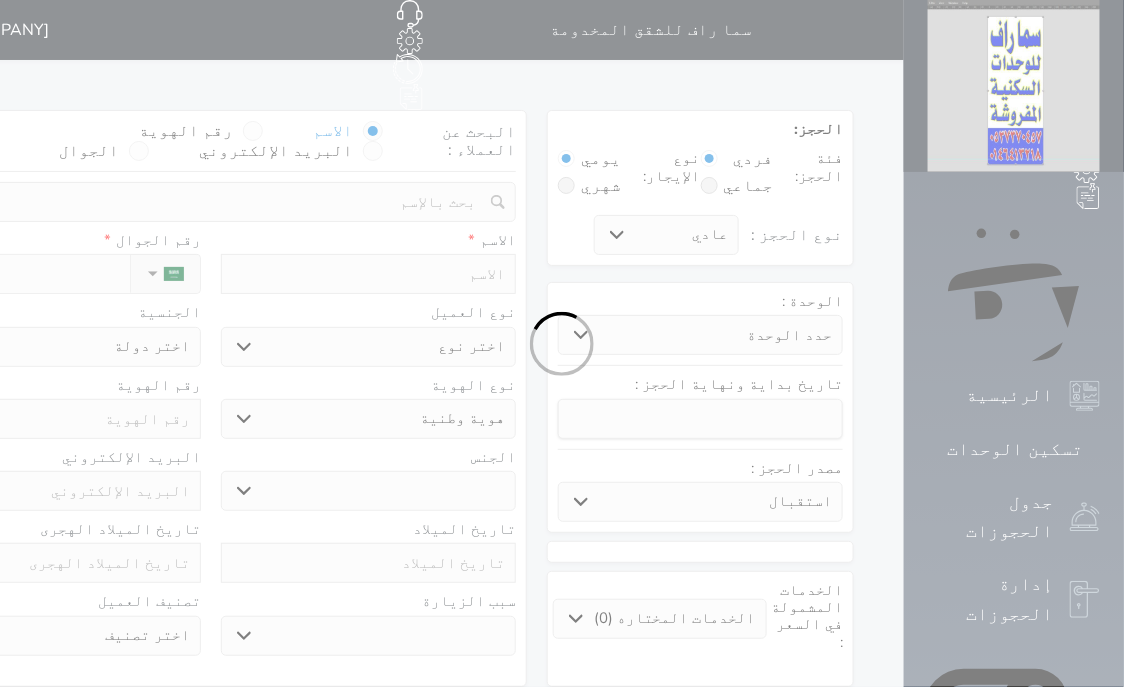 select 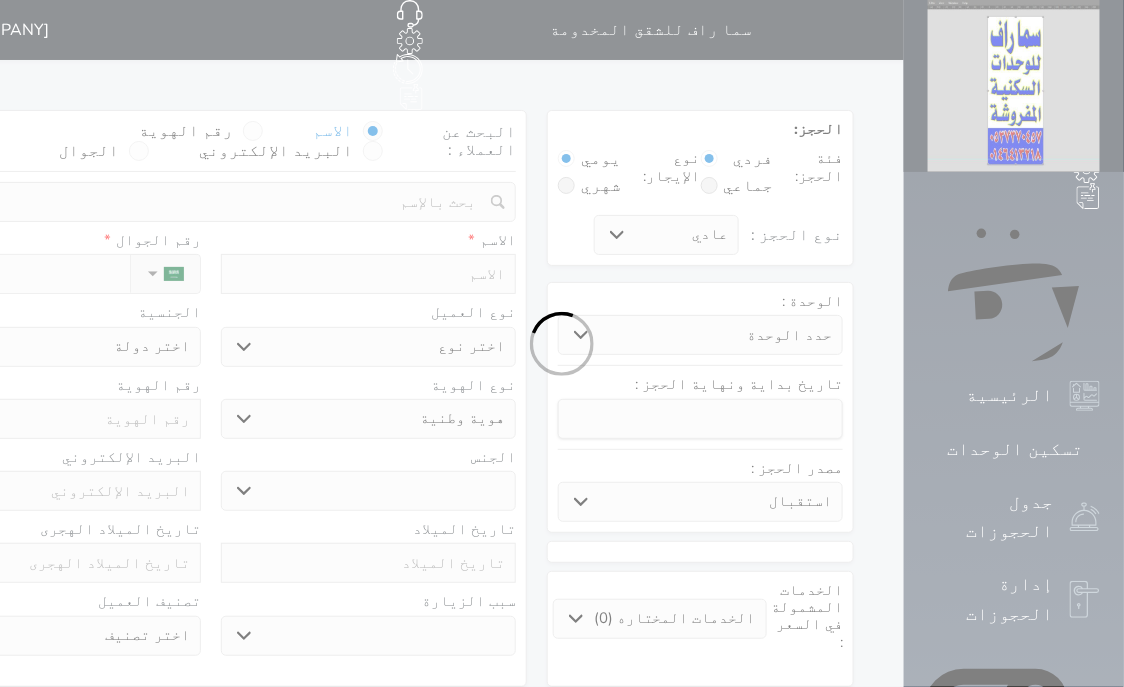 select 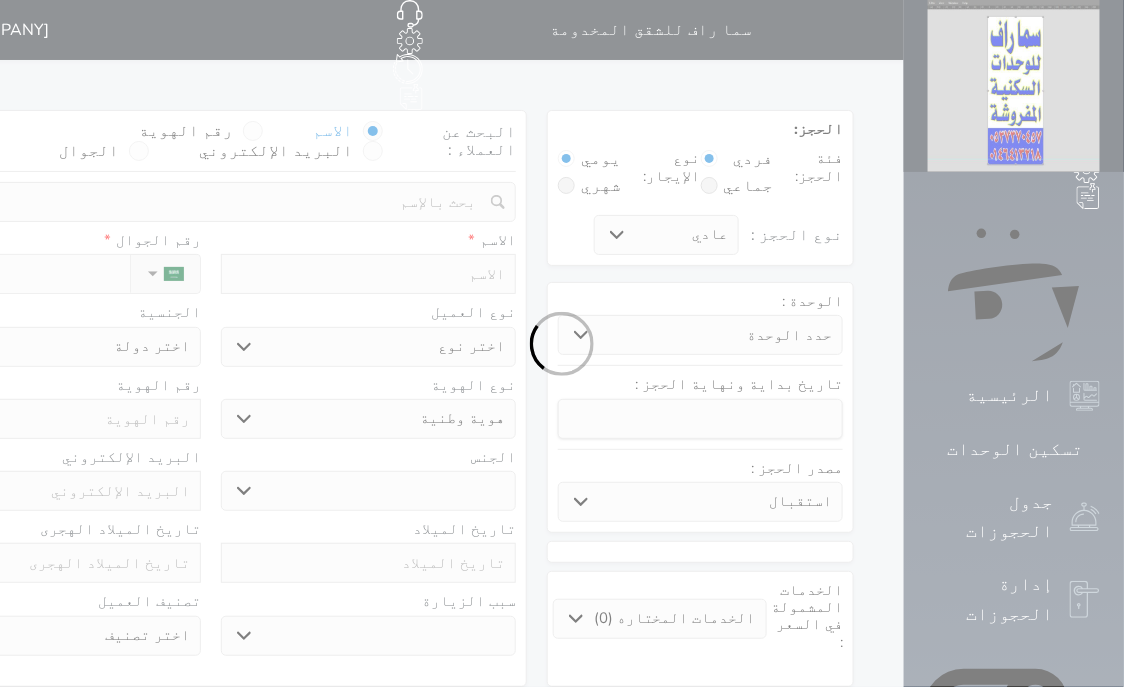 select 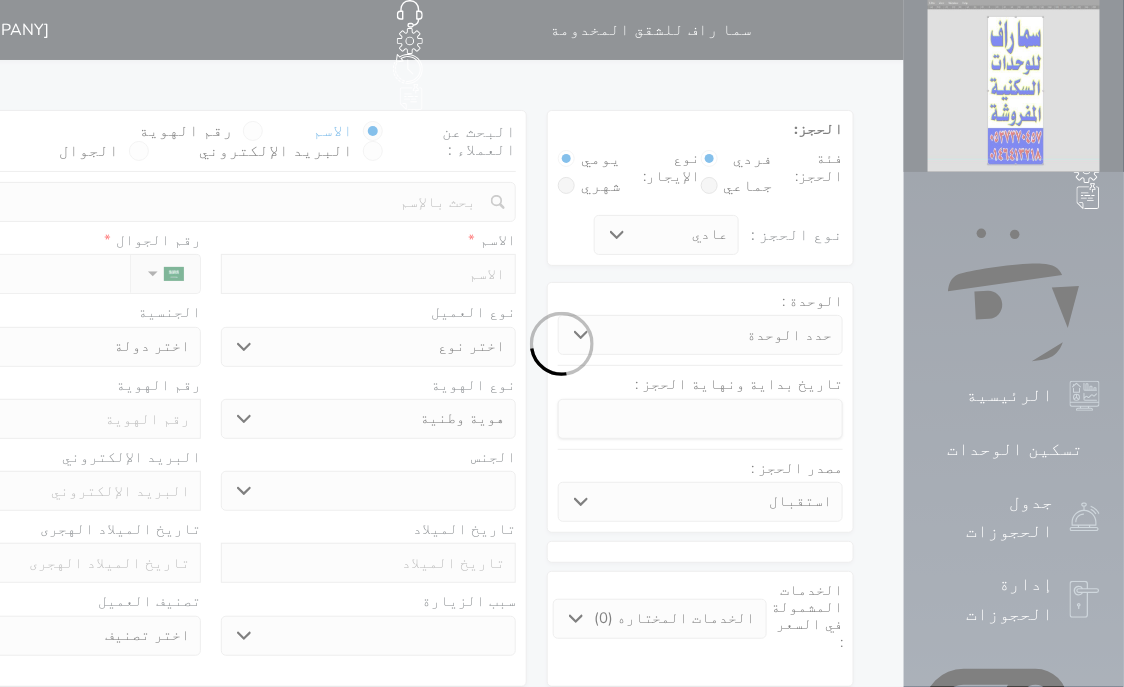 select 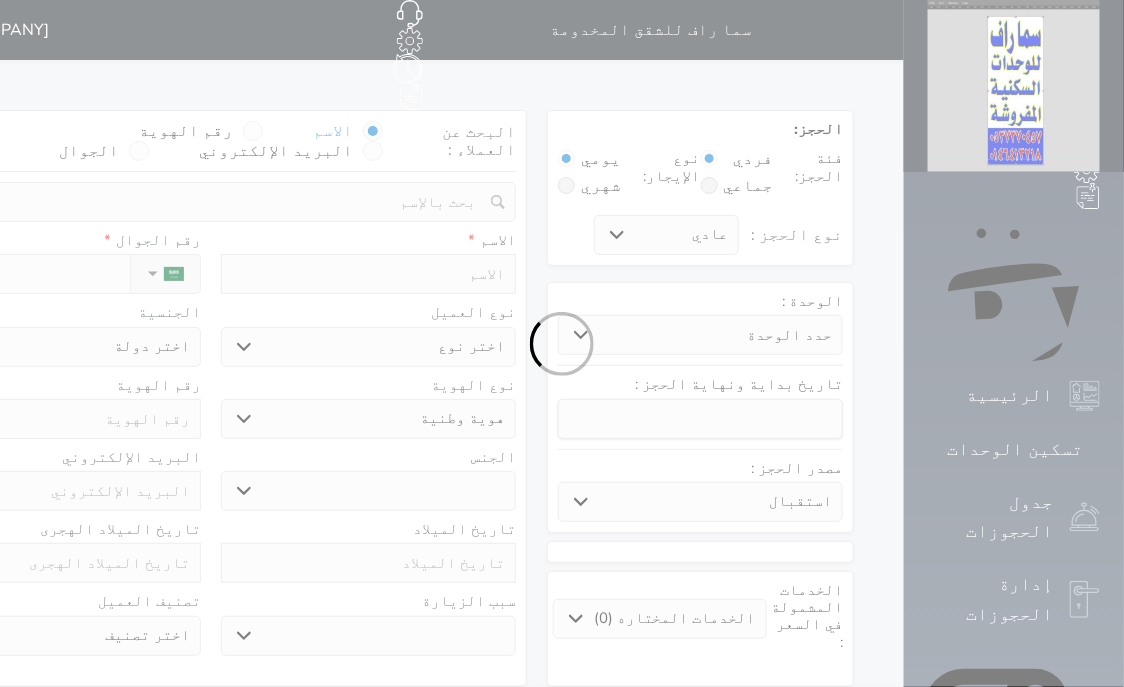 select on "113" 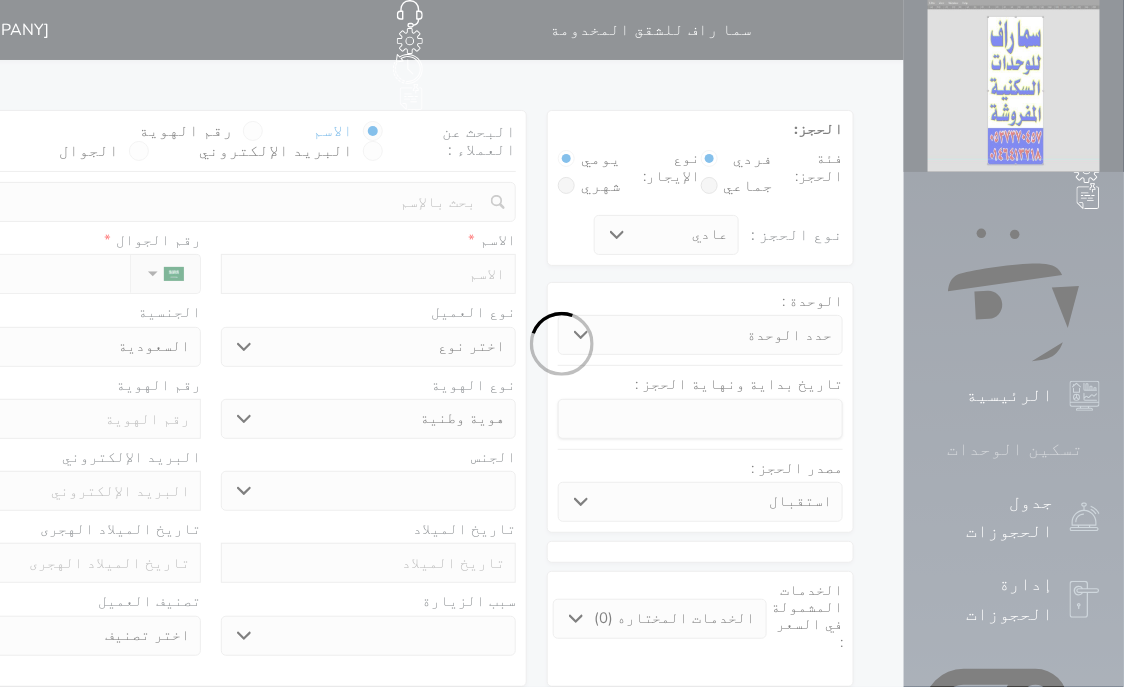click at bounding box center (1100, 449) 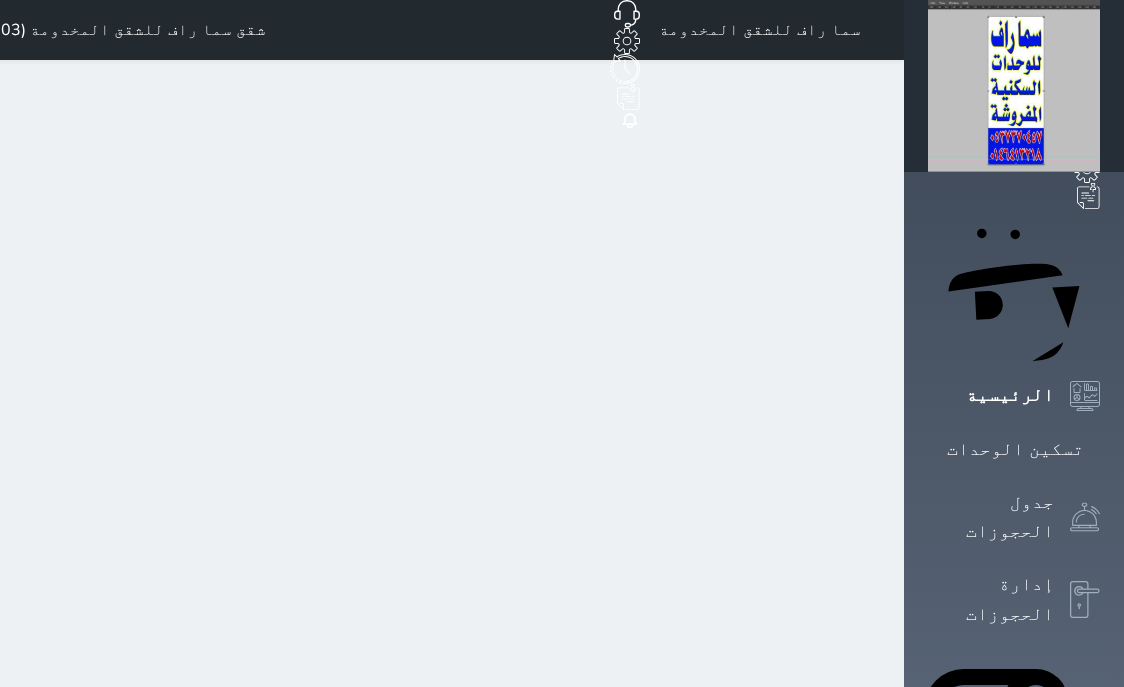 scroll, scrollTop: 0, scrollLeft: 0, axis: both 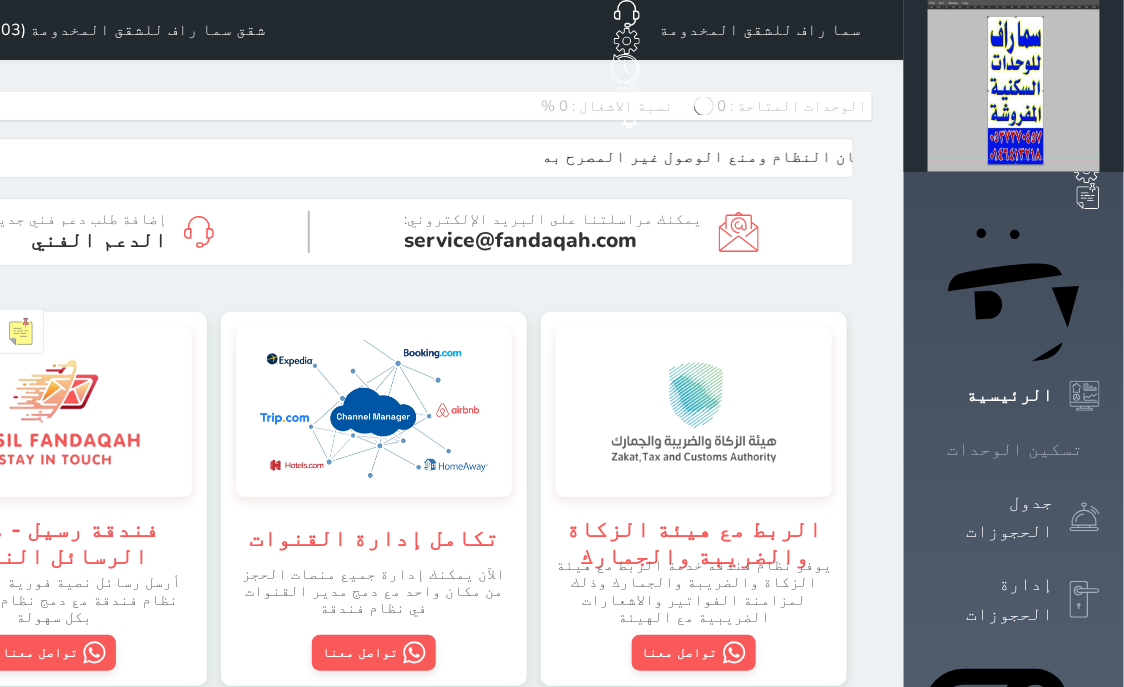 click 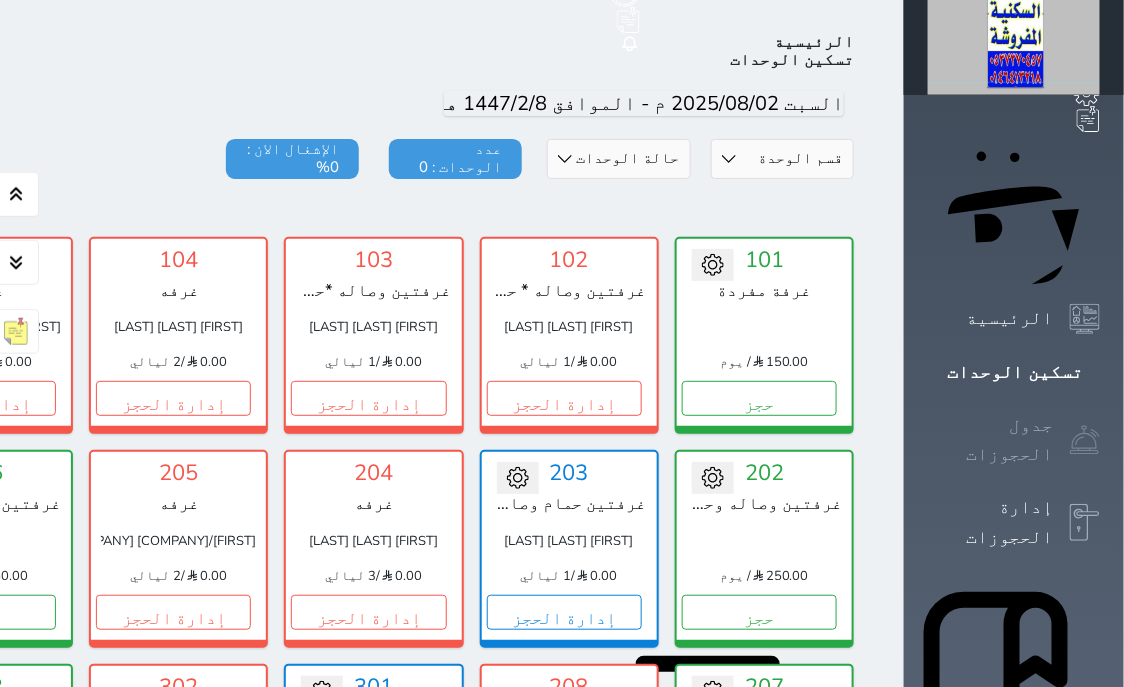 scroll, scrollTop: 78, scrollLeft: 0, axis: vertical 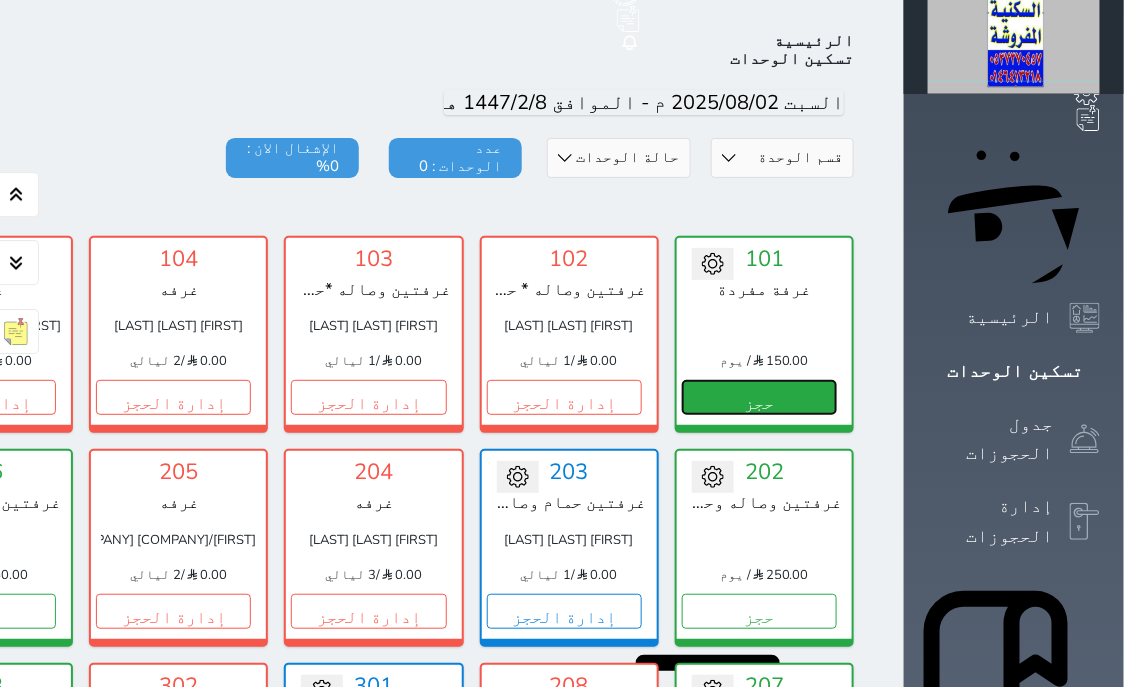 click on "حجز" at bounding box center (759, 397) 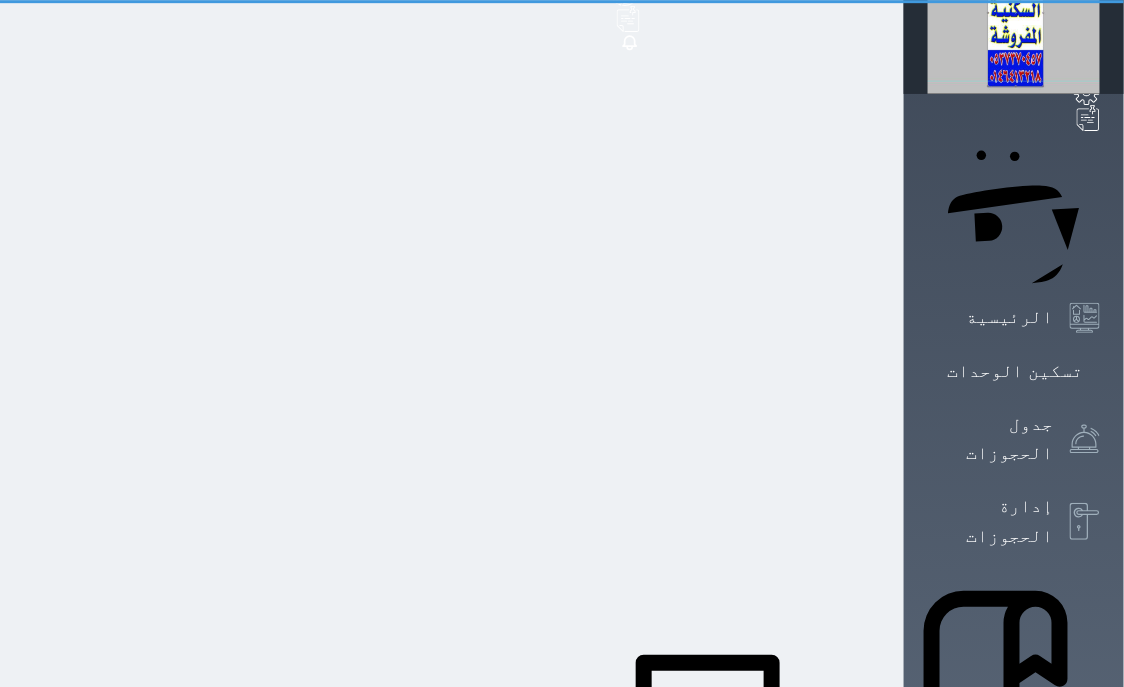 scroll, scrollTop: 0, scrollLeft: 0, axis: both 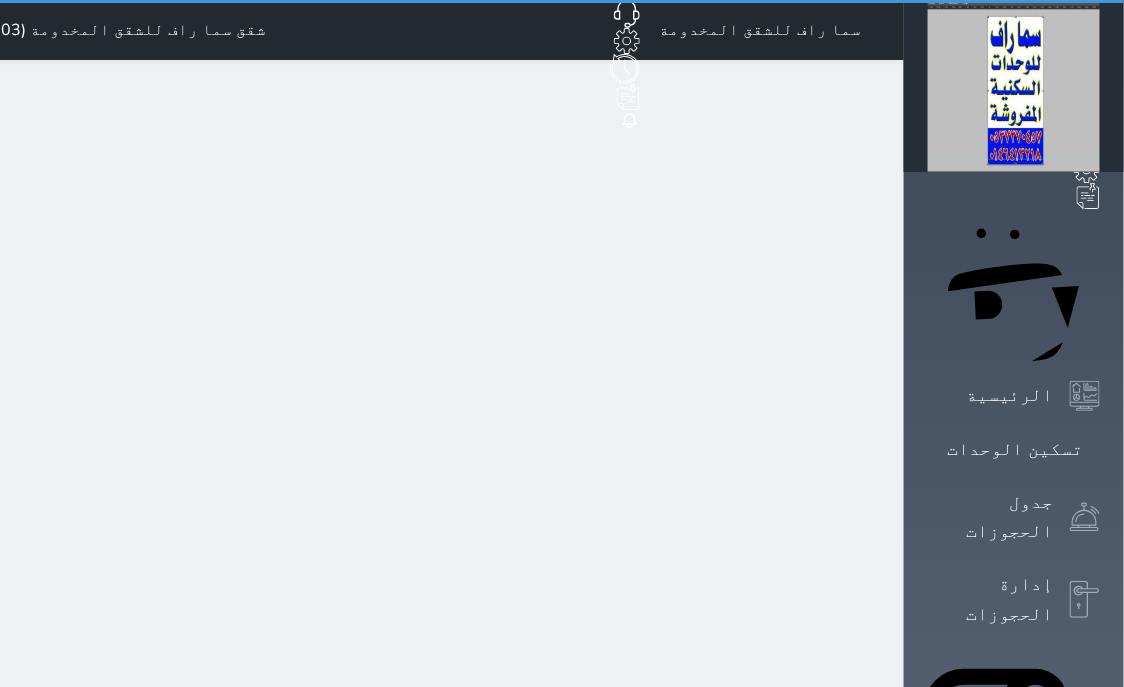 select on "1" 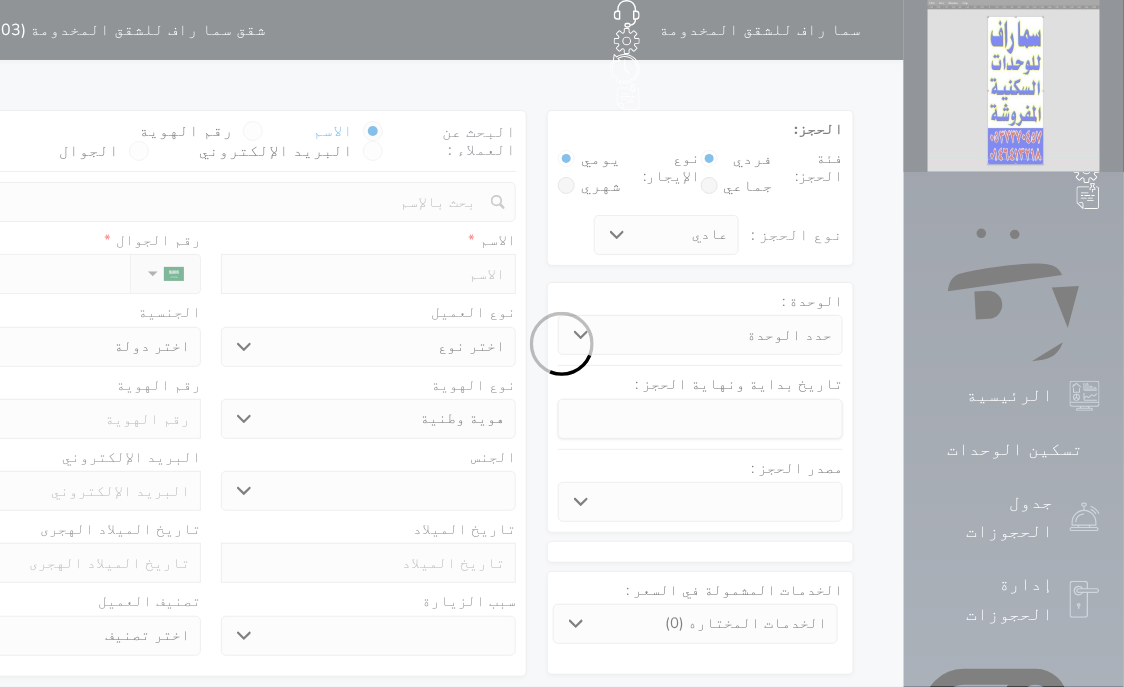 select 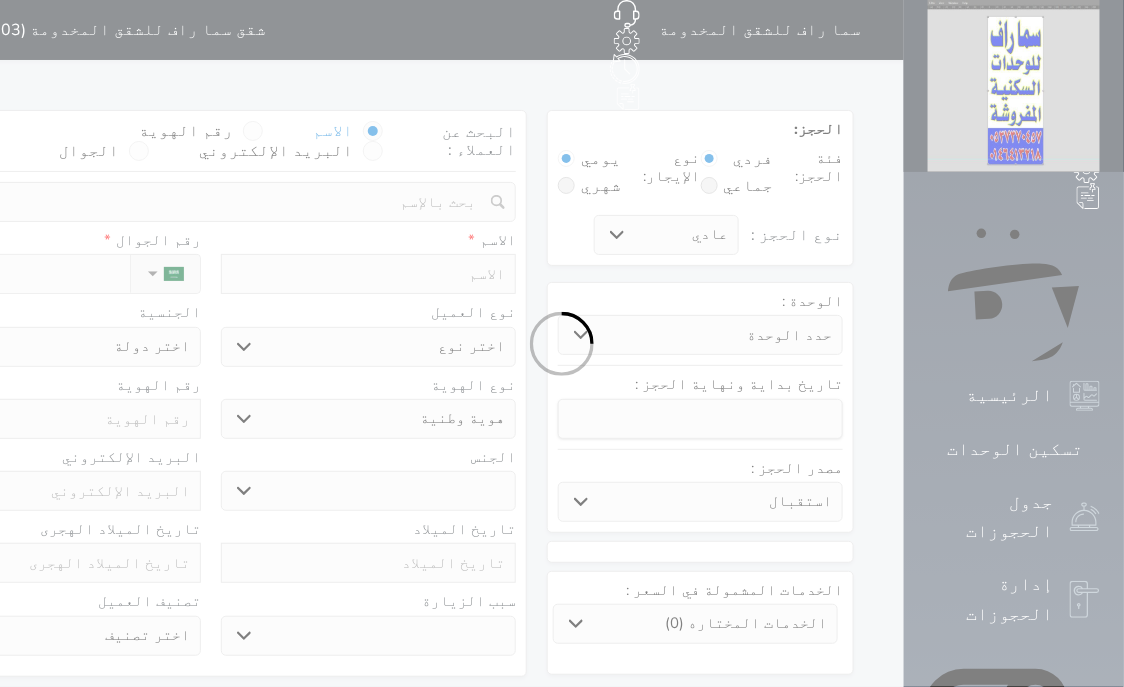 select 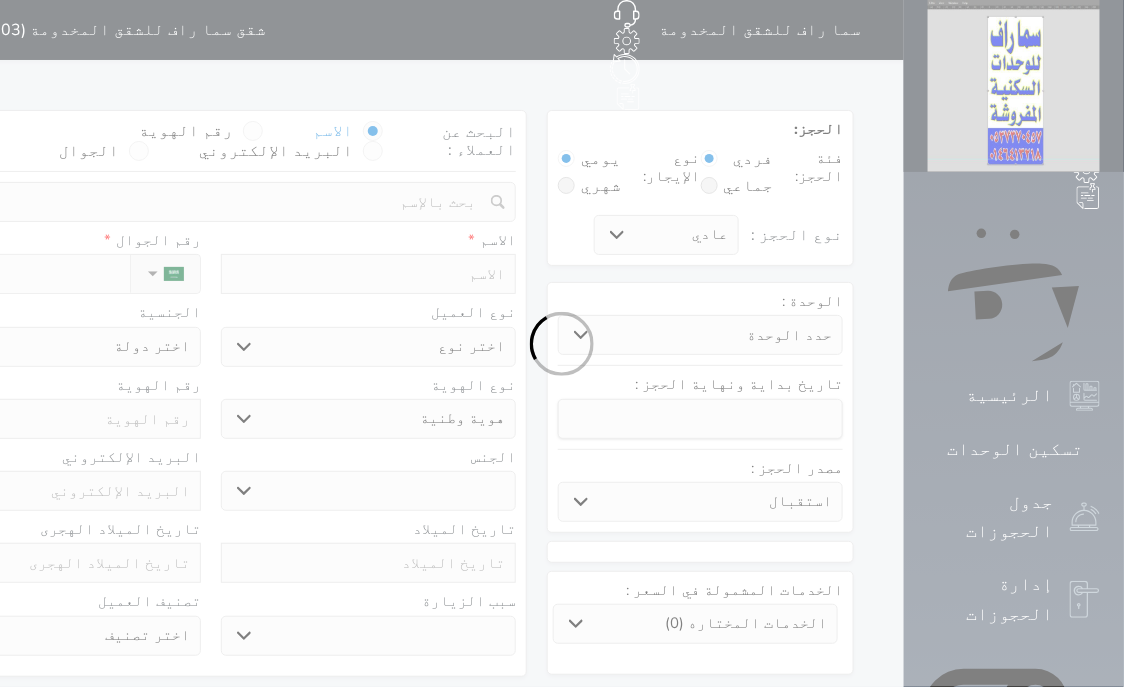 select 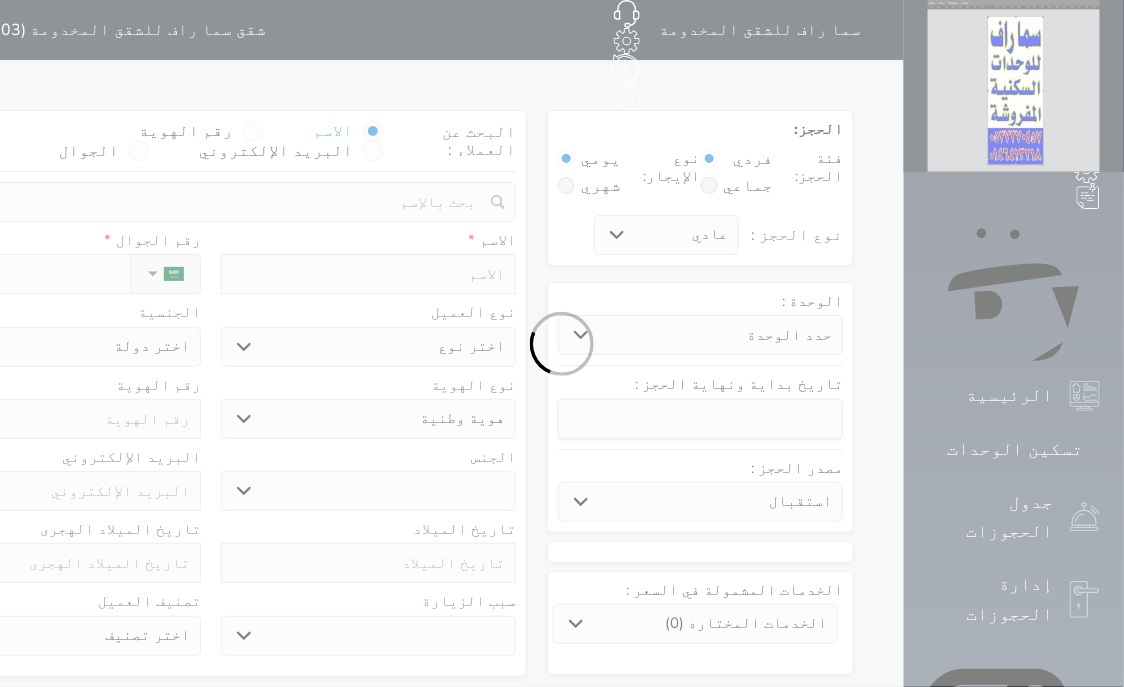 select 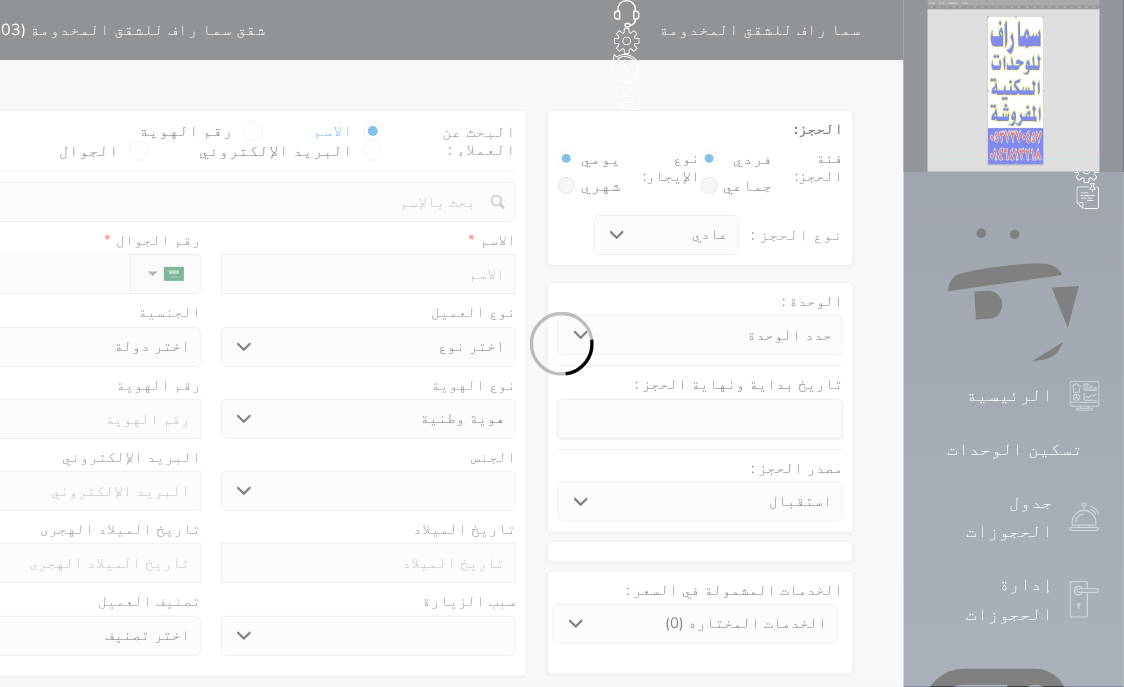 select 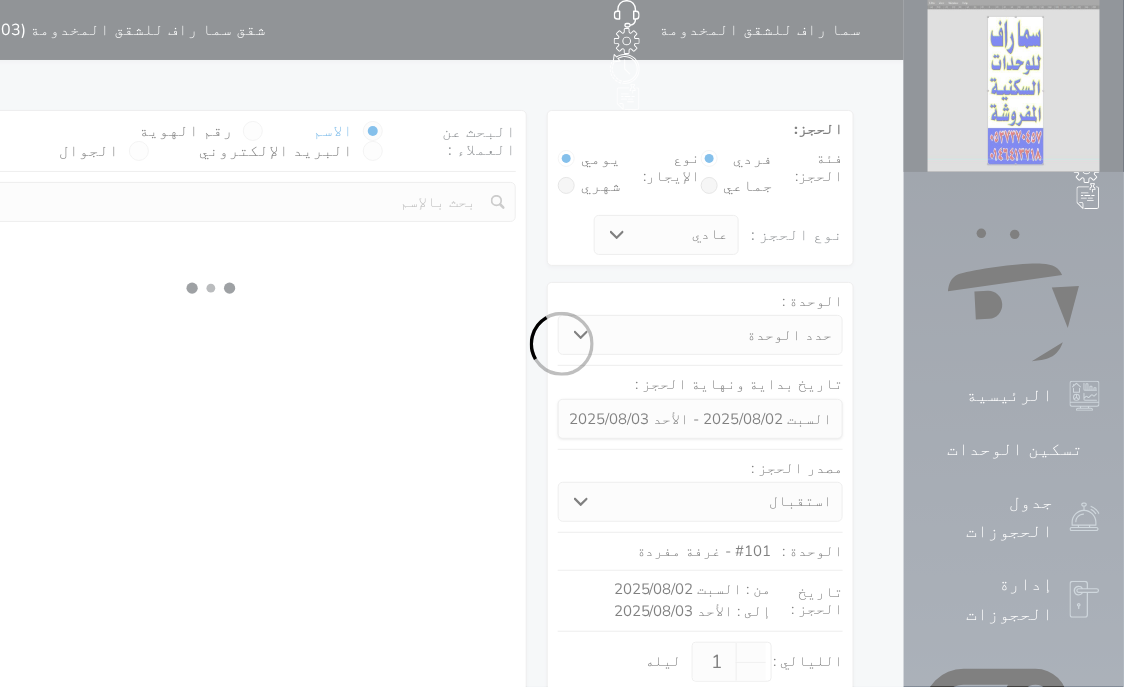 select on "5491" 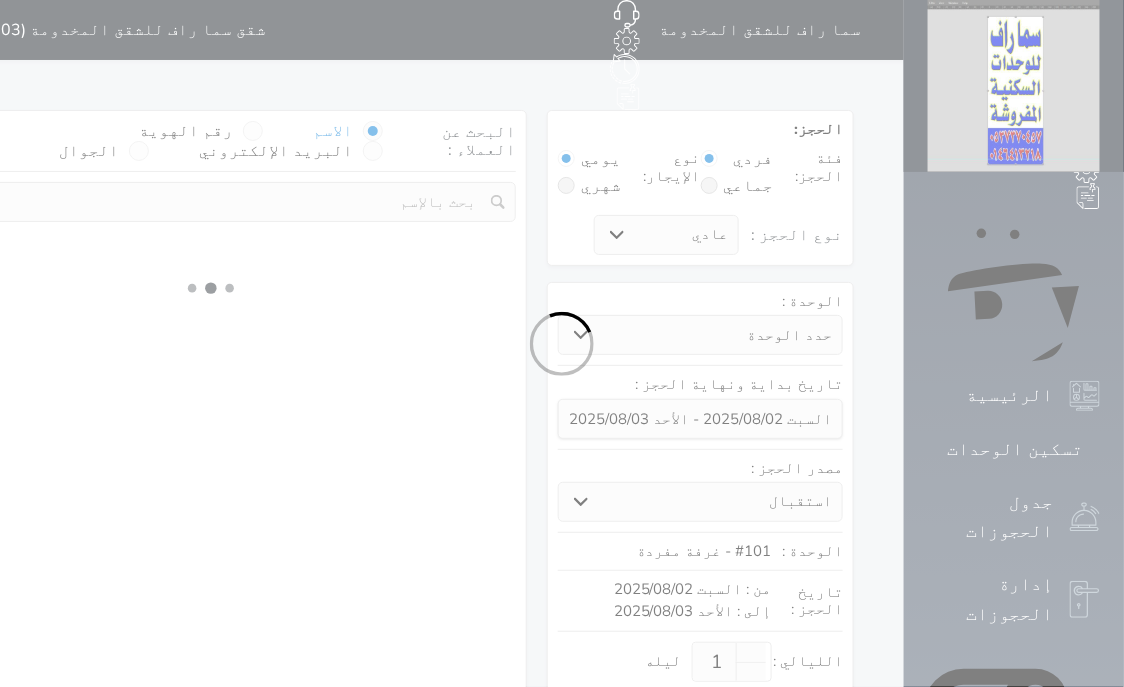 select on "1" 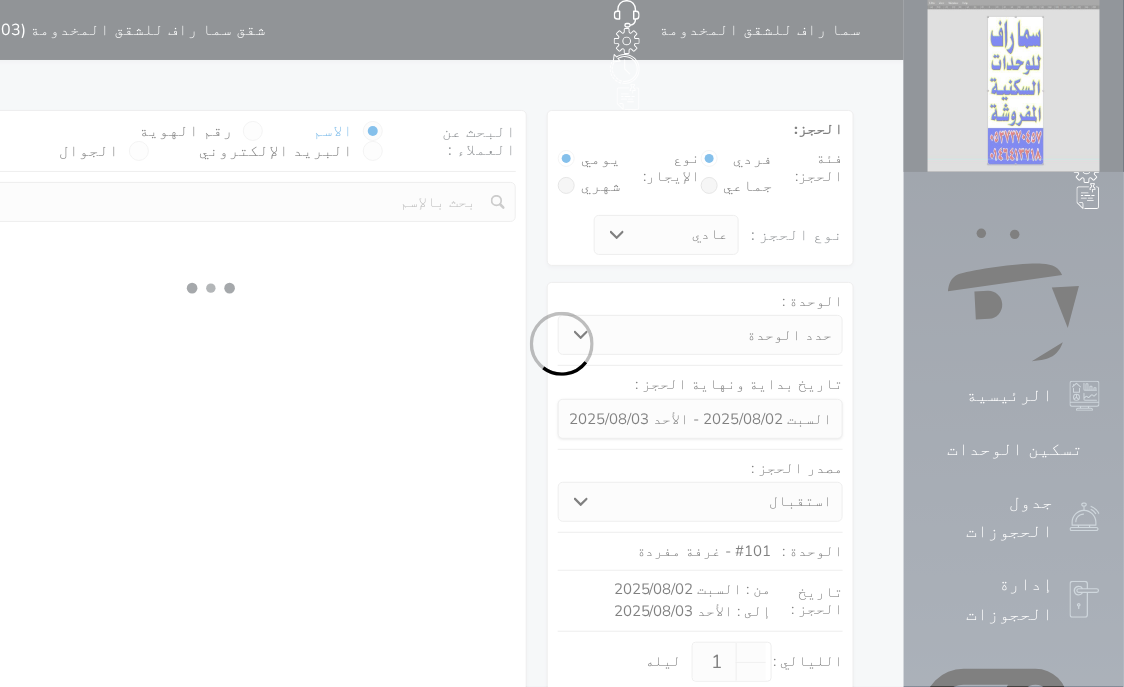 select on "113" 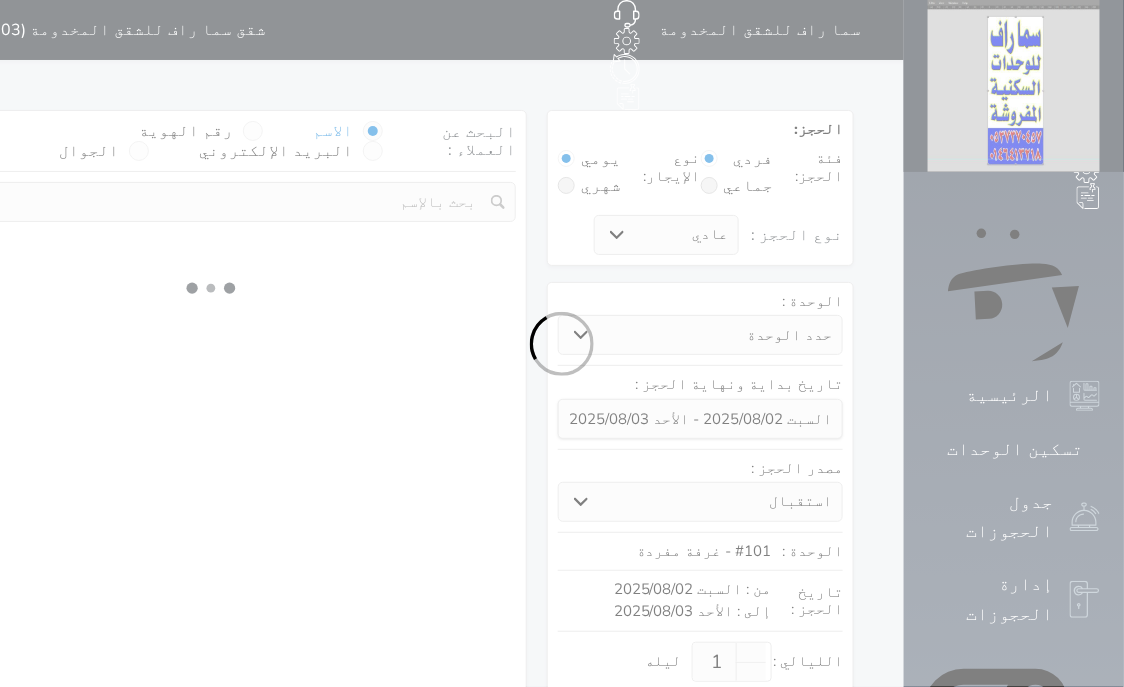 select on "1" 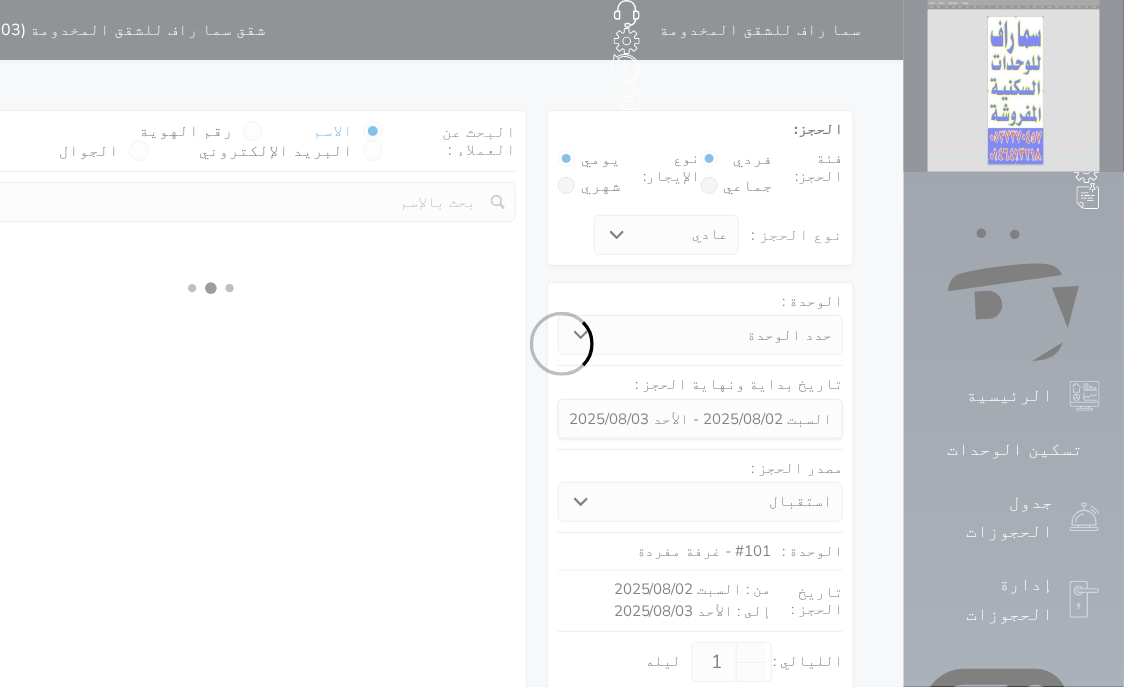 select 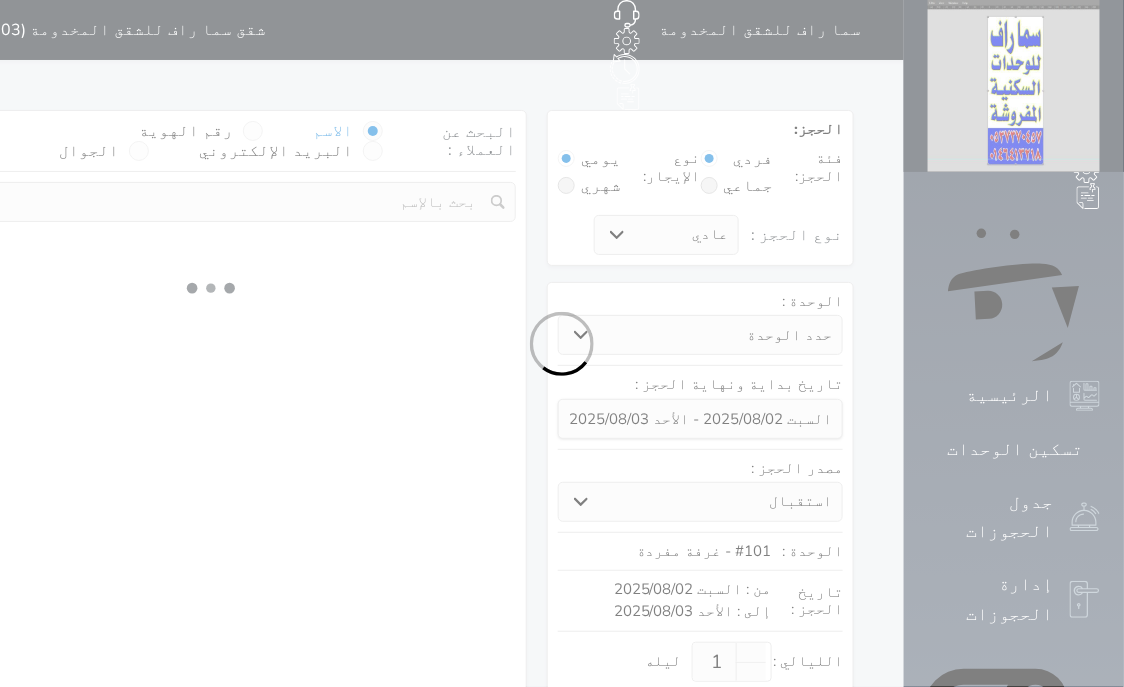 select on "7" 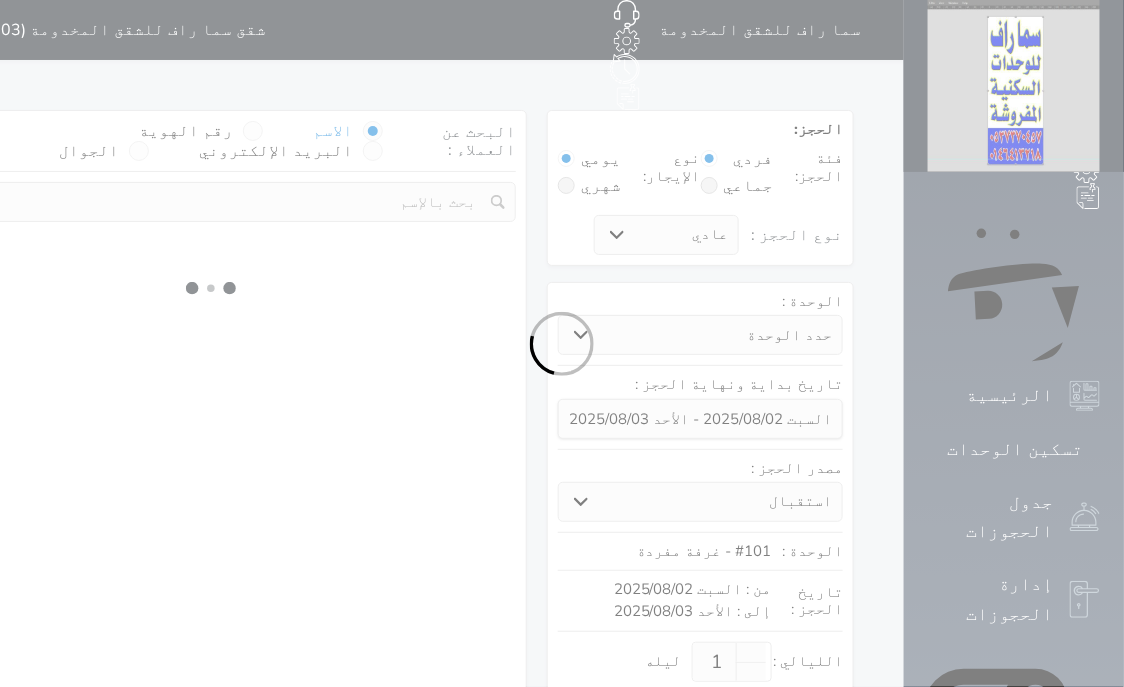 select 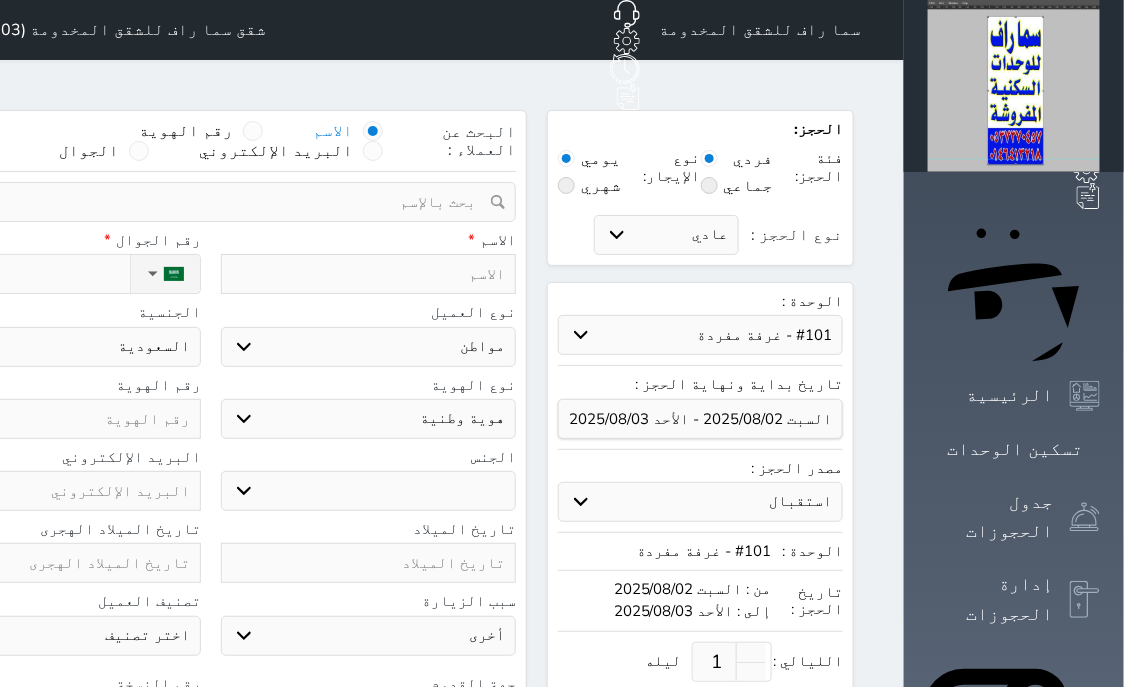 select 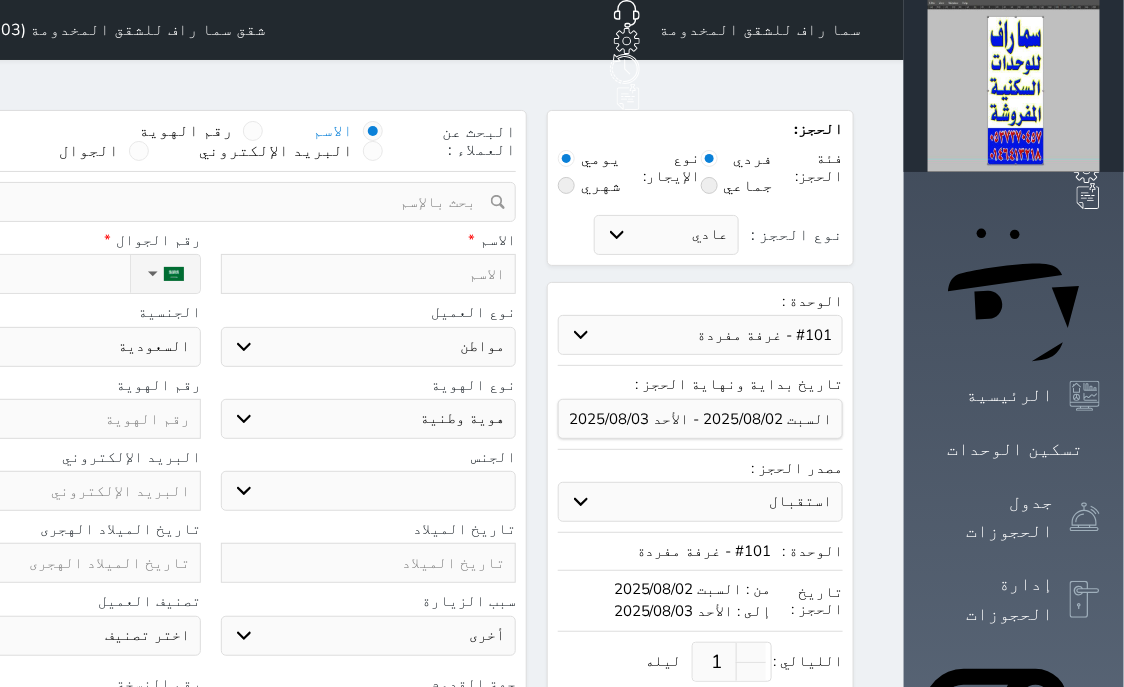 select 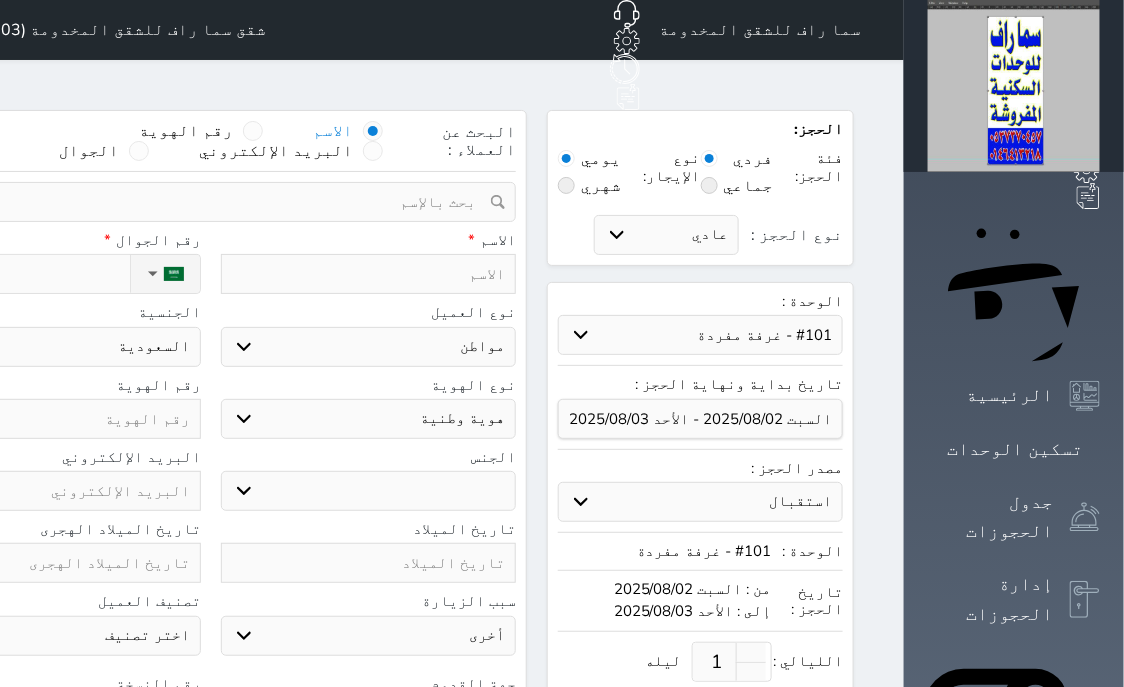 click at bounding box center (139, 151) 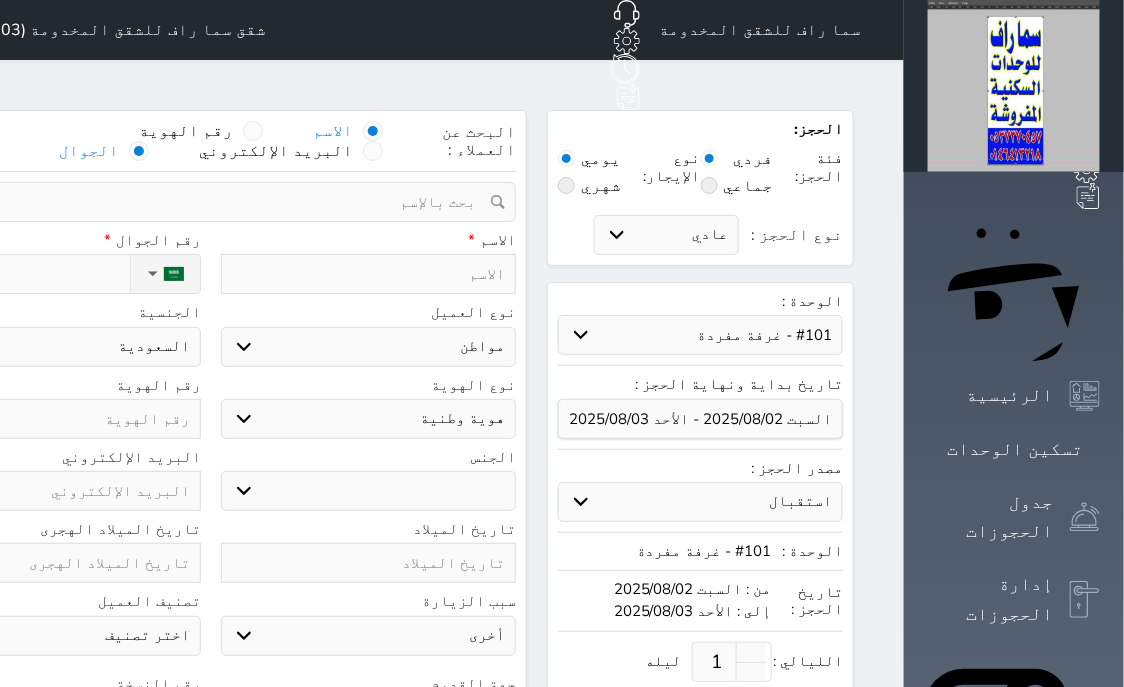 select 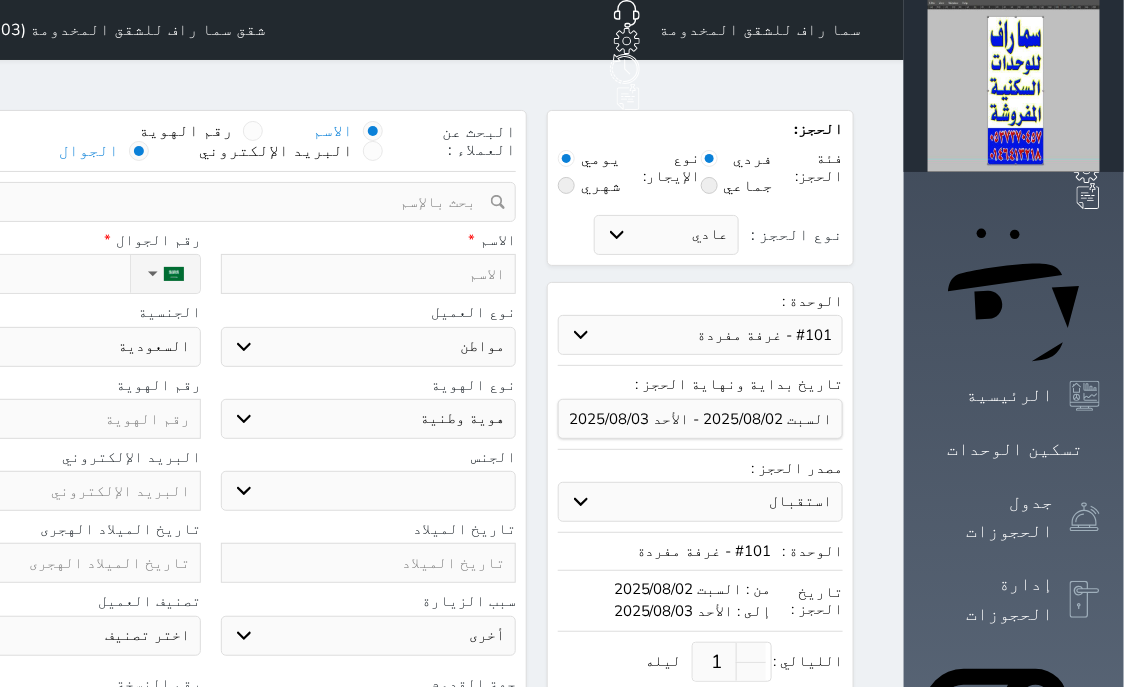 select 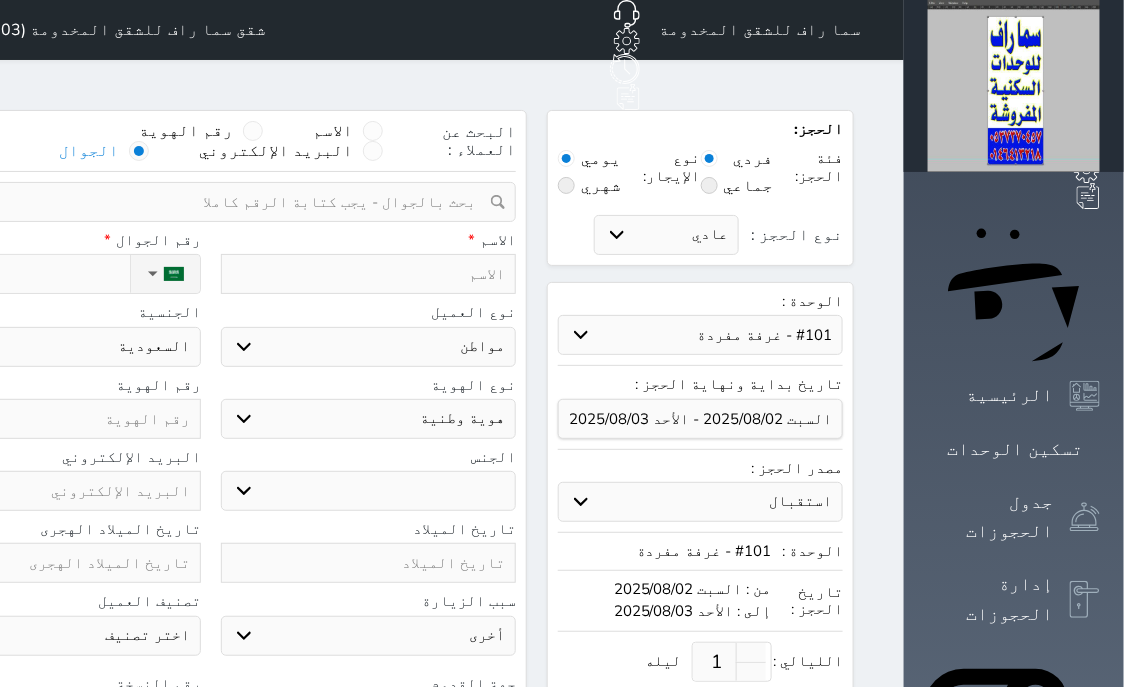 click at bounding box center [203, 202] 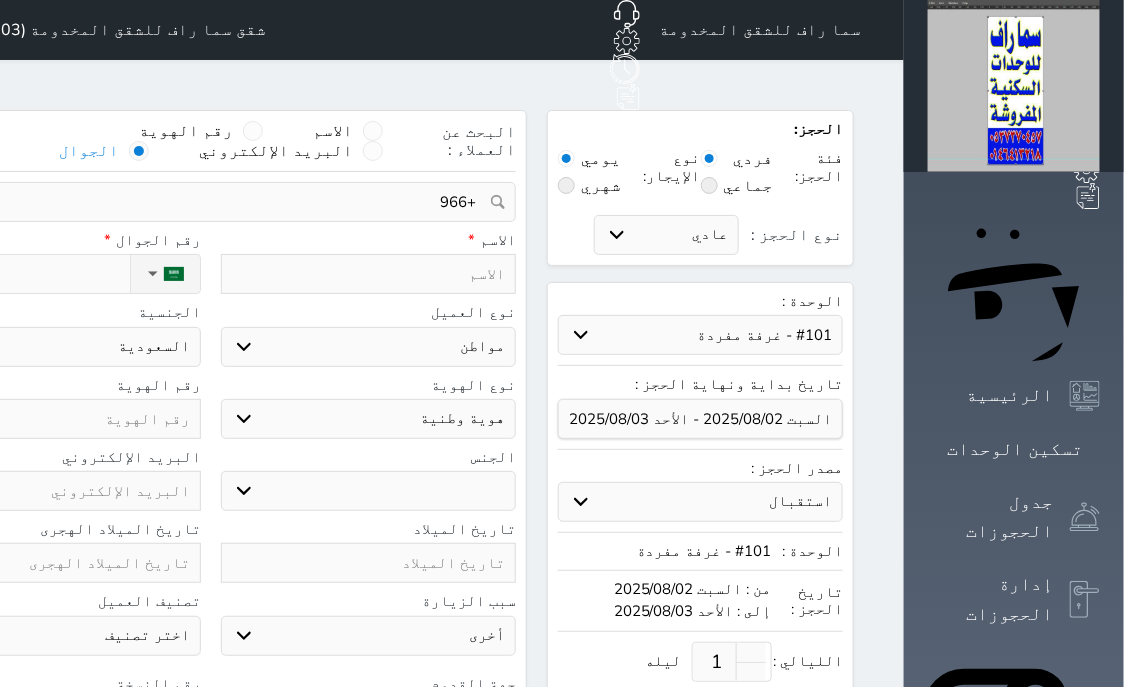 type on "+9665" 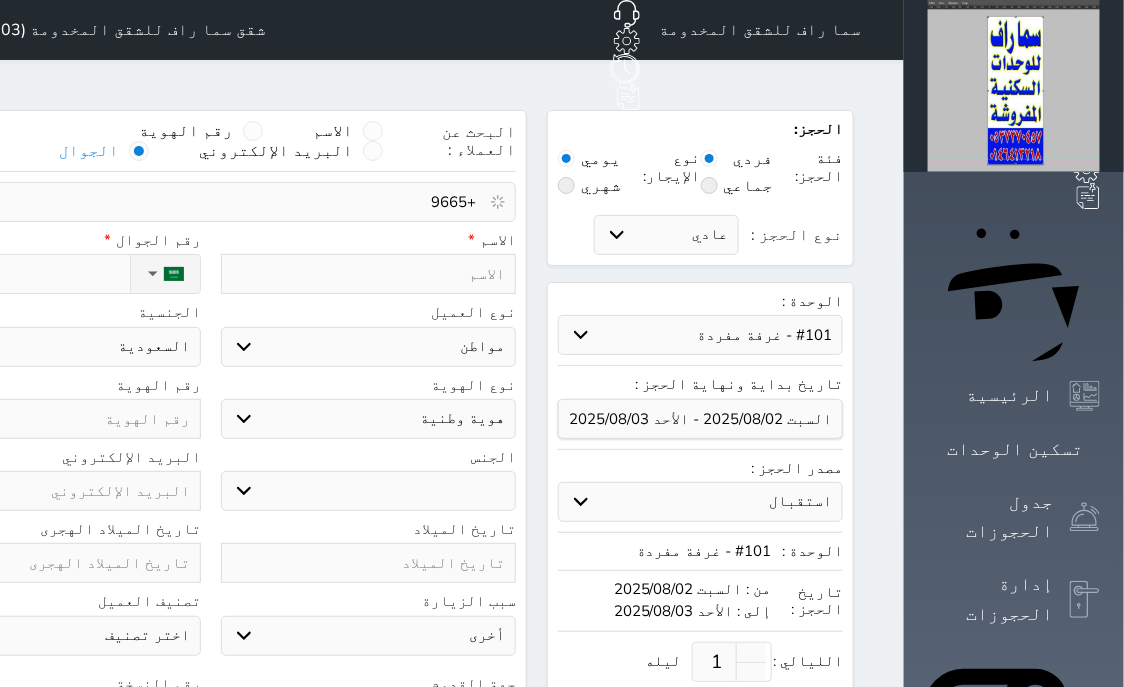 select 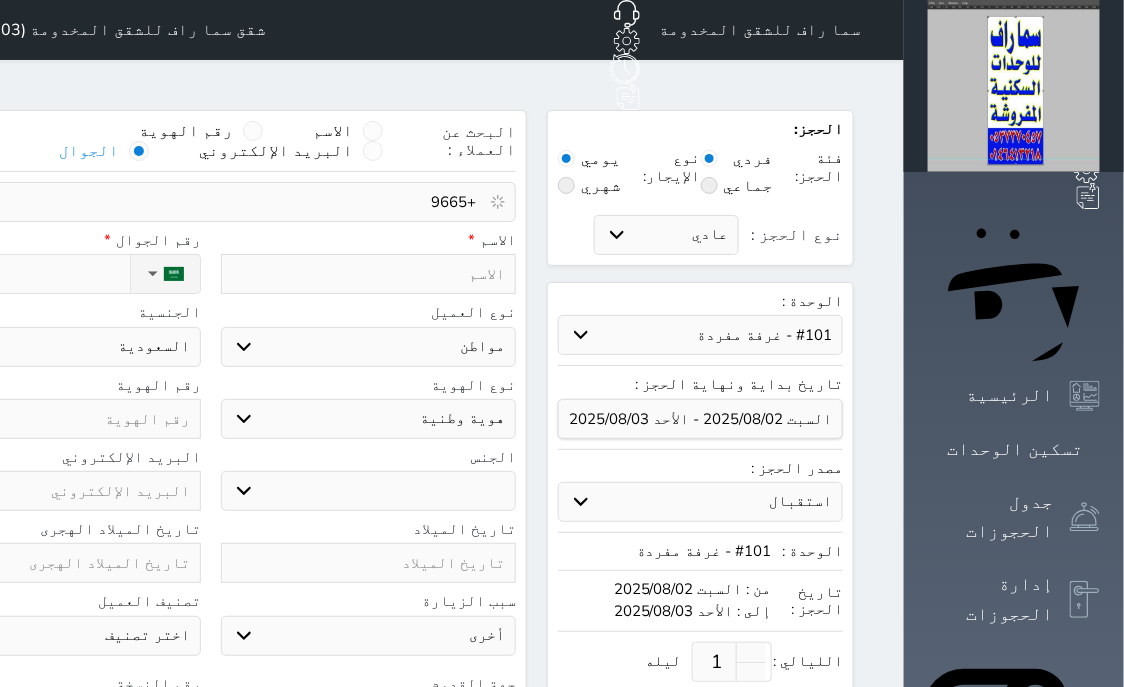 select 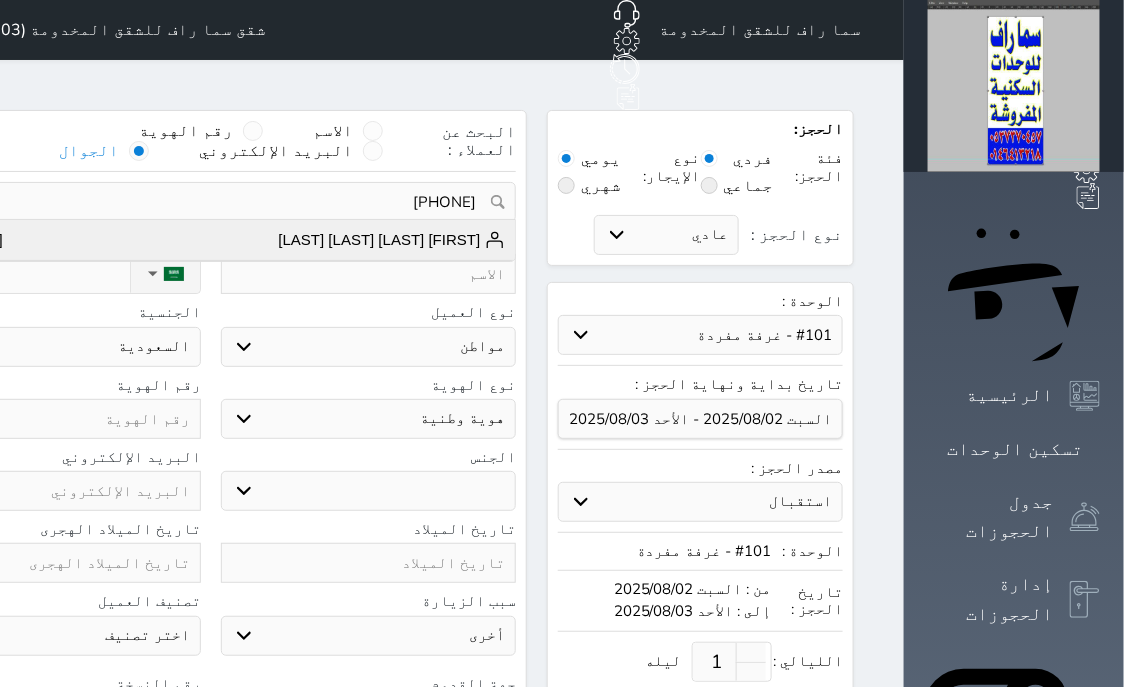 click on "خالد عبدالله مهيل الحليسي الشراري" at bounding box center (392, 240) 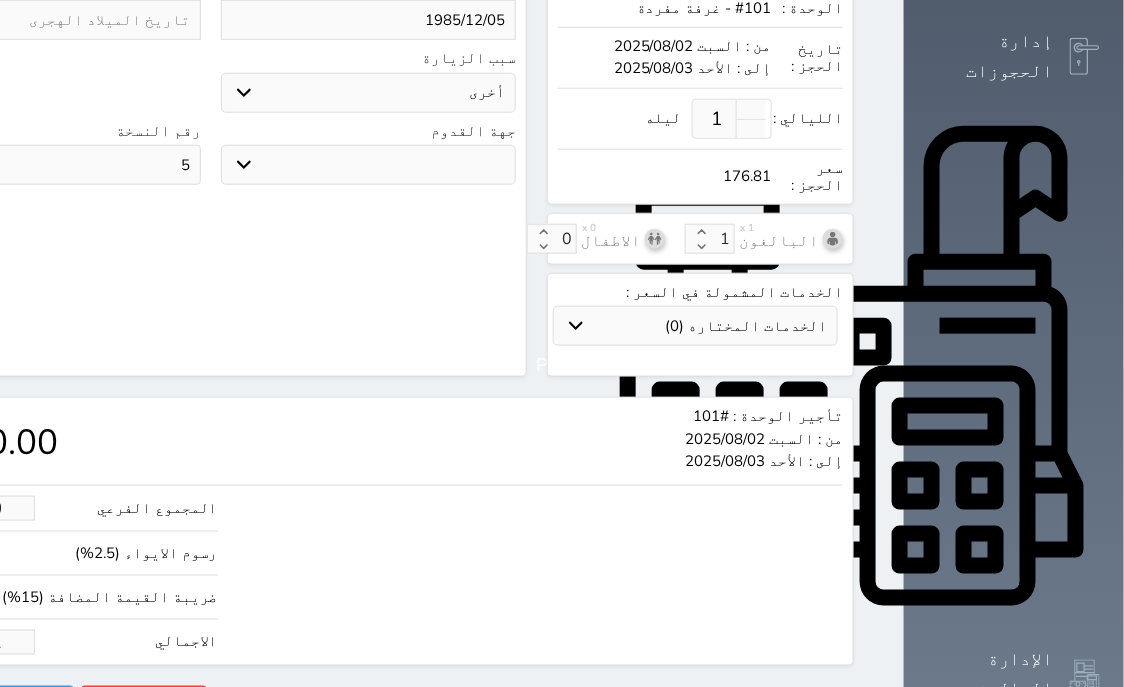 scroll, scrollTop: 621, scrollLeft: 0, axis: vertical 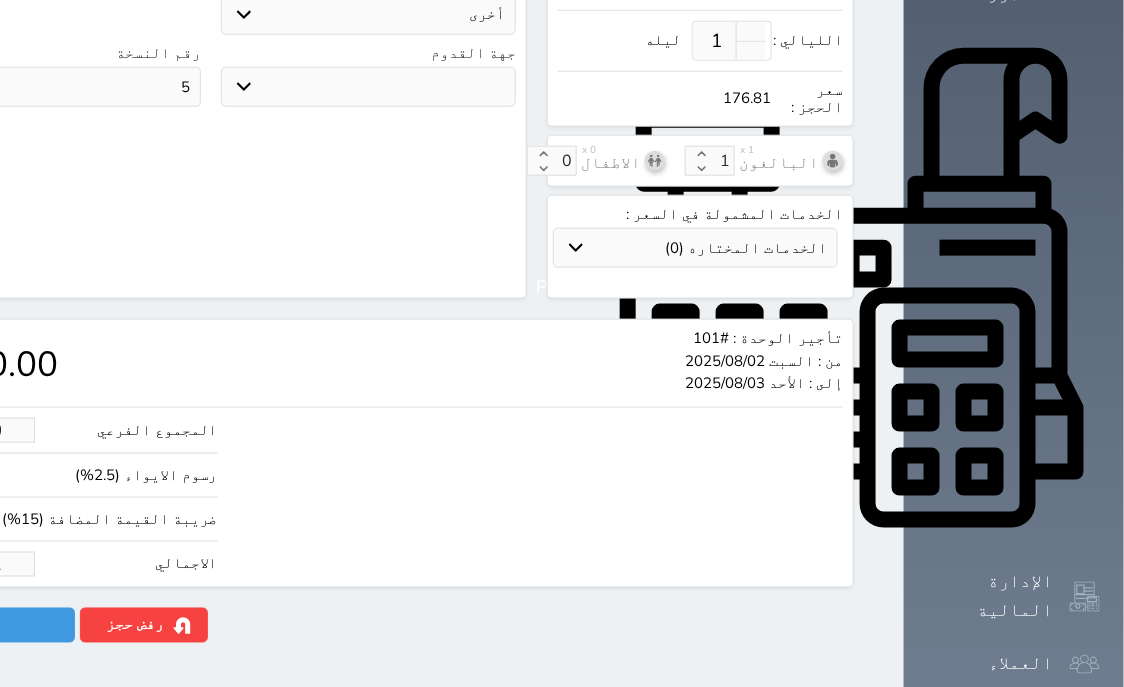 drag, startPoint x: 56, startPoint y: 536, endPoint x: 235, endPoint y: 535, distance: 179.00279 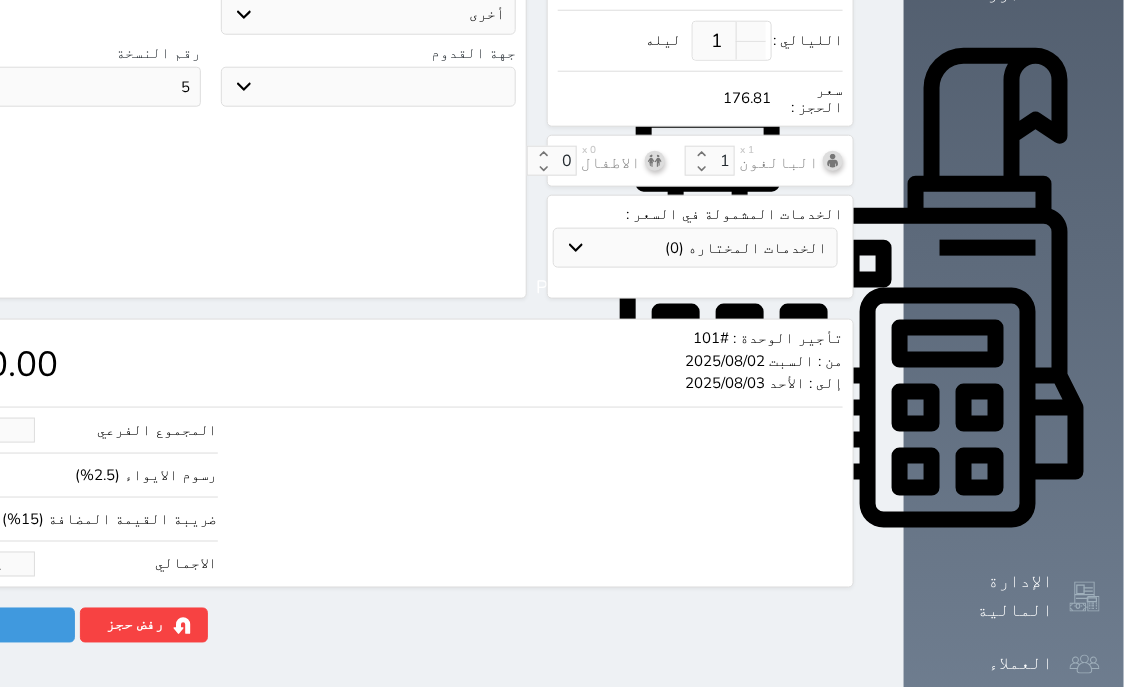 type on "1.17875" 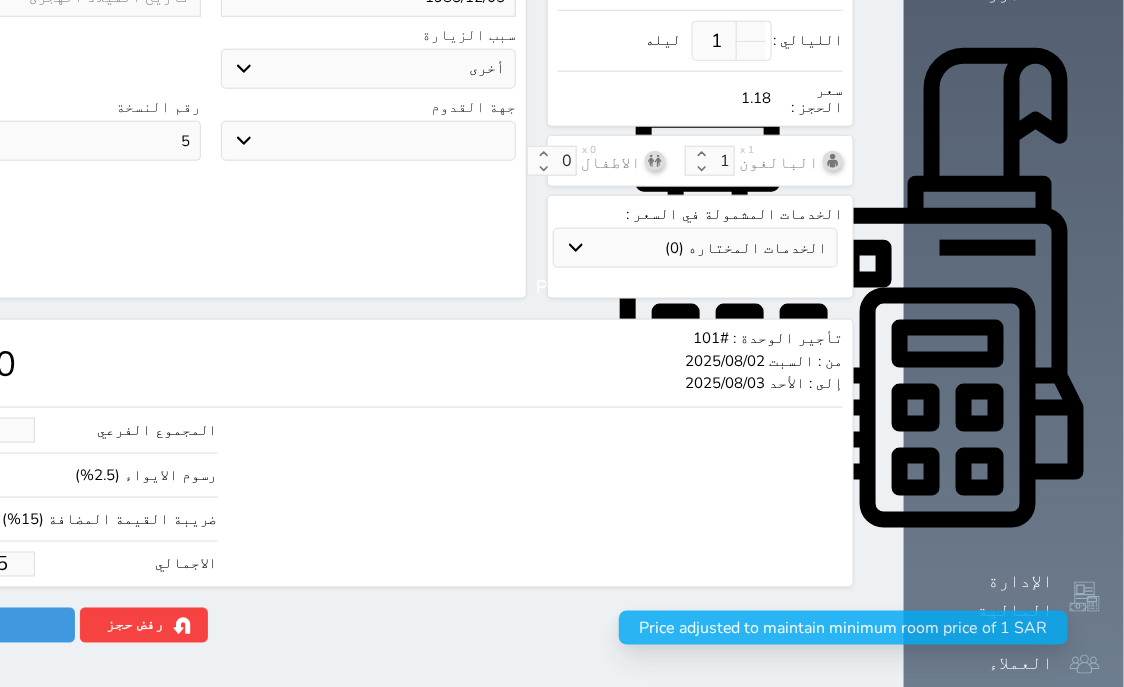 type on "1.178754" 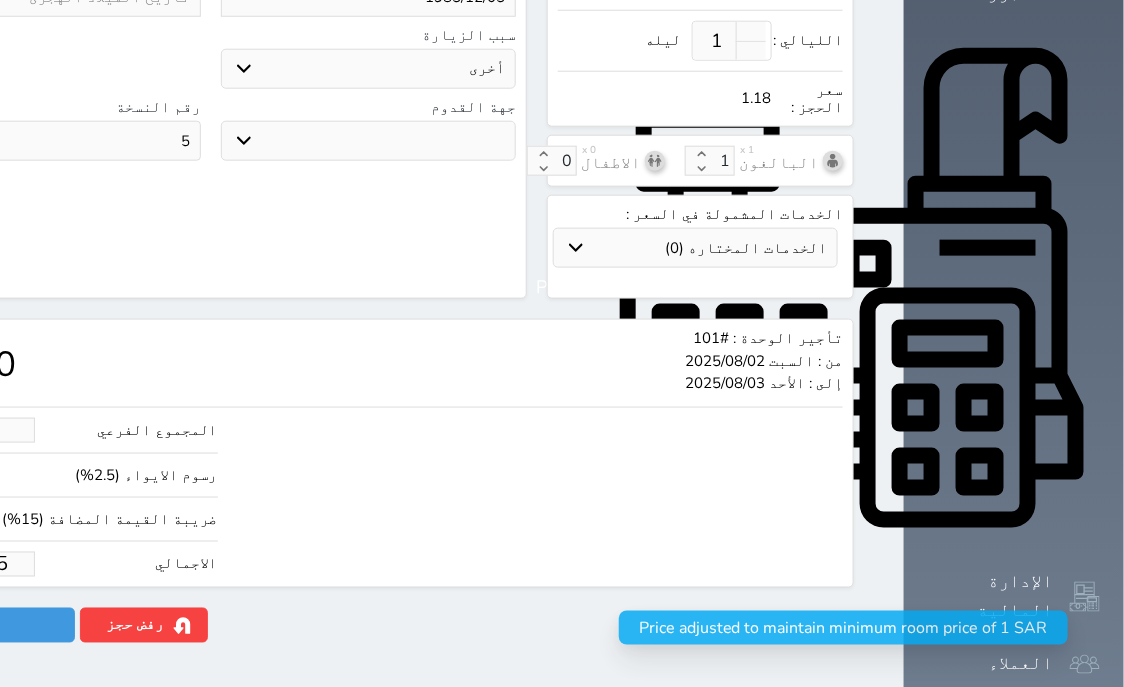 select 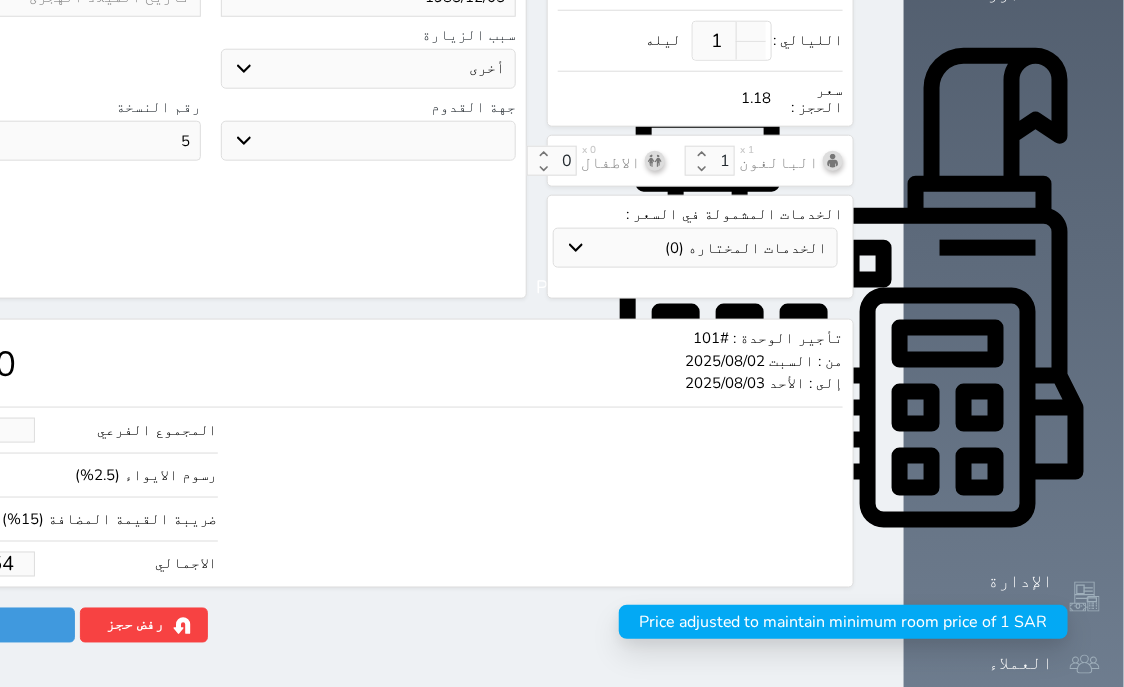 type on "1.17875" 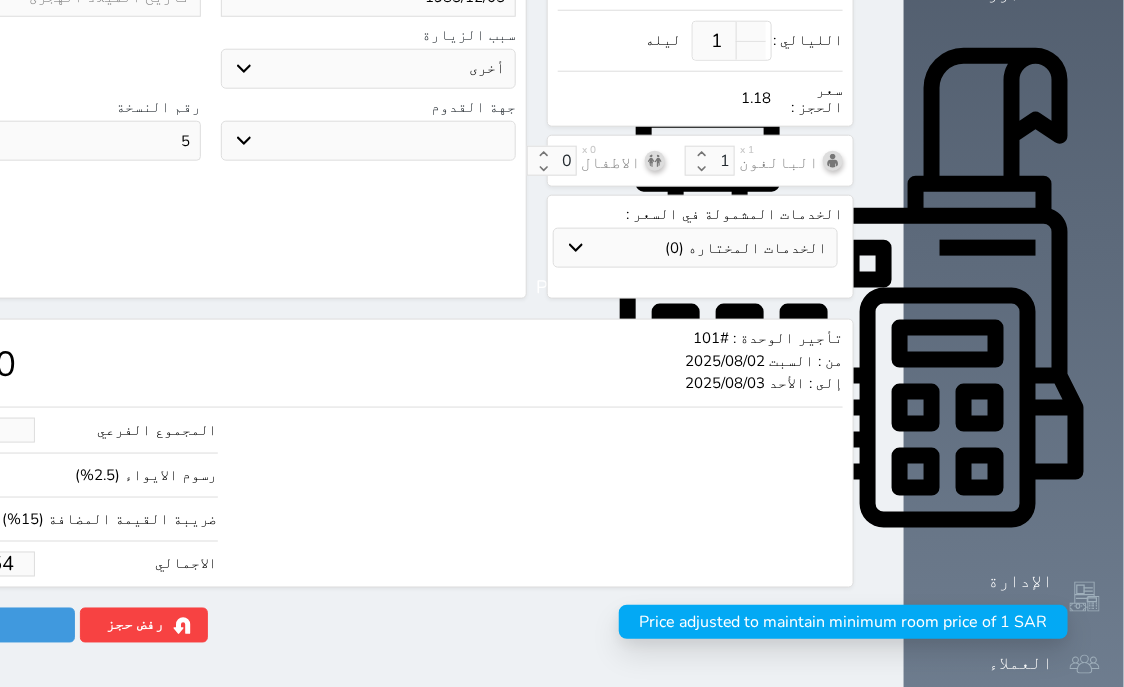select 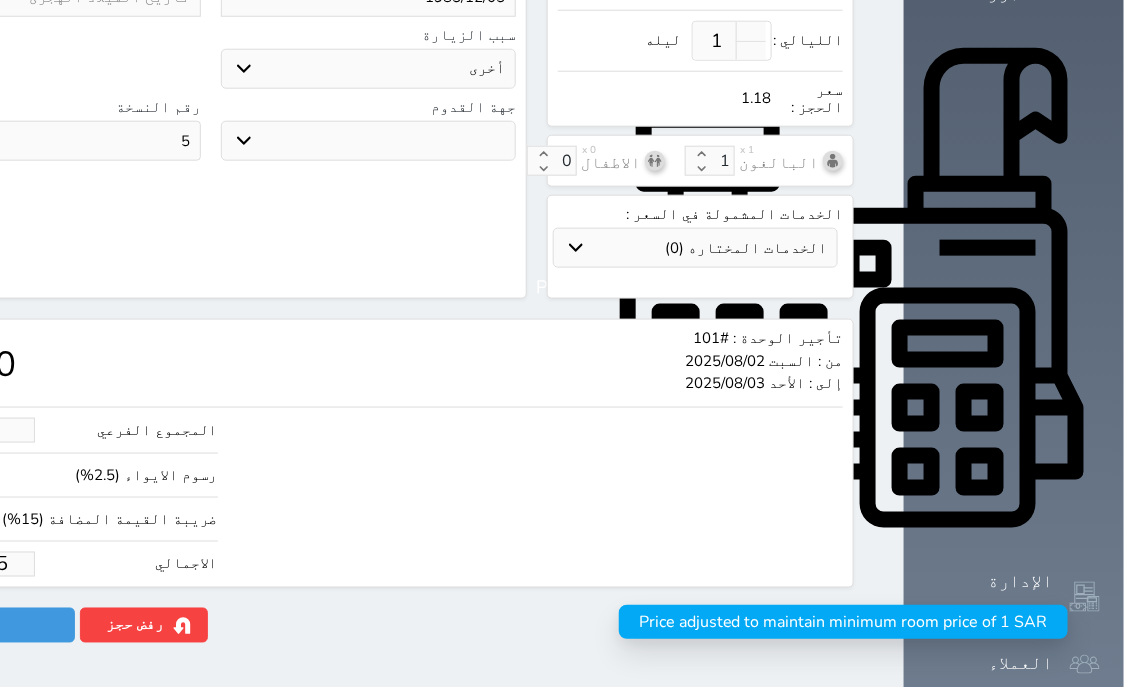 type on "1.1787" 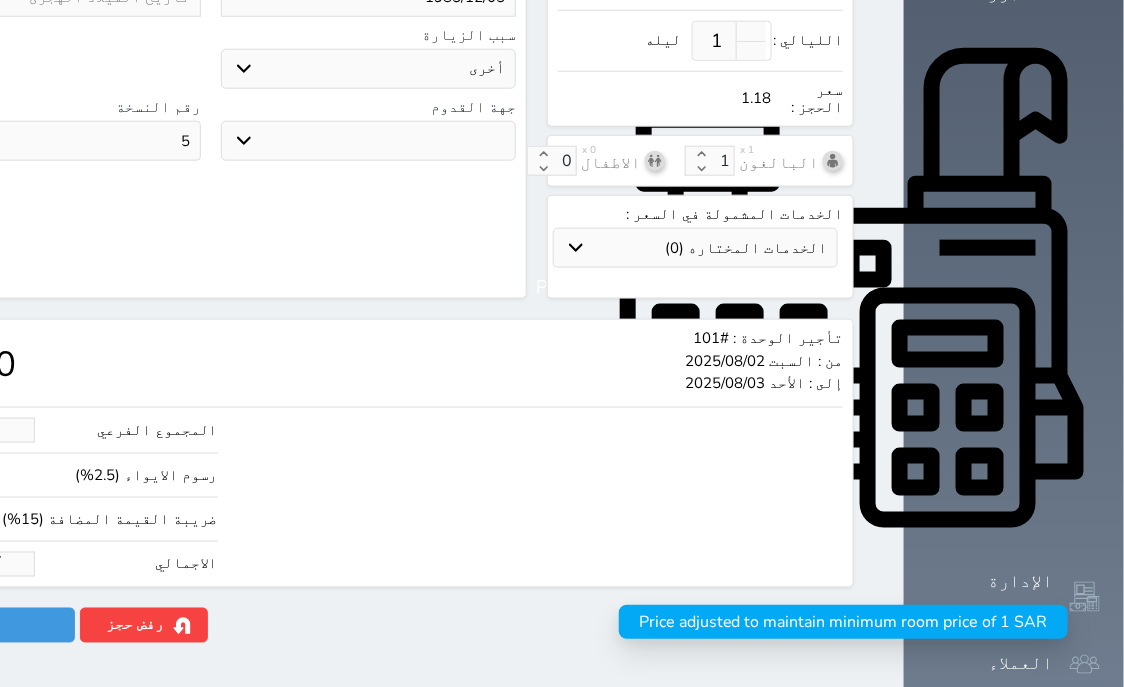 type on "1.178" 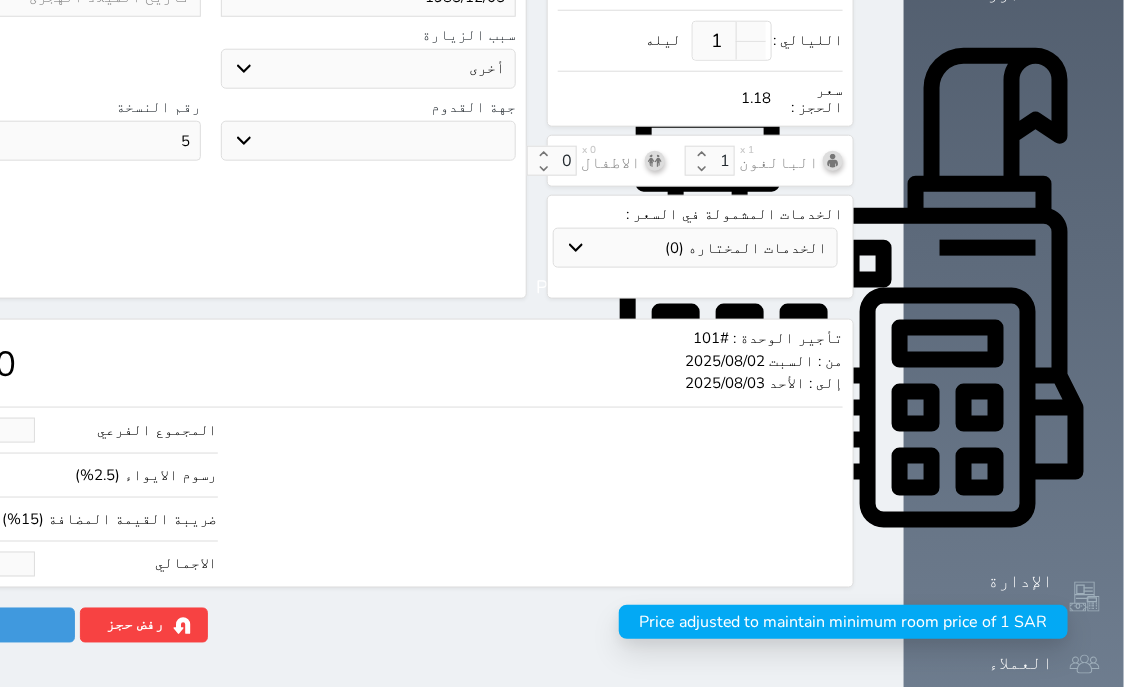 select 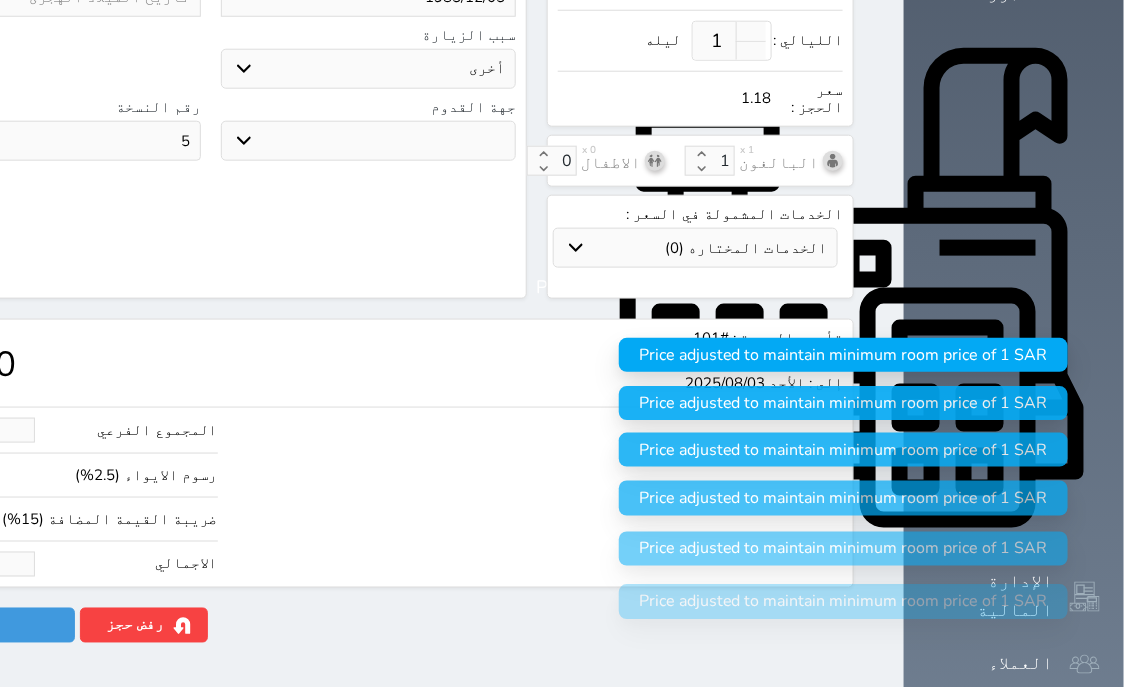 type 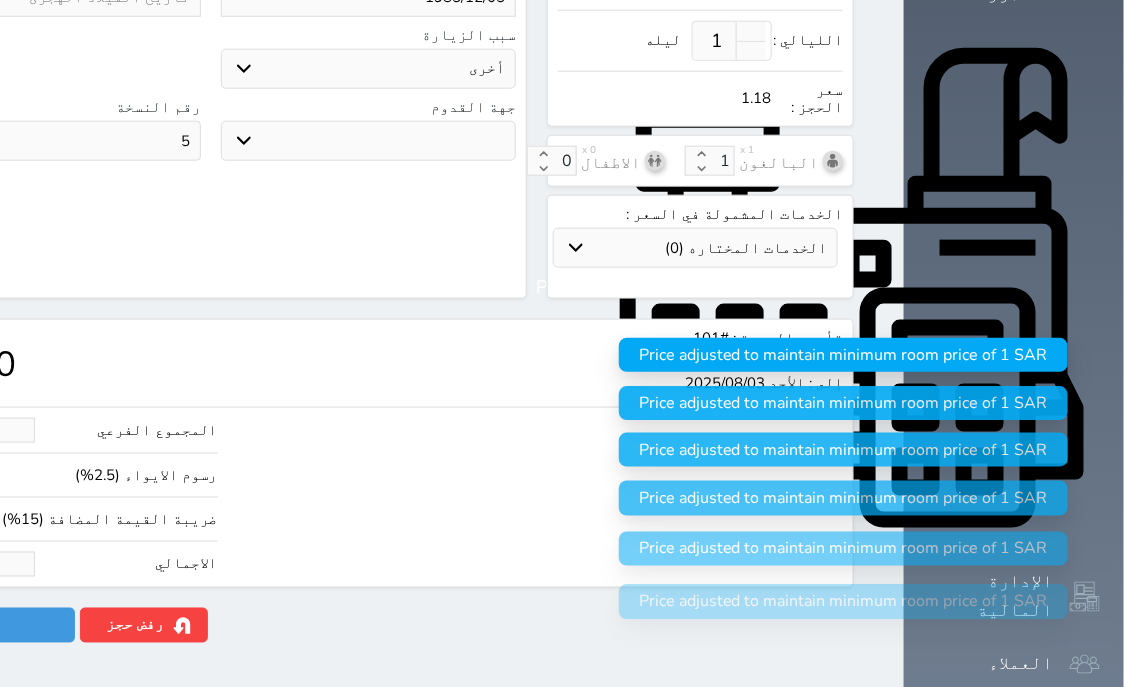 select 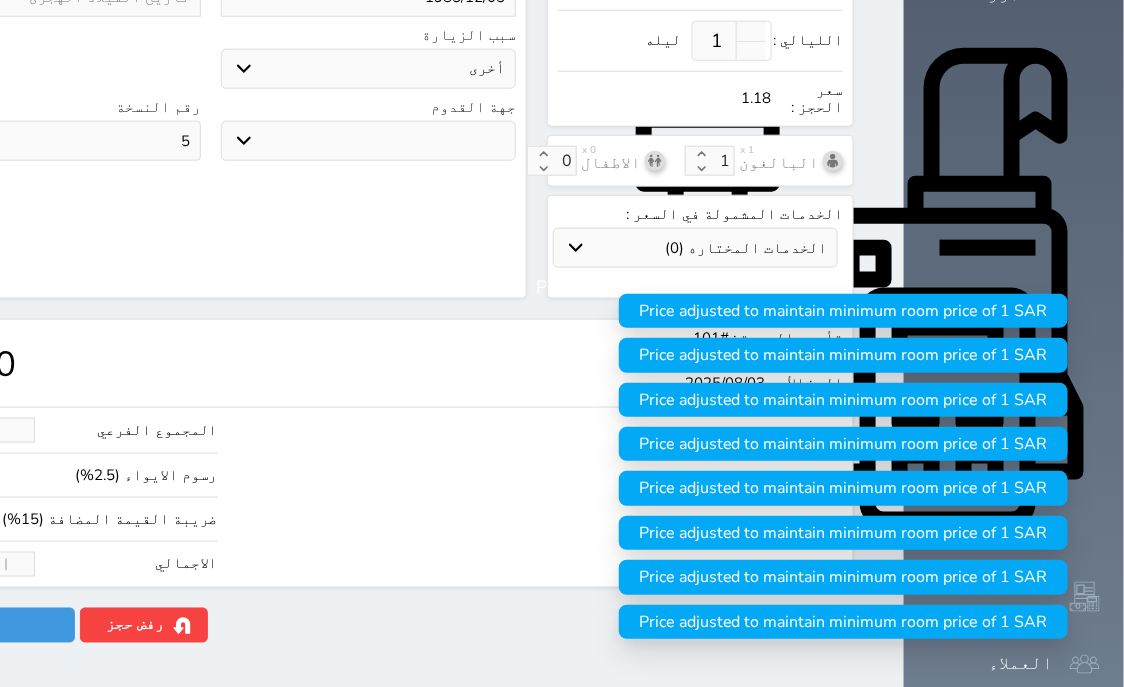 type on "1" 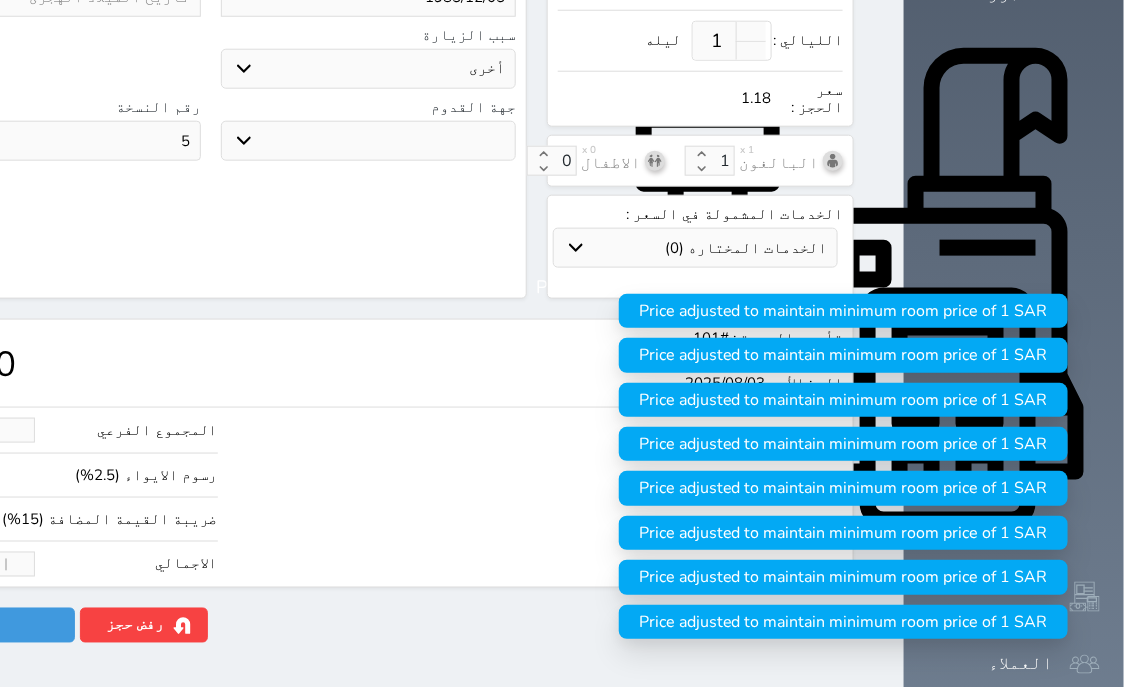 select 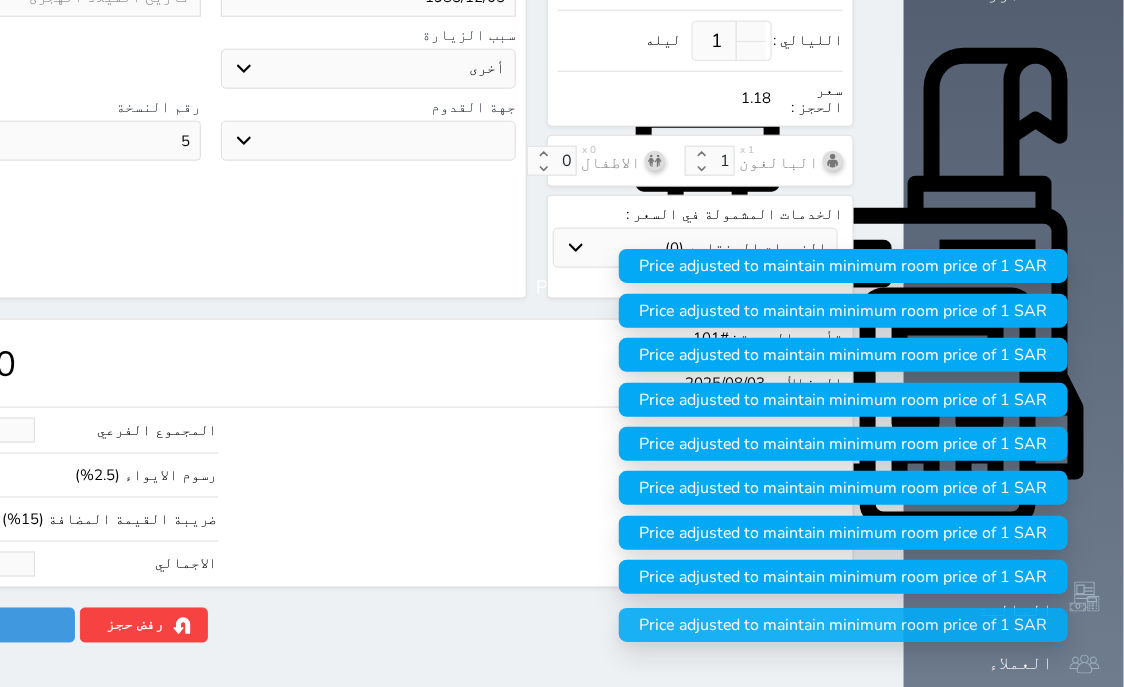 type on "11.88" 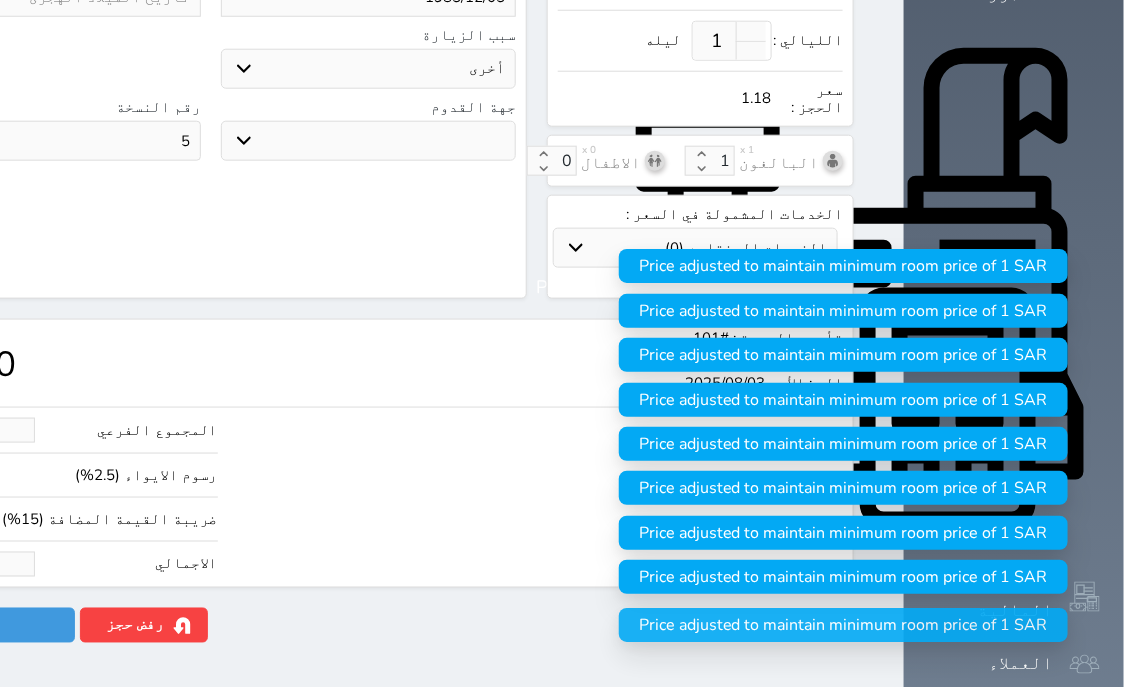 type on "14" 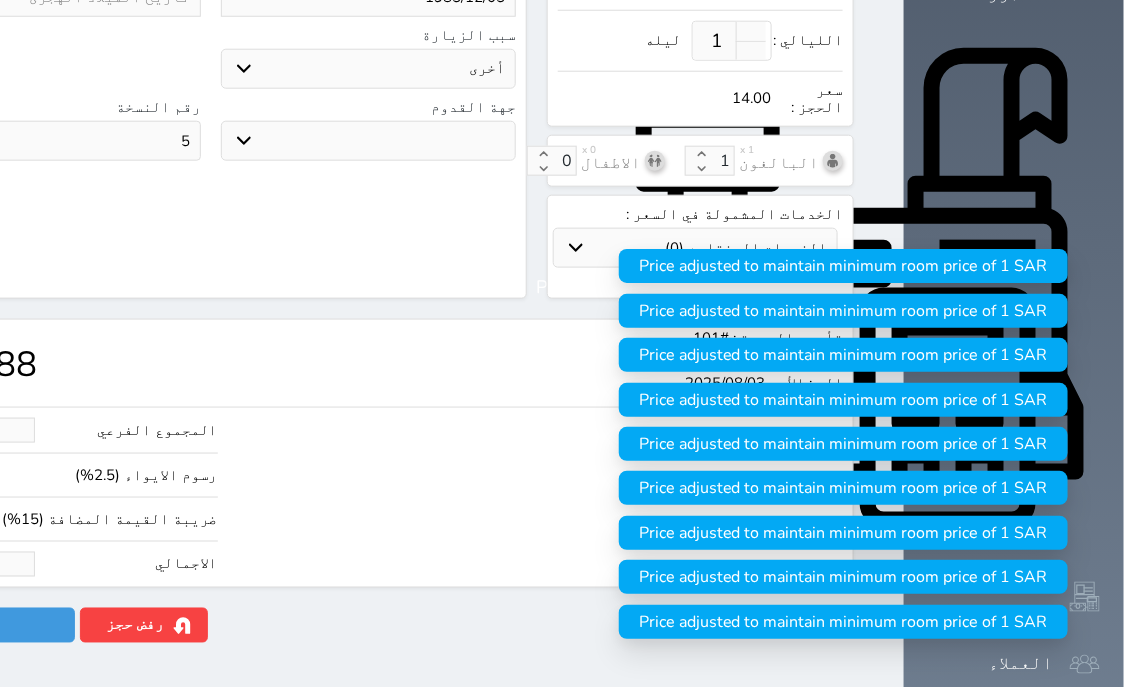 type on "118.77" 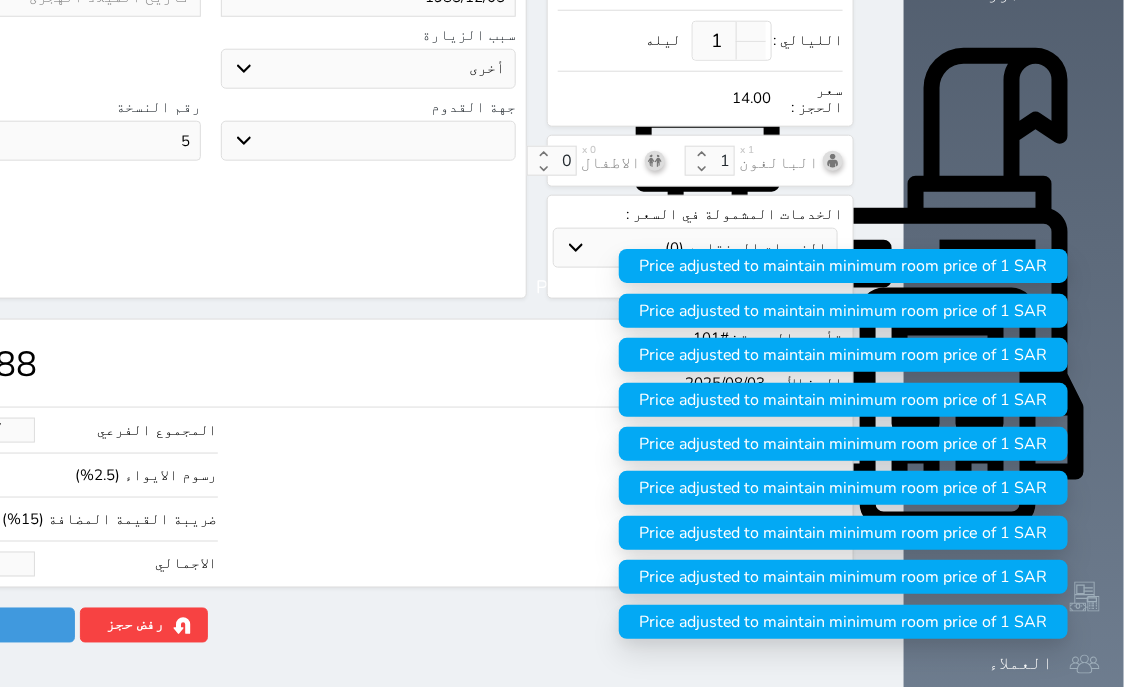 select 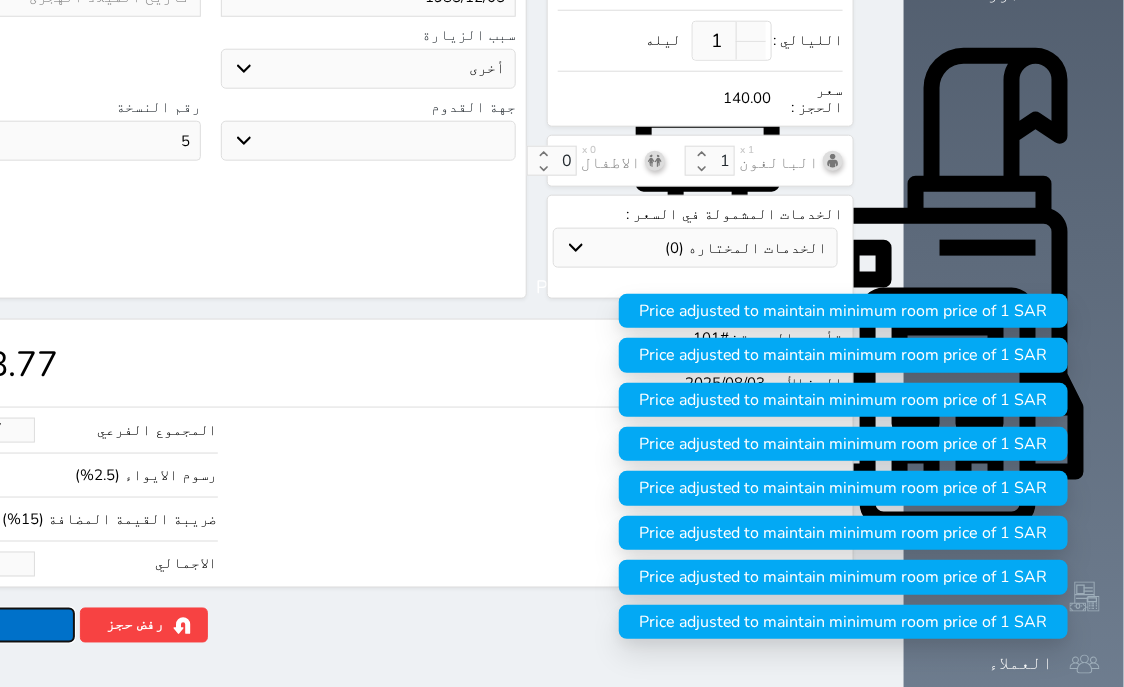 type on "140.00" 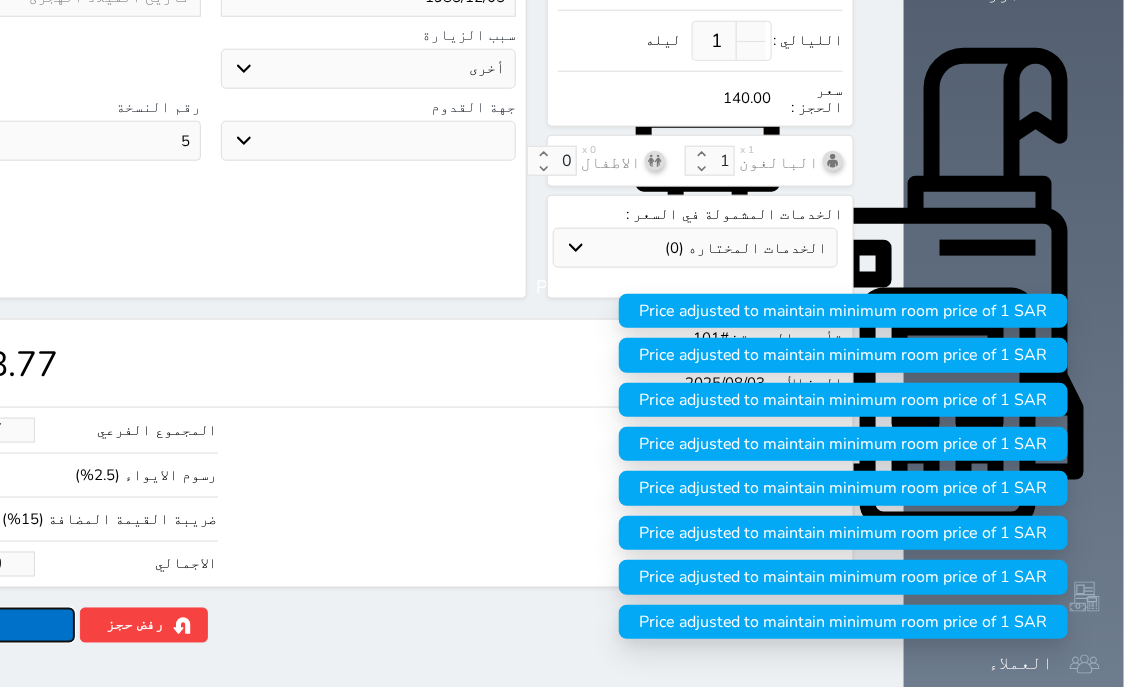 click on "حجز" at bounding box center [-13, 625] 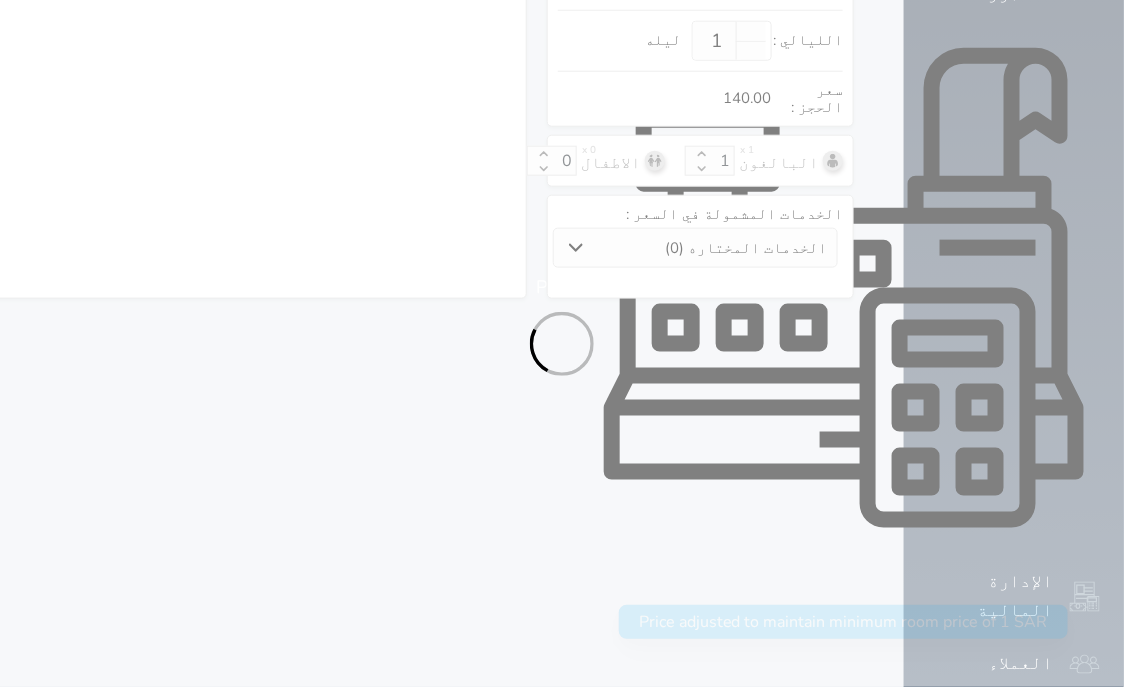 select on "1" 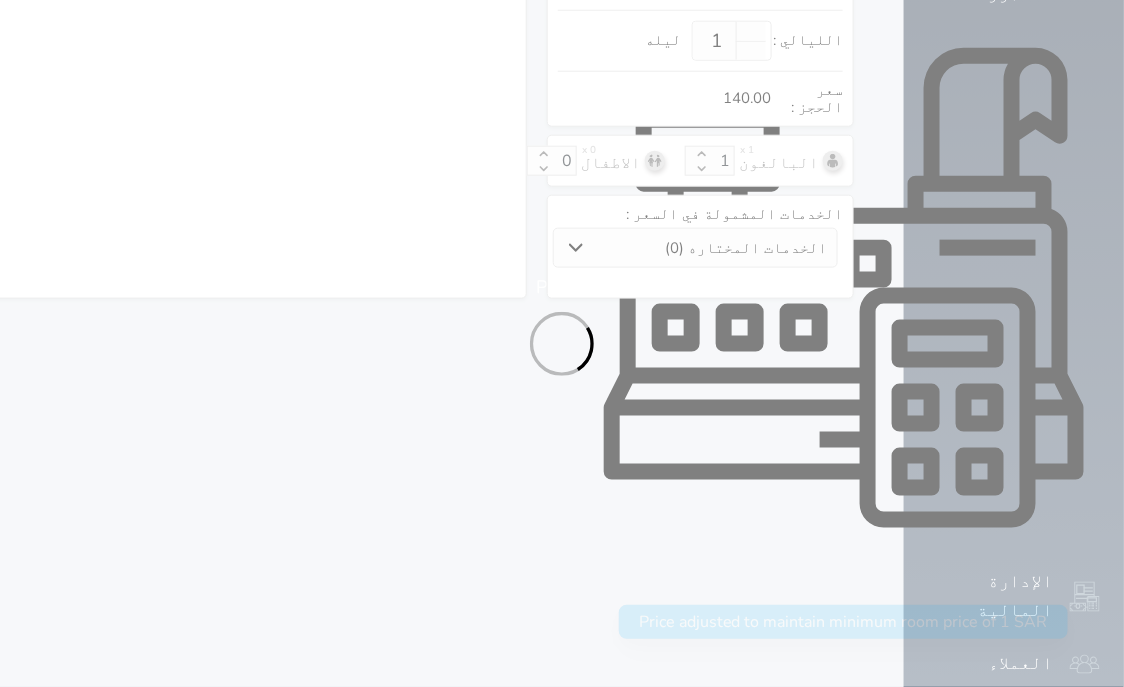 select on "113" 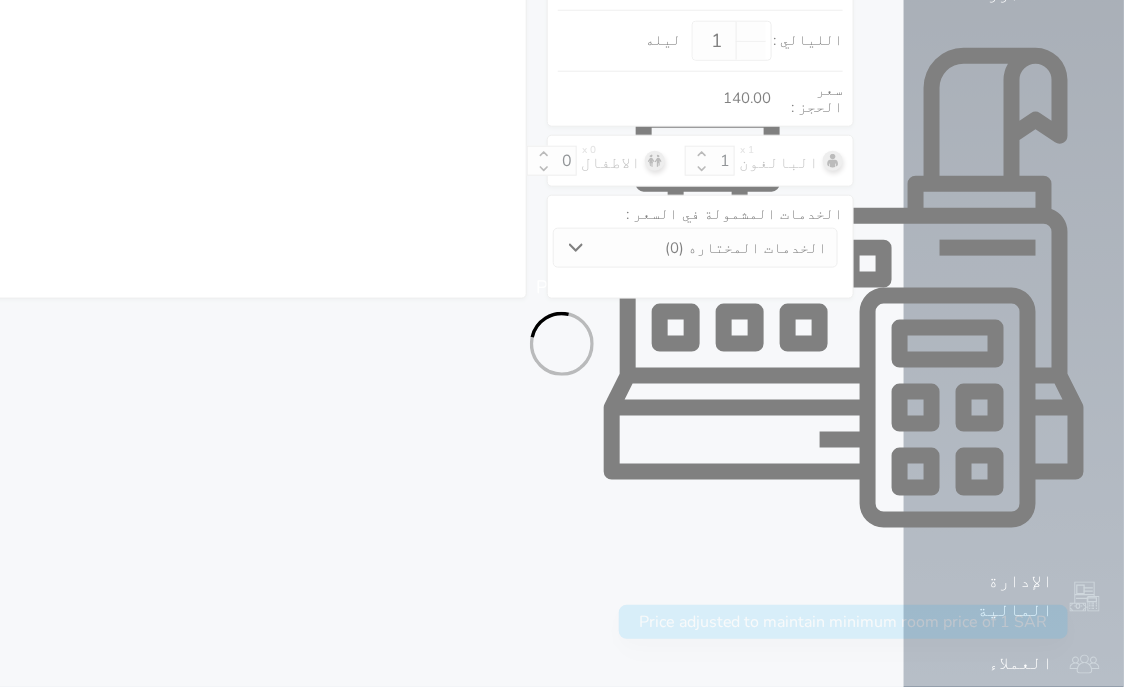 select on "1" 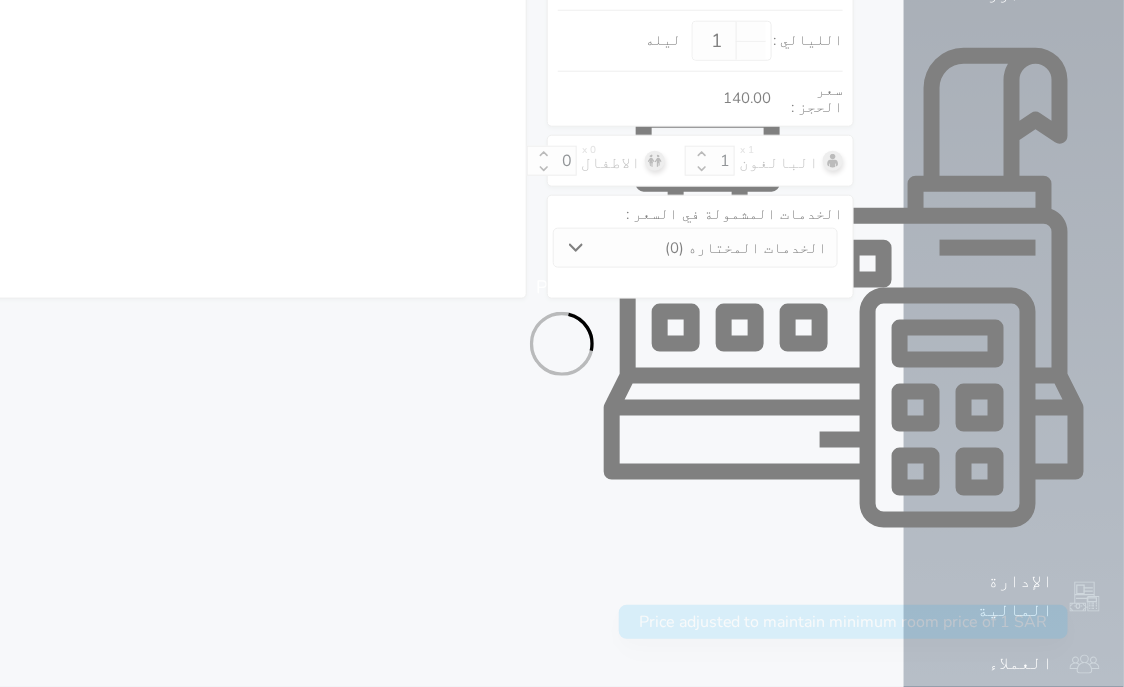 select on "7" 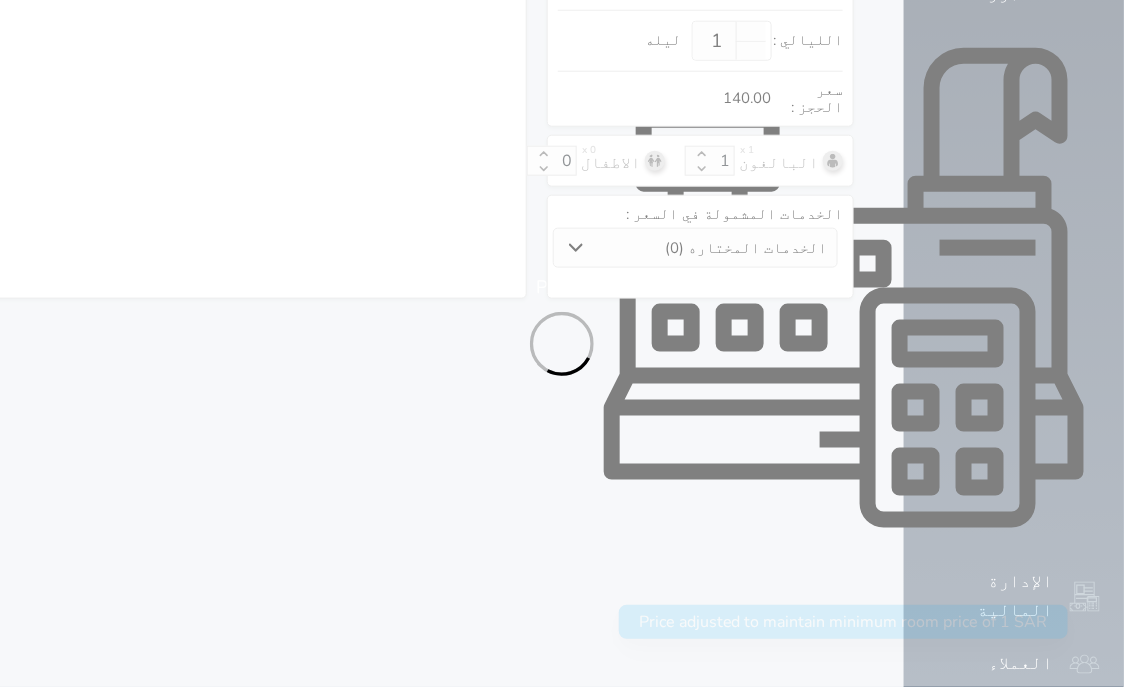 select 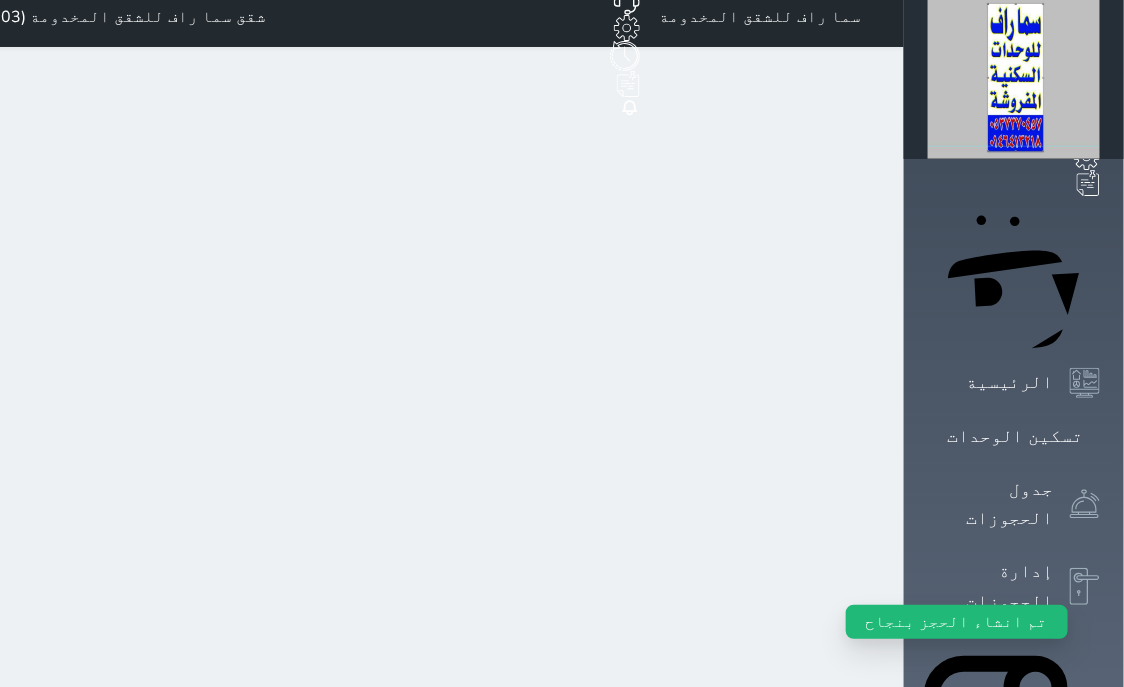 scroll, scrollTop: 0, scrollLeft: 0, axis: both 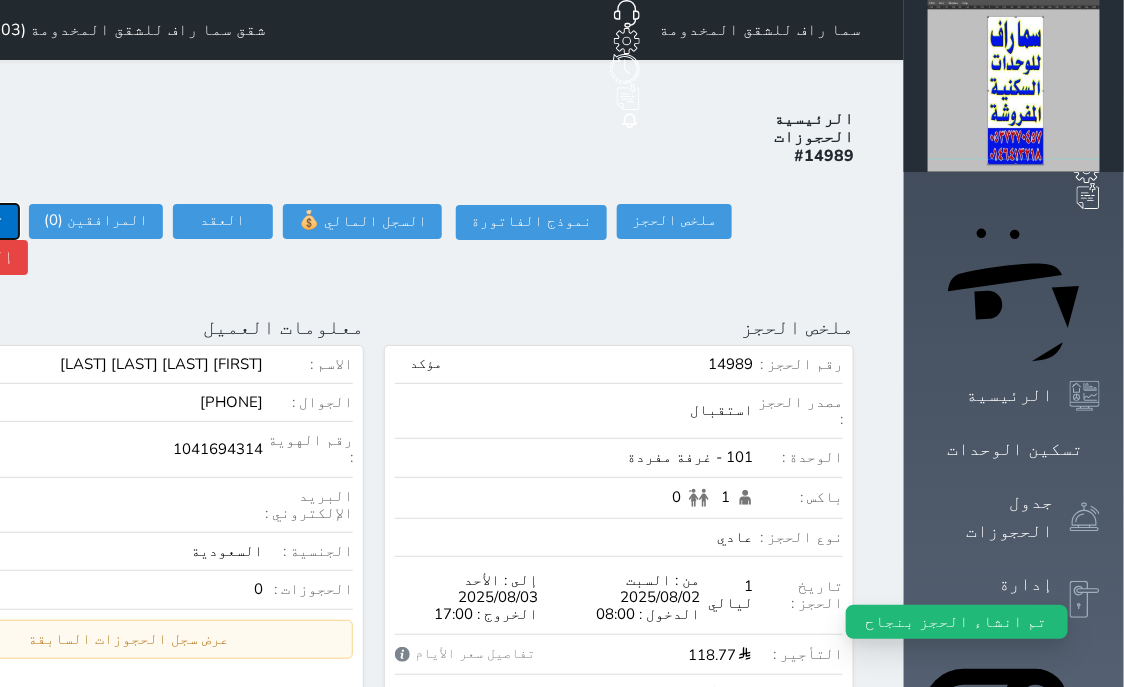 click on "تسجيل دخول" at bounding box center [-39, 221] 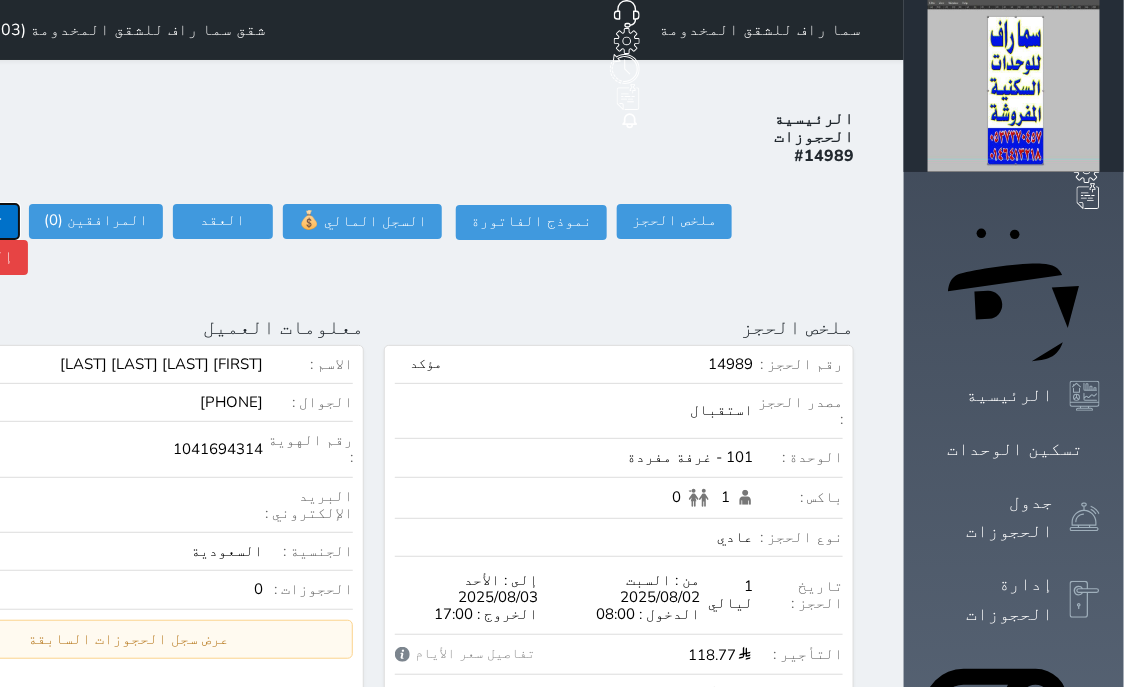 click on "تسجيل دخول" at bounding box center (-39, 221) 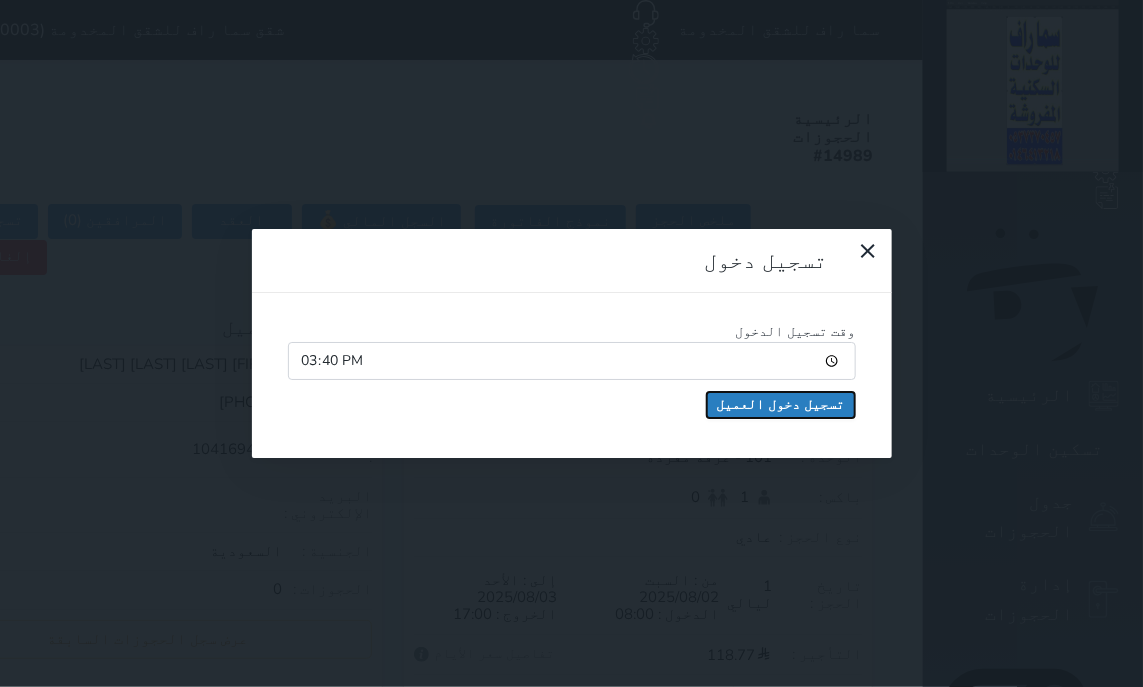 click on "تسجيل دخول العميل" at bounding box center [781, 405] 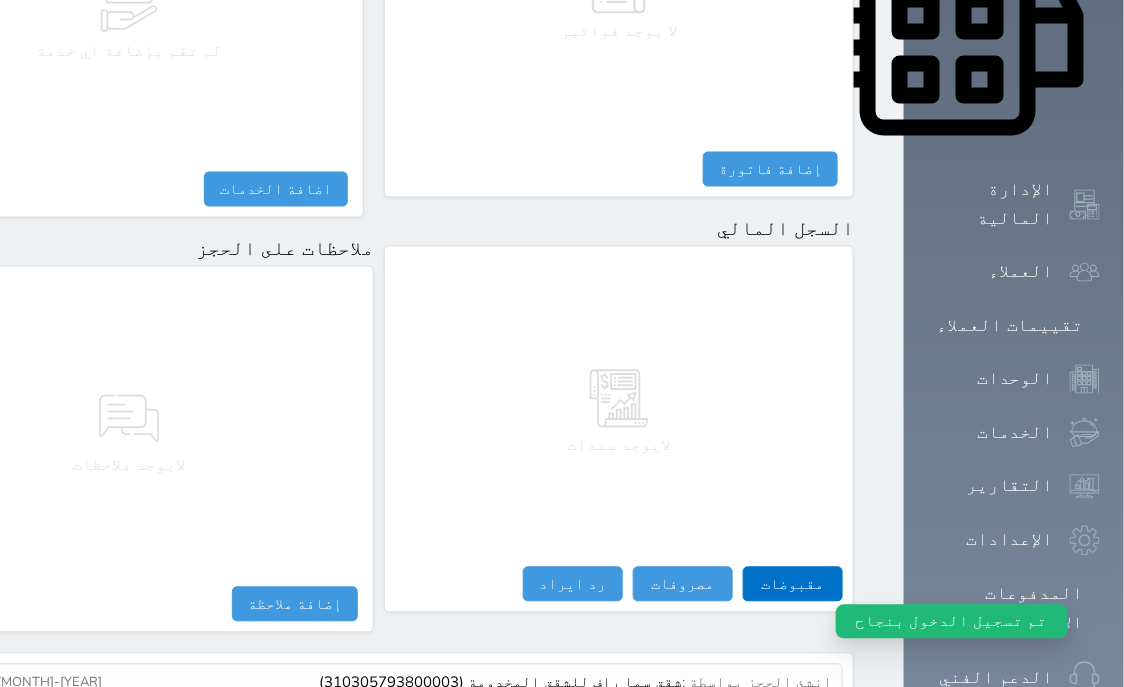 scroll, scrollTop: 1017, scrollLeft: 0, axis: vertical 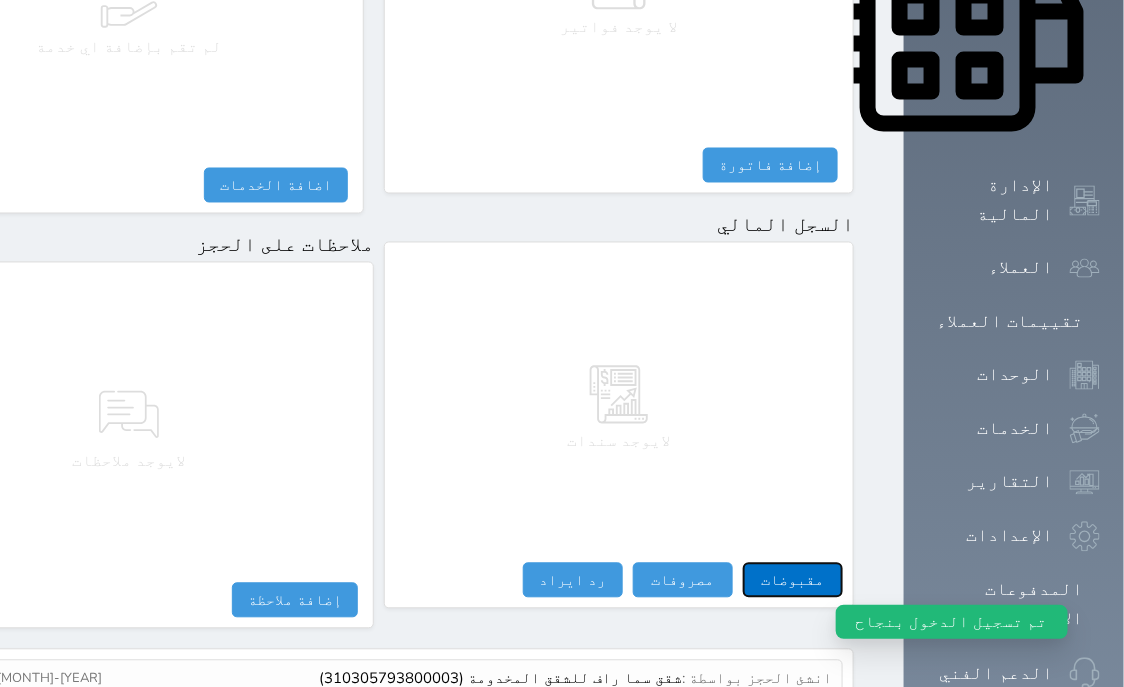 click on "مقبوضات" at bounding box center (793, 580) 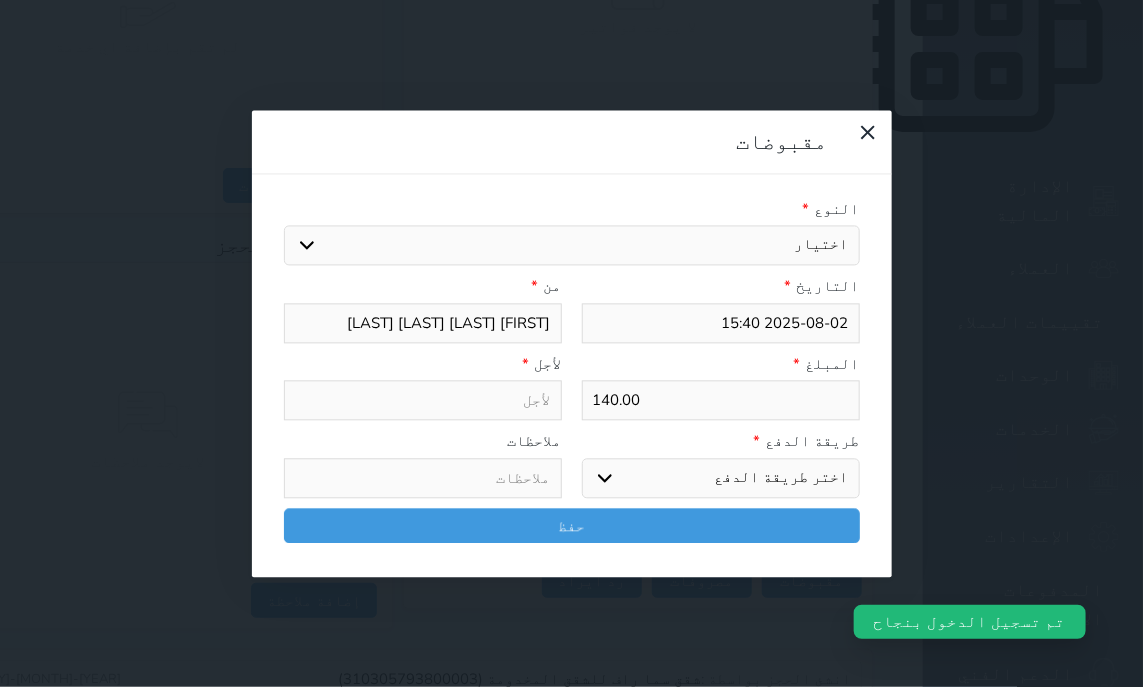 click on "اختيار" at bounding box center [572, 246] 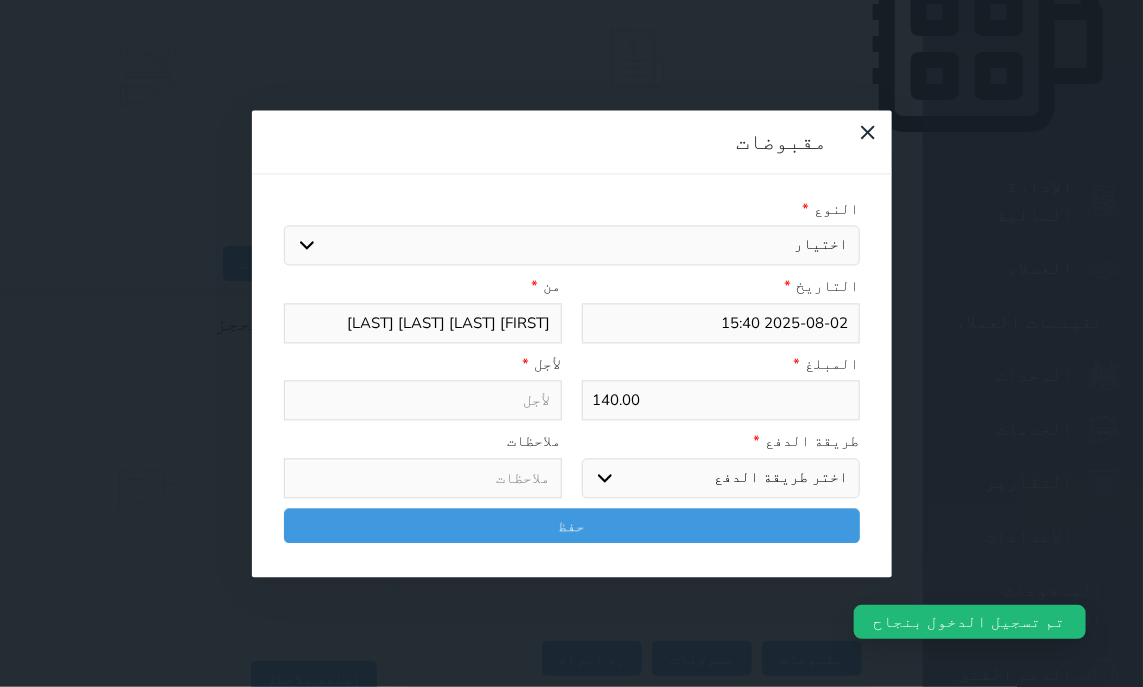 select 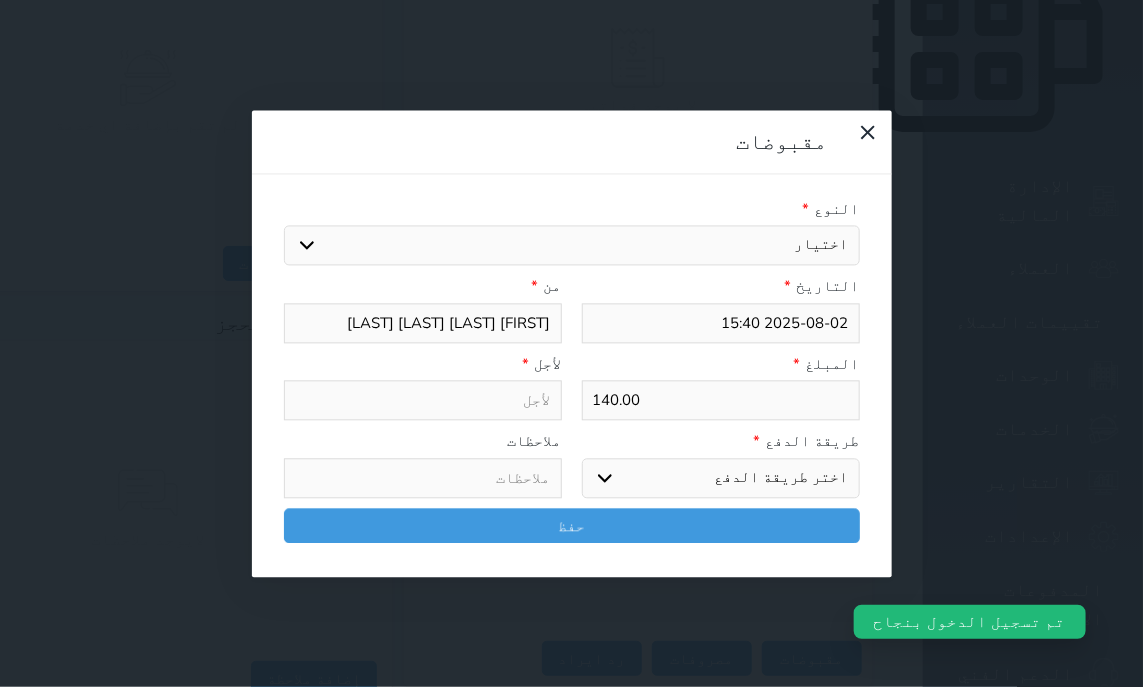 select 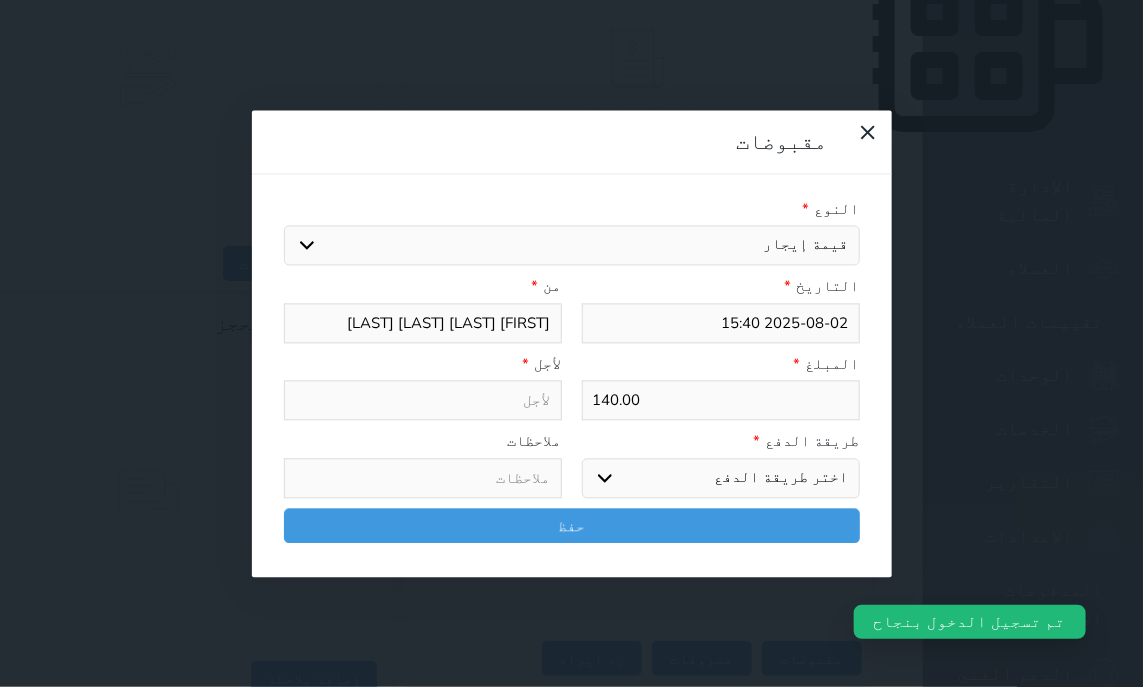 click on "اختر طريقة الدفع   دفع نقدى   تحويل بنكى   مدى   بطاقة ائتمان   آجل" at bounding box center (721, 478) 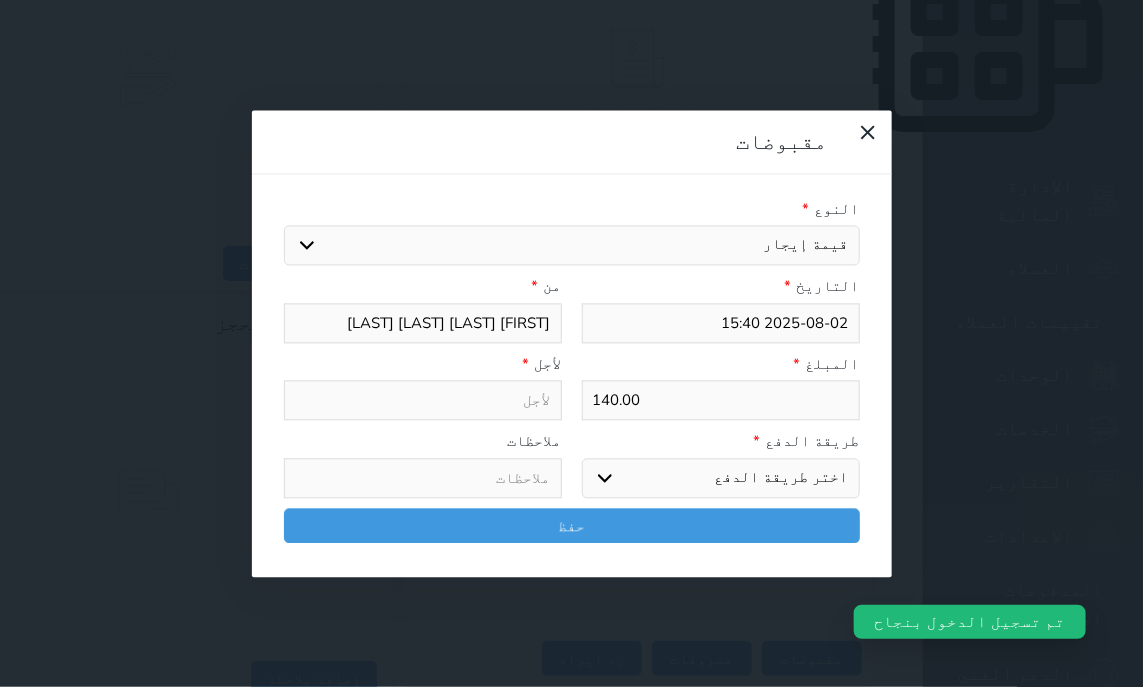 select on "mada" 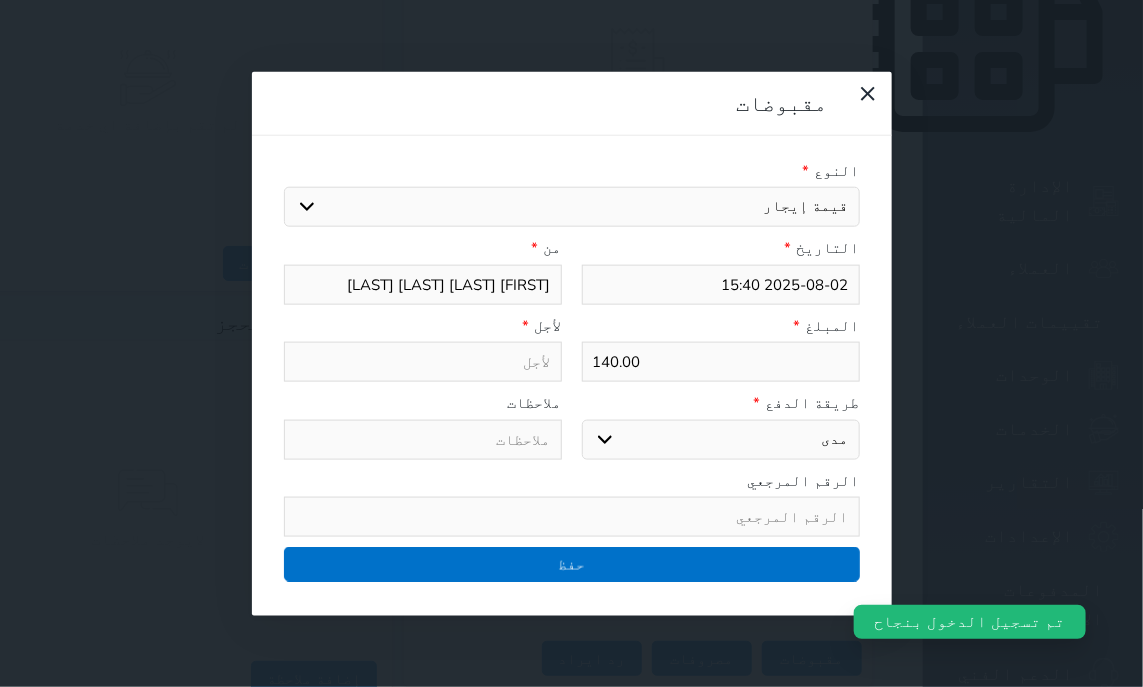 type on "قيمة إيجار - الوحدة - 101" 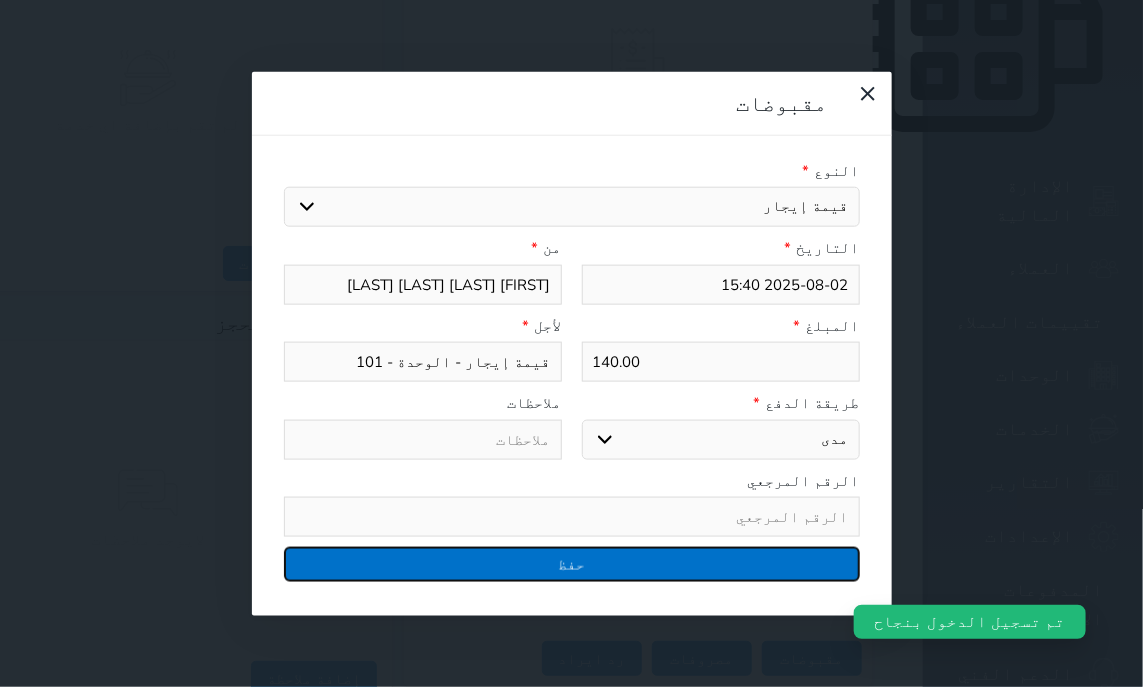 click on "حفظ" at bounding box center (572, 564) 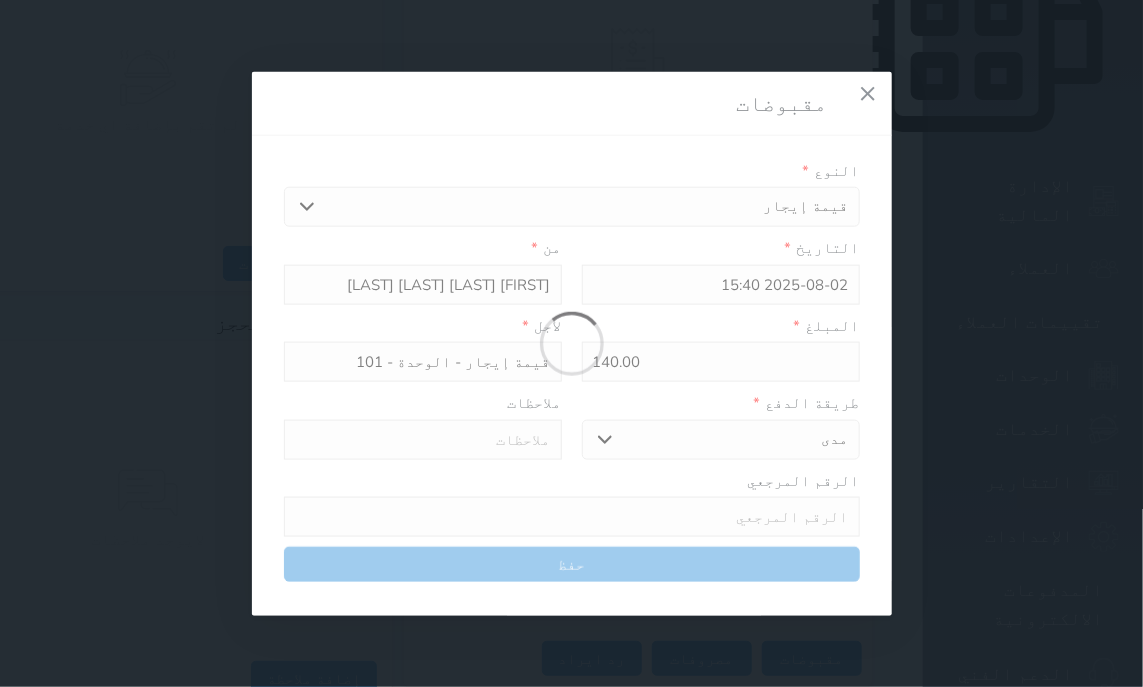 select 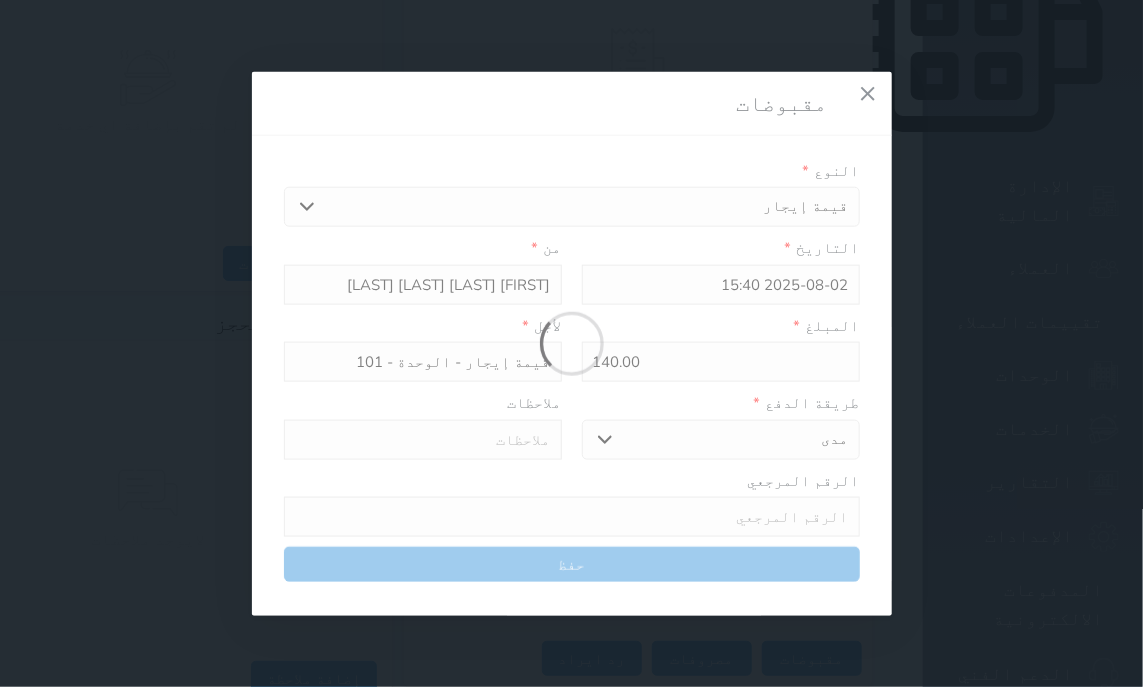 type 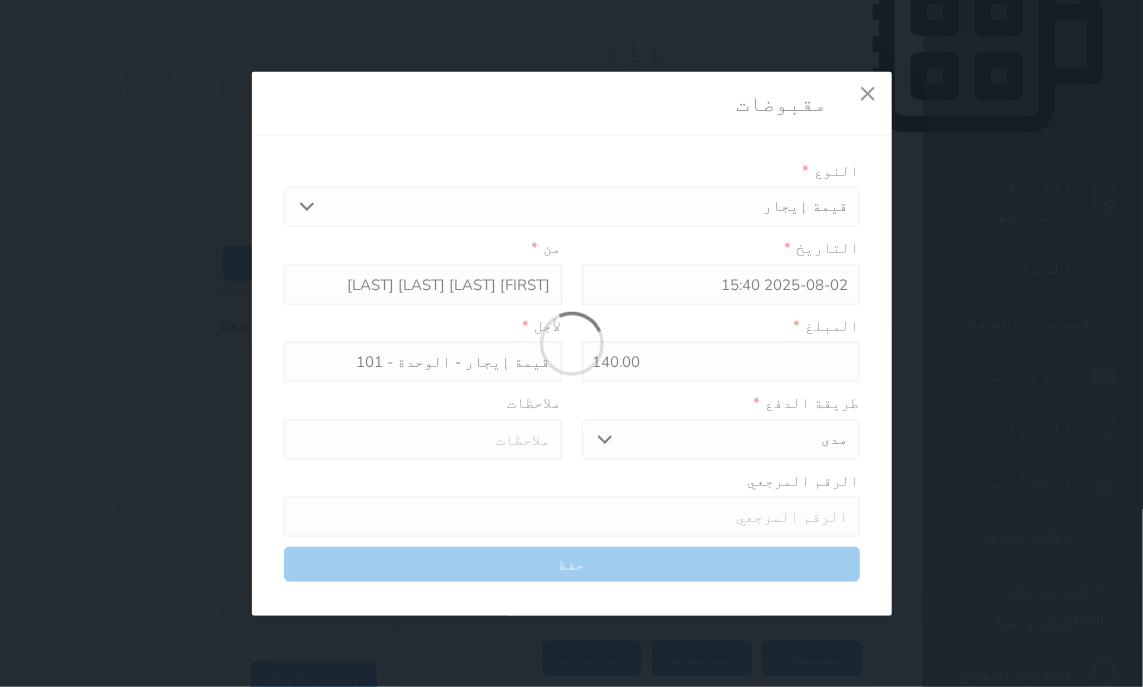 type on "0" 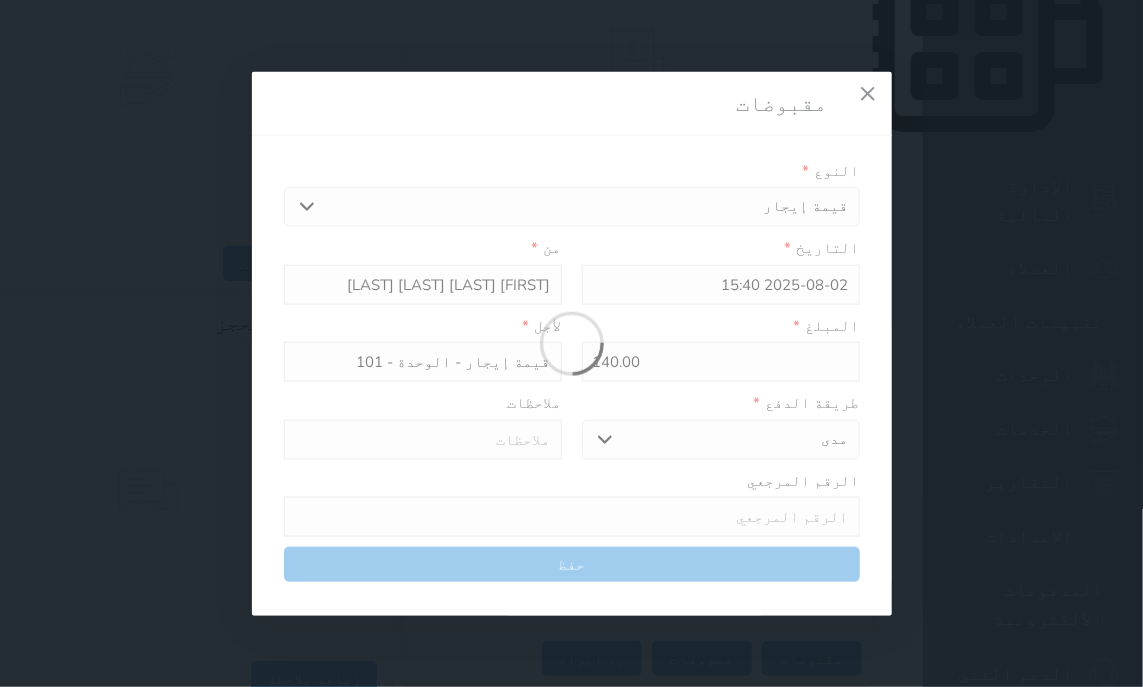 select 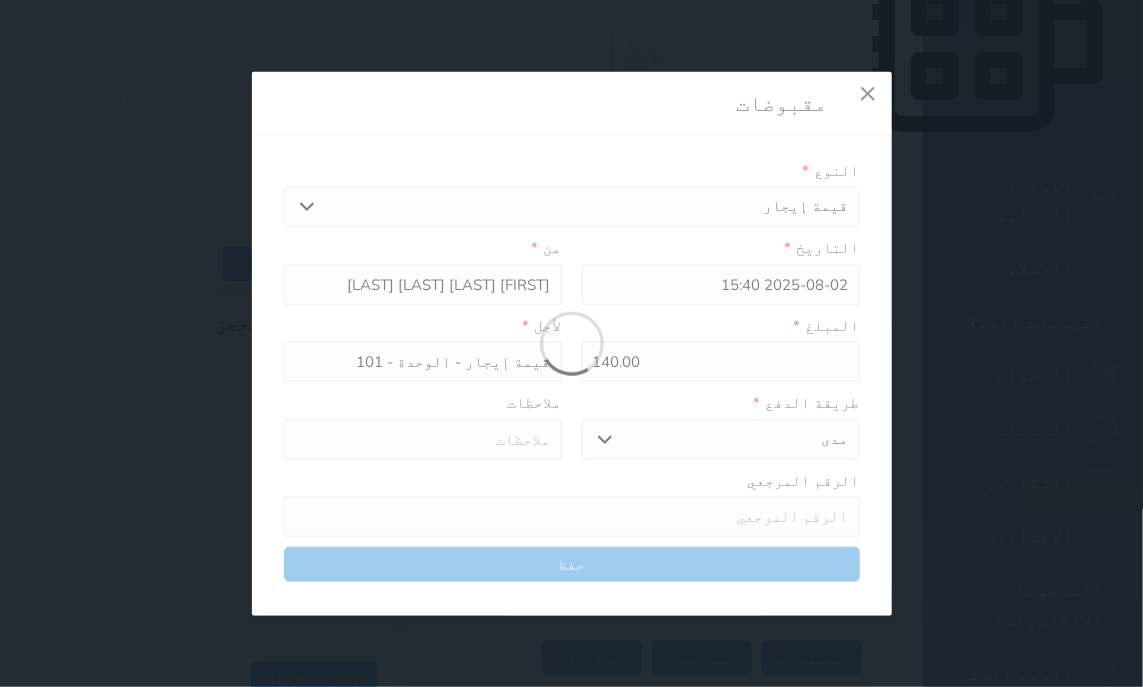 type on "0" 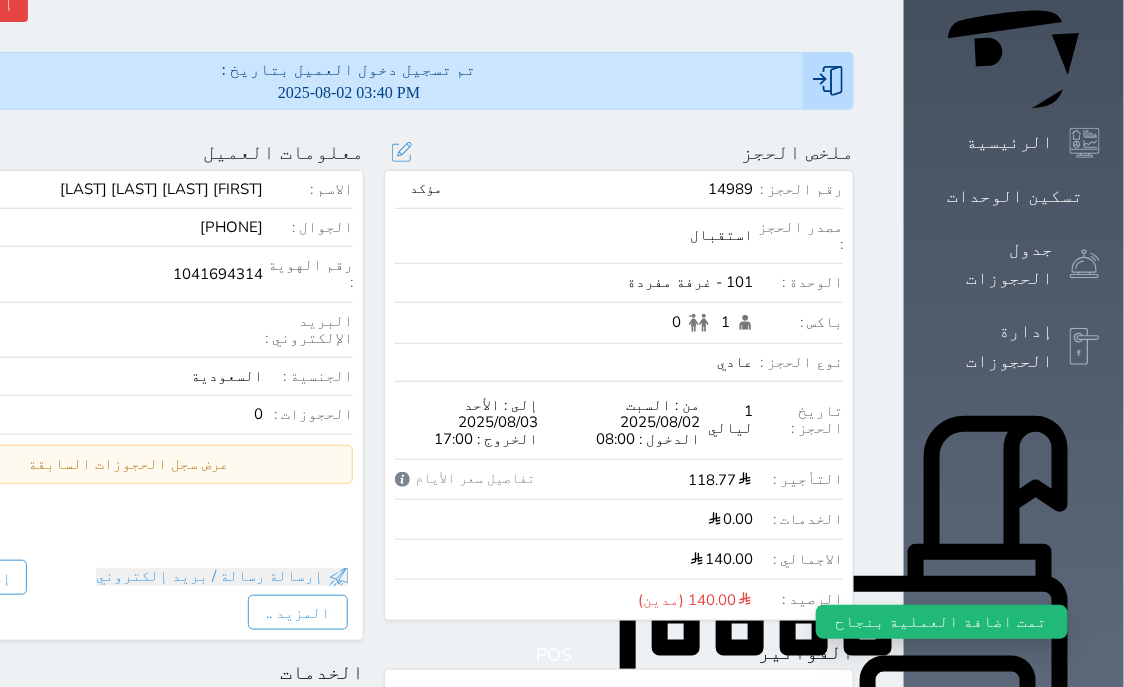 scroll, scrollTop: 0, scrollLeft: 0, axis: both 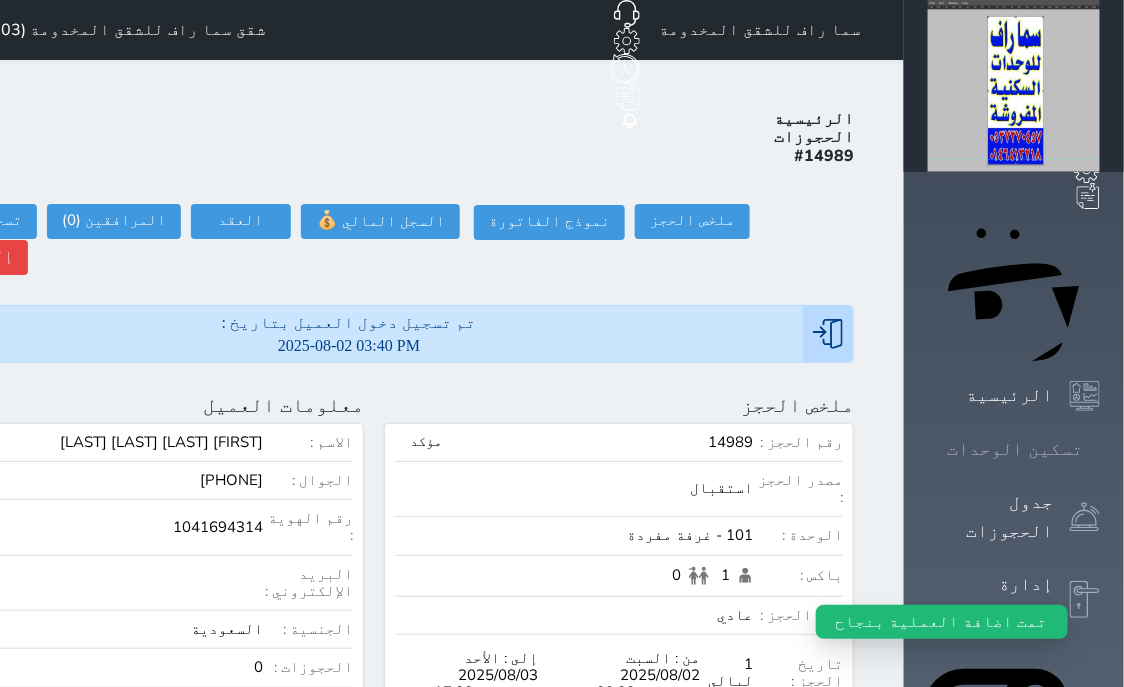 click 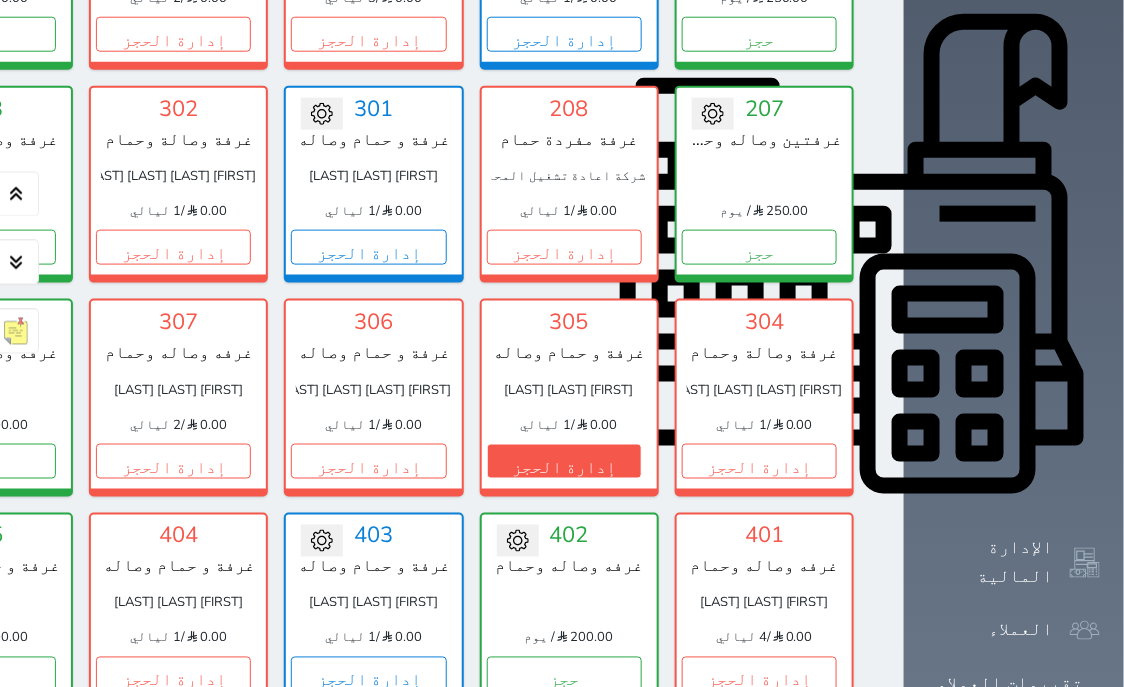 scroll, scrollTop: 714, scrollLeft: 0, axis: vertical 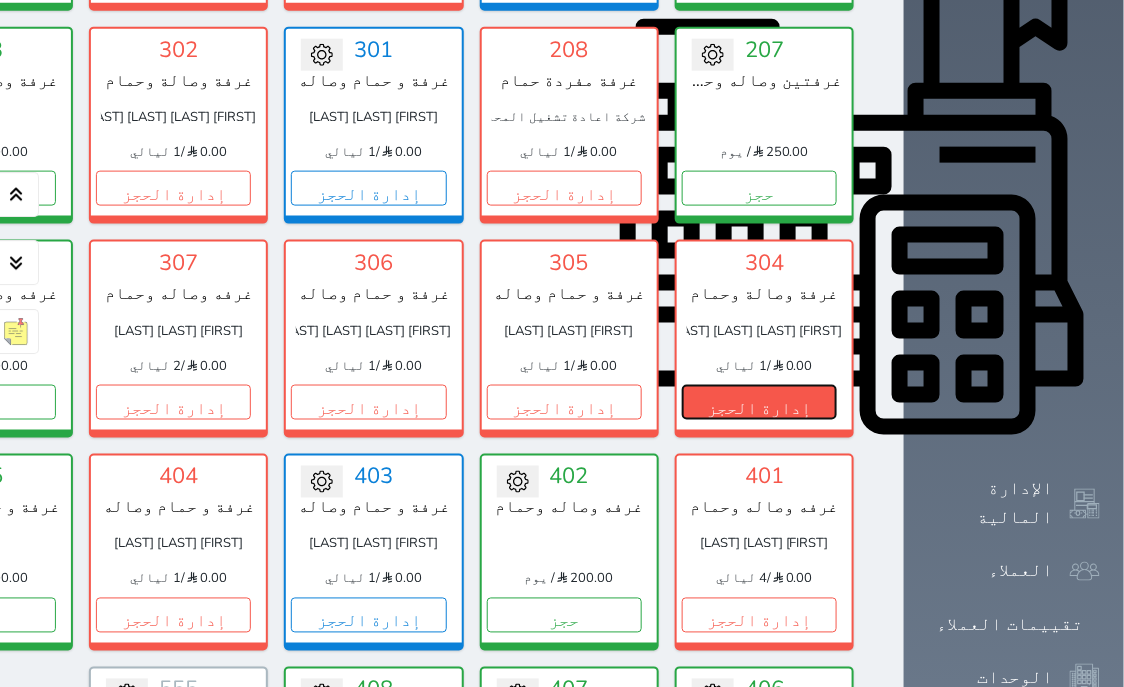 click on "إدارة الحجز" at bounding box center (759, 402) 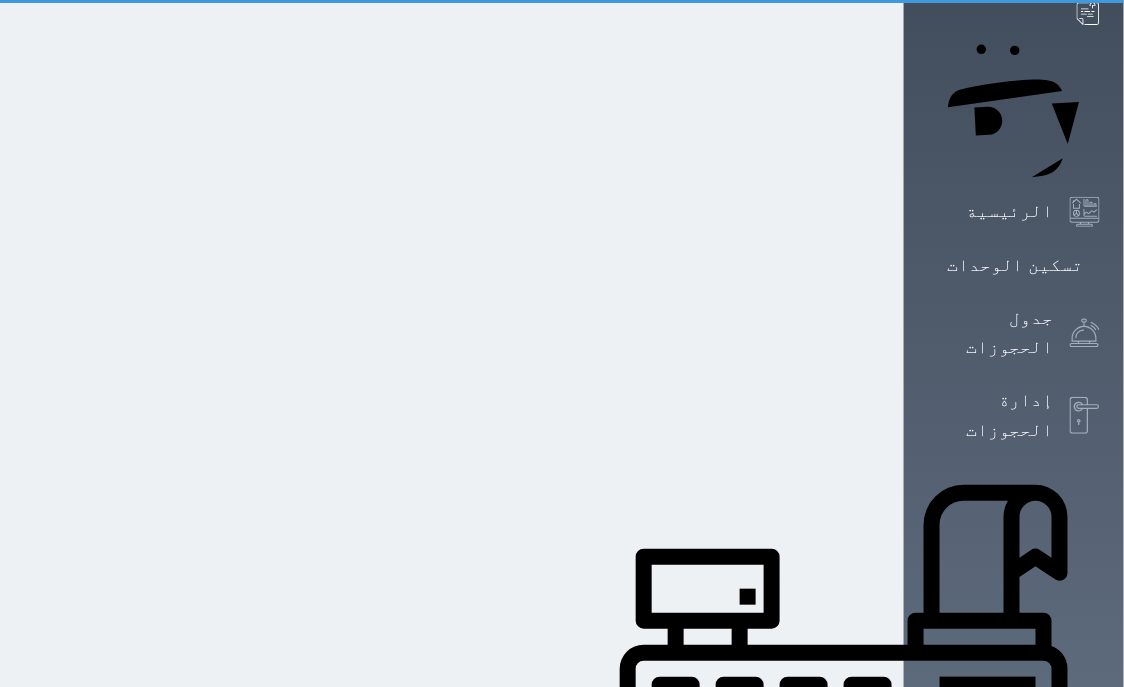 scroll, scrollTop: 0, scrollLeft: 0, axis: both 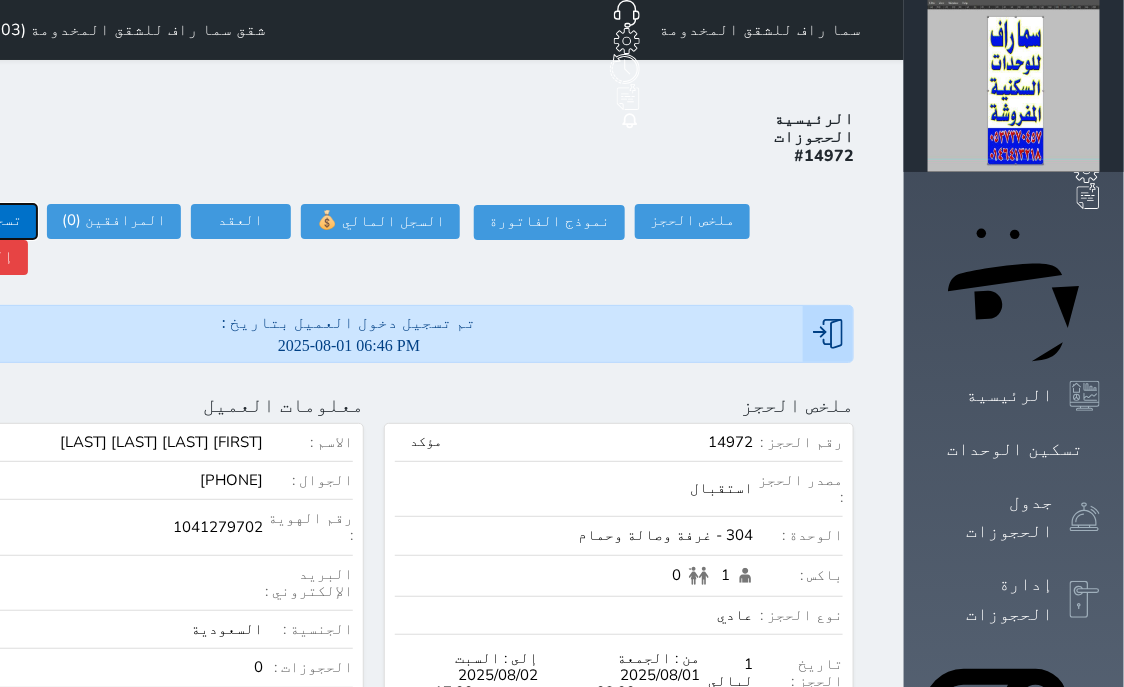 click on "تسجيل مغادرة" at bounding box center [-30, 221] 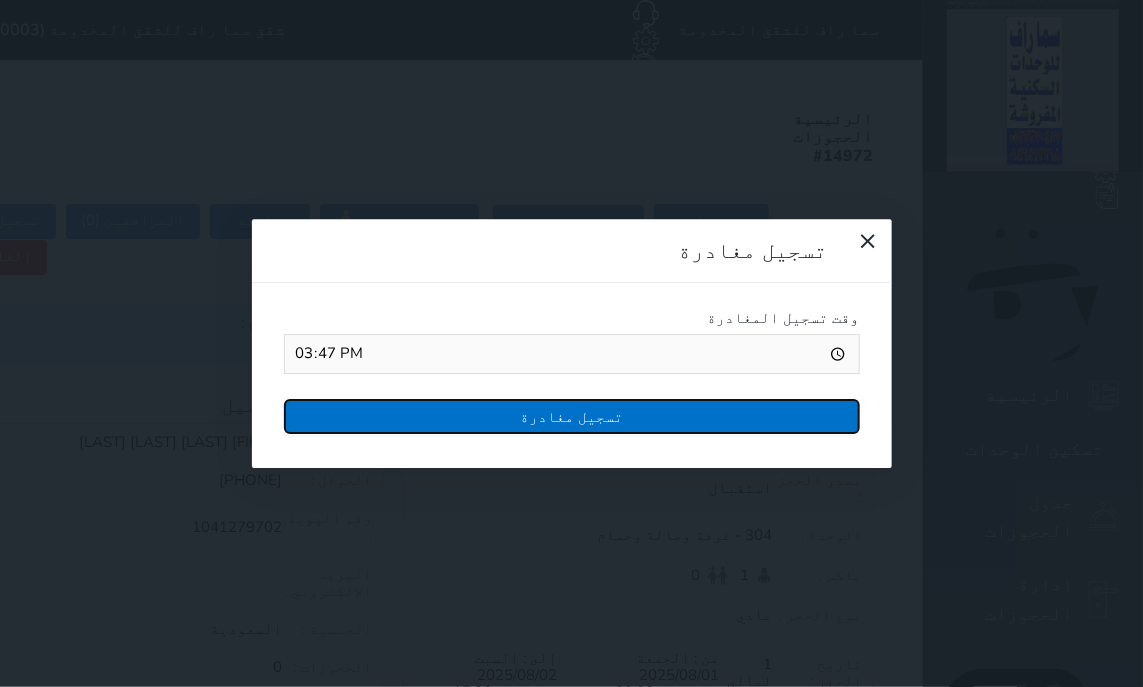 click on "تسجيل مغادرة" at bounding box center (572, 416) 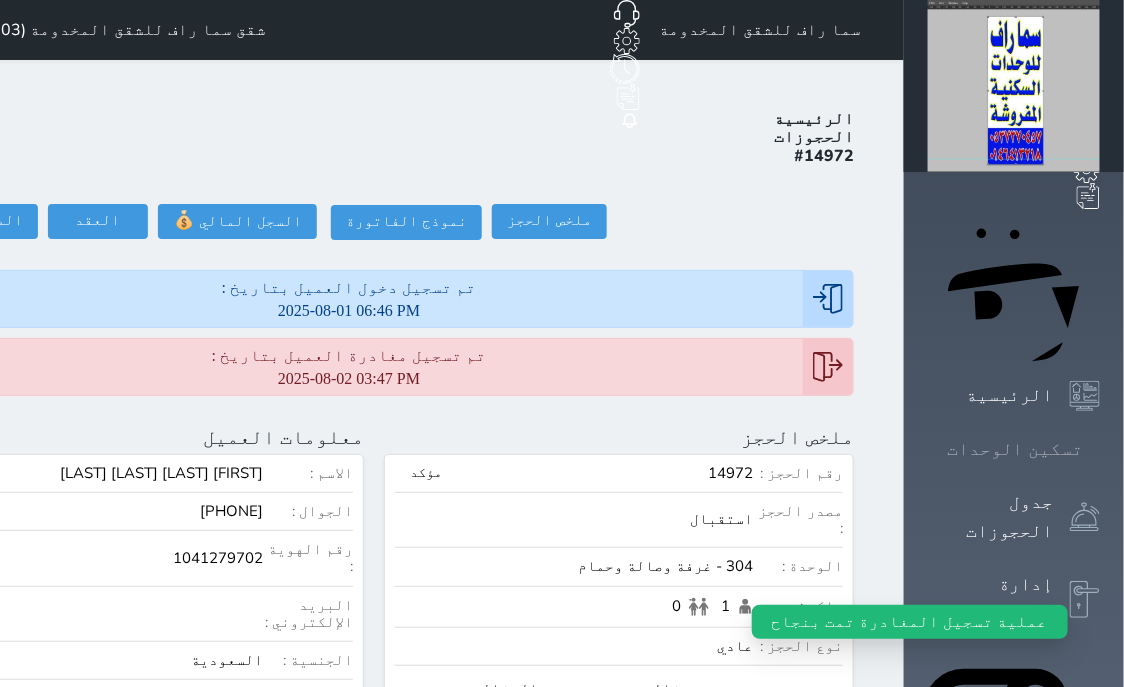 click 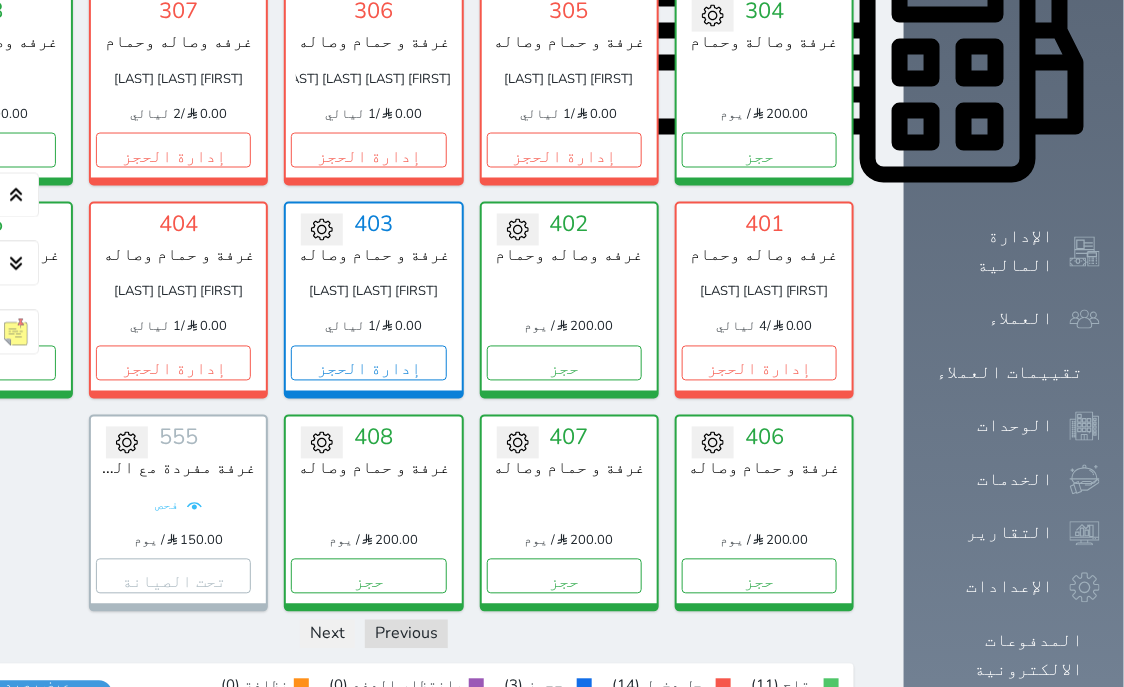 scroll, scrollTop: 790, scrollLeft: 0, axis: vertical 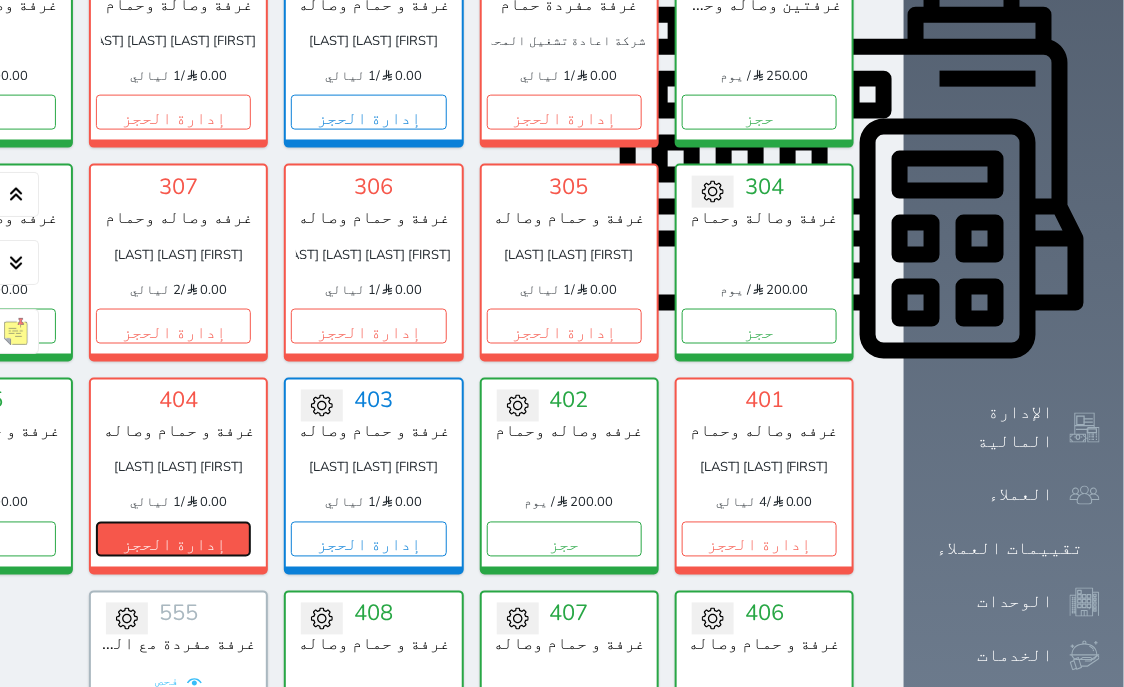 click on "إدارة الحجز" at bounding box center [173, 539] 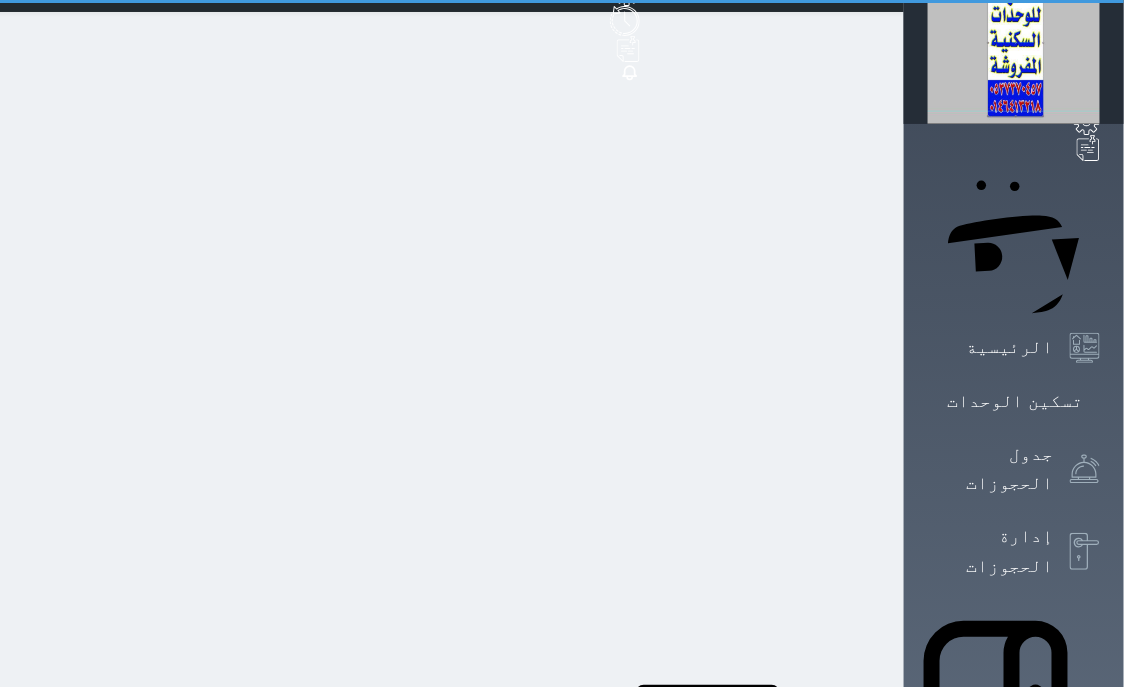 scroll, scrollTop: 0, scrollLeft: 0, axis: both 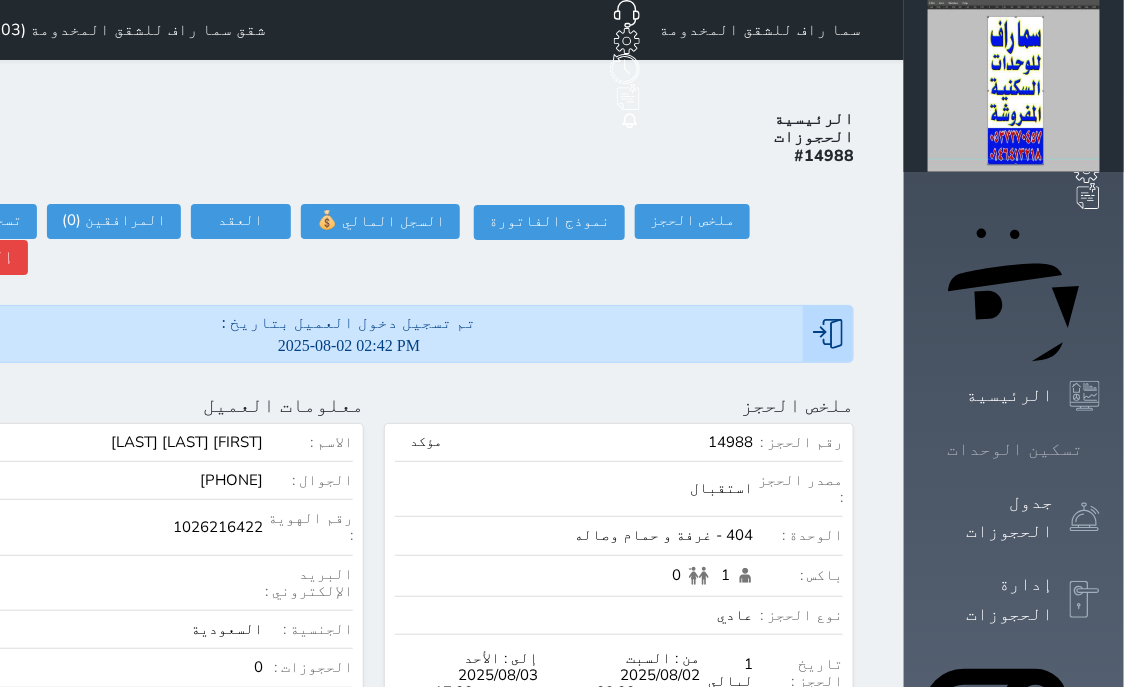 click 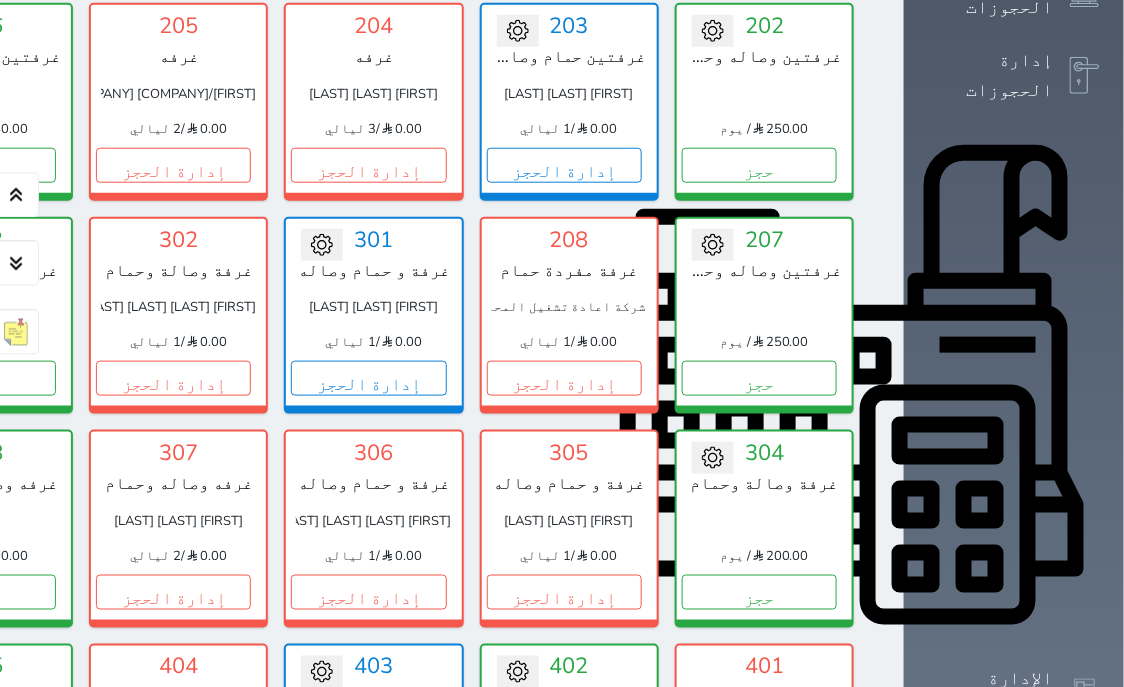 scroll, scrollTop: 587, scrollLeft: 0, axis: vertical 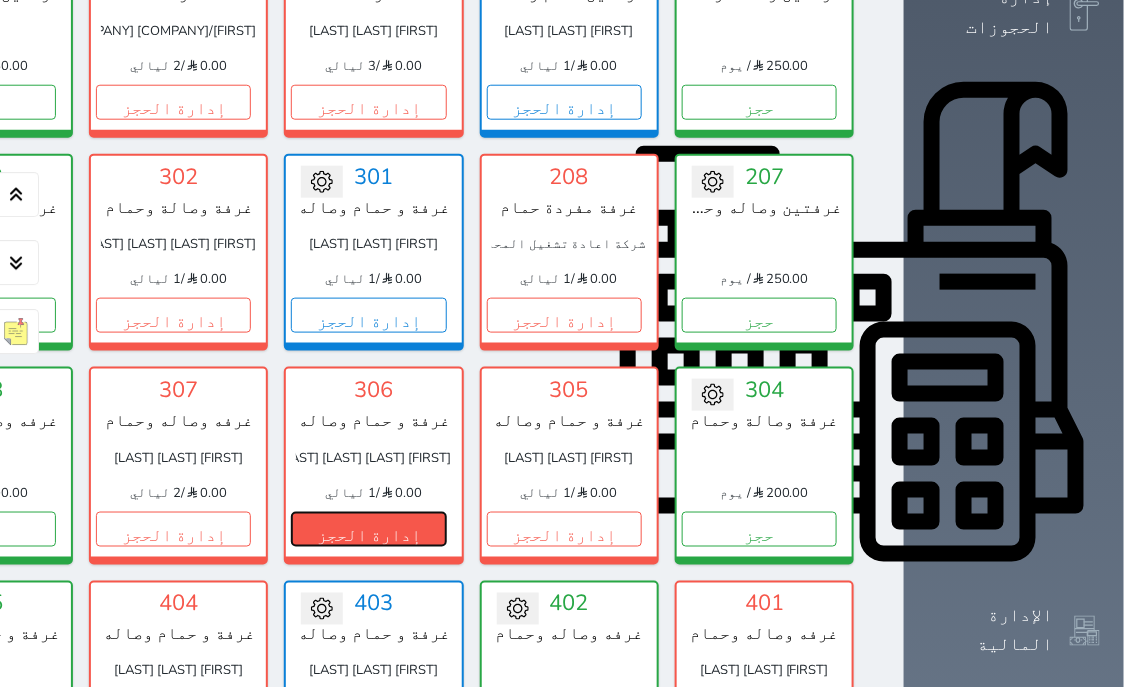 click on "إدارة الحجز" at bounding box center (368, 529) 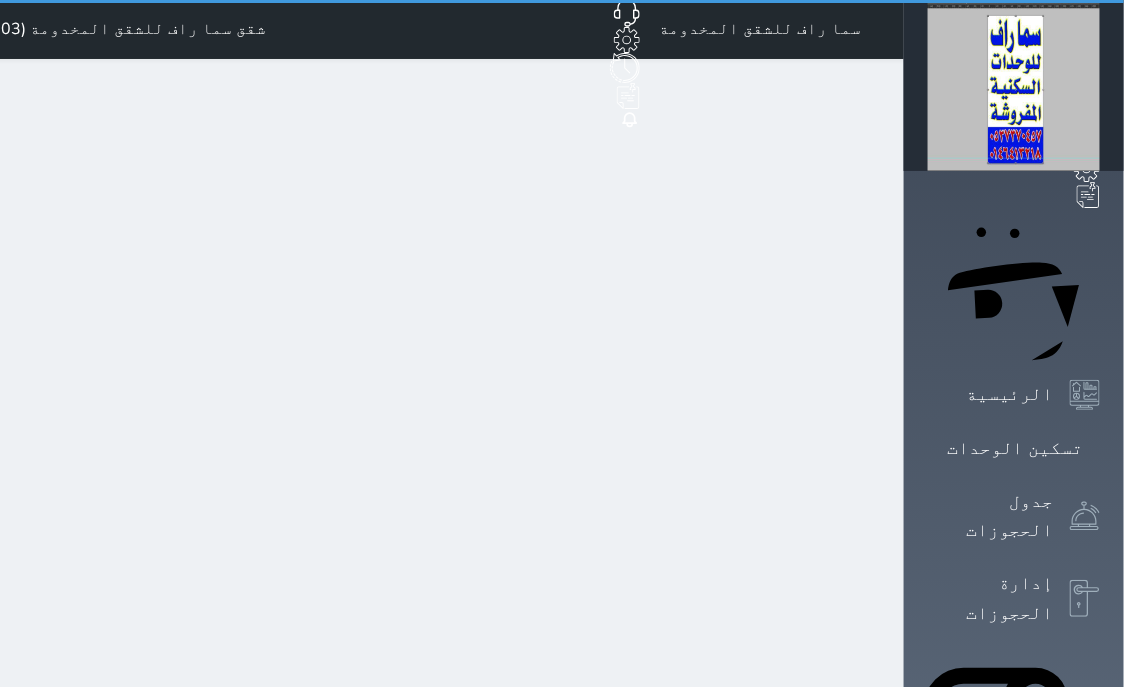 scroll, scrollTop: 0, scrollLeft: 0, axis: both 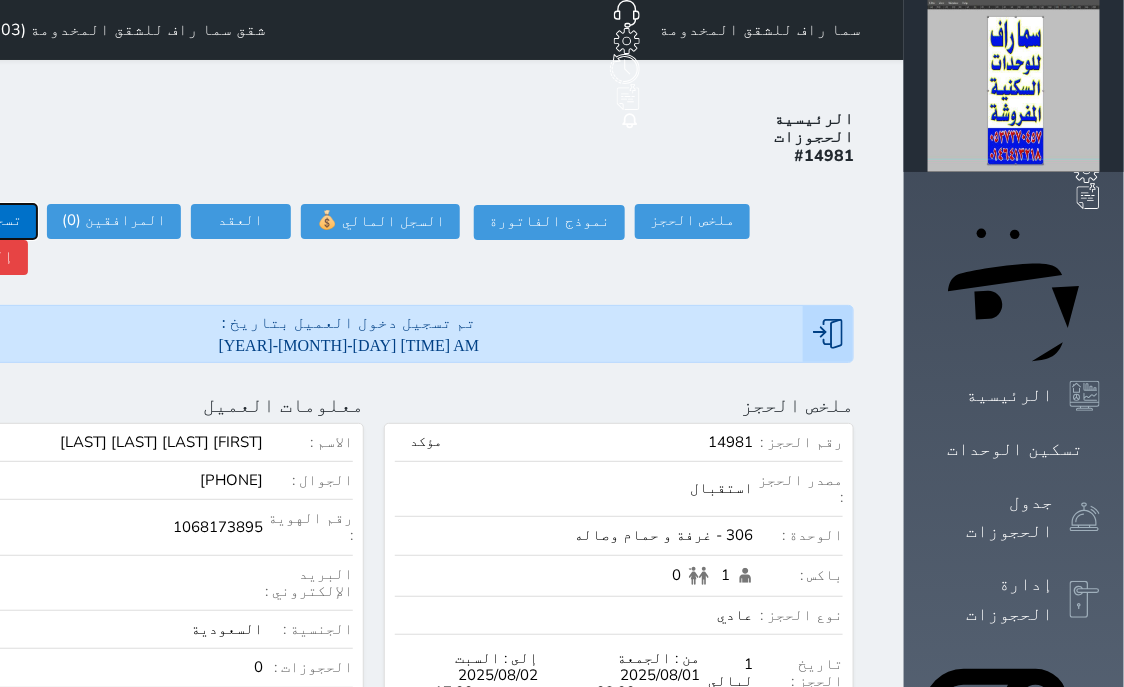 click on "تسجيل مغادرة" at bounding box center (-30, 221) 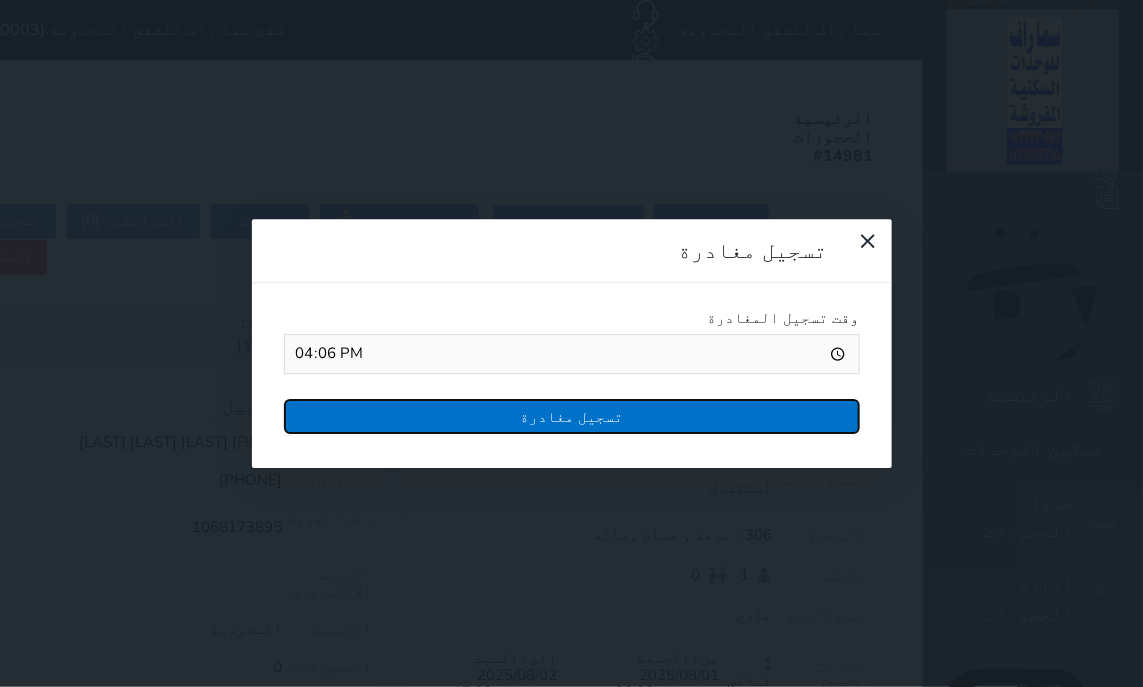 click on "تسجيل مغادرة" at bounding box center [572, 416] 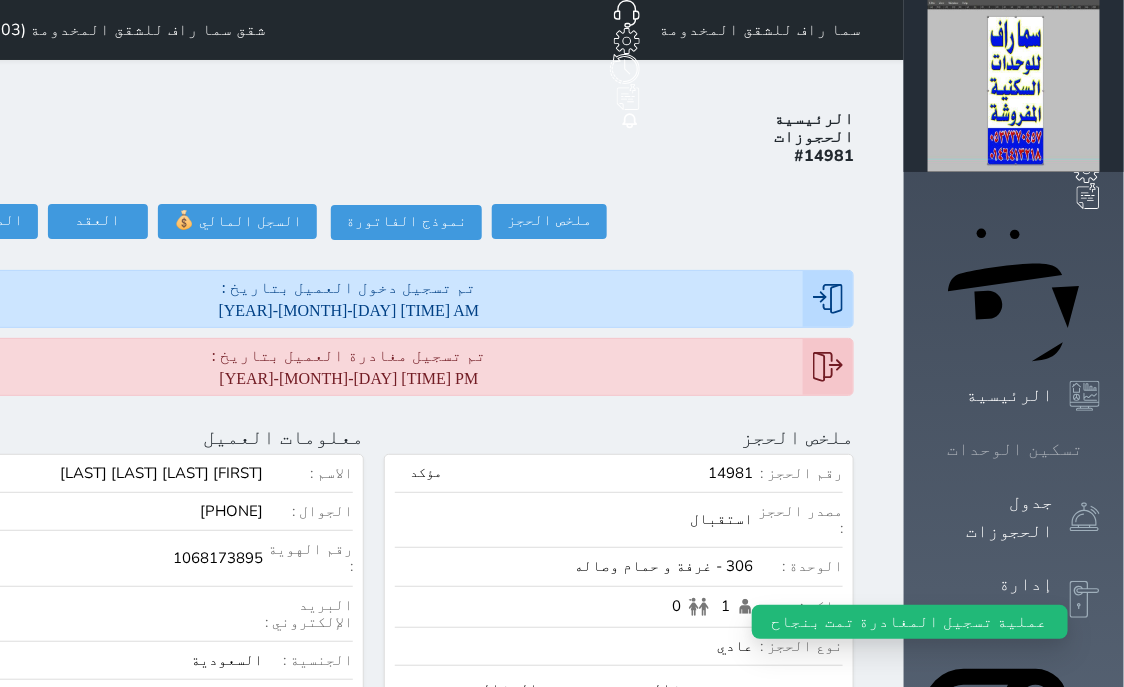 click 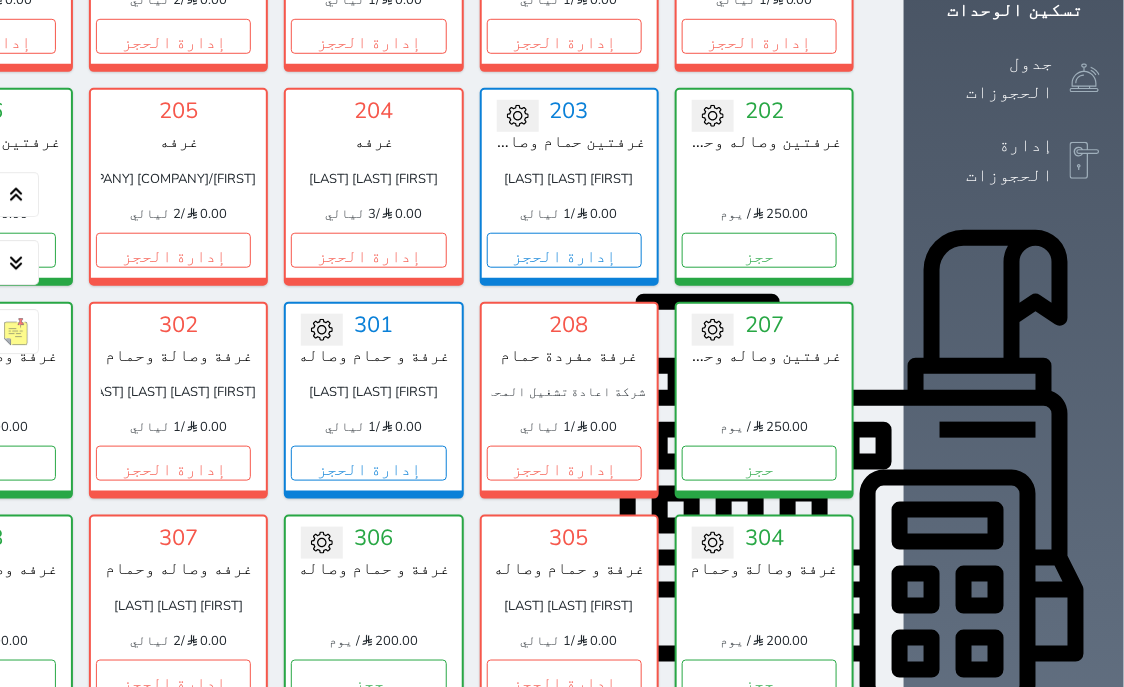 scroll, scrollTop: 0, scrollLeft: 0, axis: both 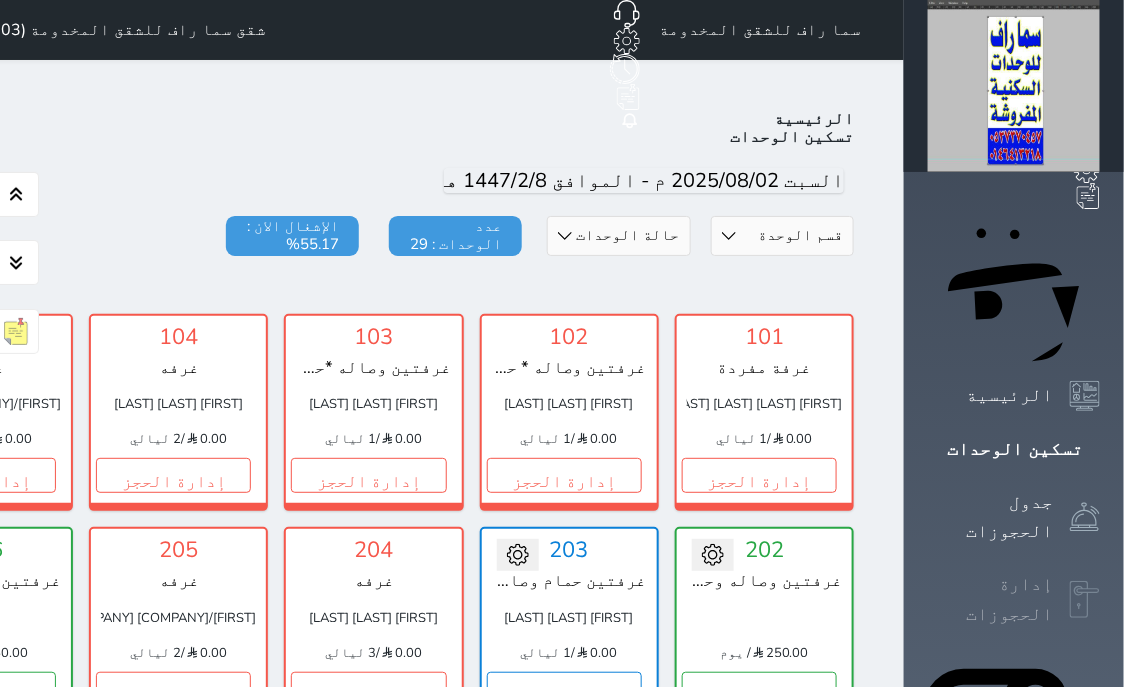 click 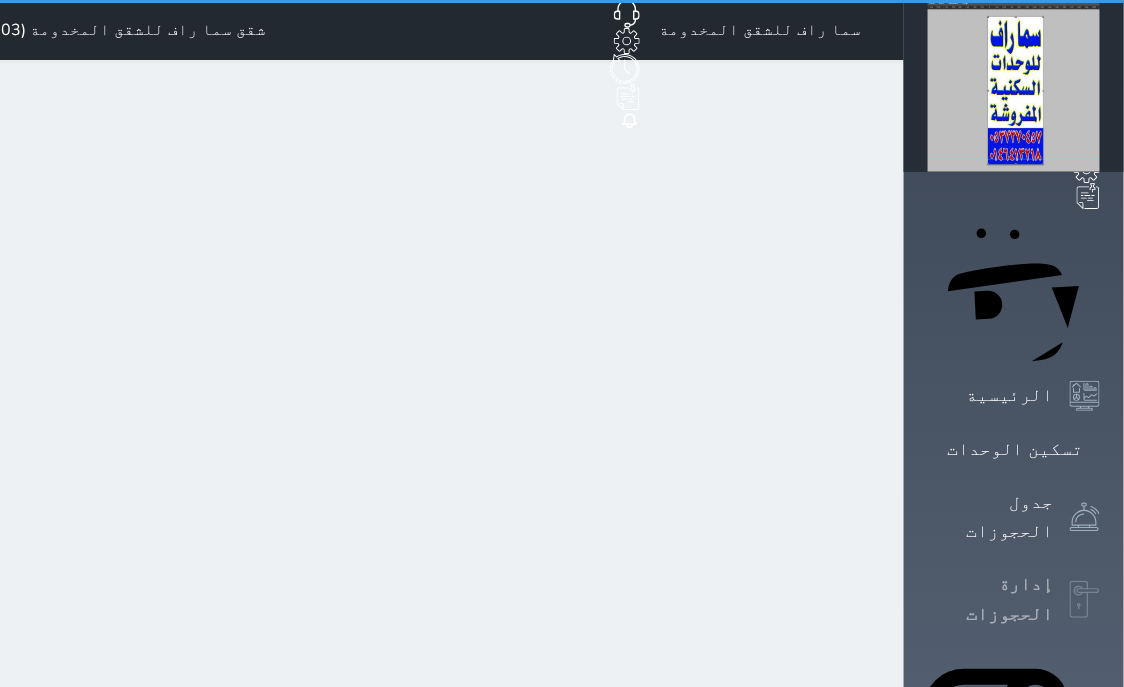 select on "open_all" 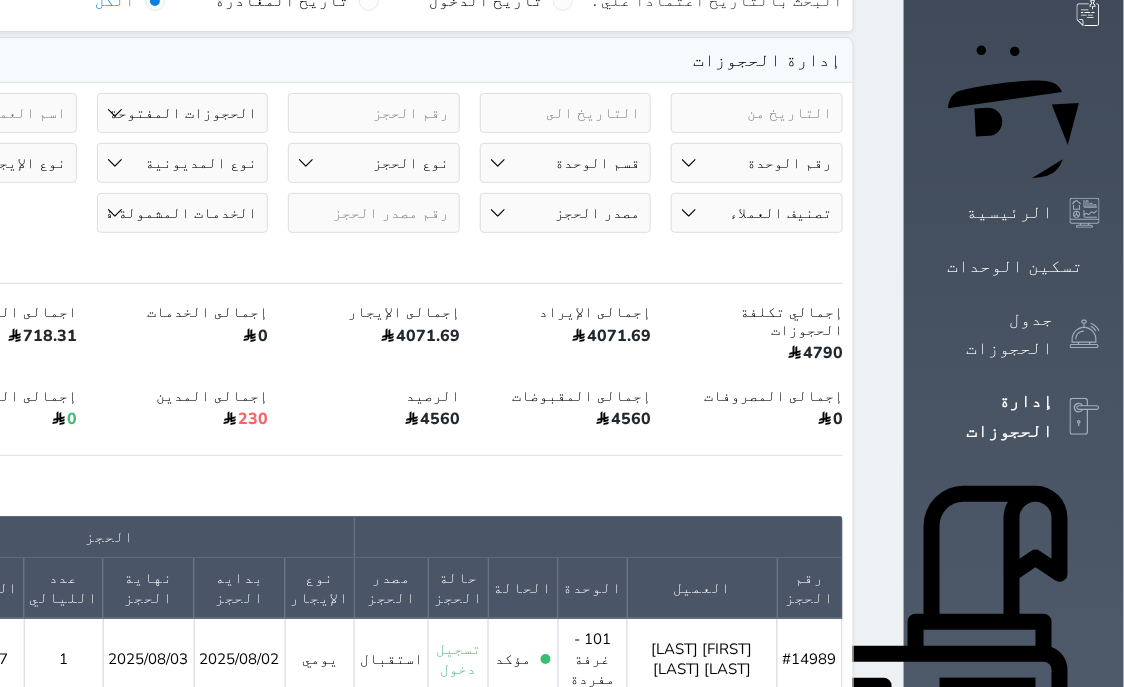 scroll, scrollTop: 0, scrollLeft: 0, axis: both 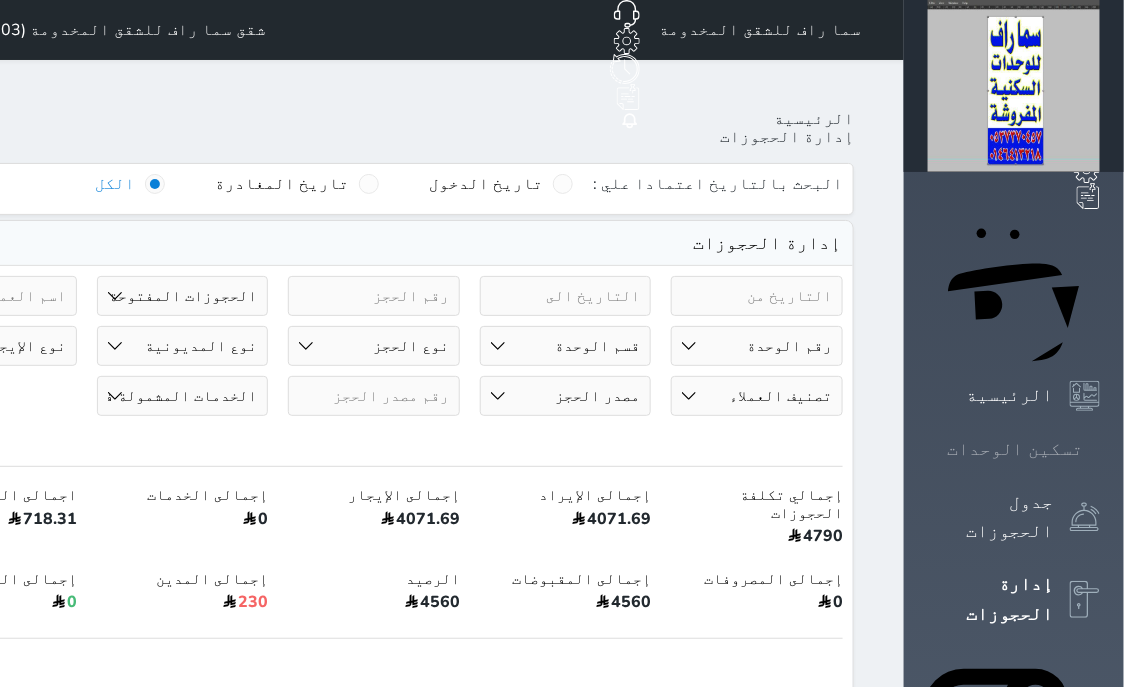 click 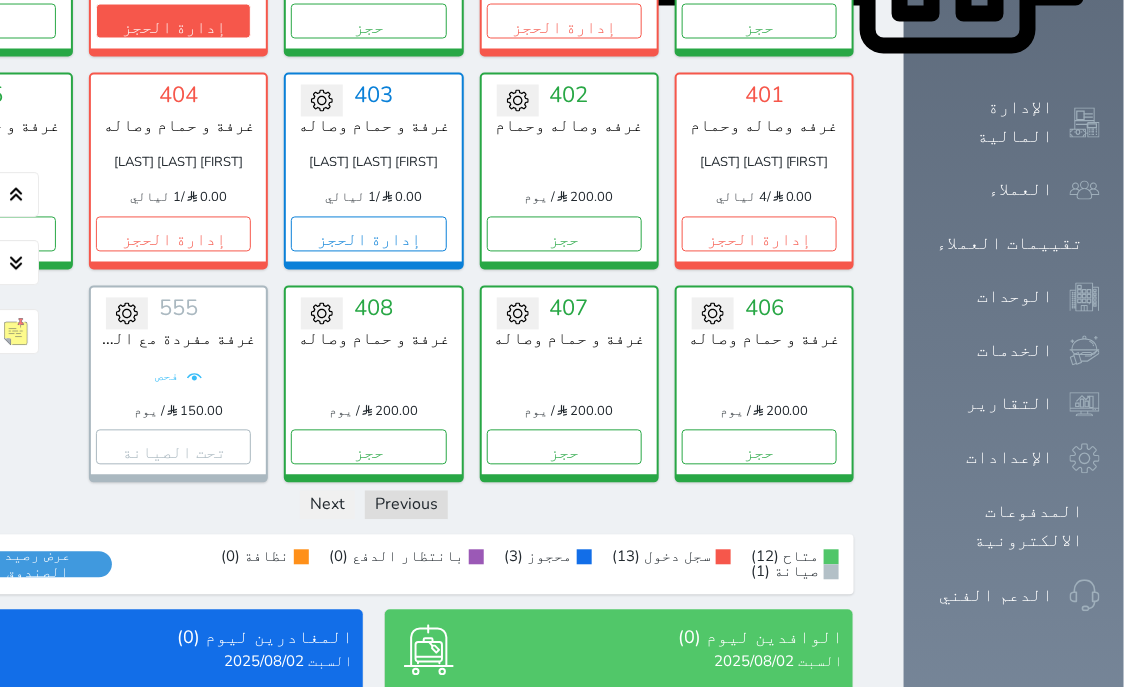 scroll, scrollTop: 969, scrollLeft: 0, axis: vertical 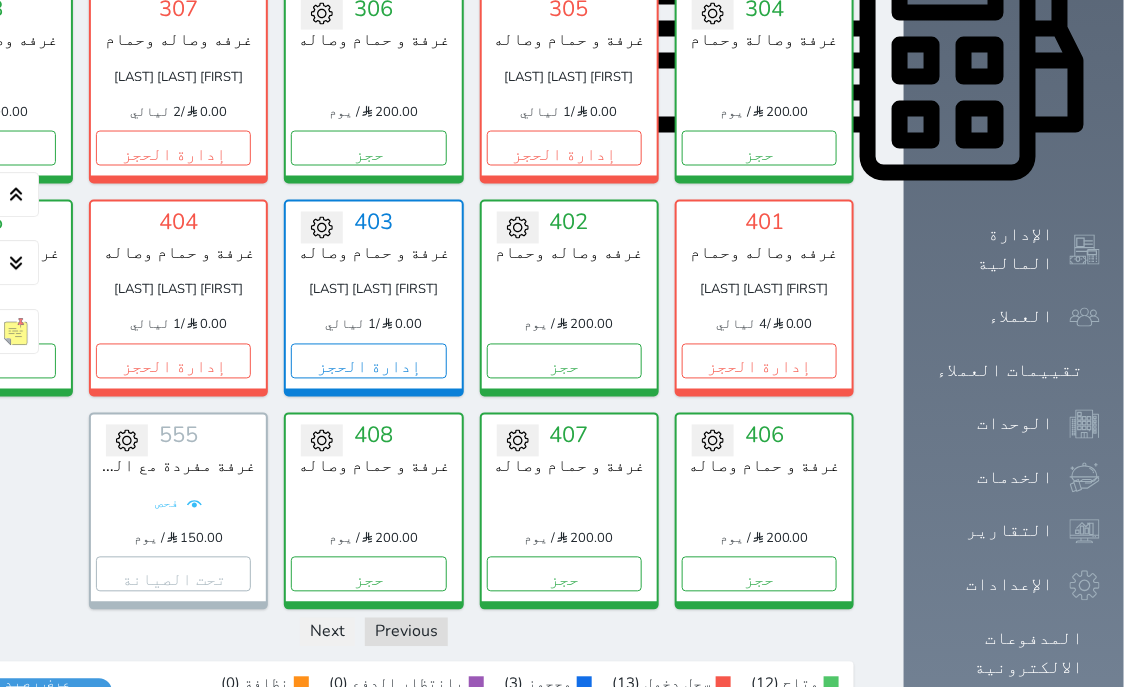 click on "تسكين الوحدات" at bounding box center [1014, -520] 